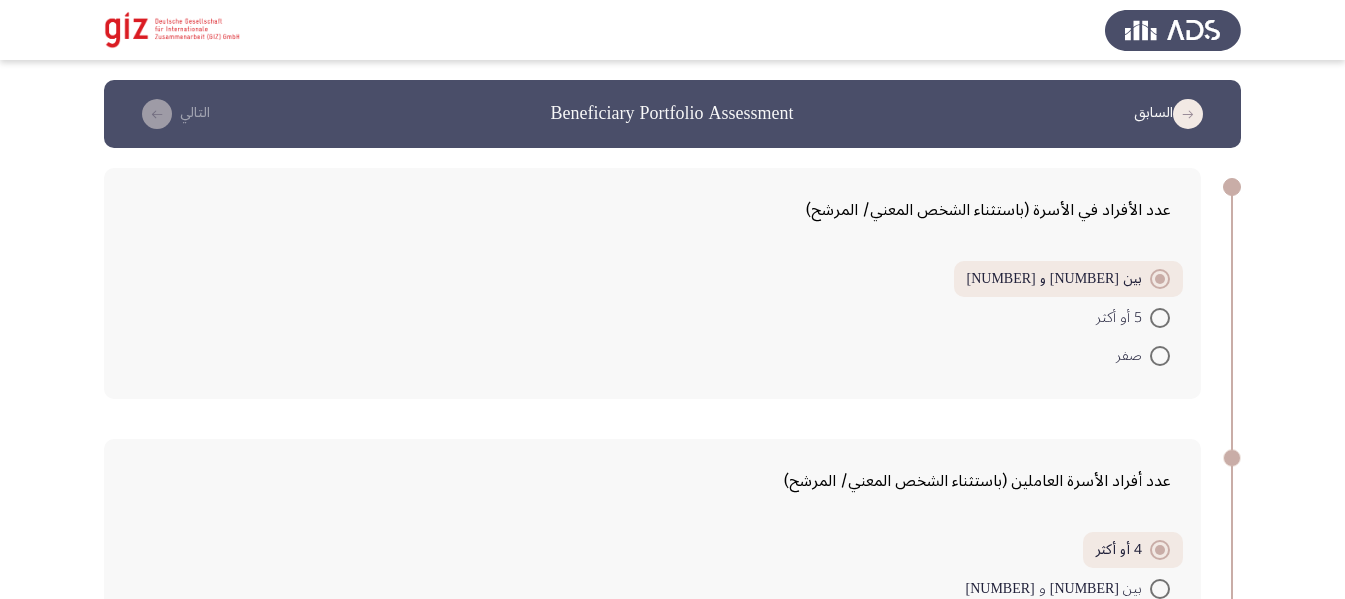 scroll, scrollTop: 236, scrollLeft: 0, axis: vertical 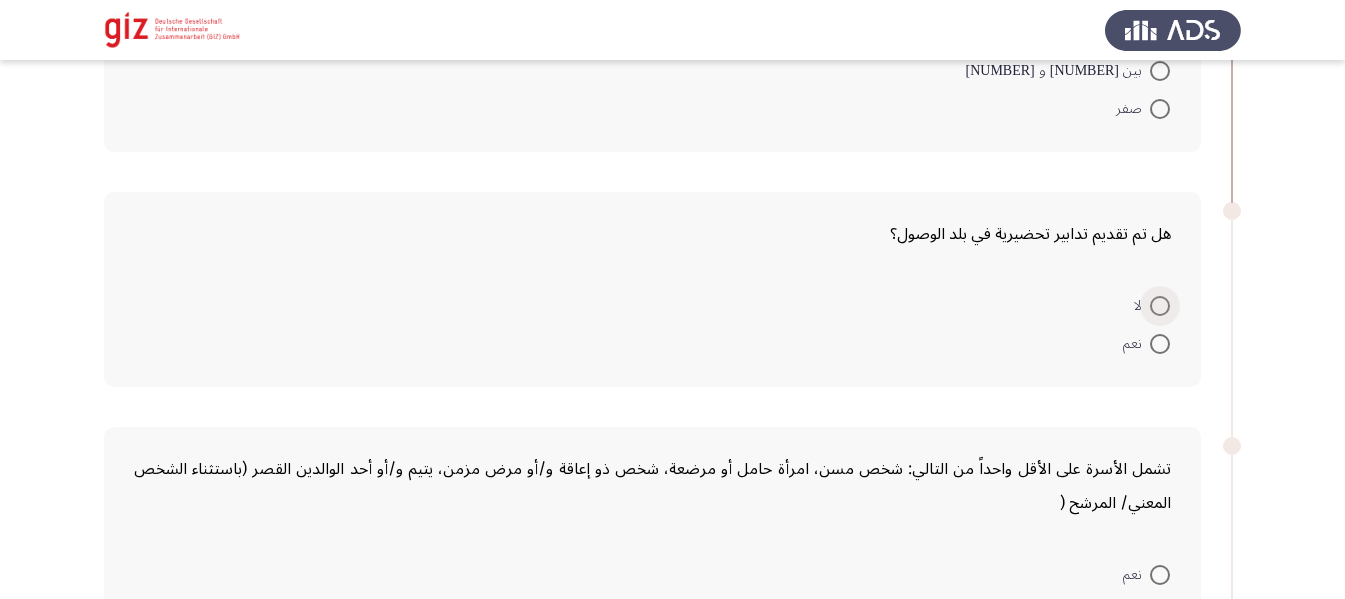 click at bounding box center [1160, 306] 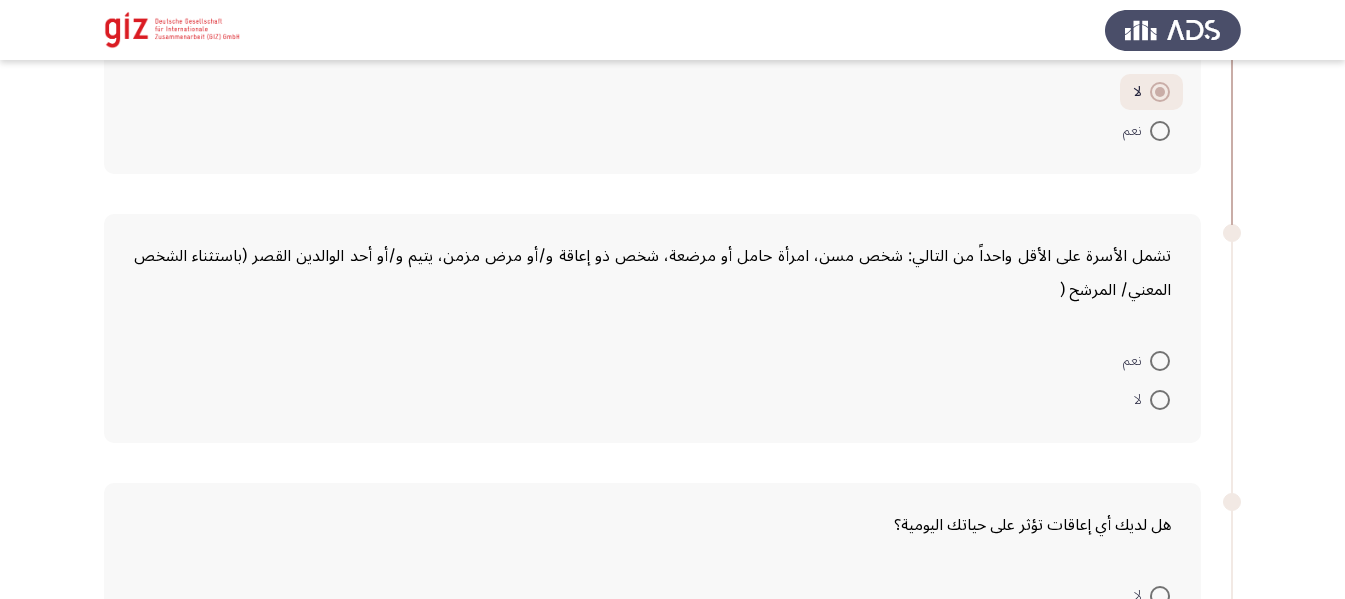 scroll, scrollTop: 733, scrollLeft: 0, axis: vertical 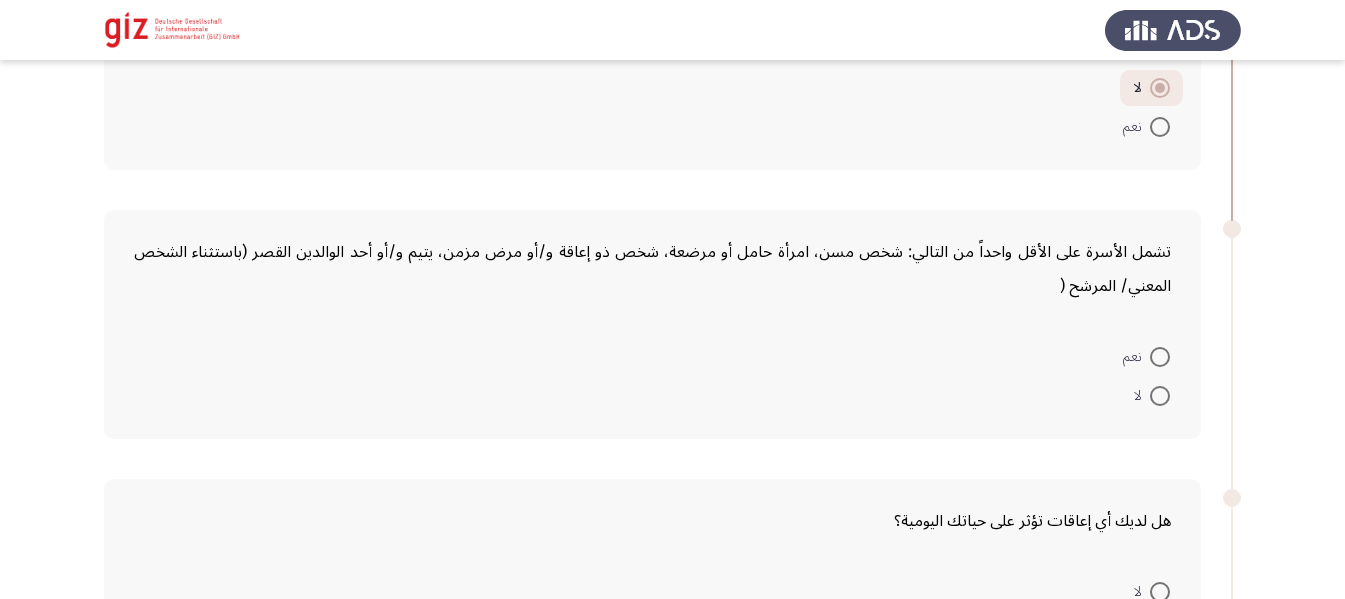 click on "لا" at bounding box center [1152, 394] 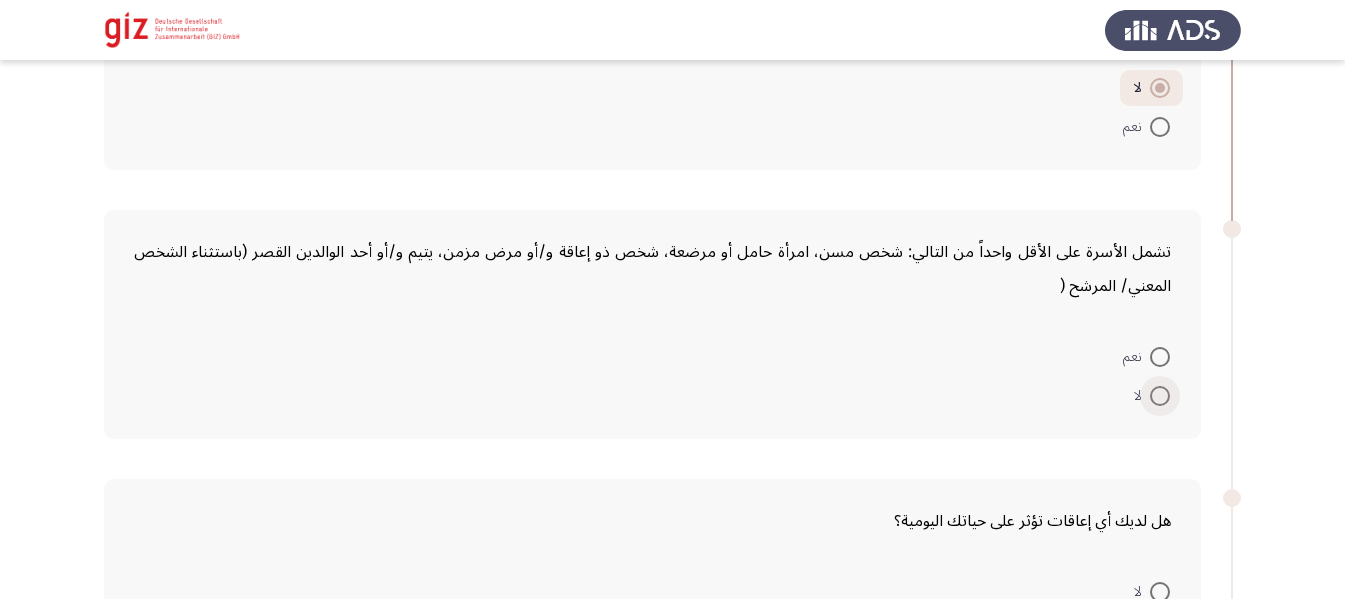 click at bounding box center [1160, 396] 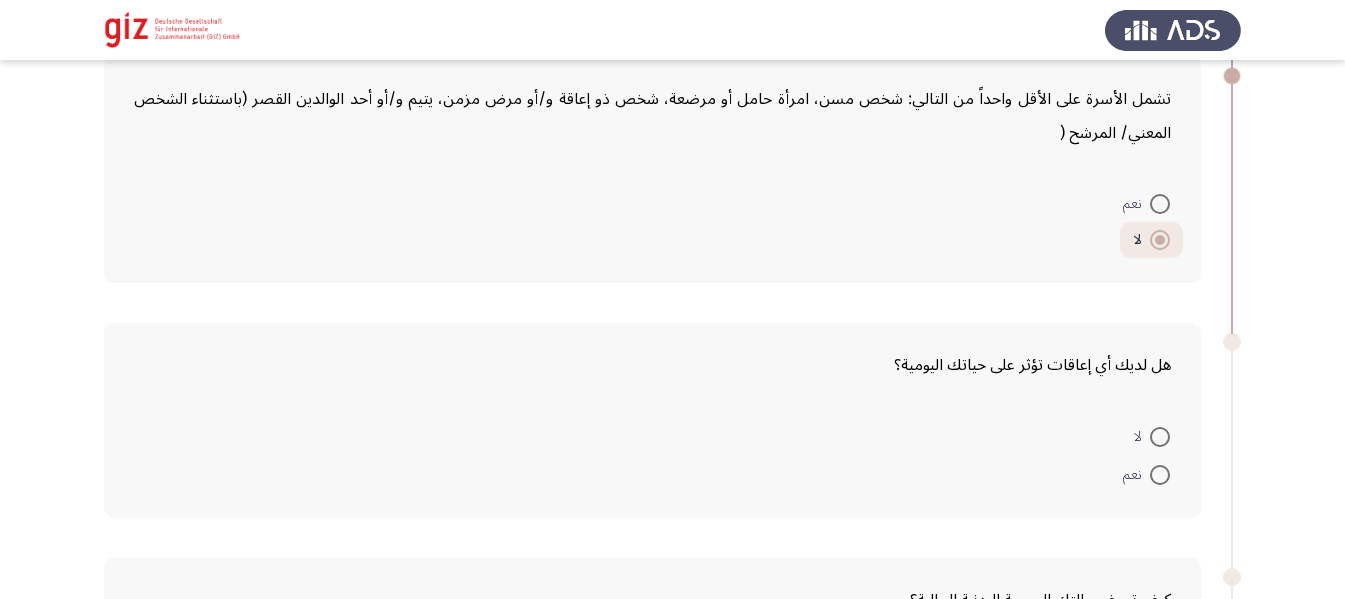 scroll, scrollTop: 1039, scrollLeft: 0, axis: vertical 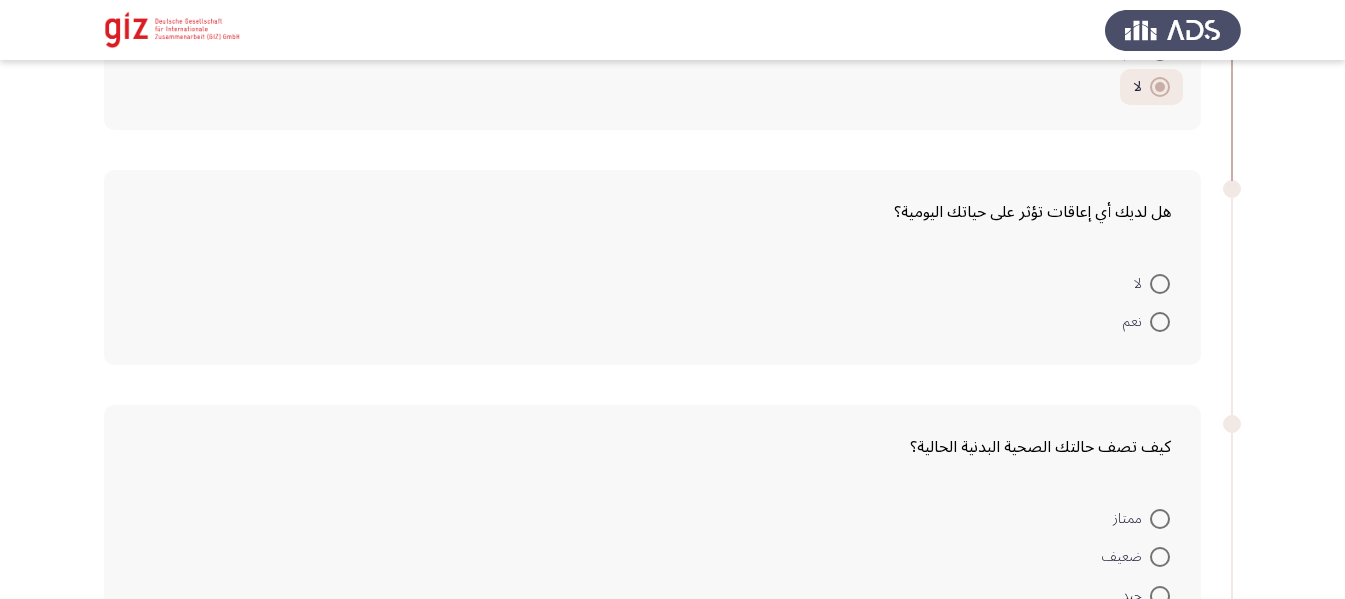 click on "لا" at bounding box center [1152, 282] 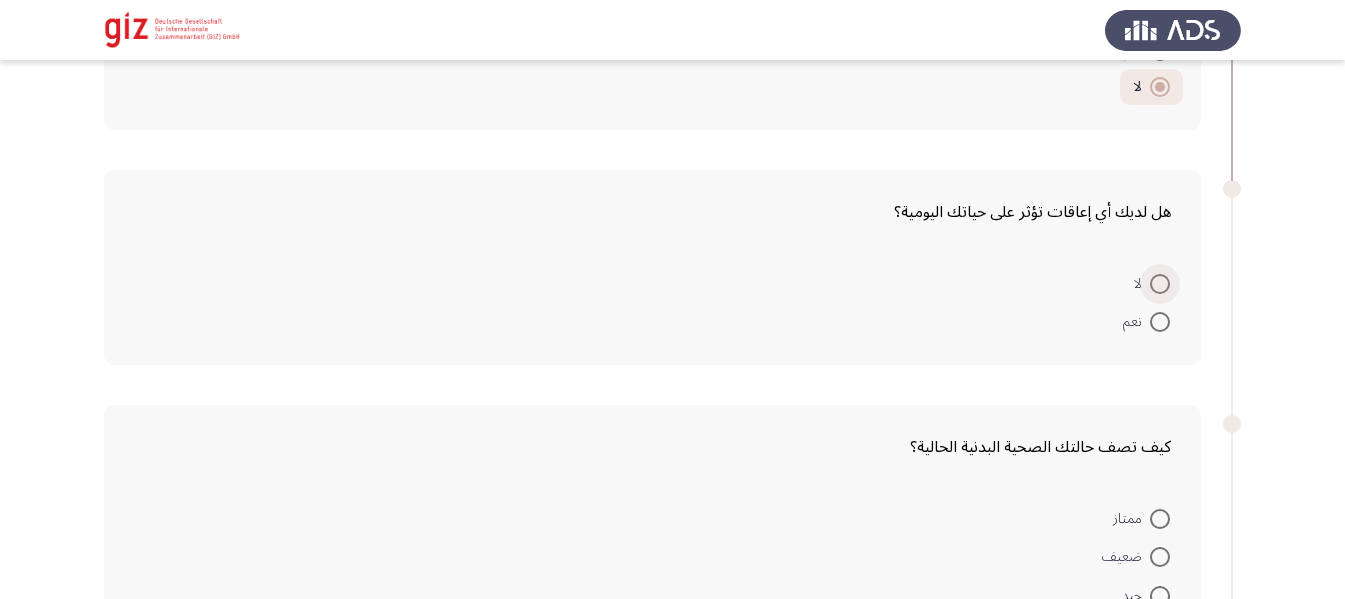 click at bounding box center (1160, 284) 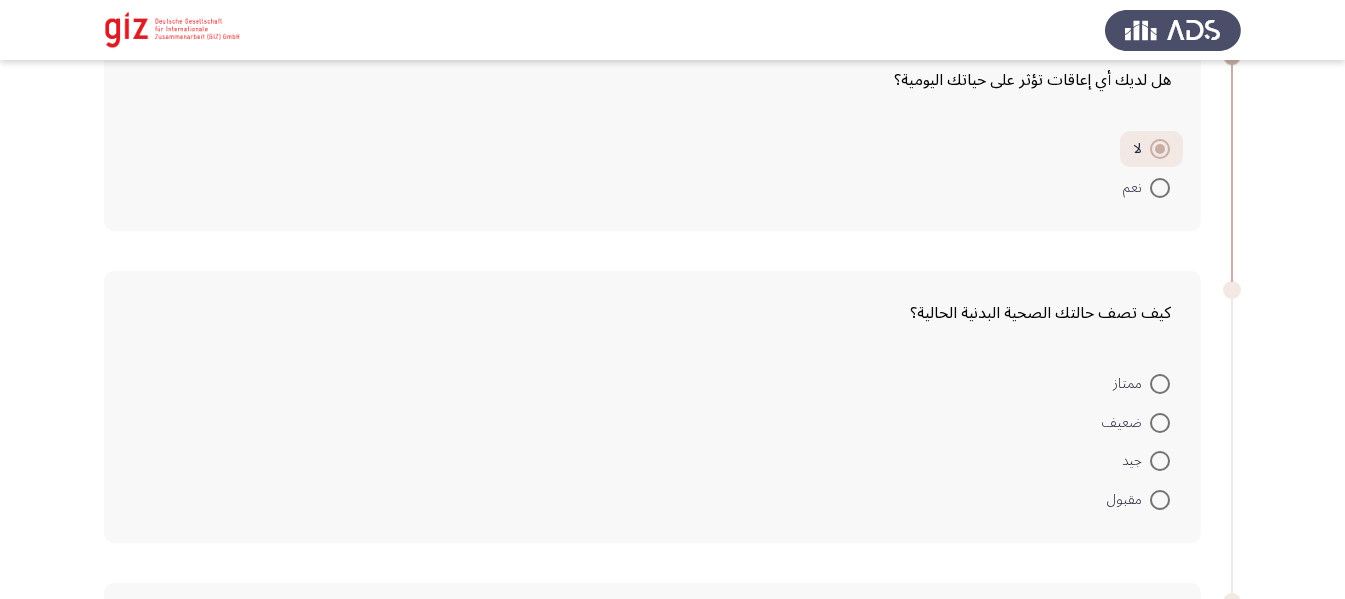 scroll, scrollTop: 1204, scrollLeft: 0, axis: vertical 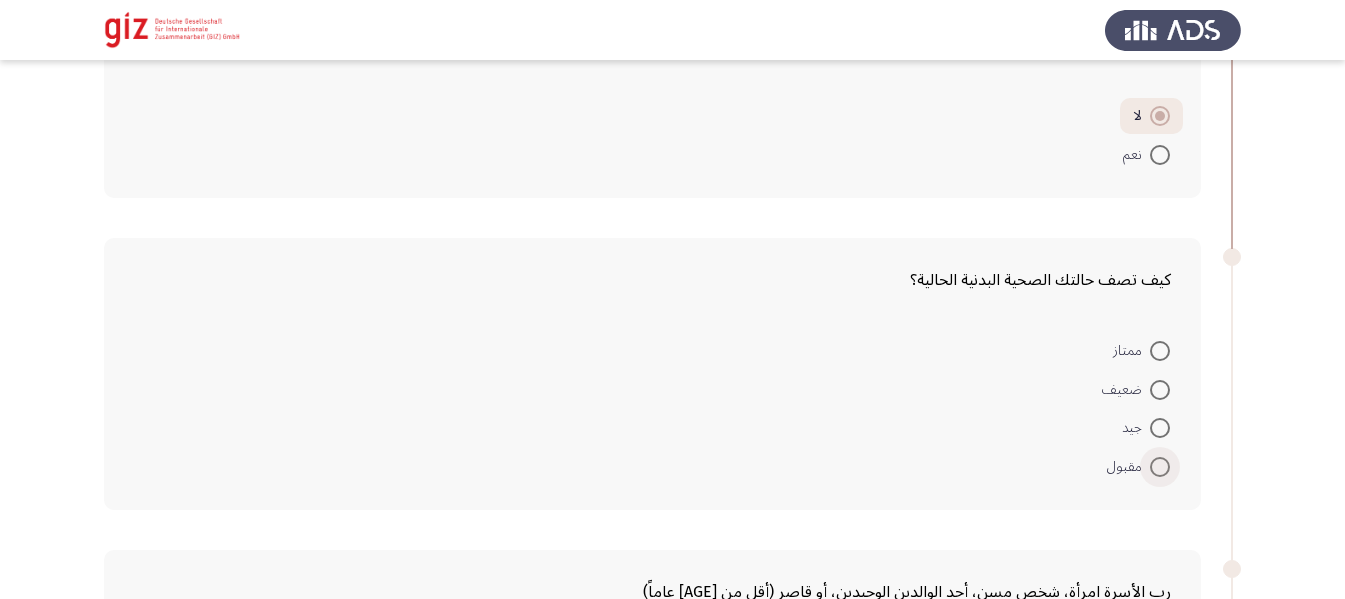 click on "مقبول" at bounding box center [1138, 467] 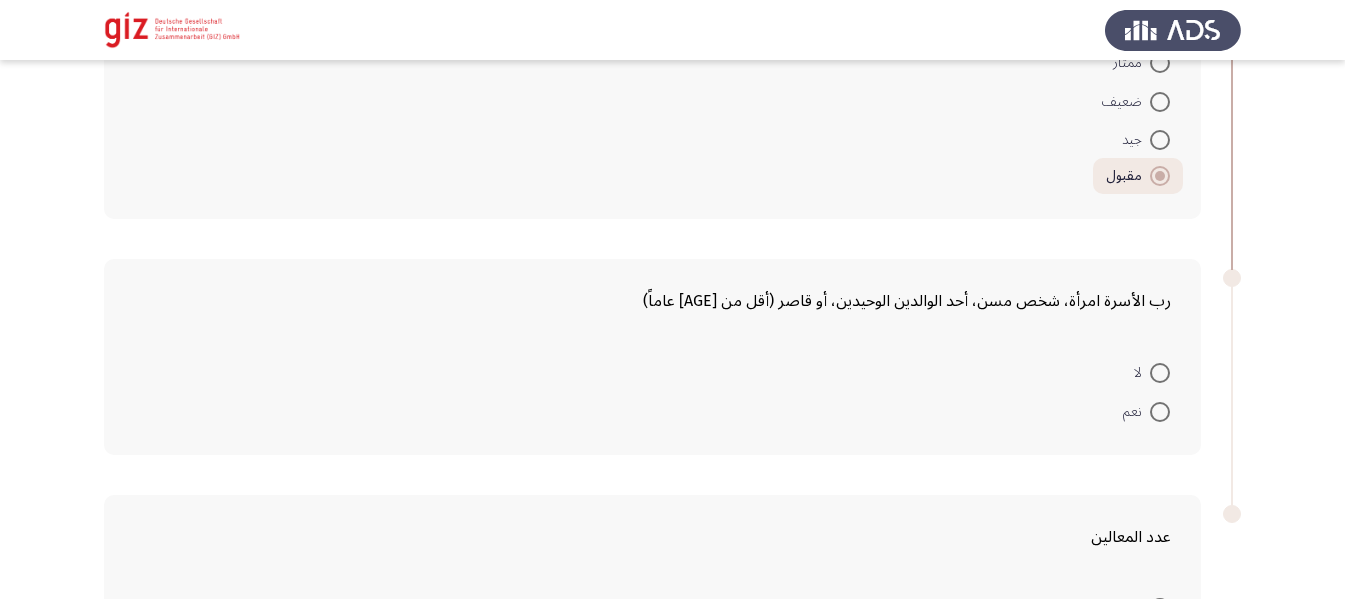 scroll, scrollTop: 1500, scrollLeft: 0, axis: vertical 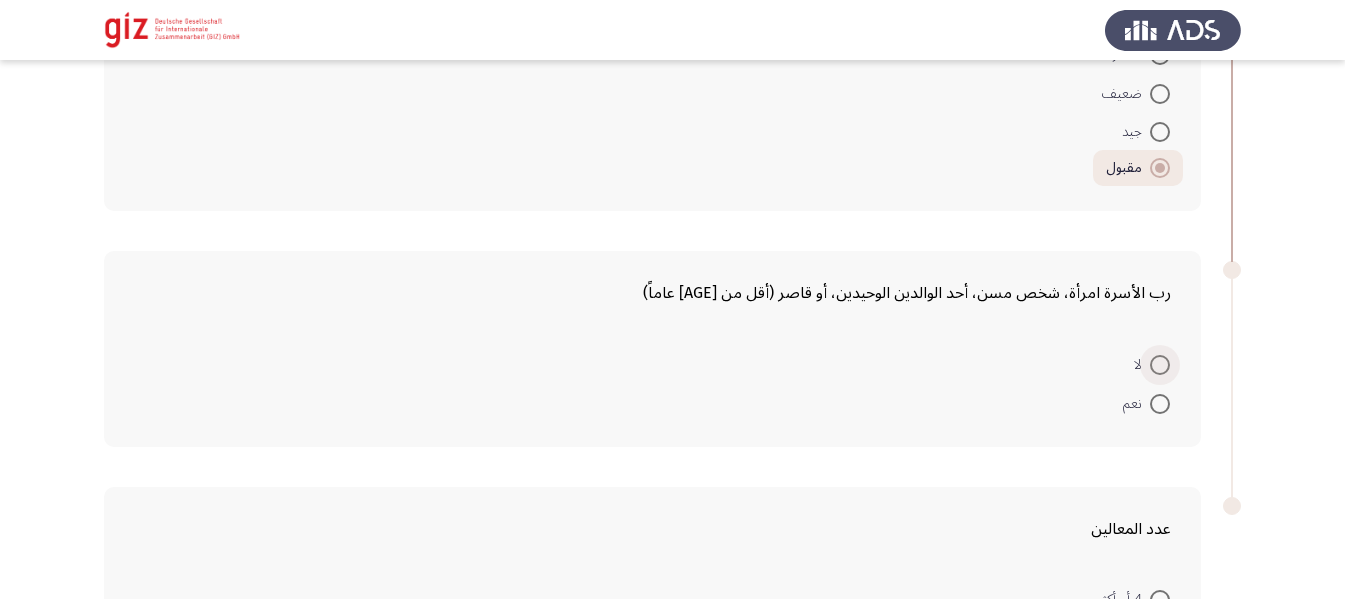 click at bounding box center (1160, 365) 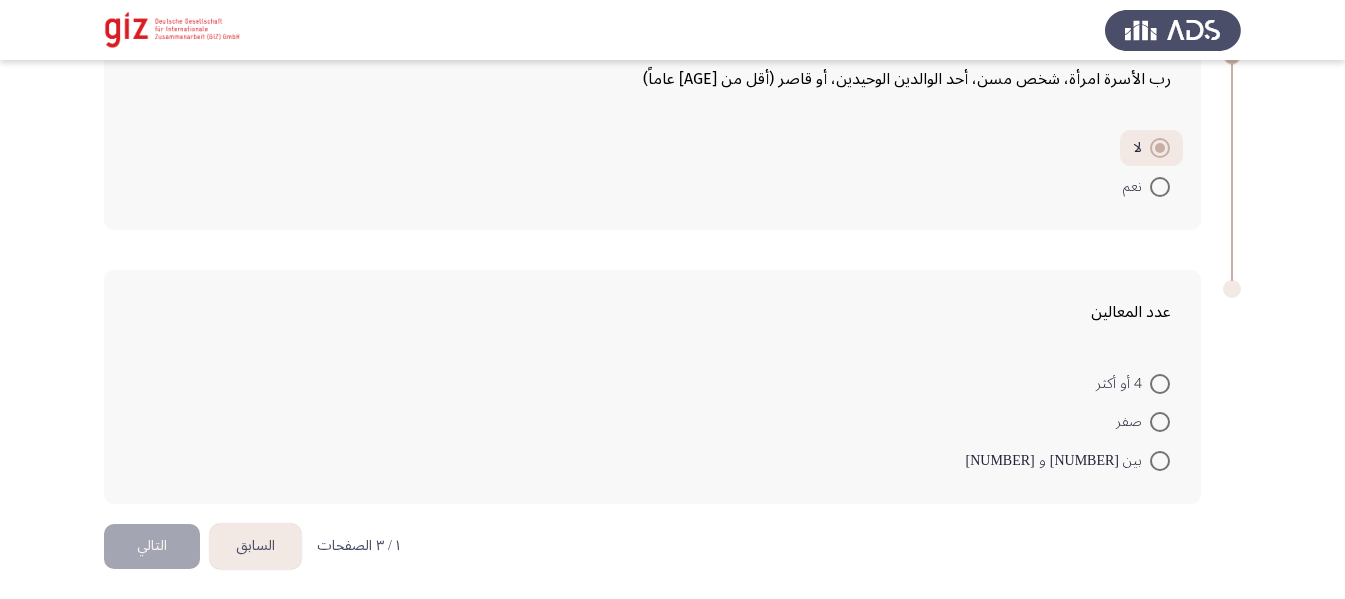 scroll, scrollTop: 1719, scrollLeft: 0, axis: vertical 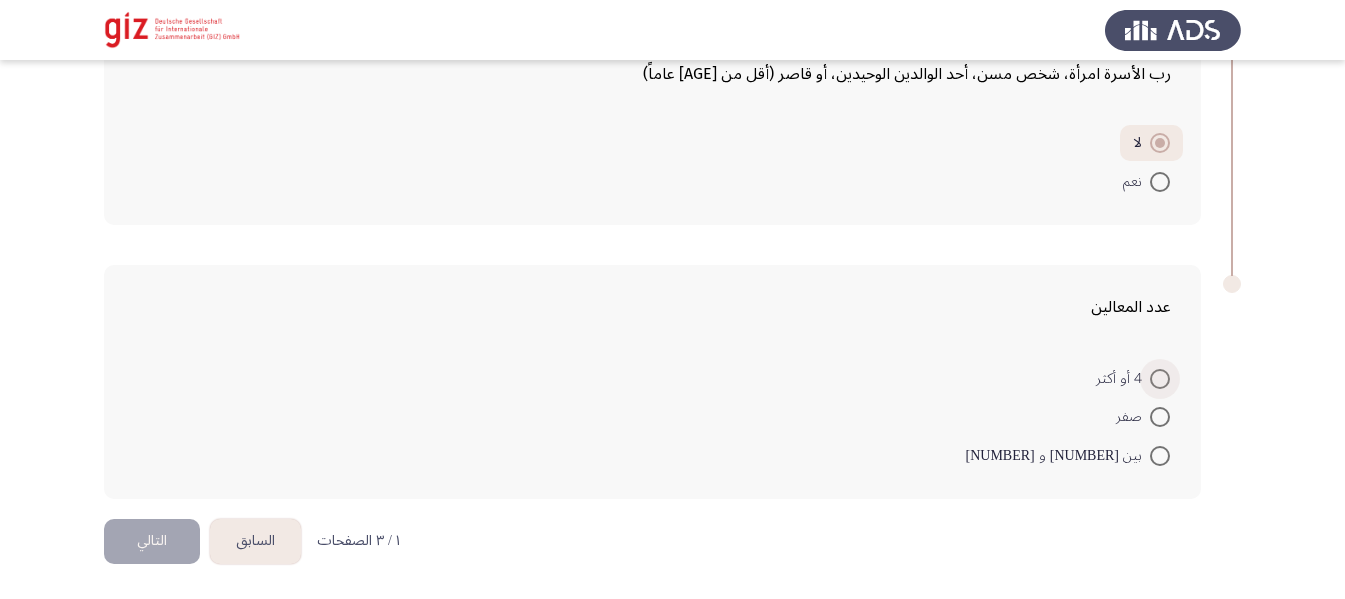 click at bounding box center (1160, 379) 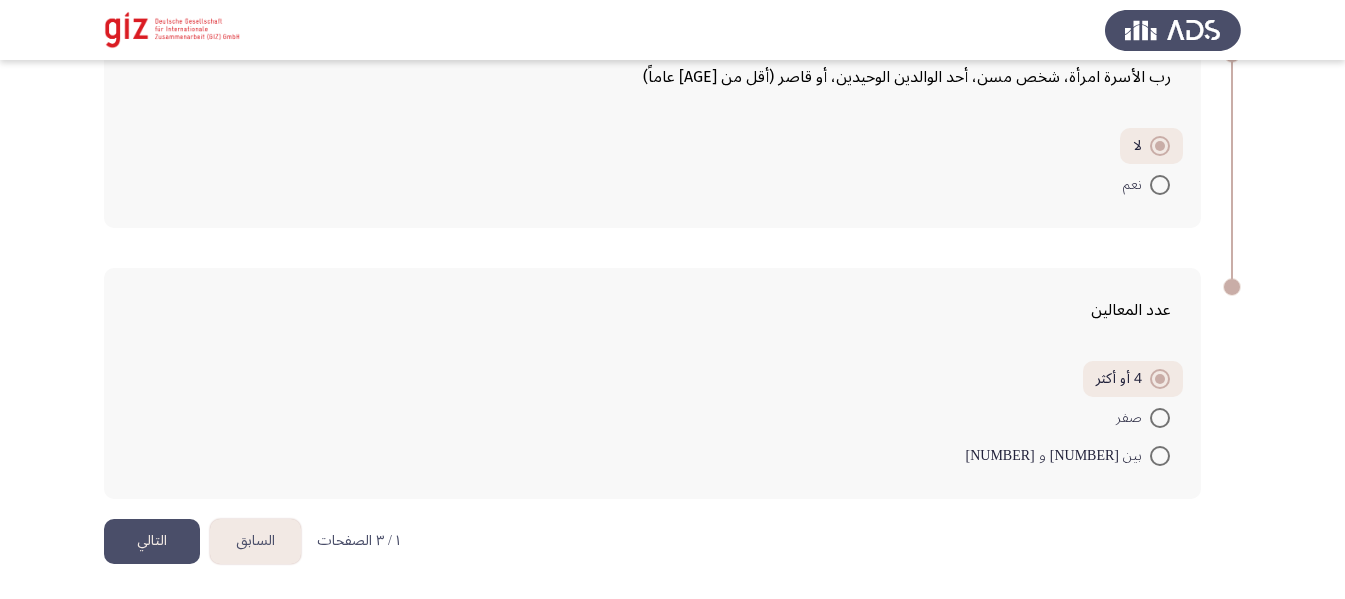 scroll, scrollTop: 1716, scrollLeft: 0, axis: vertical 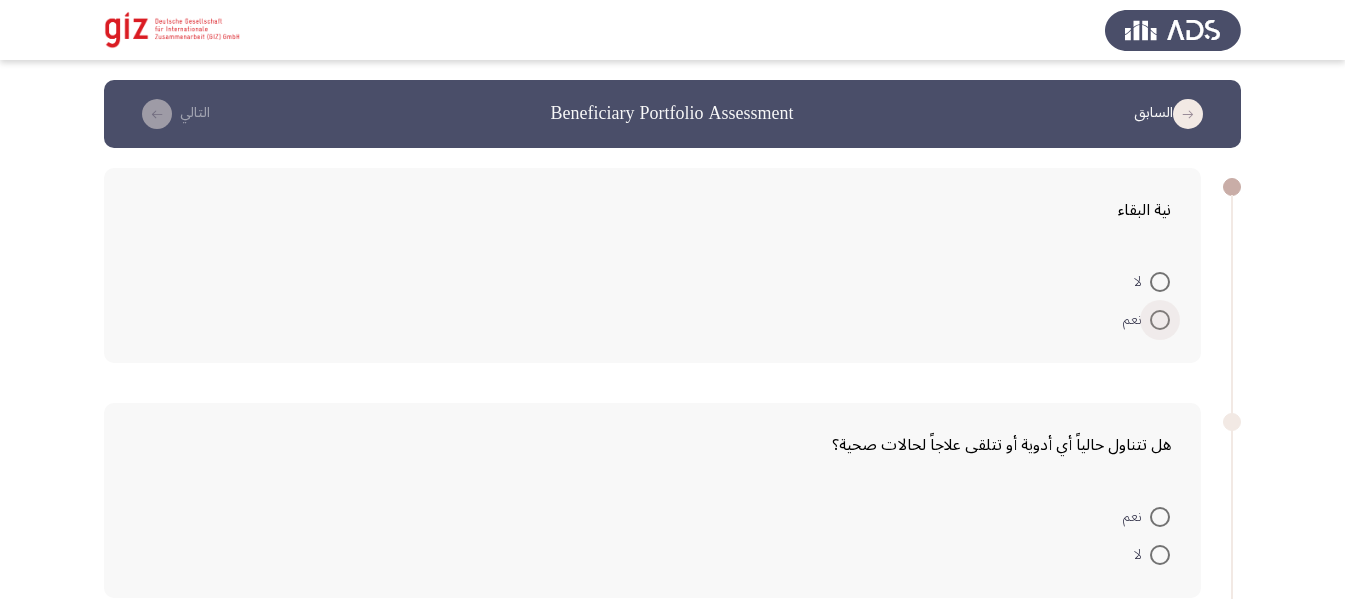 click at bounding box center (1160, 320) 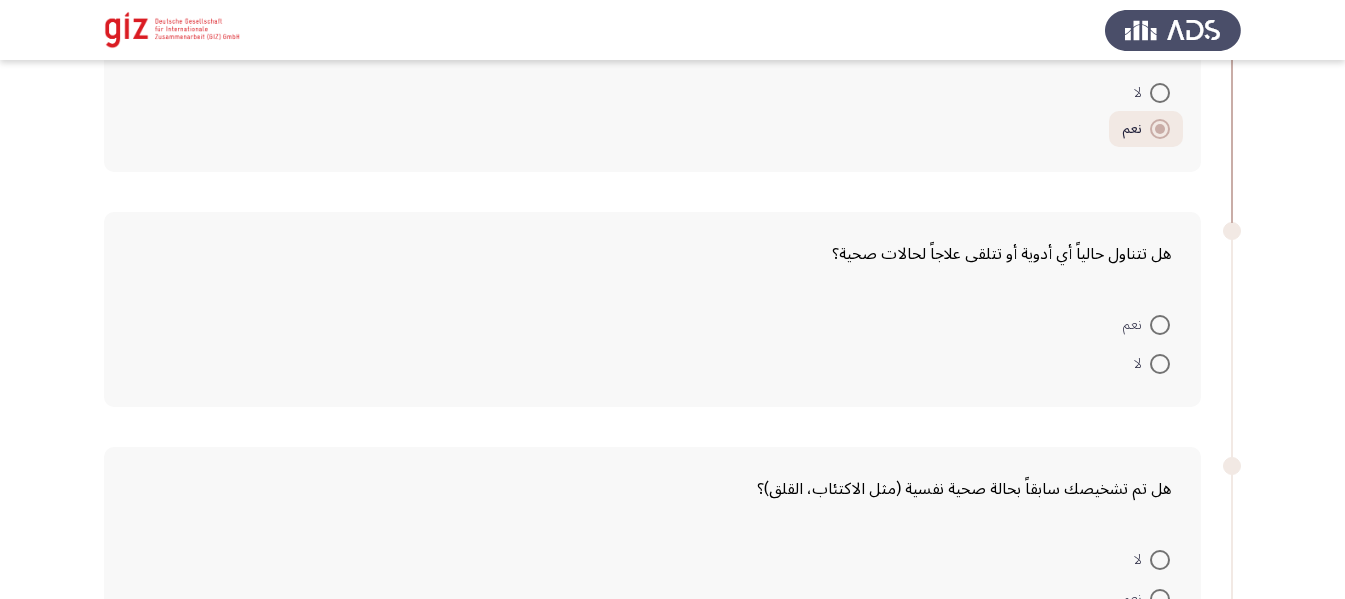 scroll, scrollTop: 257, scrollLeft: 0, axis: vertical 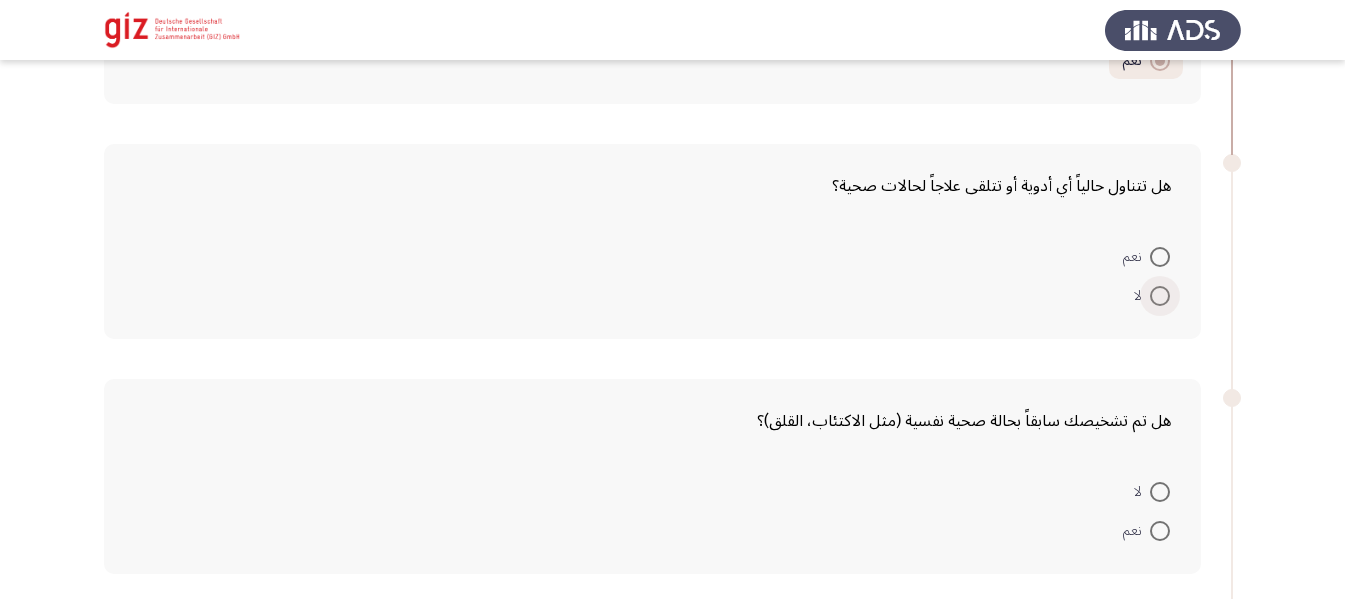 click at bounding box center (1160, 296) 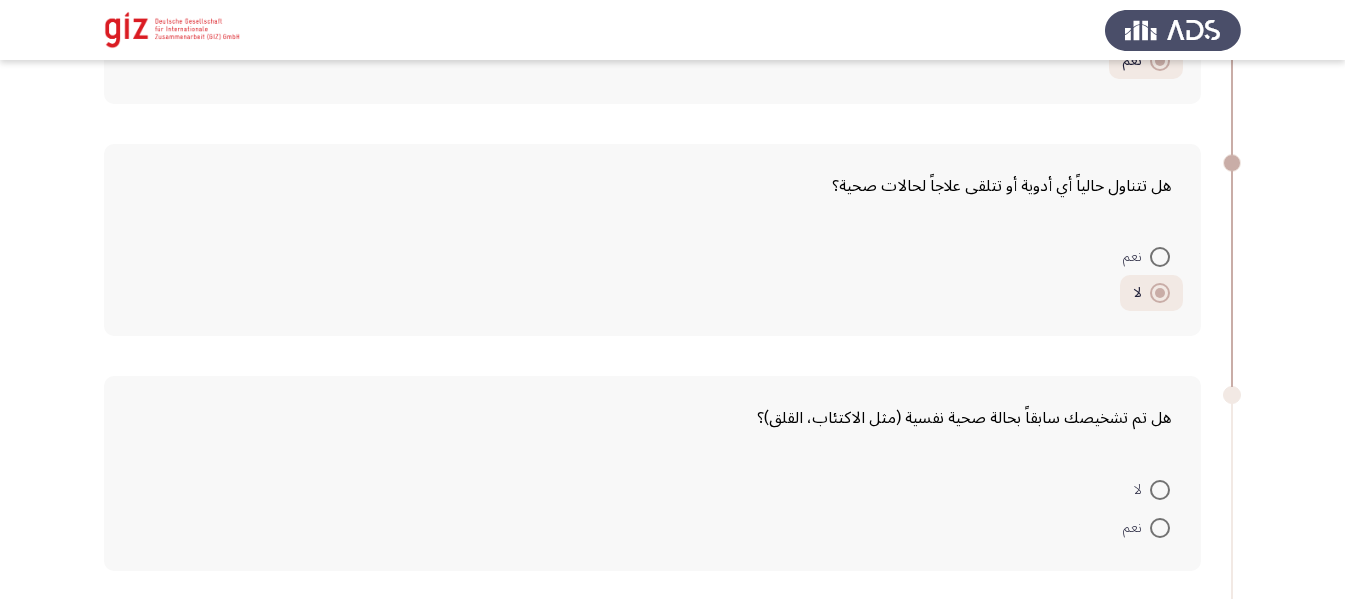 click at bounding box center [1160, 490] 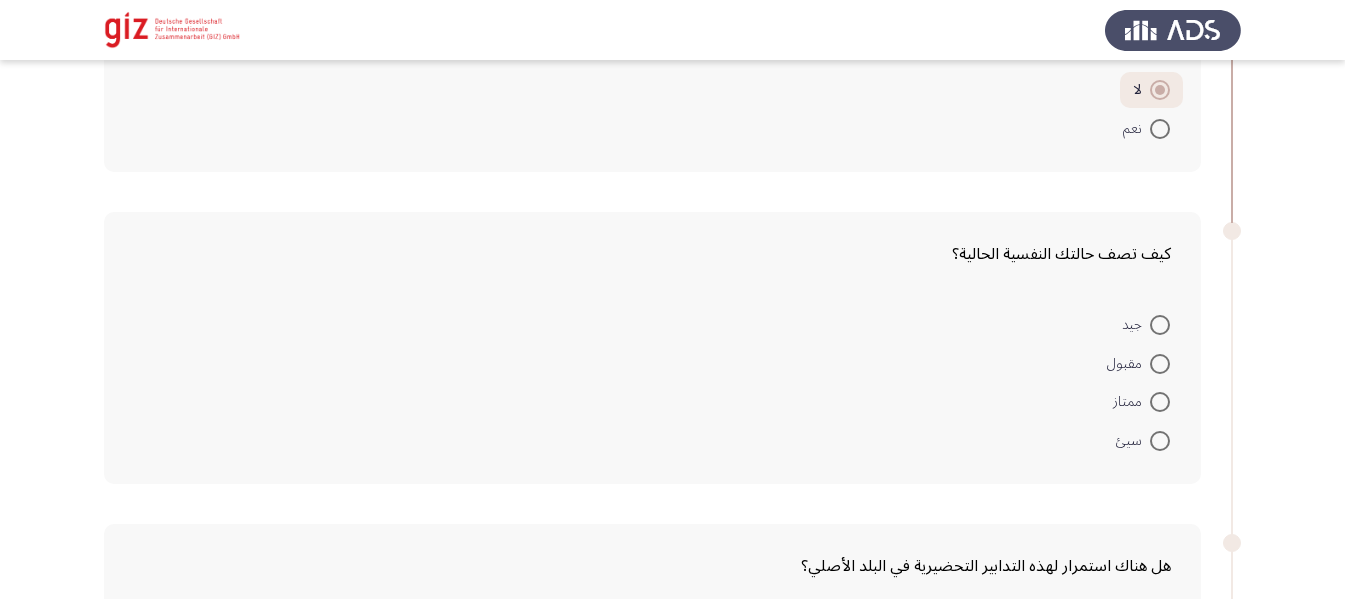 scroll, scrollTop: 666, scrollLeft: 0, axis: vertical 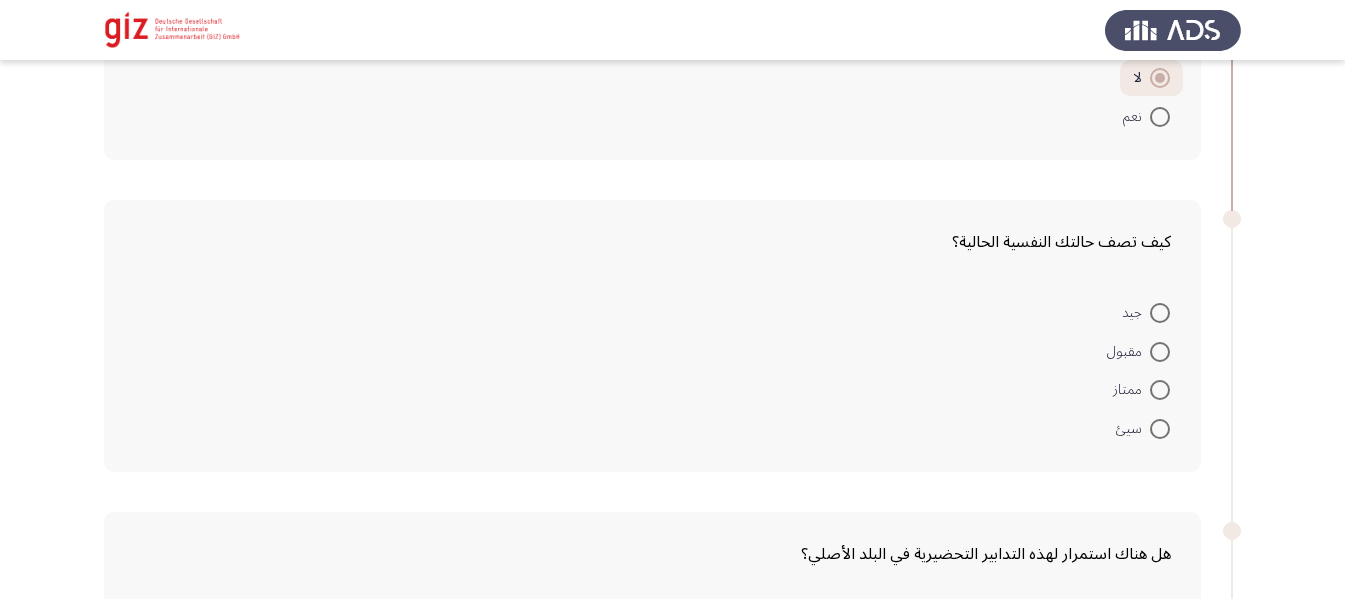 click at bounding box center (1160, 352) 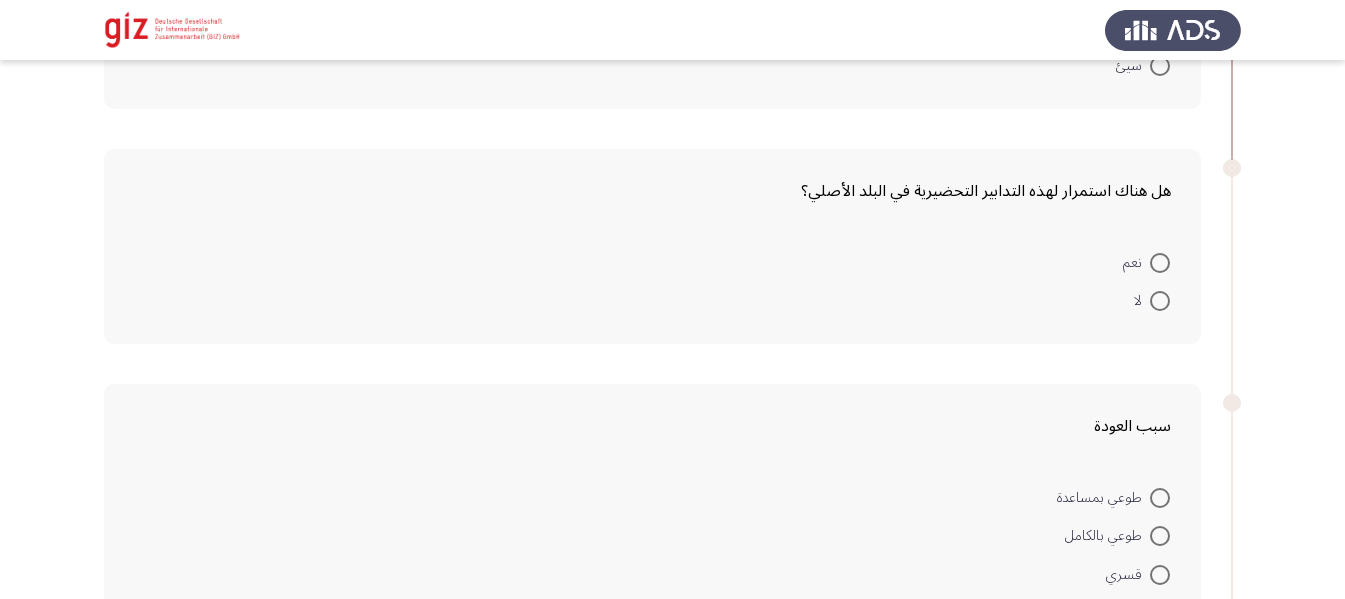 scroll, scrollTop: 1030, scrollLeft: 0, axis: vertical 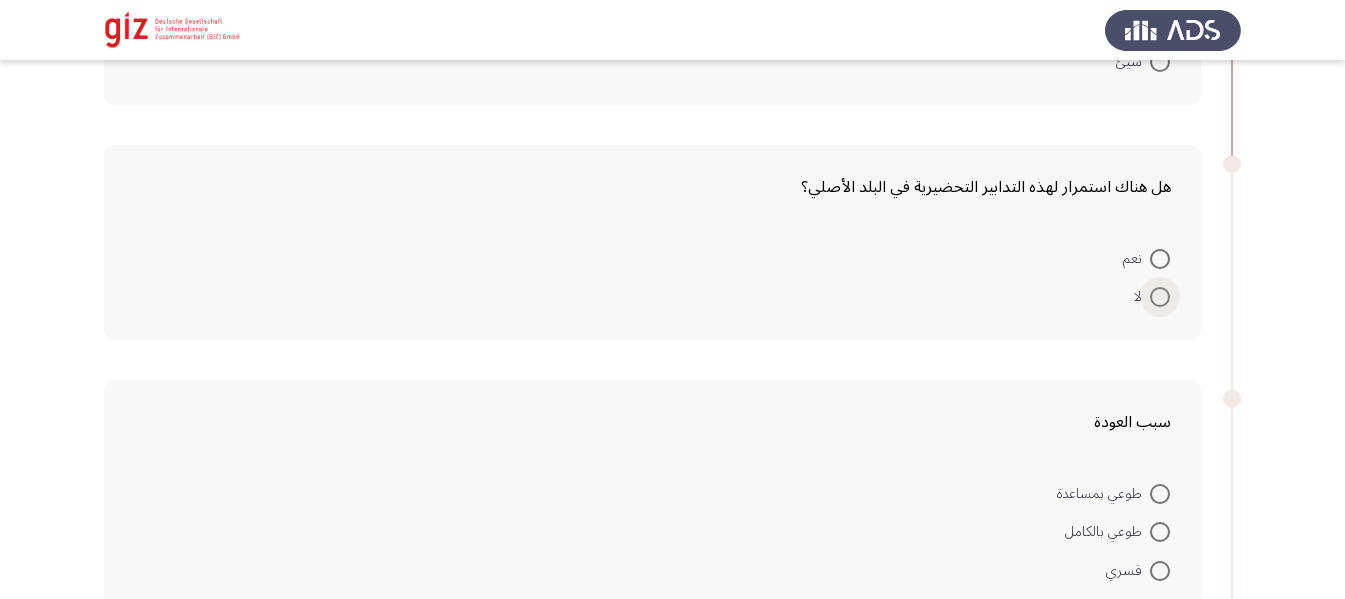 click at bounding box center [1160, 297] 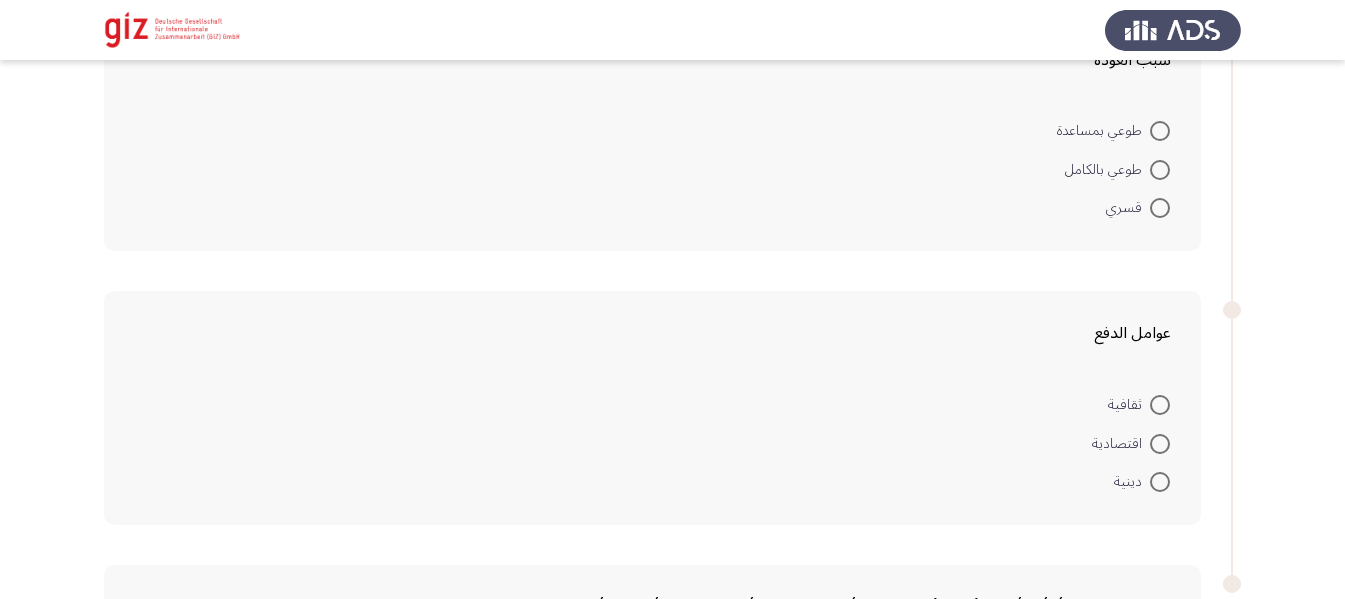 scroll, scrollTop: 1386, scrollLeft: 0, axis: vertical 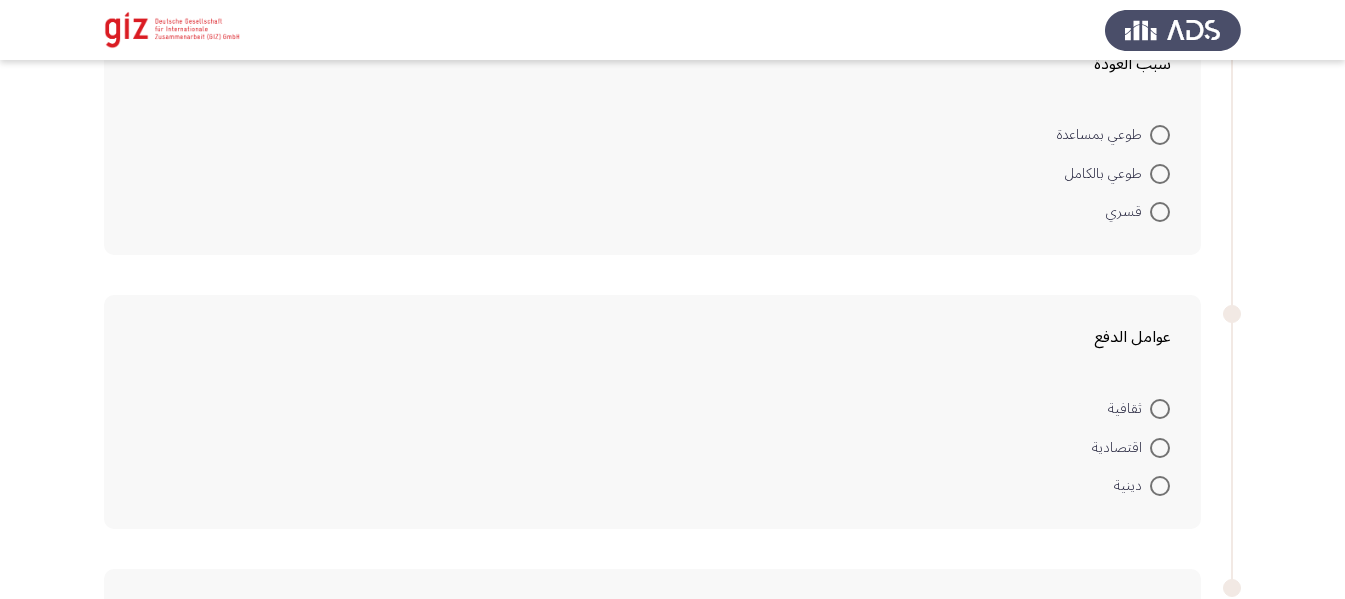 click at bounding box center (1160, 212) 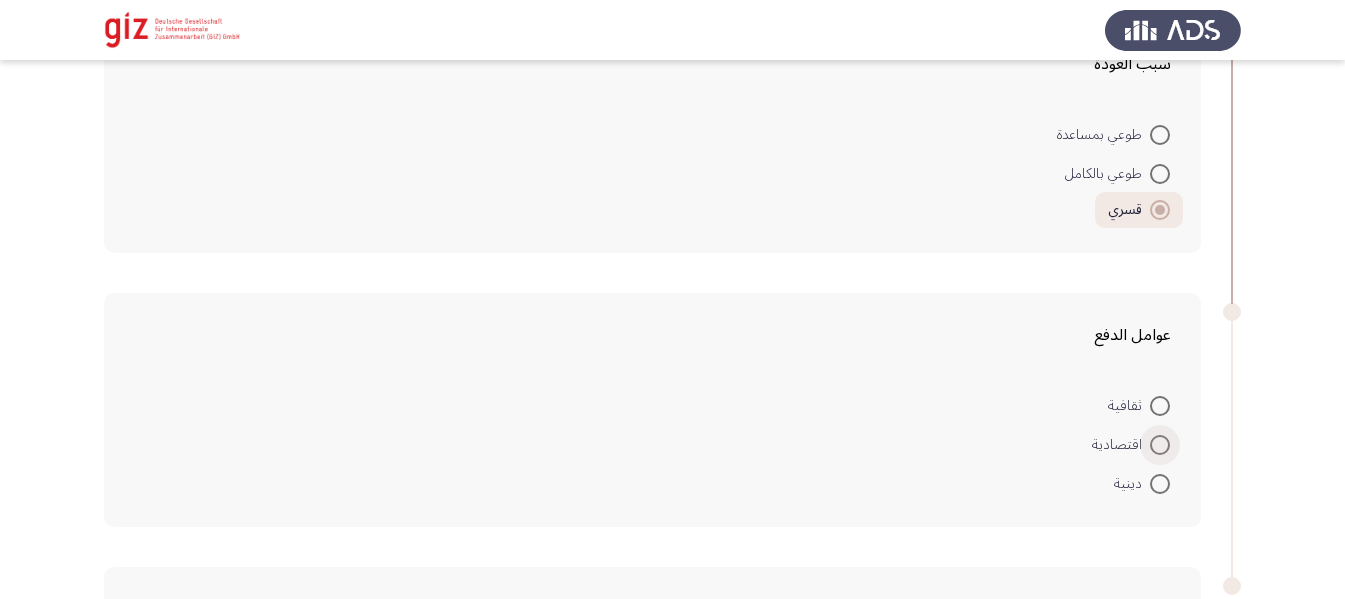 click at bounding box center (1160, 445) 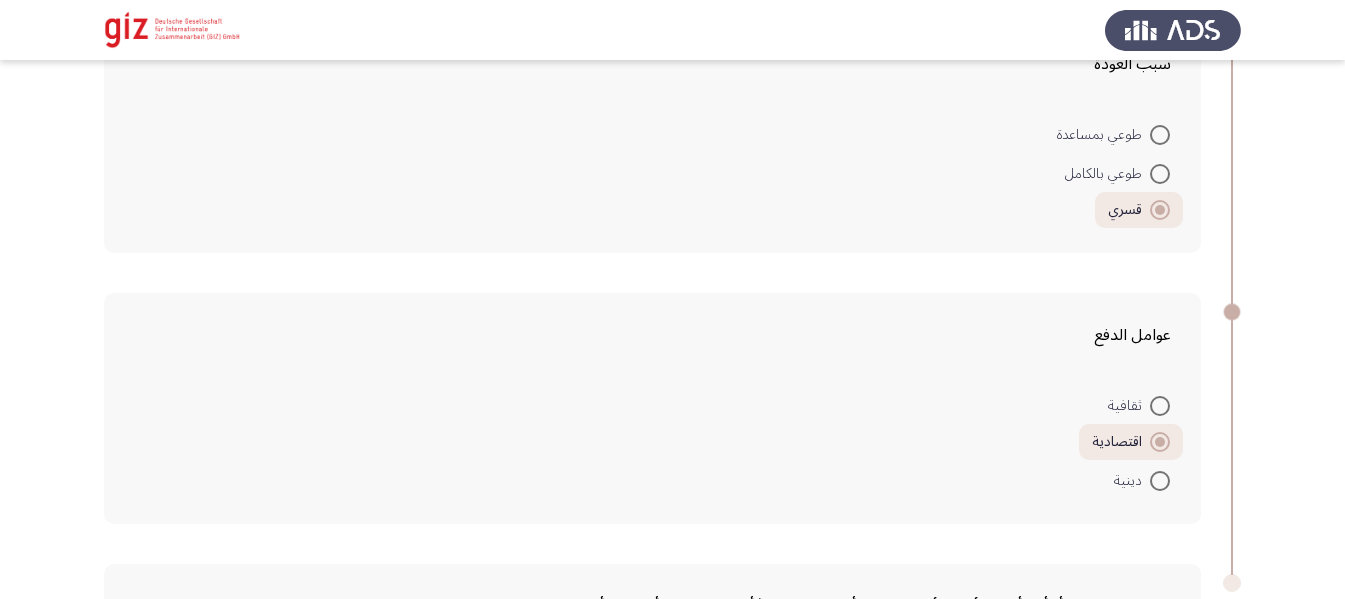 scroll, scrollTop: 1646, scrollLeft: 0, axis: vertical 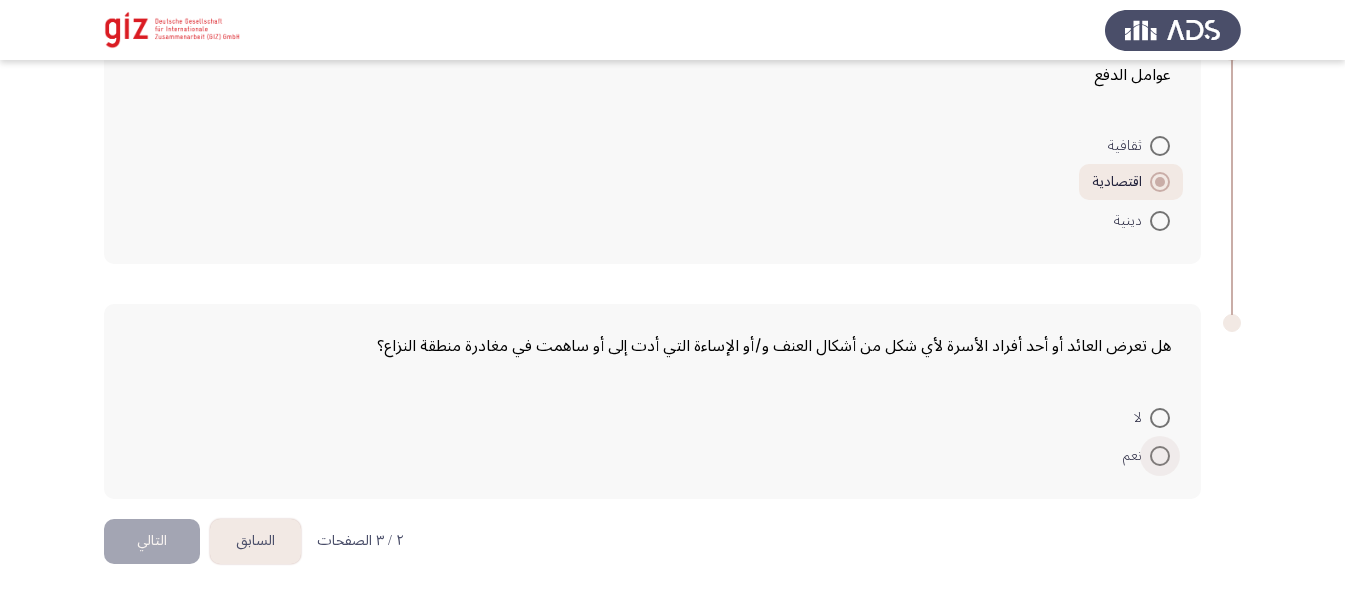 click at bounding box center [1160, 456] 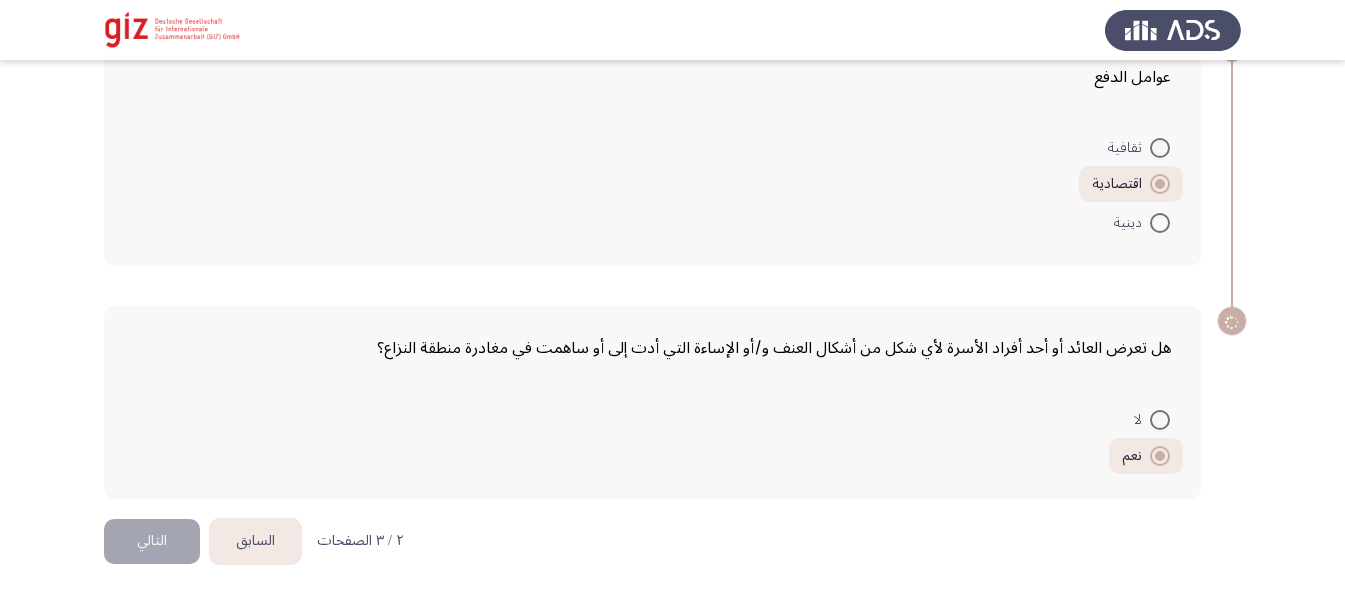scroll, scrollTop: 1644, scrollLeft: 0, axis: vertical 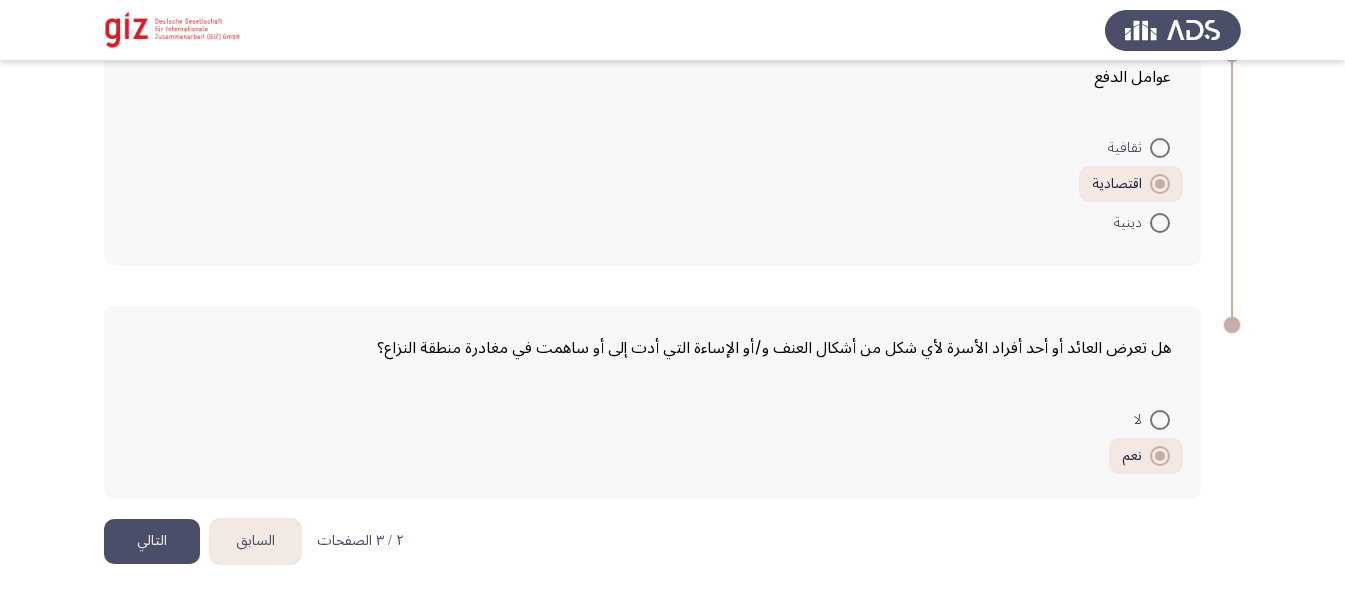 click on "التالي" 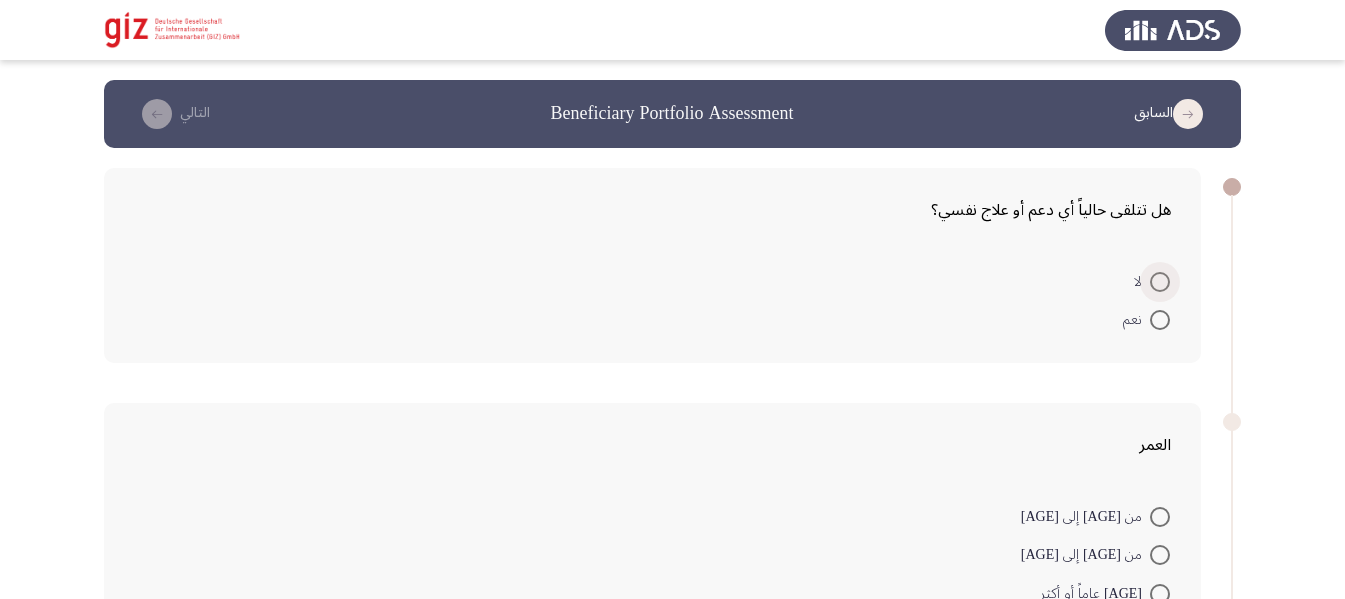click at bounding box center [1160, 282] 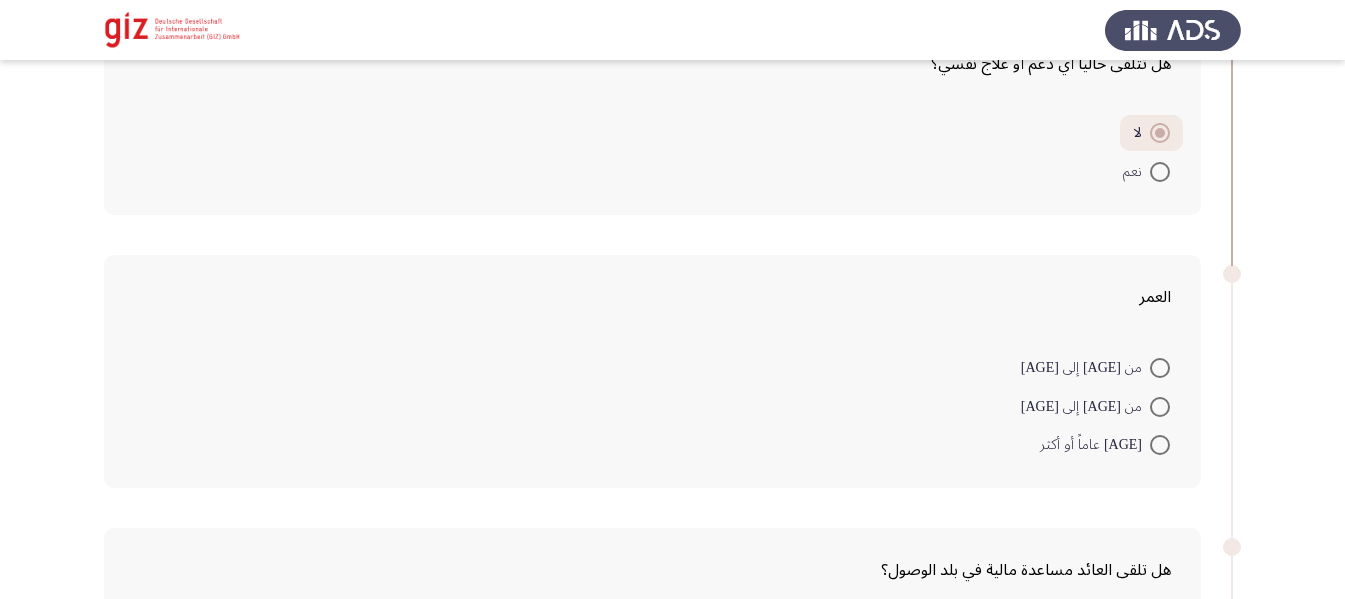 scroll, scrollTop: 105, scrollLeft: 0, axis: vertical 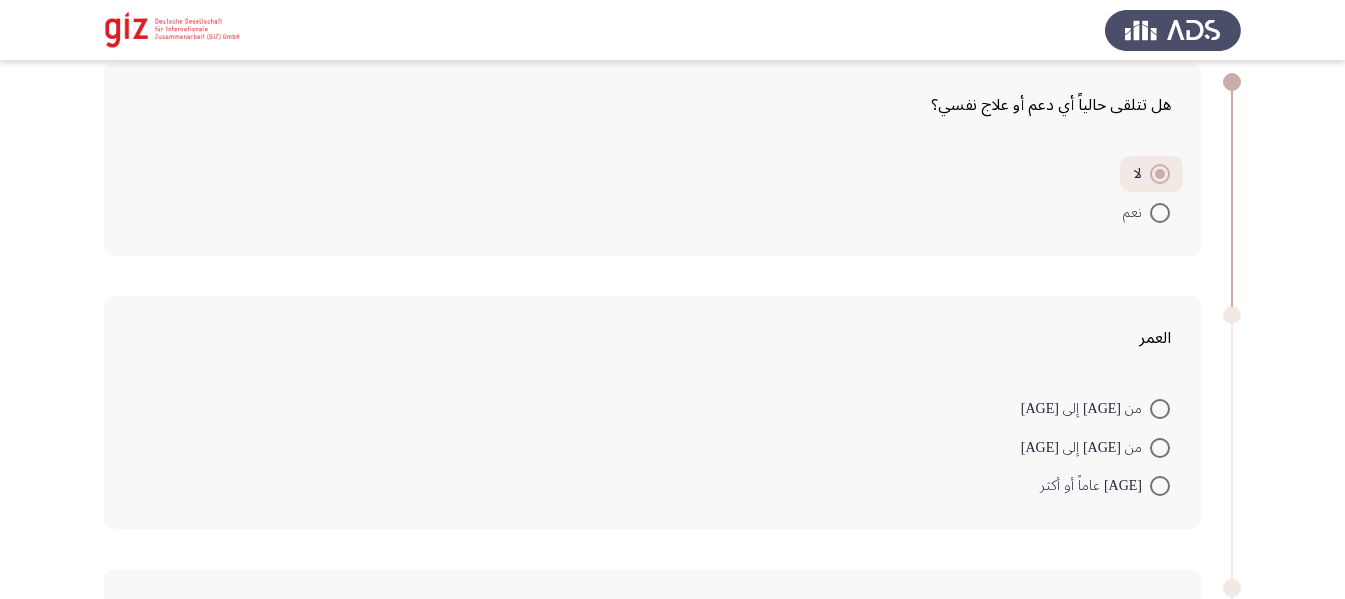 click on "من [AGE] إلى [AGE] عاماً" at bounding box center (1085, 448) 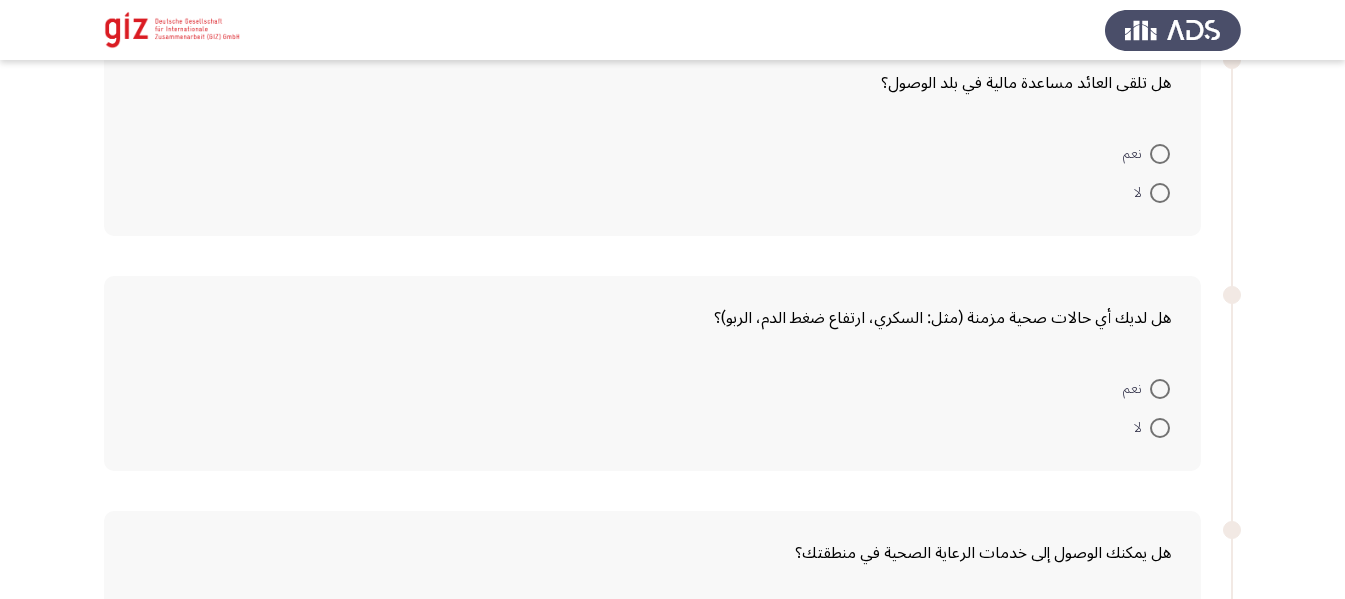 scroll, scrollTop: 624, scrollLeft: 0, axis: vertical 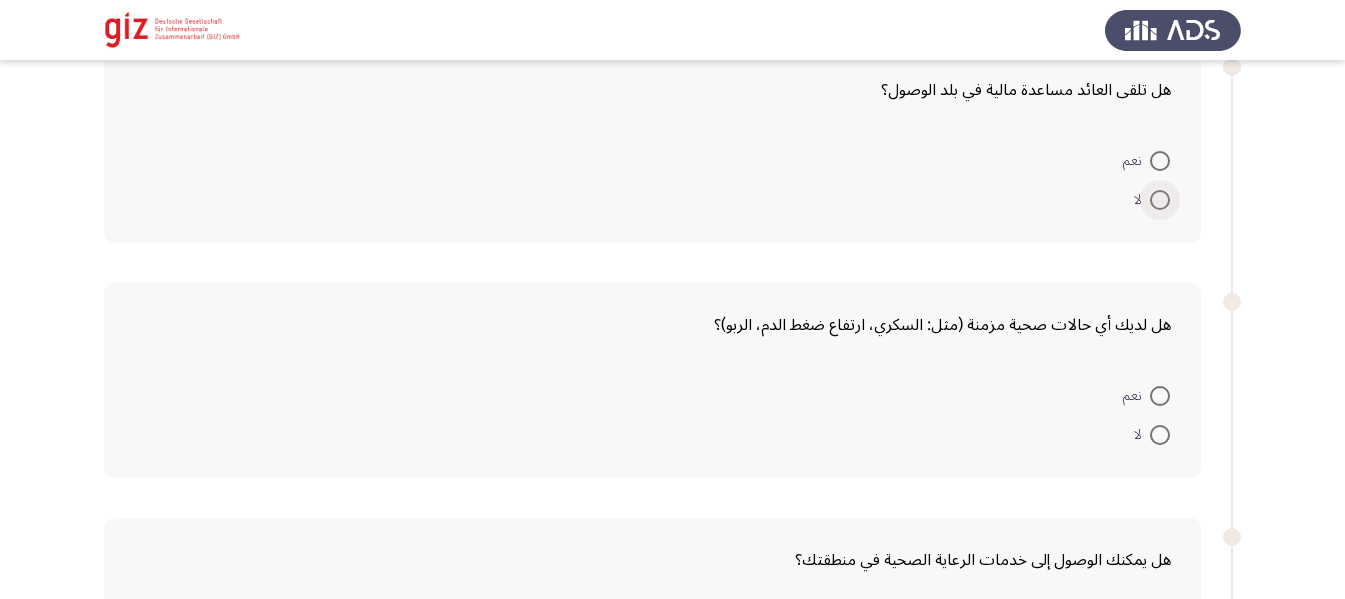 click on "لا" at bounding box center (1142, 200) 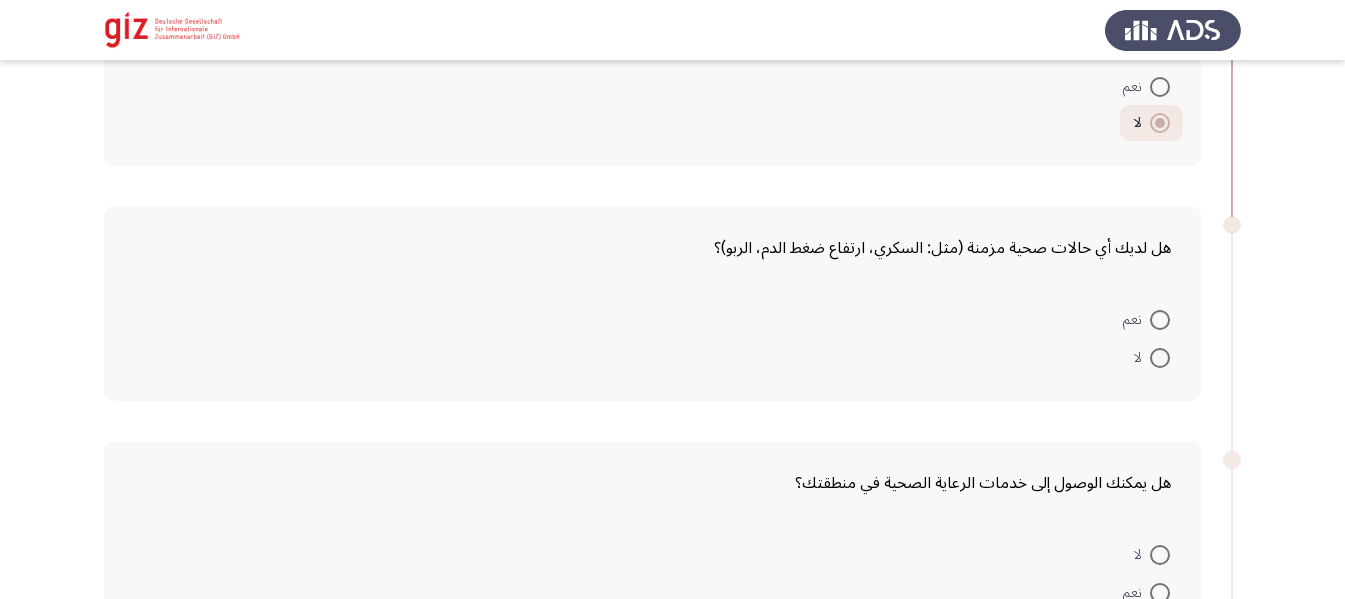 scroll, scrollTop: 702, scrollLeft: 0, axis: vertical 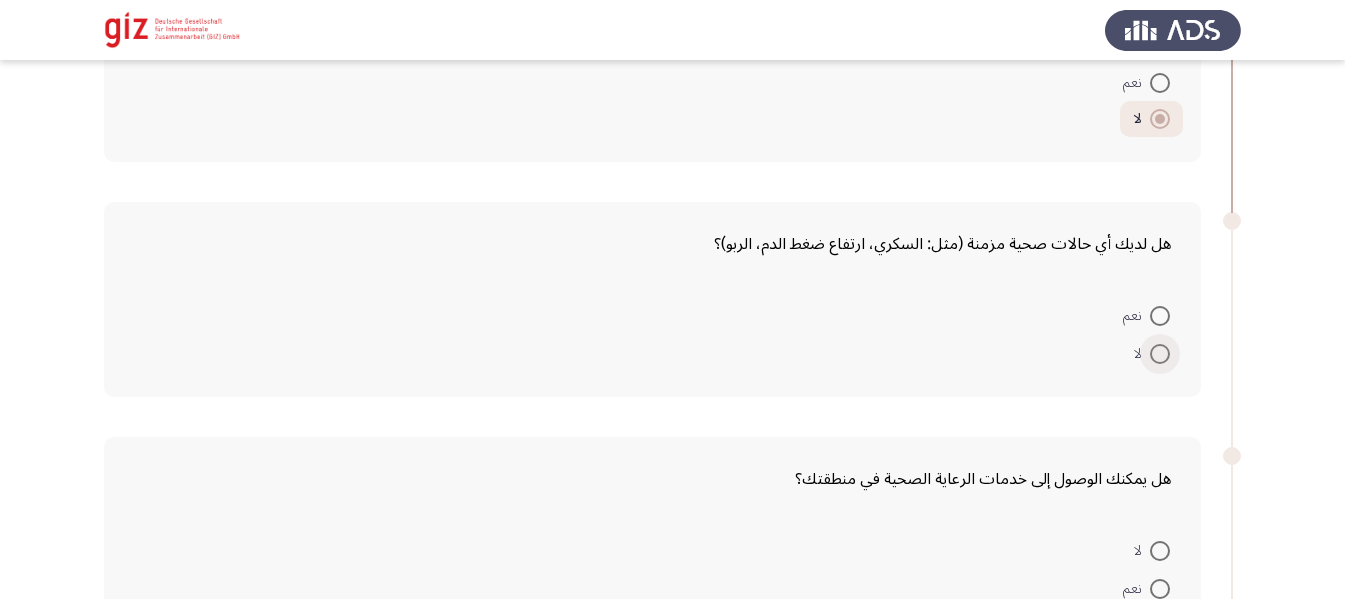 click at bounding box center [1160, 354] 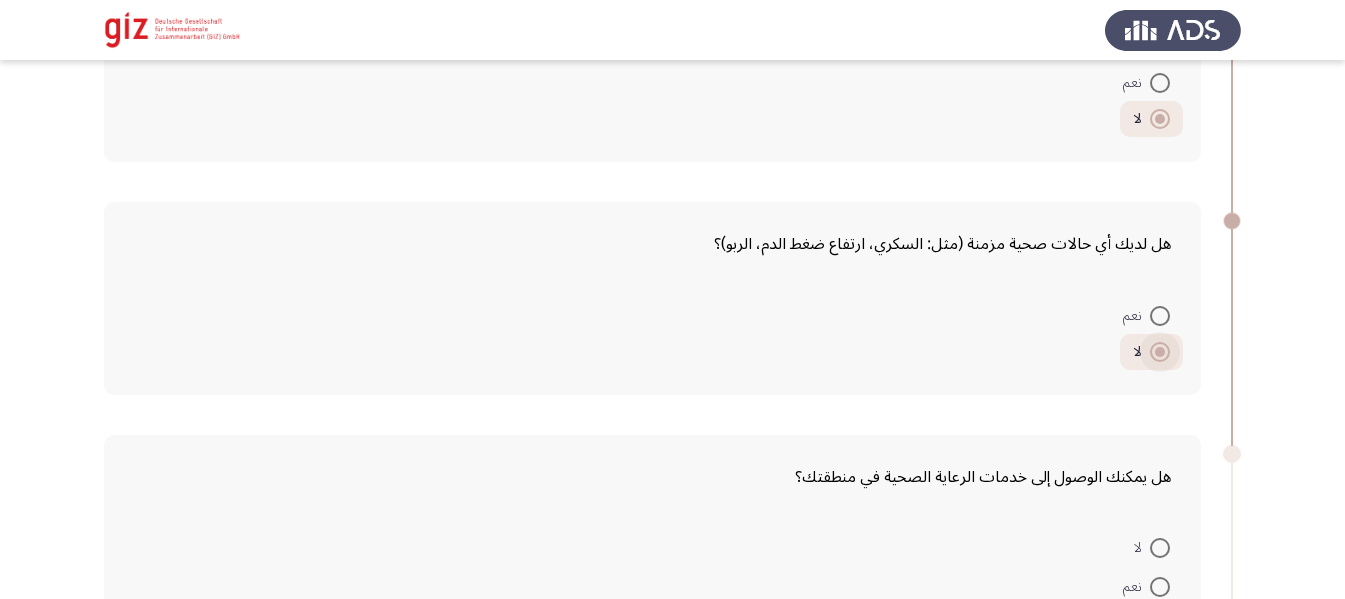 click at bounding box center [1160, 352] 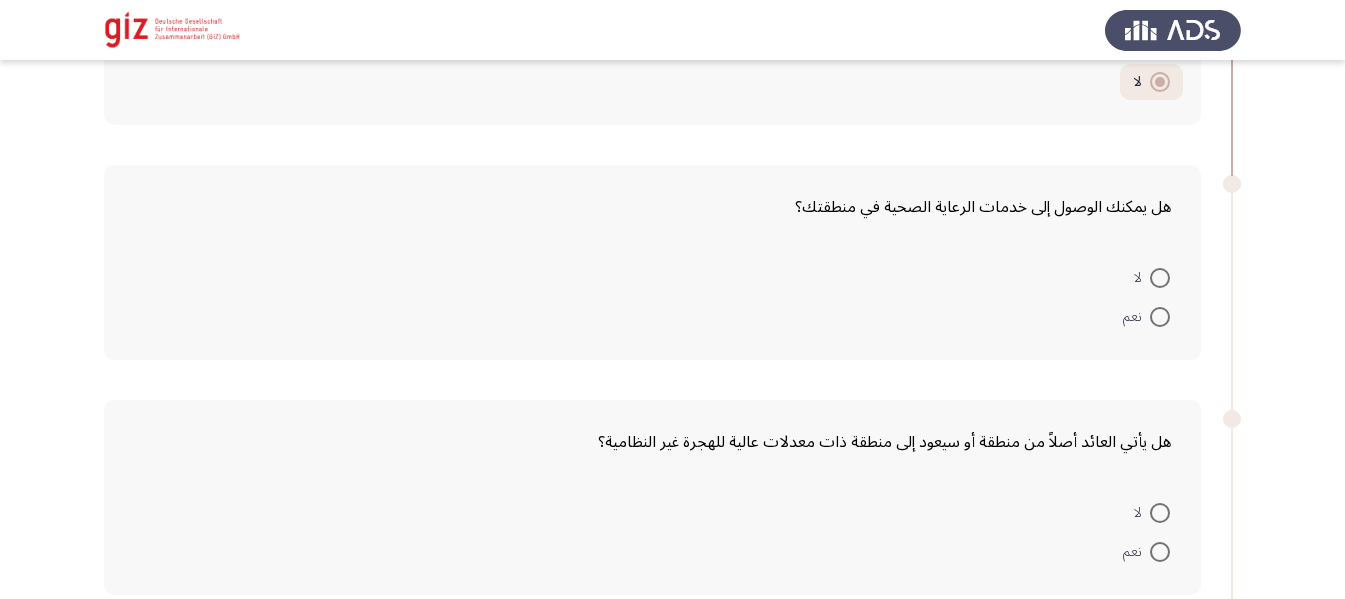 scroll, scrollTop: 965, scrollLeft: 0, axis: vertical 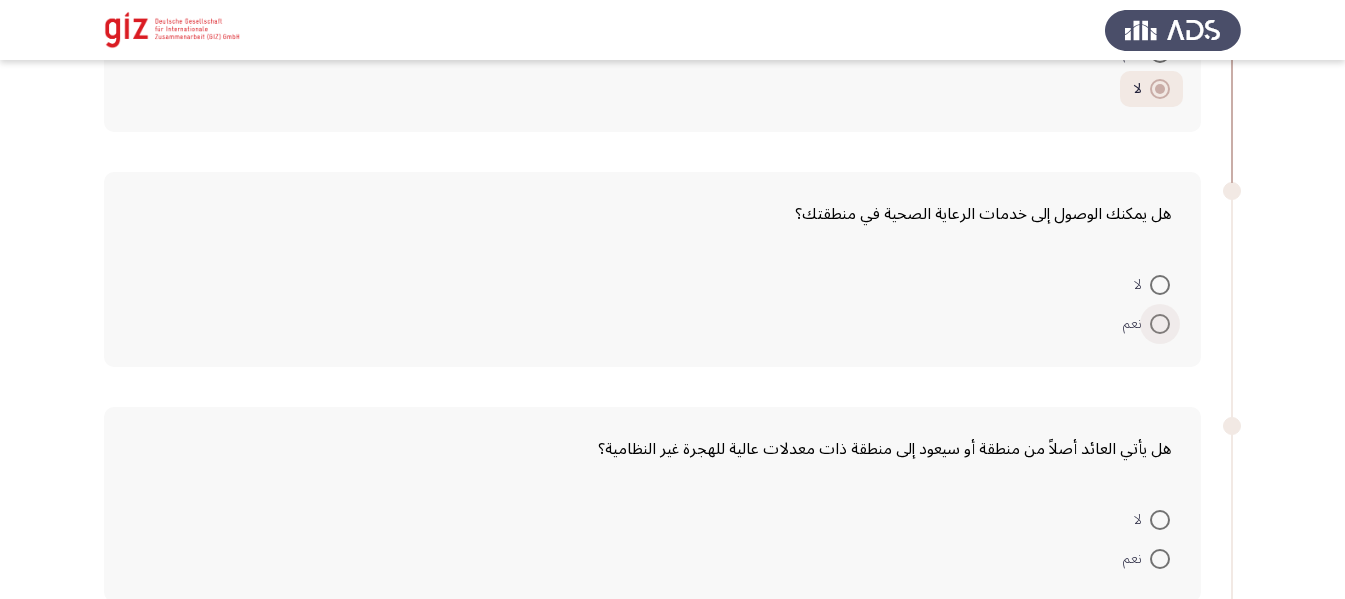 click at bounding box center [1160, 324] 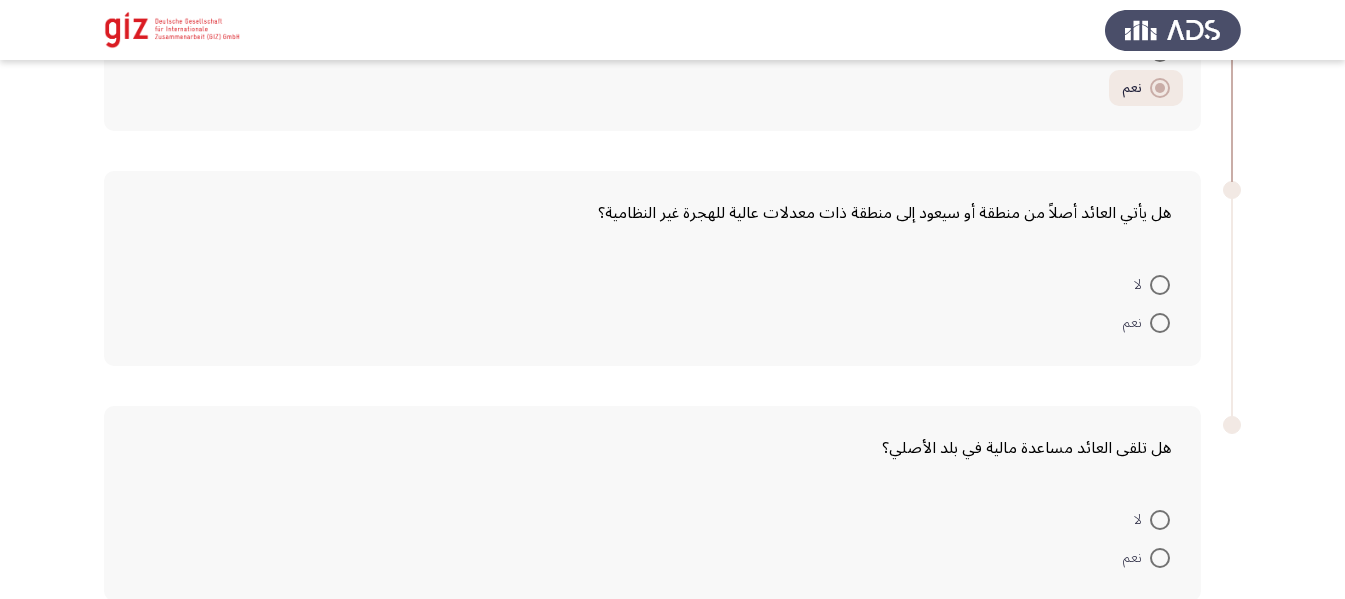 scroll, scrollTop: 1215, scrollLeft: 0, axis: vertical 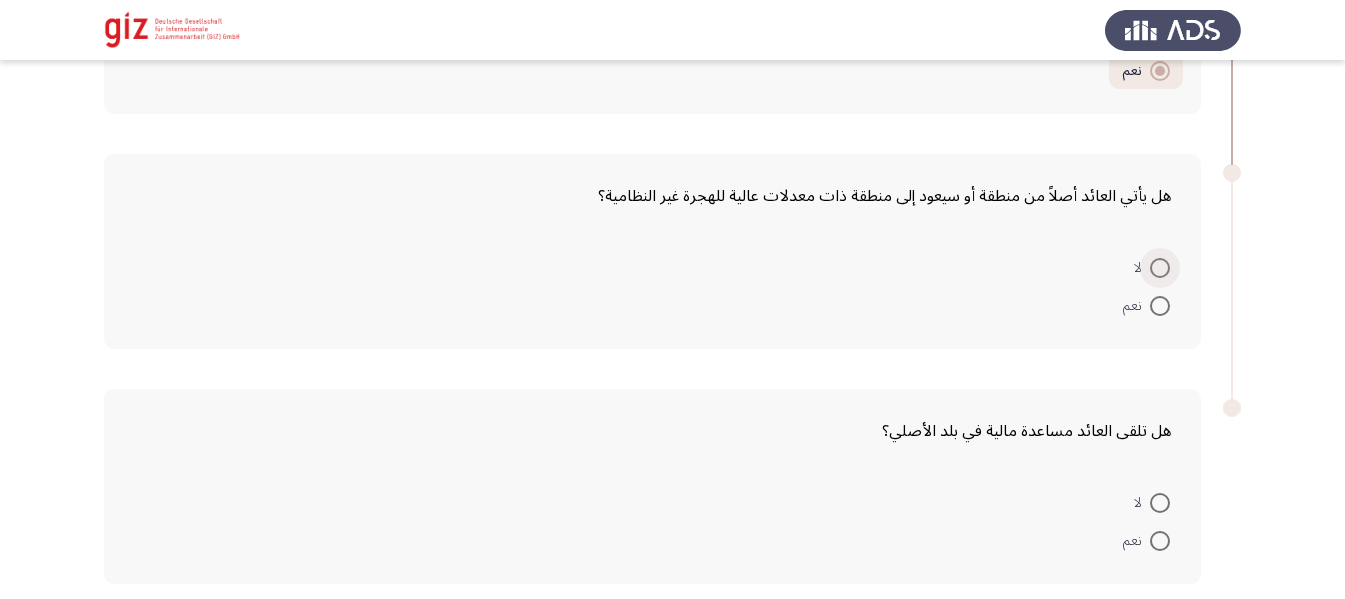 click on "لا" at bounding box center [1142, 268] 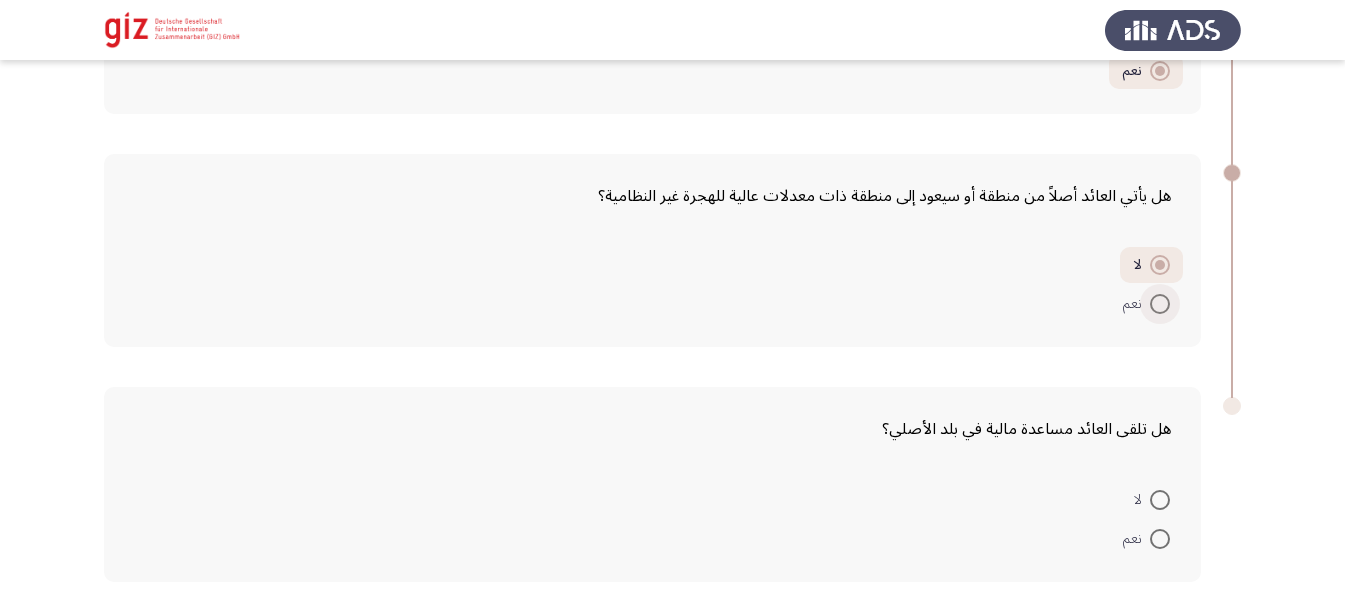 click at bounding box center (1160, 304) 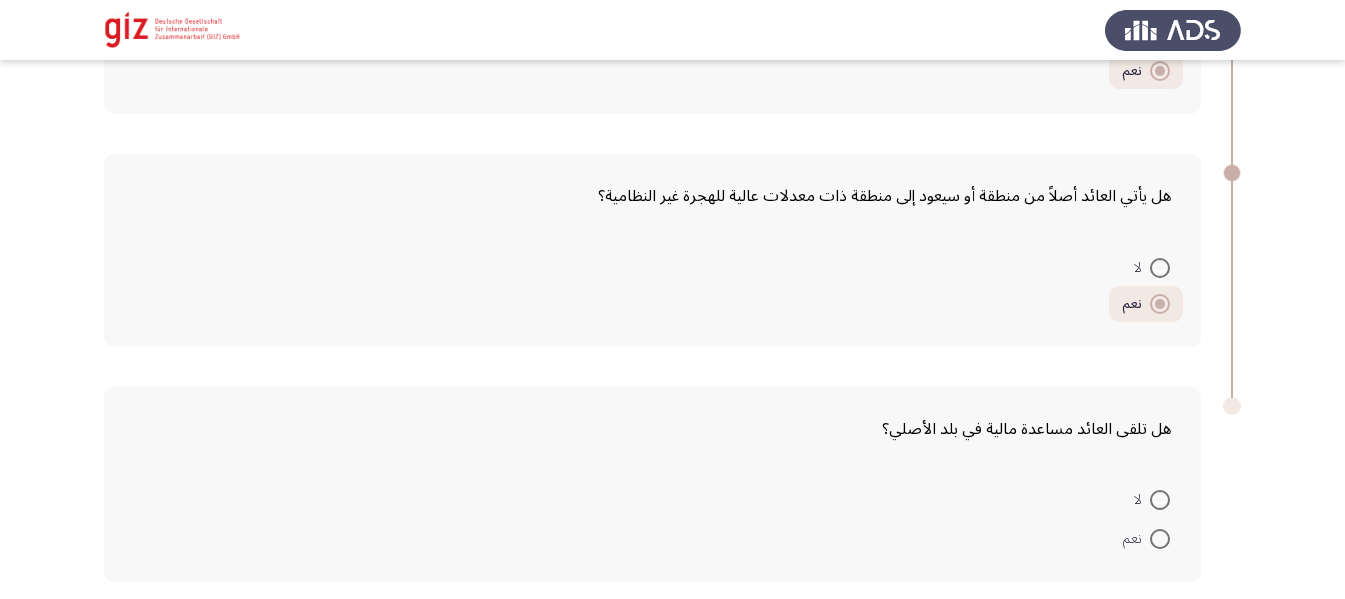 scroll, scrollTop: 1298, scrollLeft: 0, axis: vertical 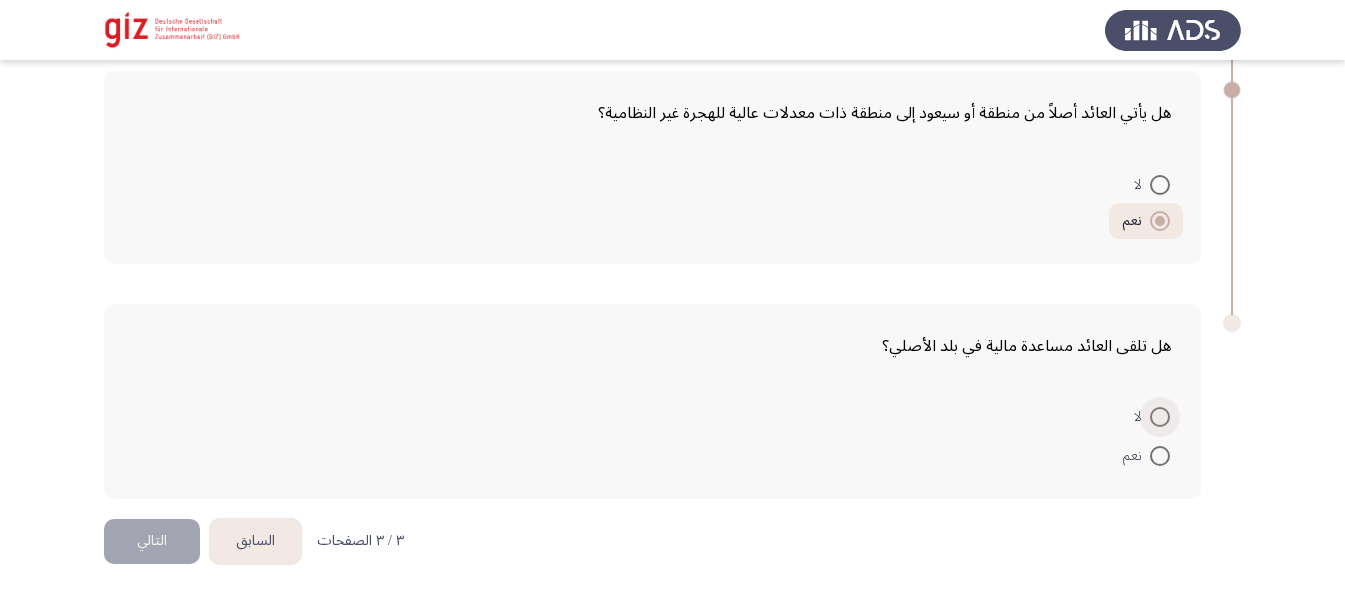 click at bounding box center (1160, 417) 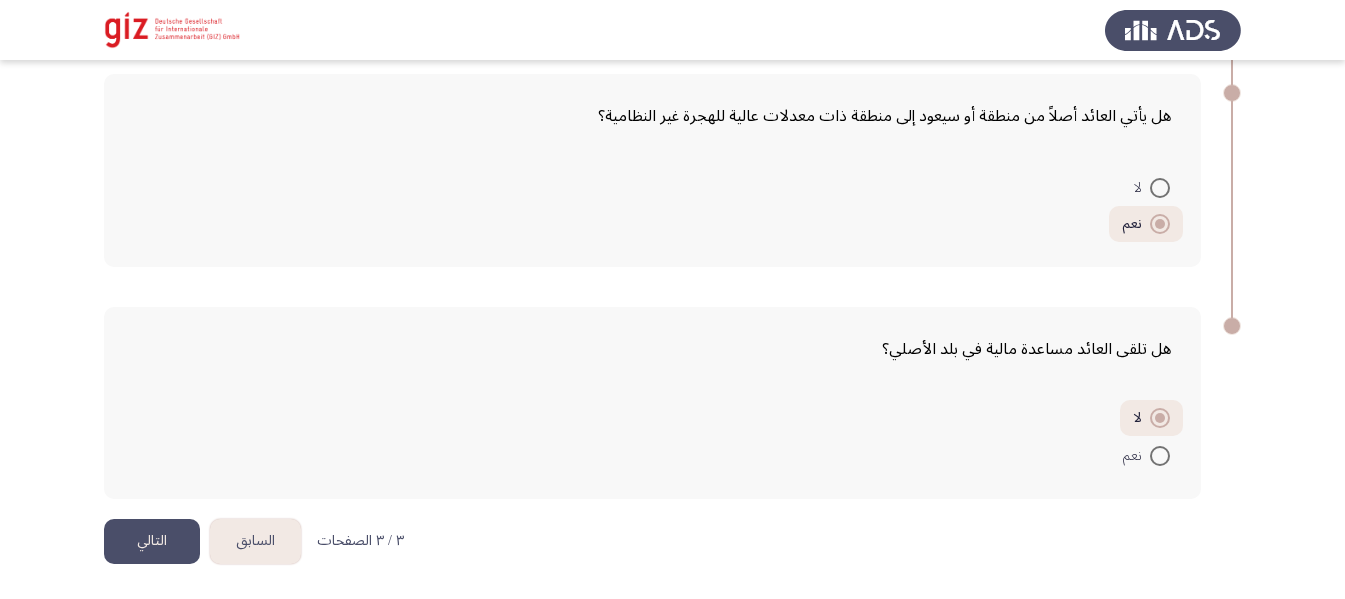 click on "التالي" 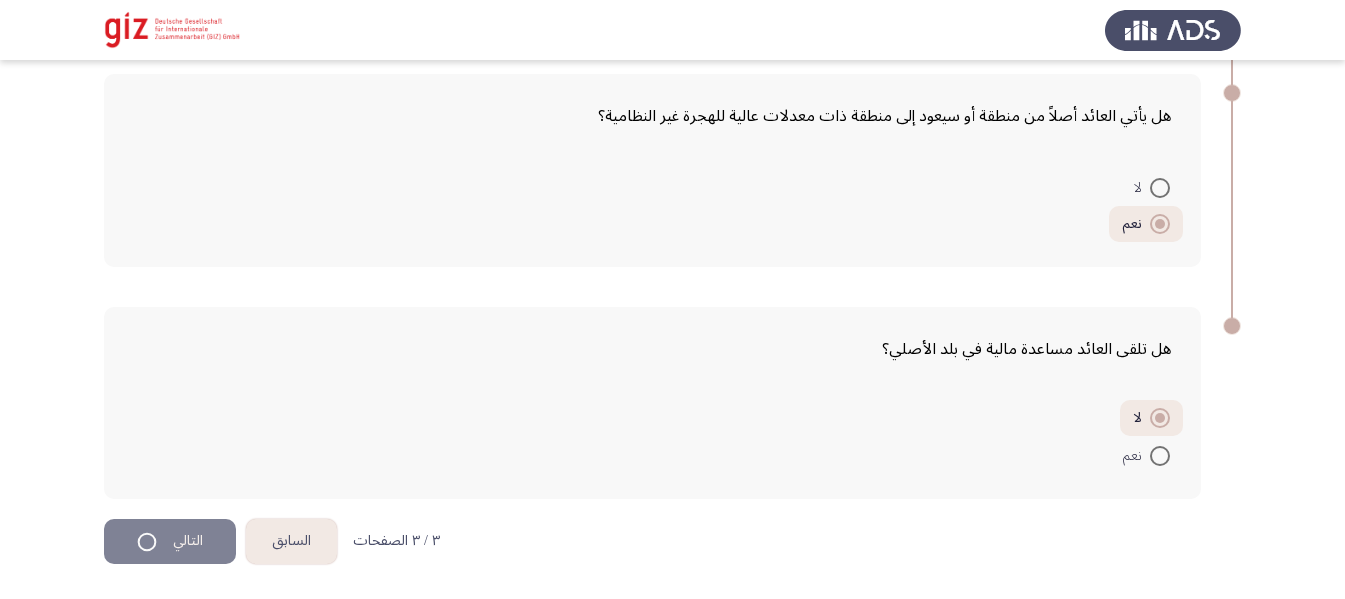 scroll, scrollTop: 0, scrollLeft: 0, axis: both 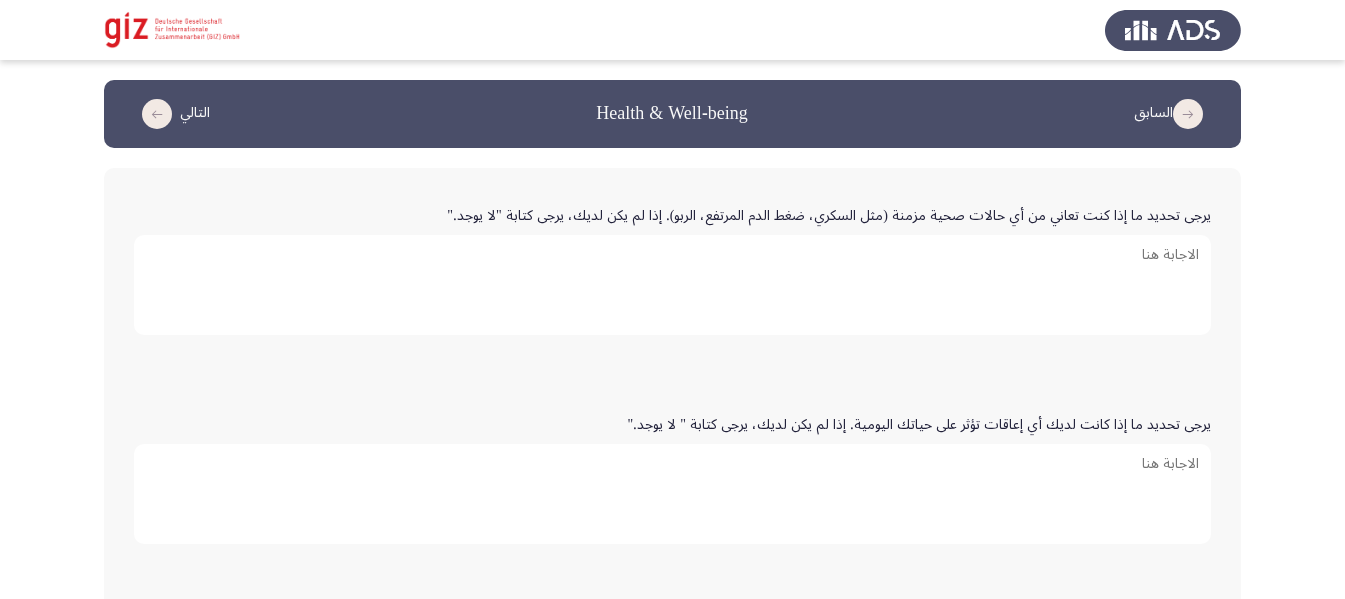 click on "يرجى تحديد ما إذا كنت تعاني من أي حالات صحية مزمنة (مثل السكري، ضغط الدم المرتفع، الربو). إذا لم يكن لديك، يرجى كتابة "لا يوجد."" at bounding box center [672, 285] 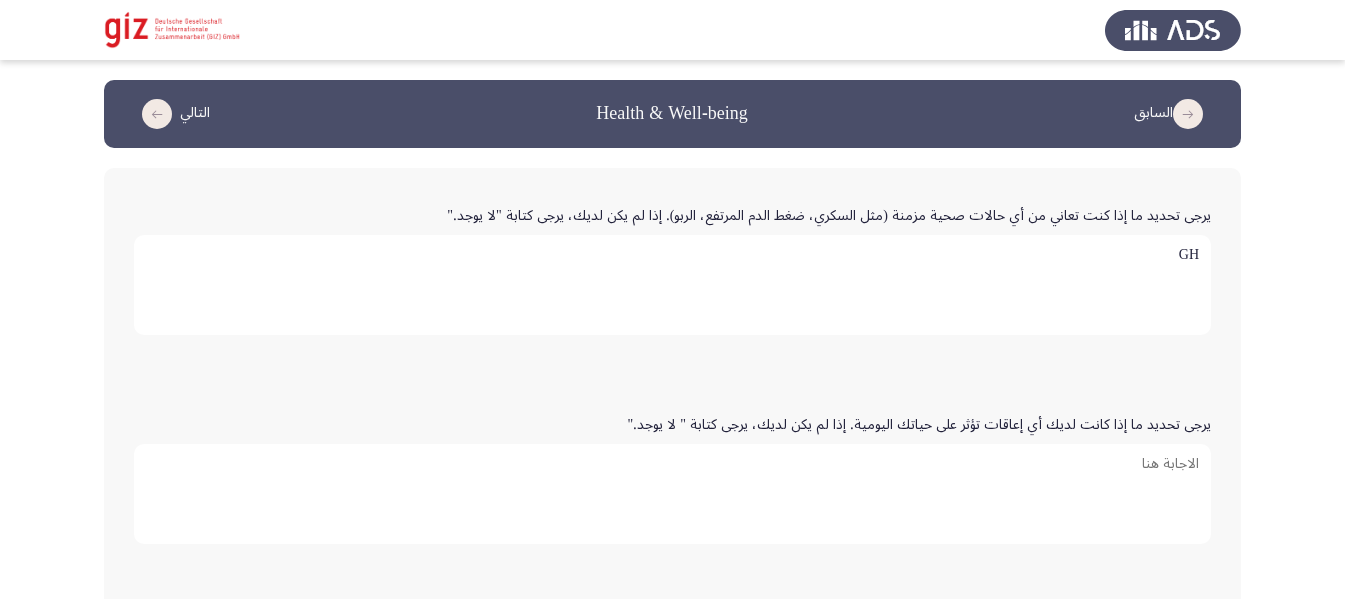 type on "G" 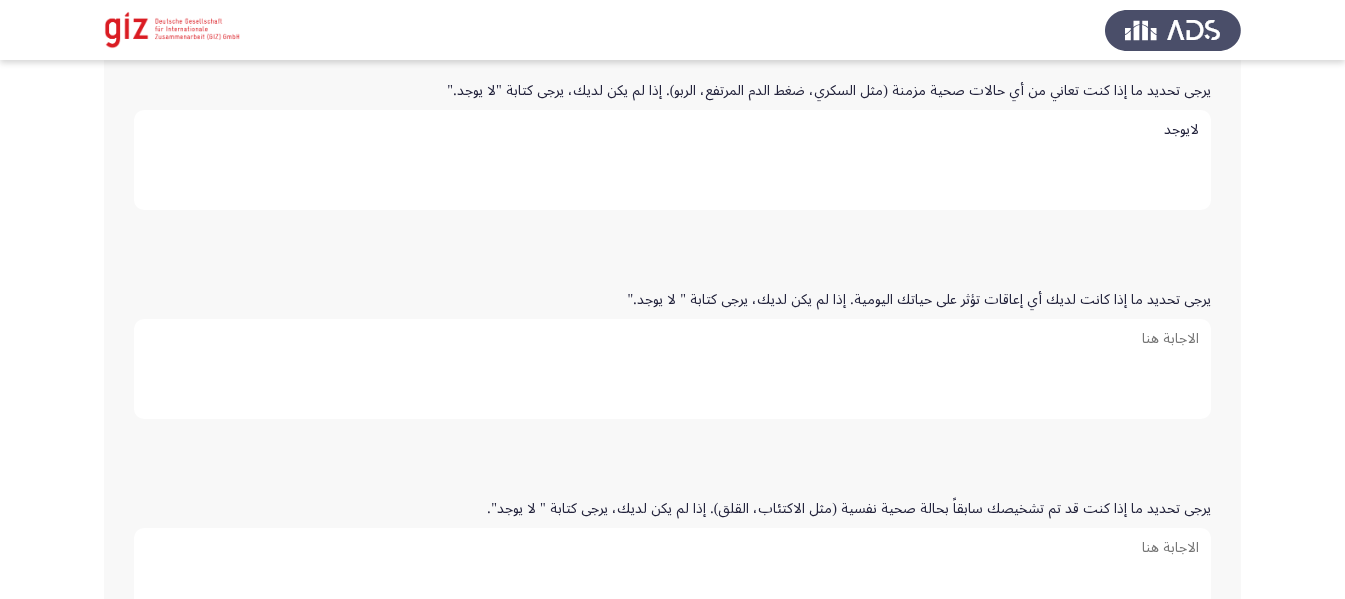 scroll, scrollTop: 169, scrollLeft: 0, axis: vertical 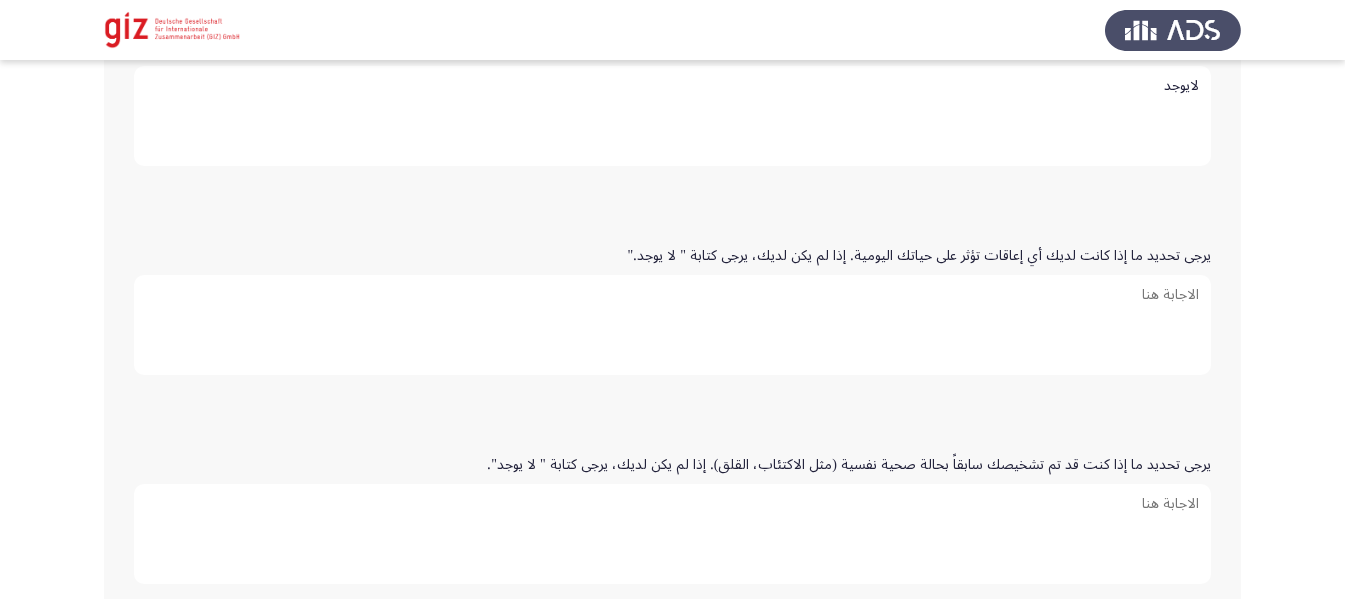 type on "لايوجد" 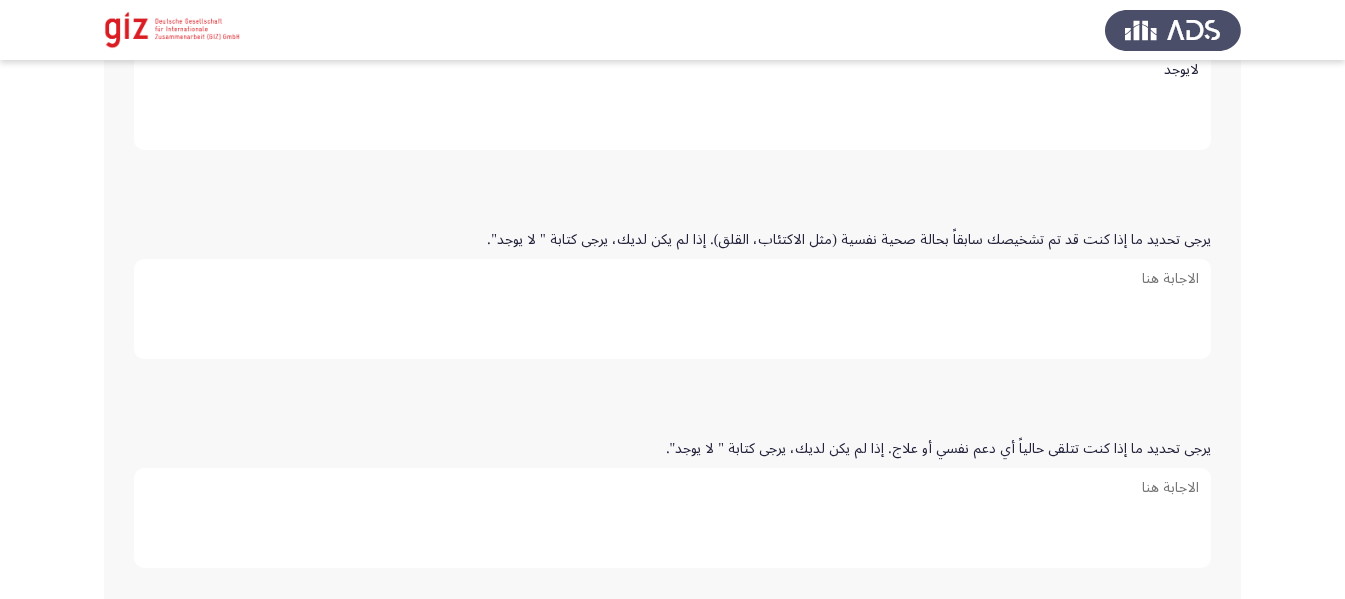 scroll, scrollTop: 402, scrollLeft: 0, axis: vertical 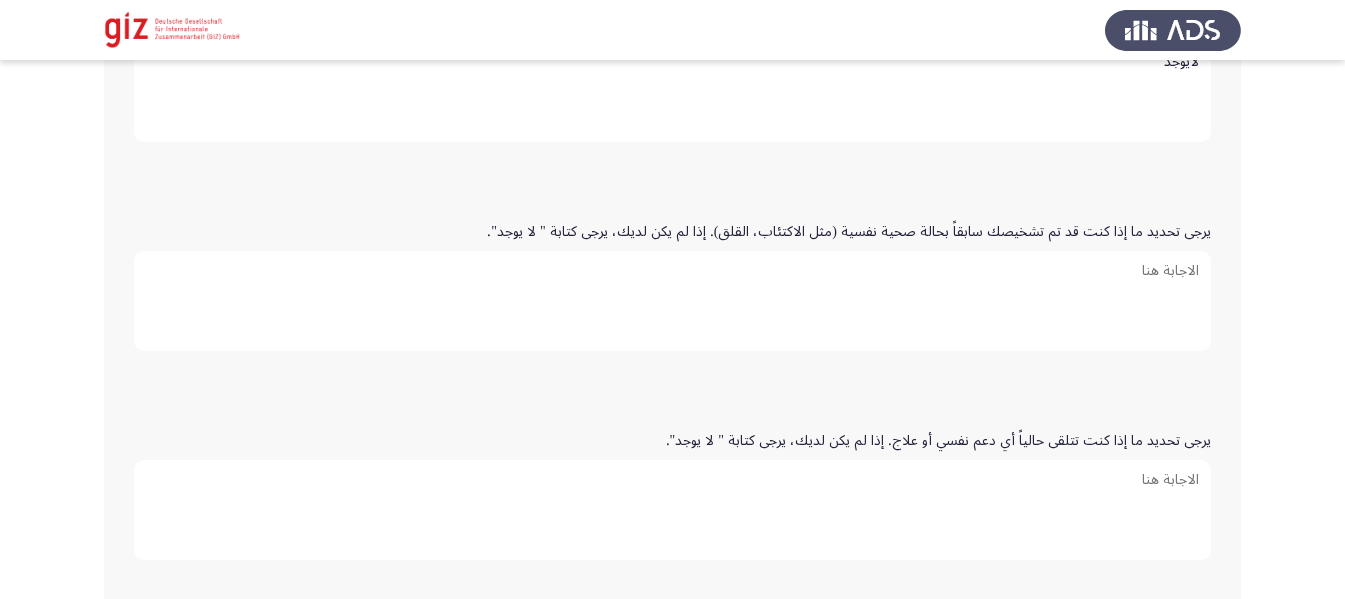 type on "لايوجد" 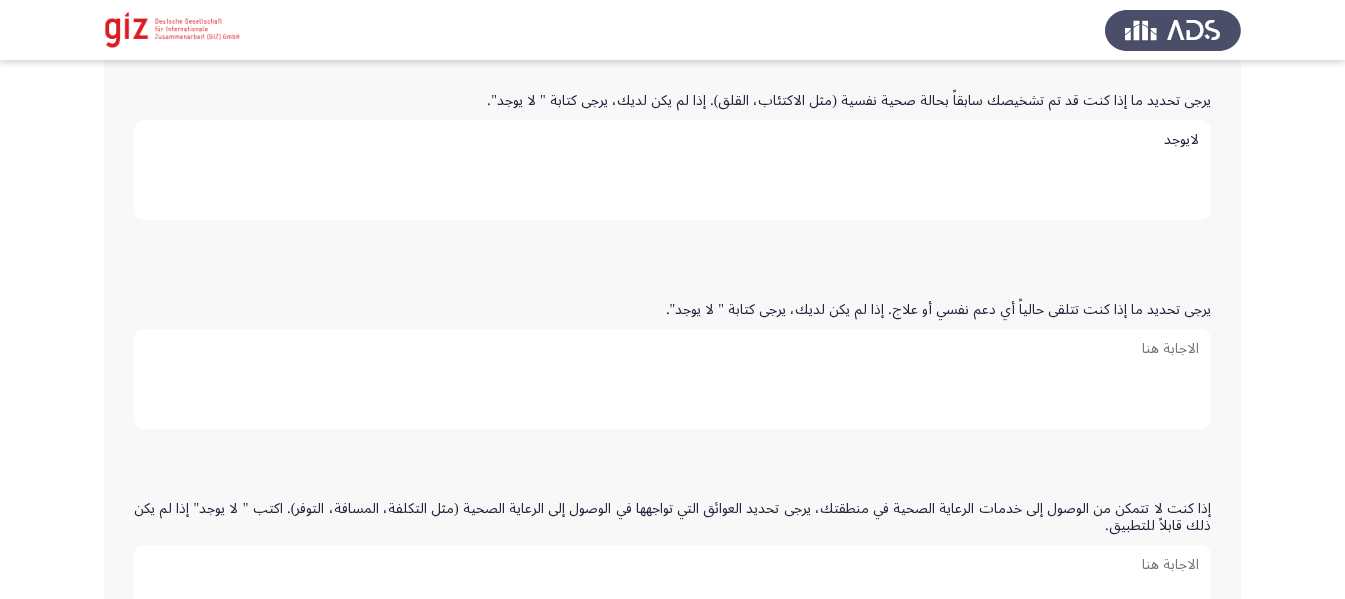scroll, scrollTop: 536, scrollLeft: 0, axis: vertical 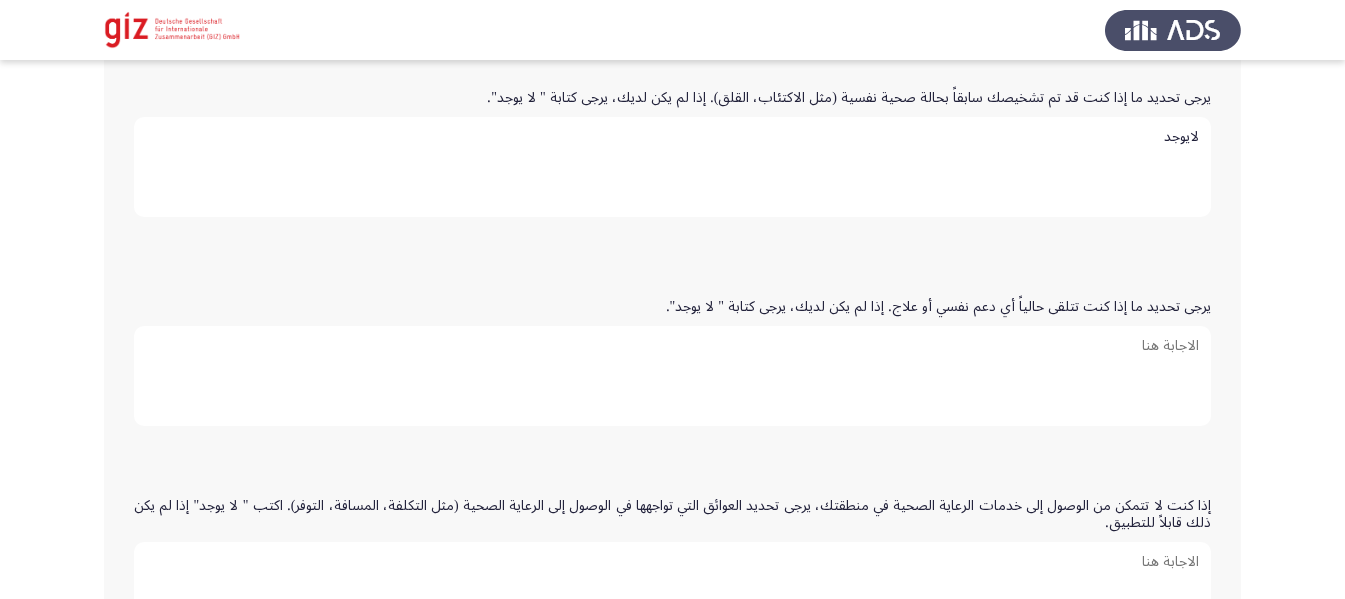 type on "لايوجد" 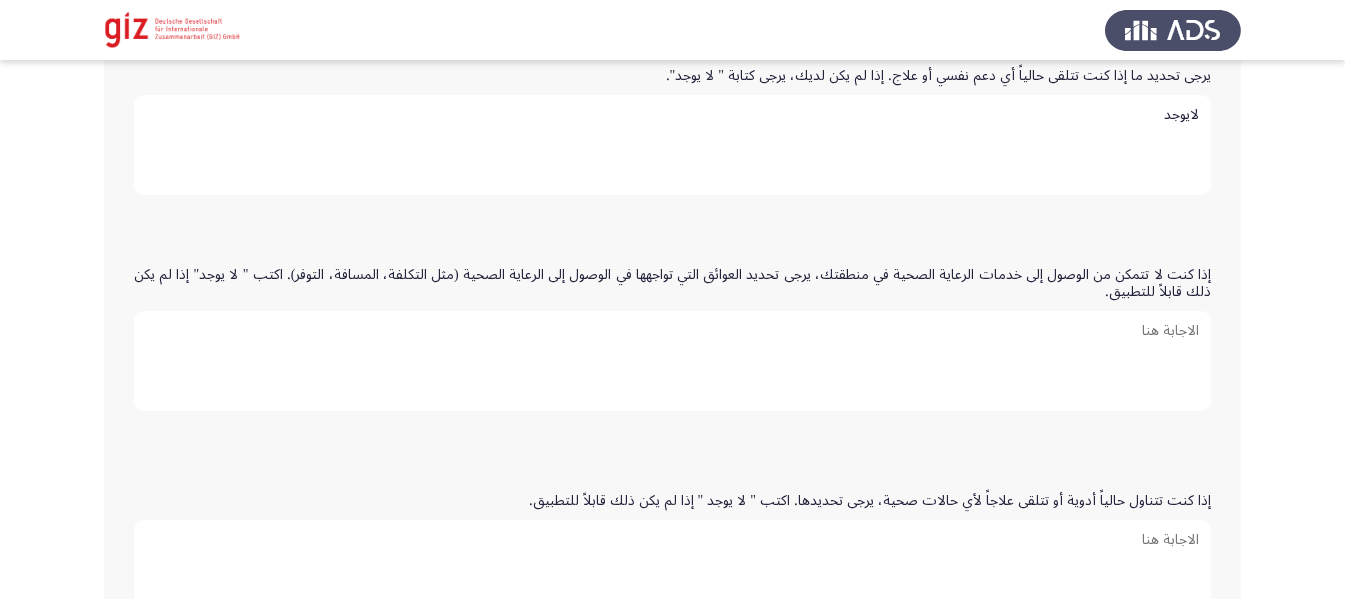 scroll, scrollTop: 770, scrollLeft: 0, axis: vertical 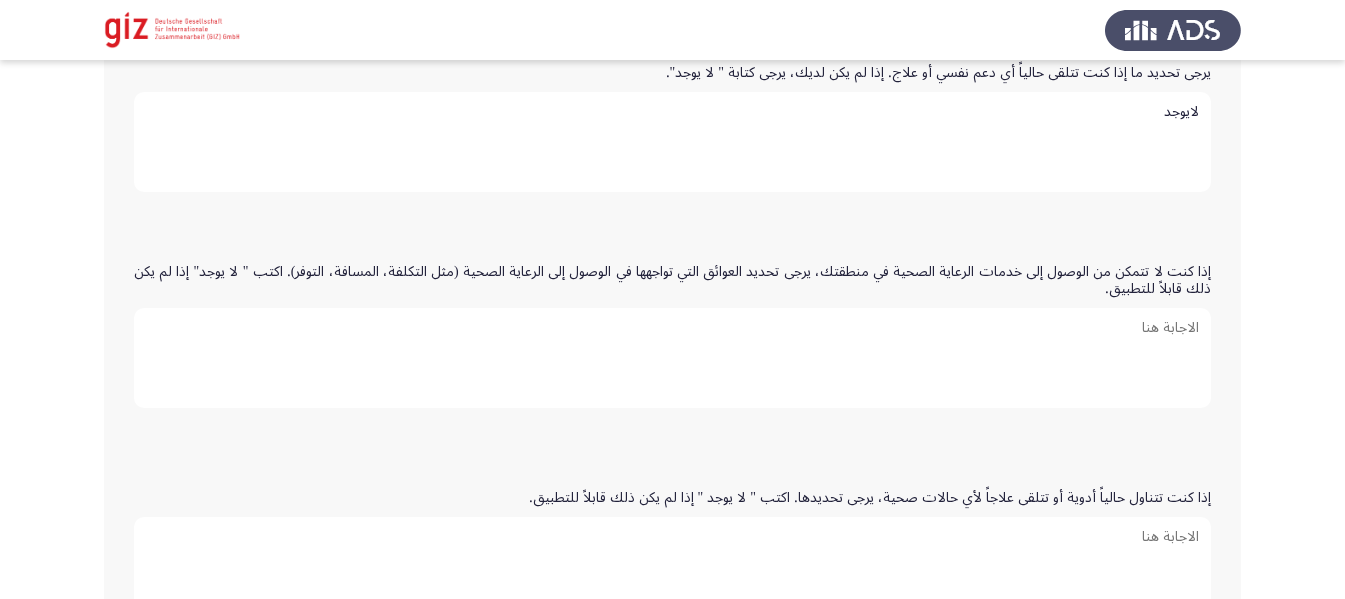 type on "لايوجد" 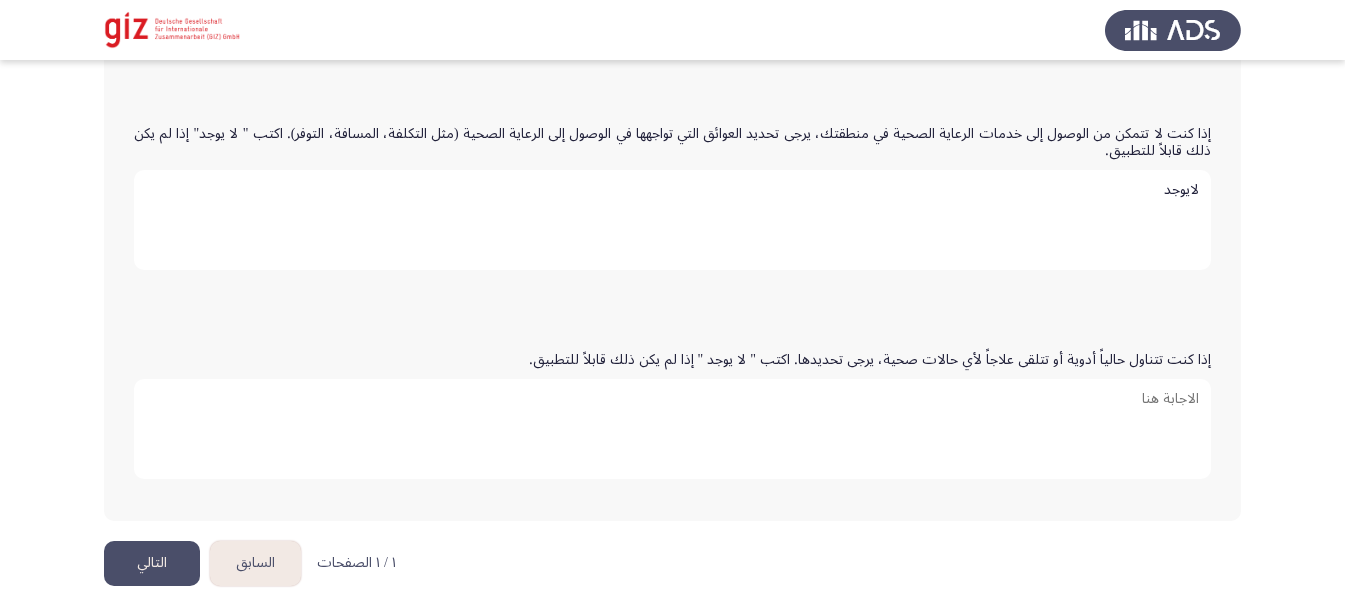 scroll, scrollTop: 930, scrollLeft: 0, axis: vertical 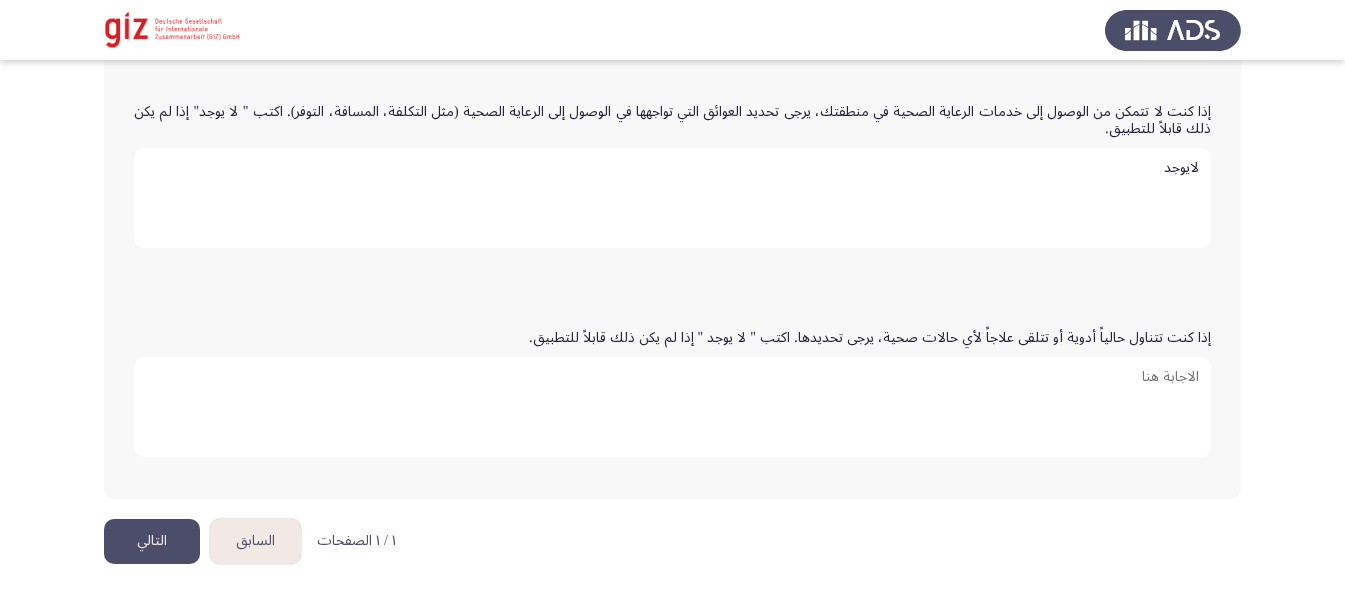 type on "لايوجد" 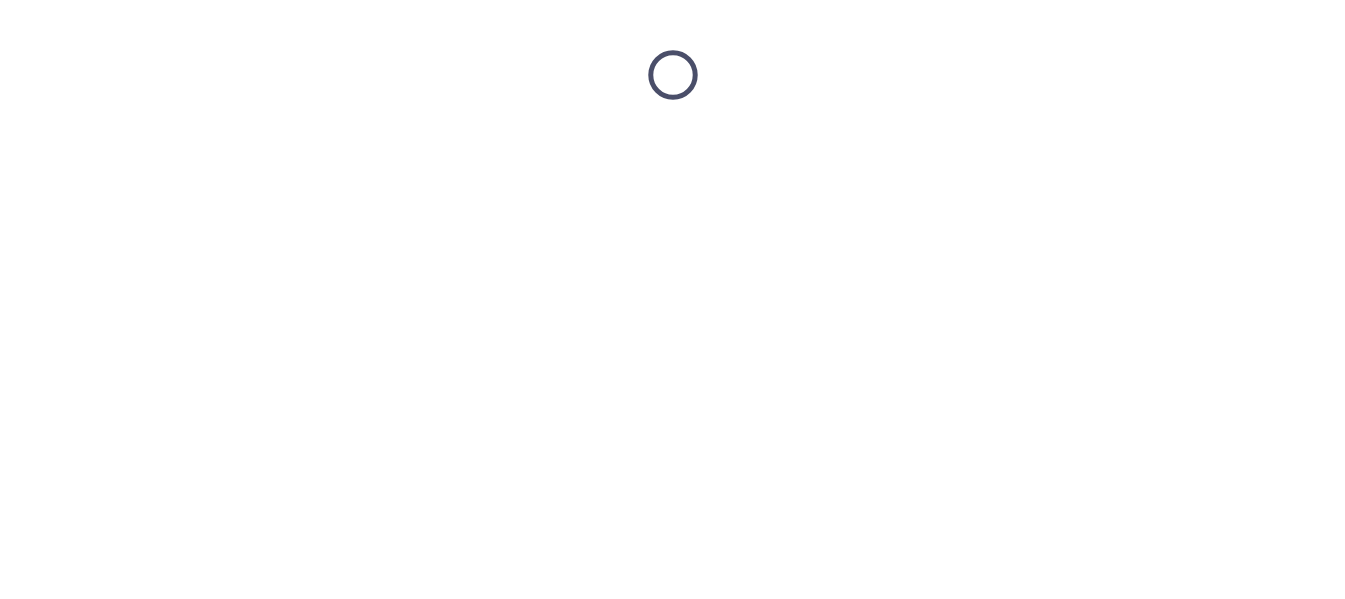 scroll, scrollTop: 0, scrollLeft: 0, axis: both 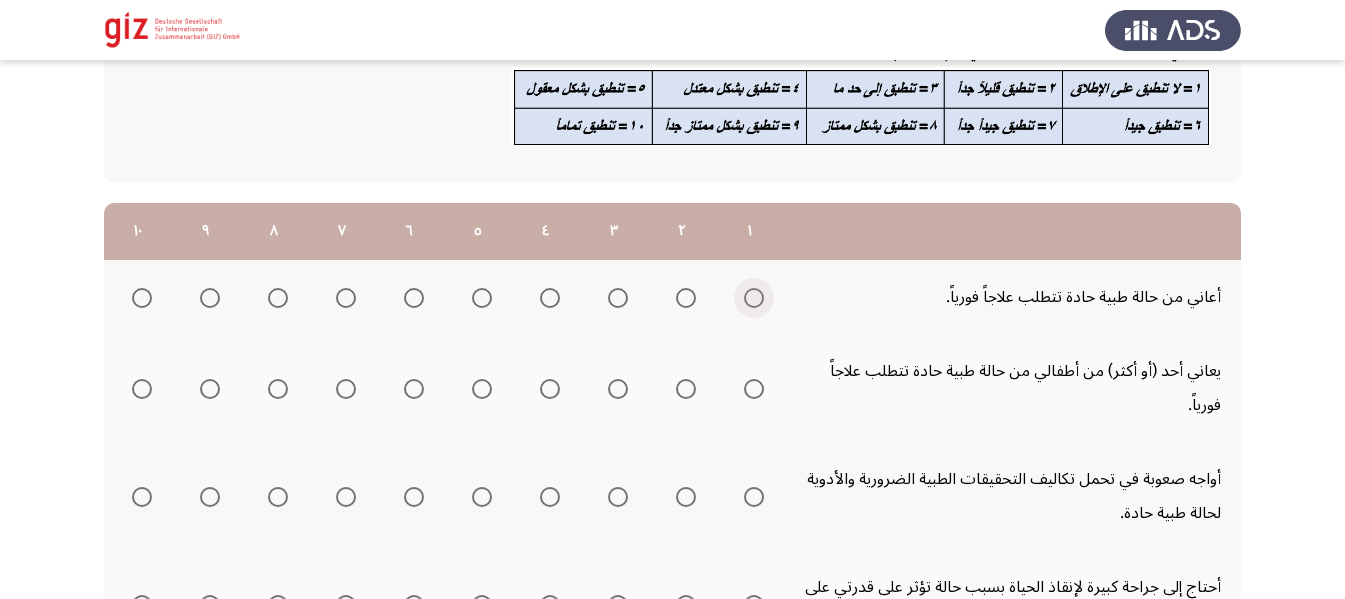 click at bounding box center [754, 298] 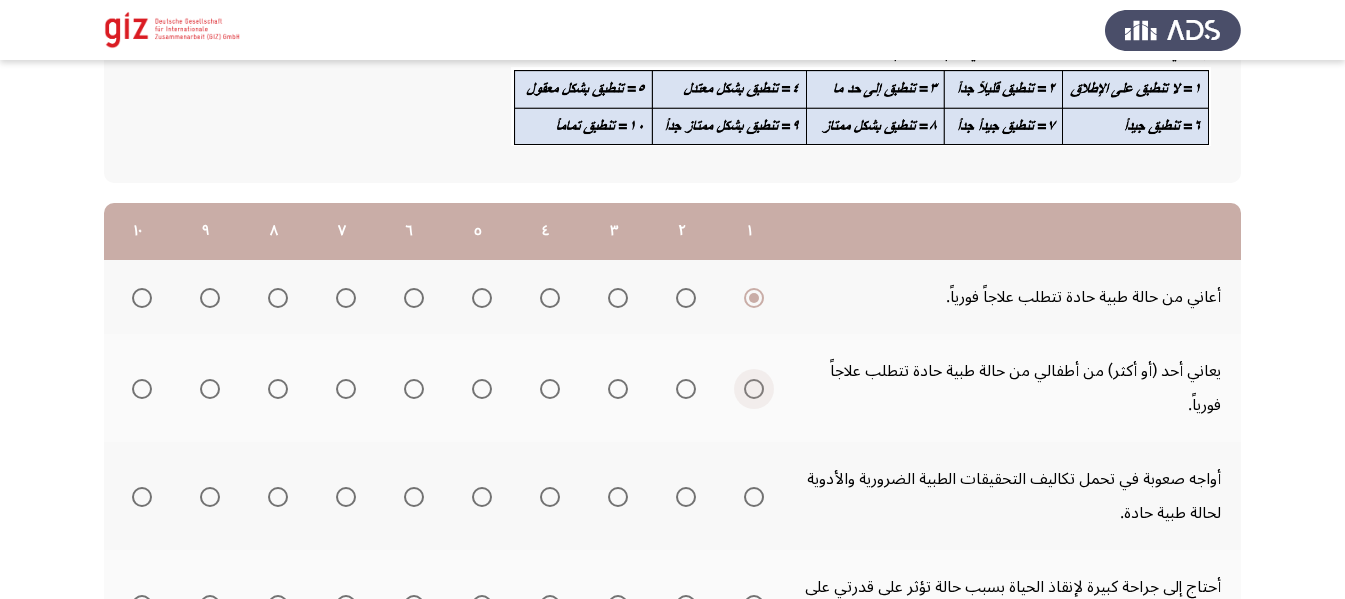 click at bounding box center [754, 389] 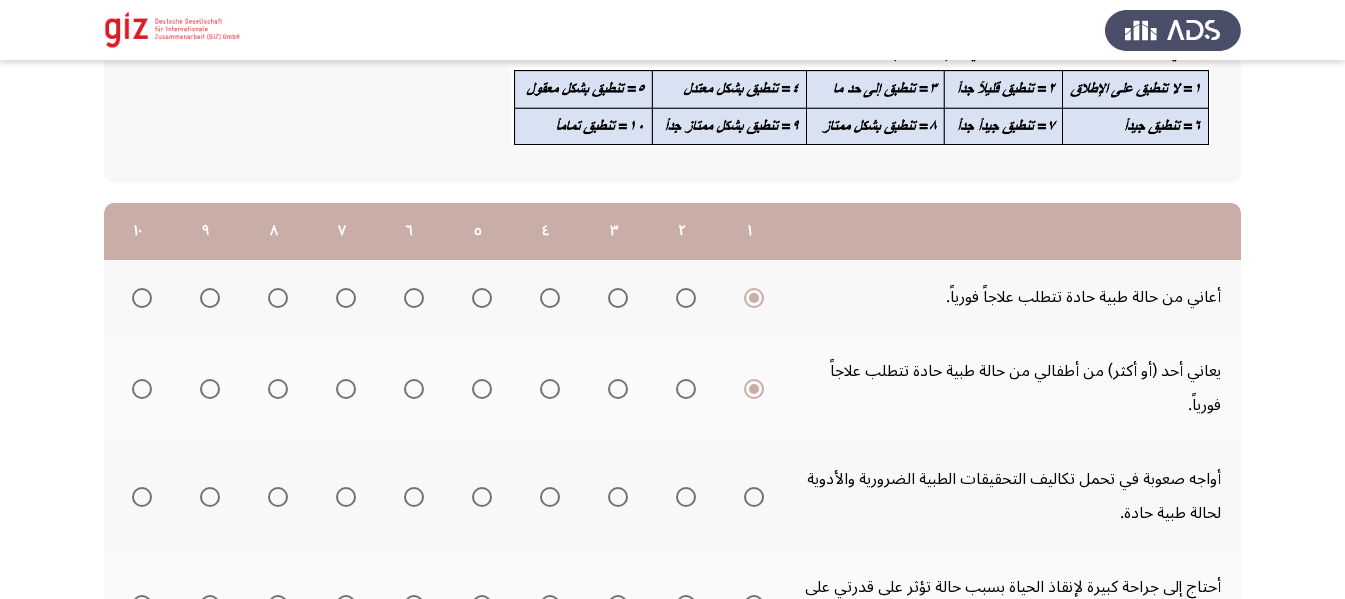 click at bounding box center [754, 497] 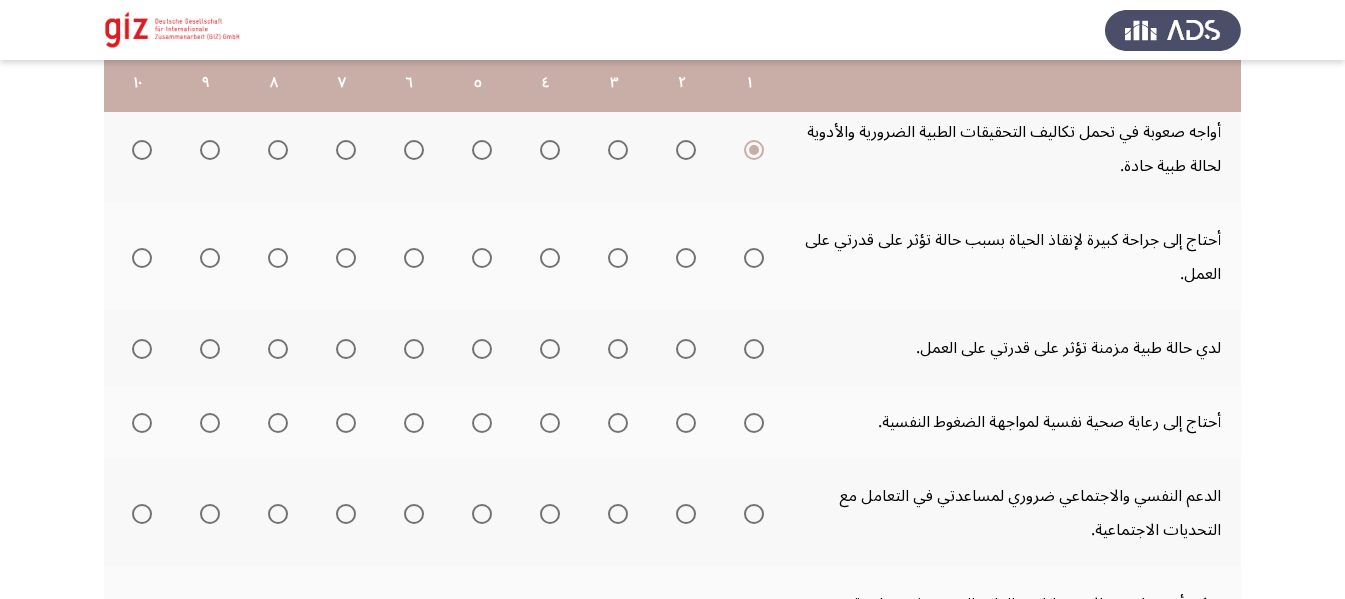 scroll, scrollTop: 513, scrollLeft: 0, axis: vertical 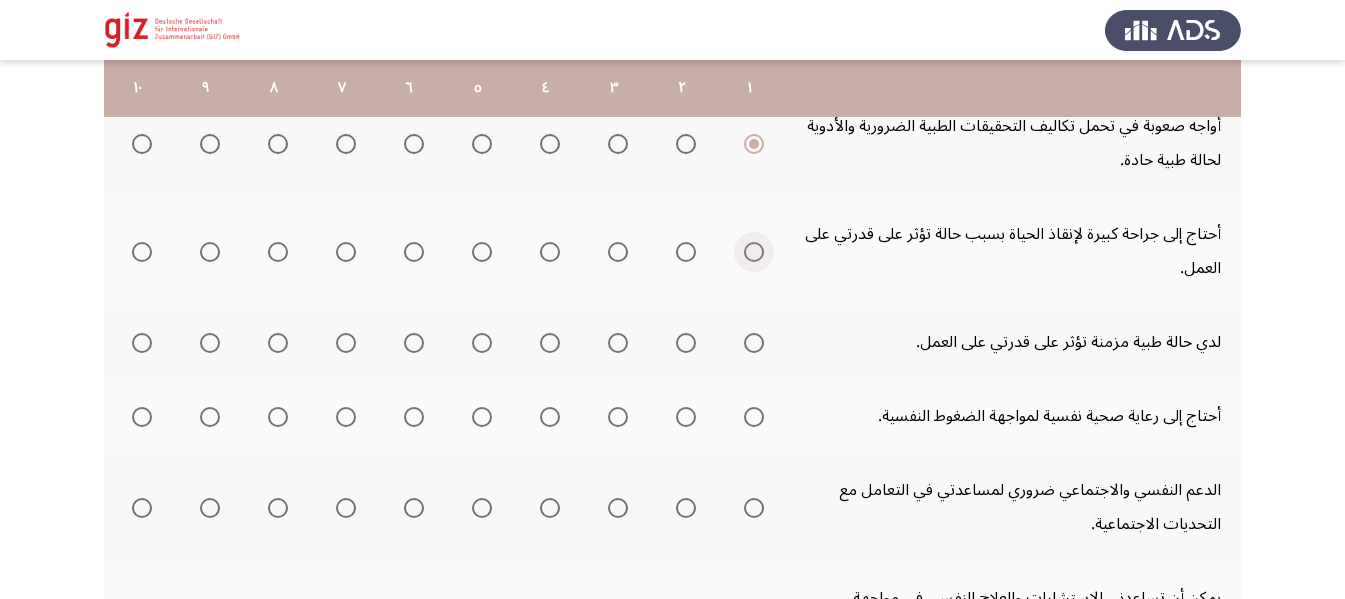 click at bounding box center [750, 252] 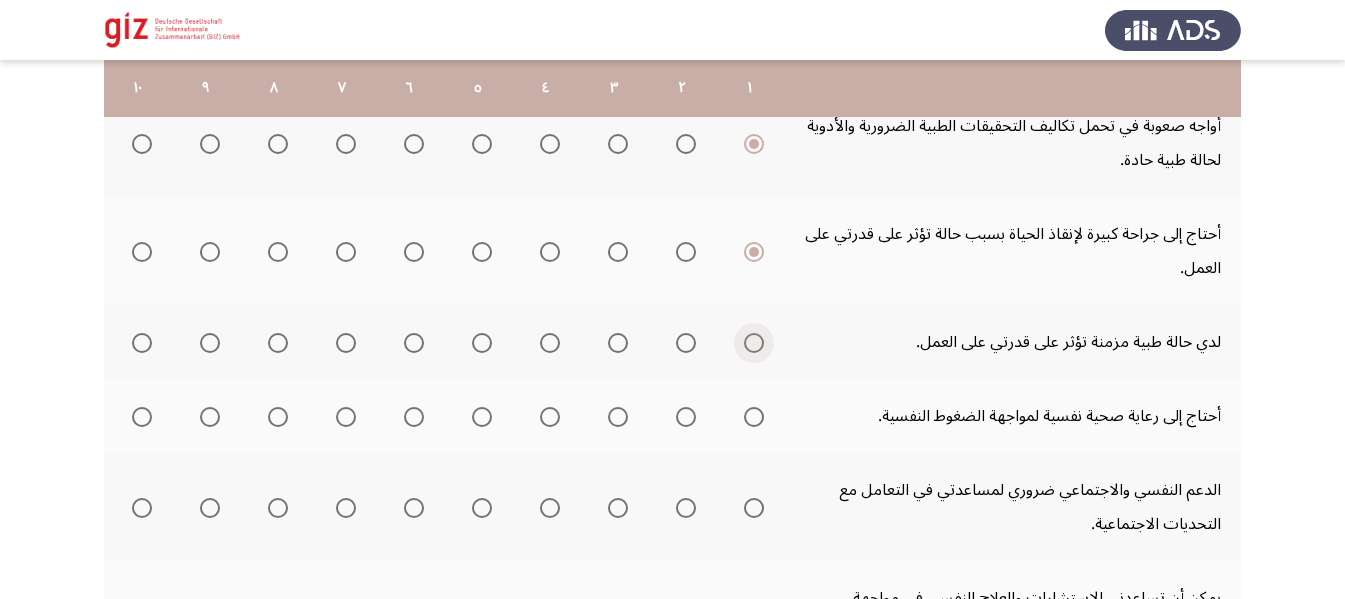 click at bounding box center (754, 343) 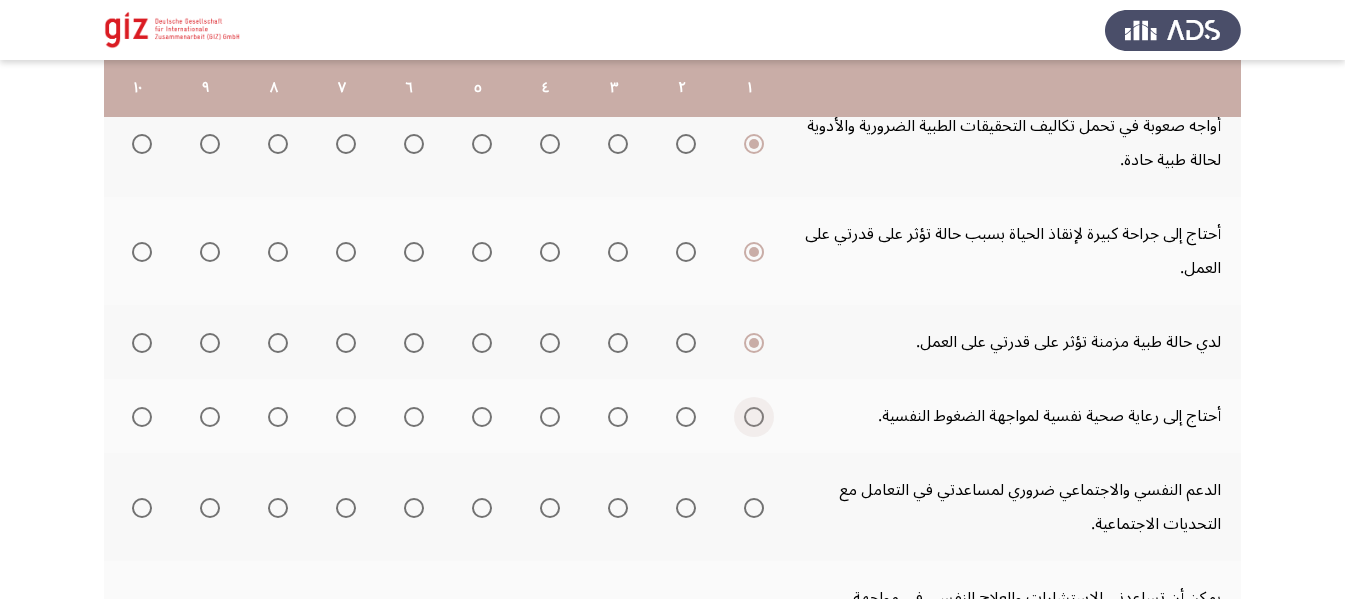 click at bounding box center (754, 417) 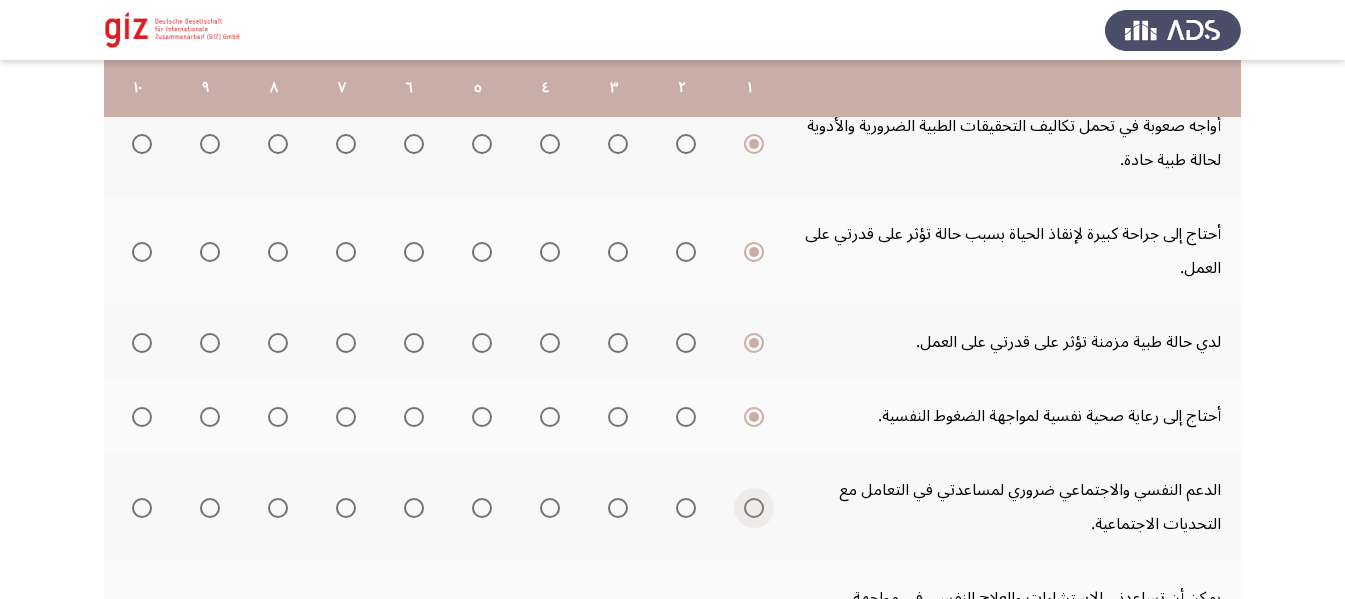click at bounding box center [754, 508] 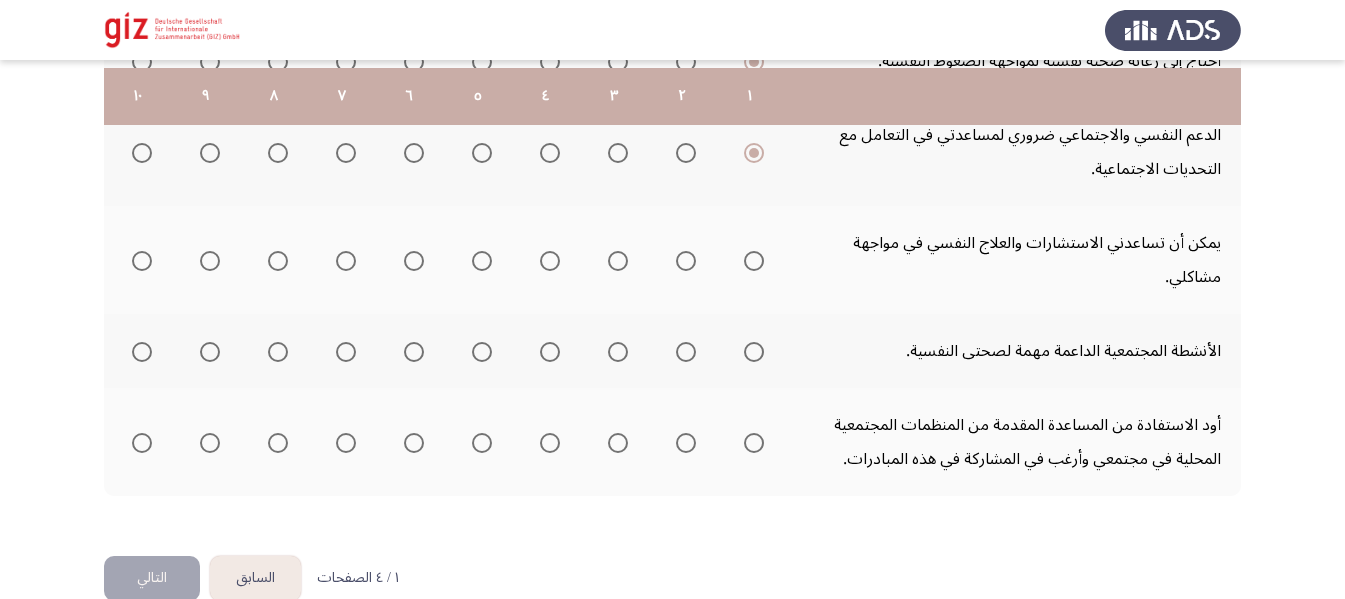 scroll, scrollTop: 876, scrollLeft: 0, axis: vertical 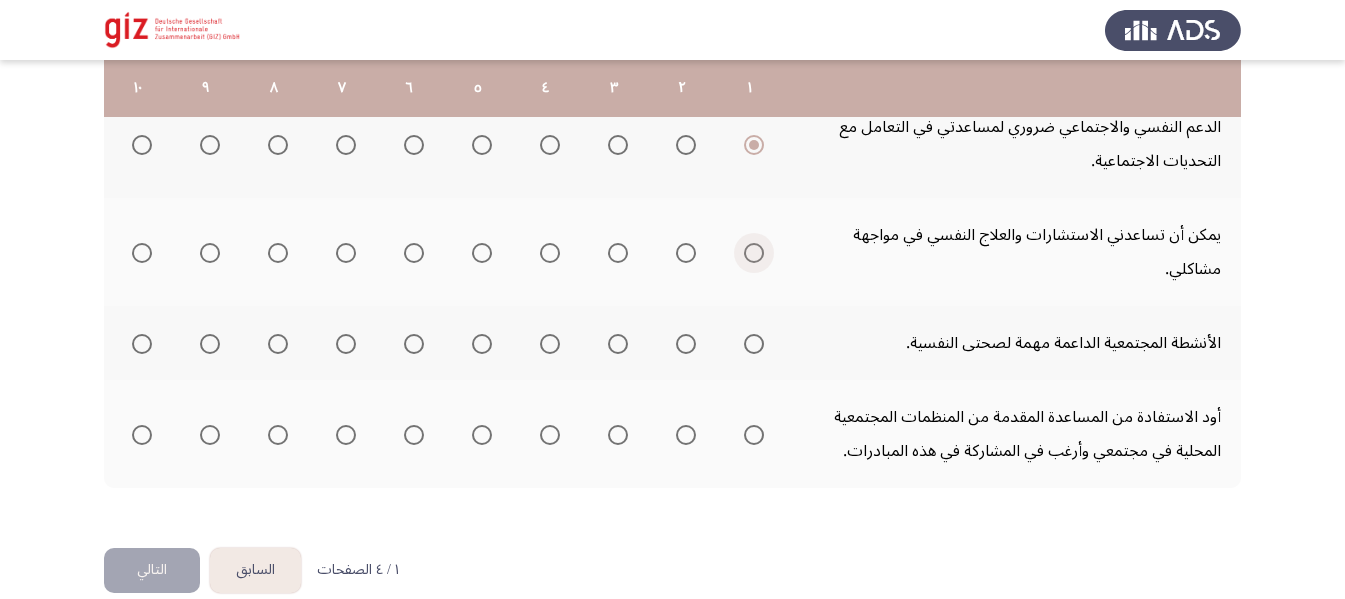 click at bounding box center (754, 253) 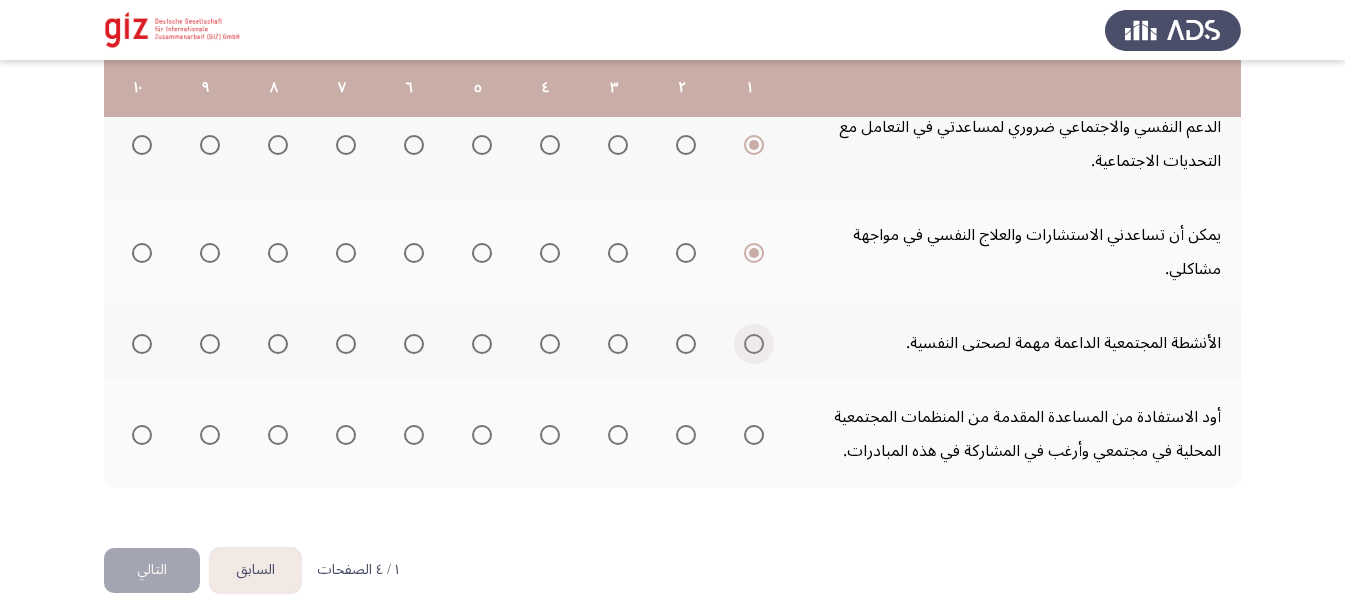 click at bounding box center [754, 344] 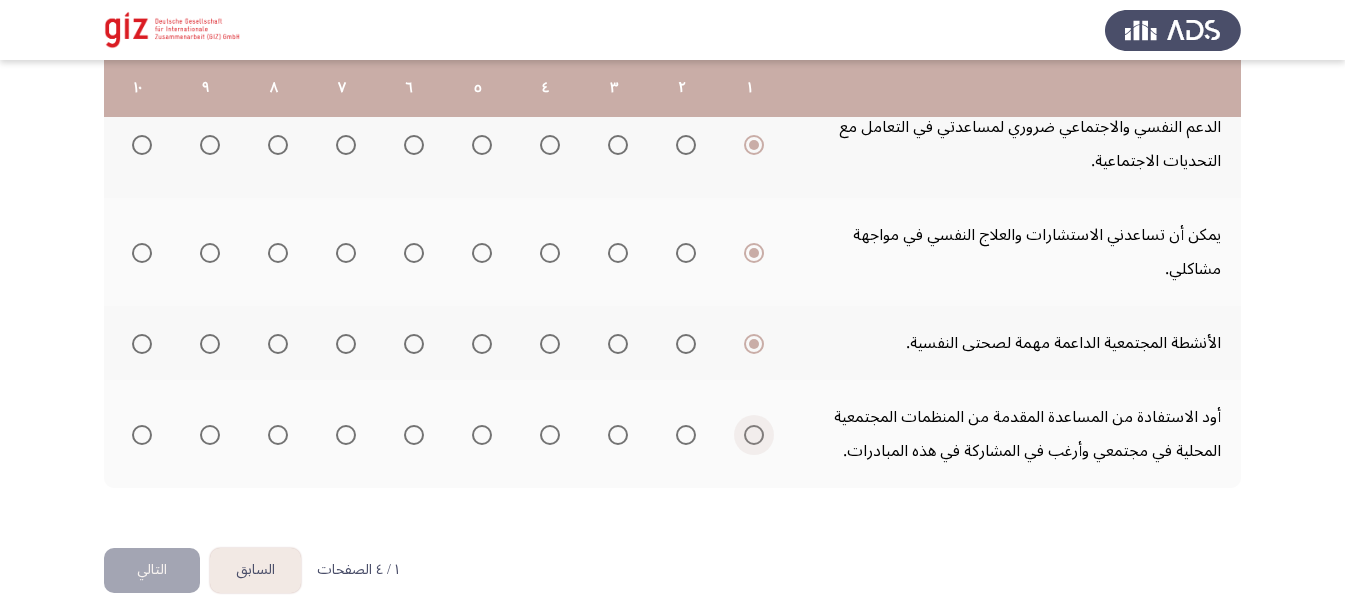 click at bounding box center [754, 435] 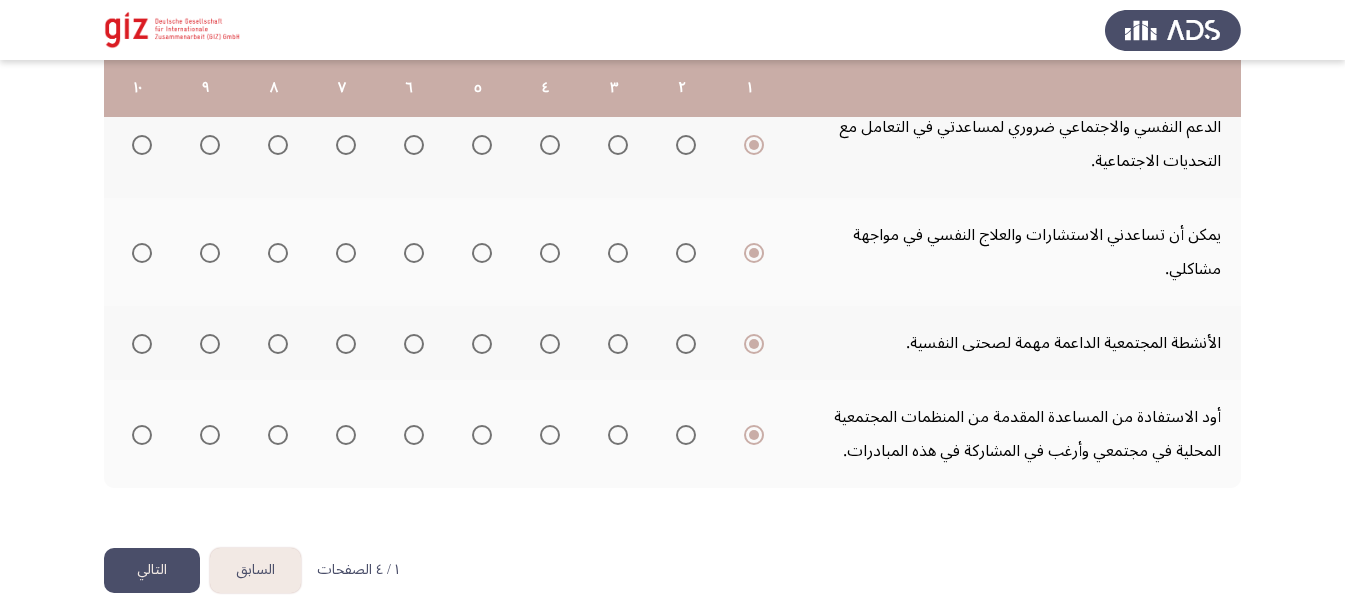 click on "التالي" 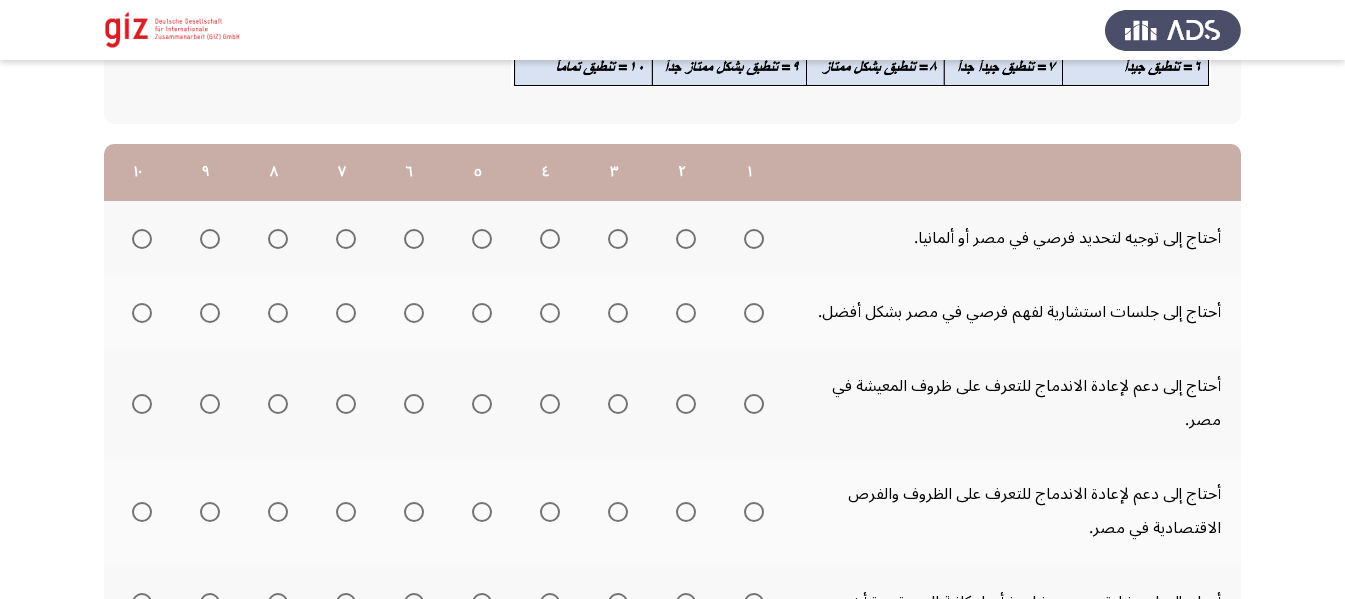 scroll, scrollTop: 243, scrollLeft: 0, axis: vertical 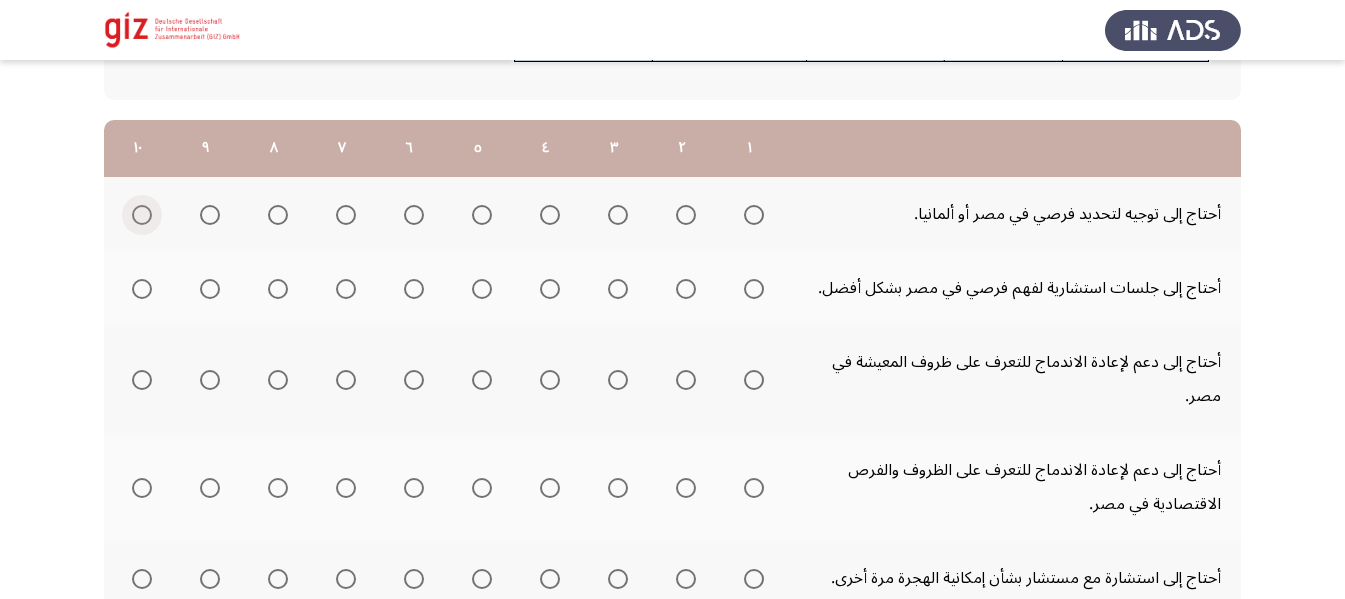 click at bounding box center [142, 215] 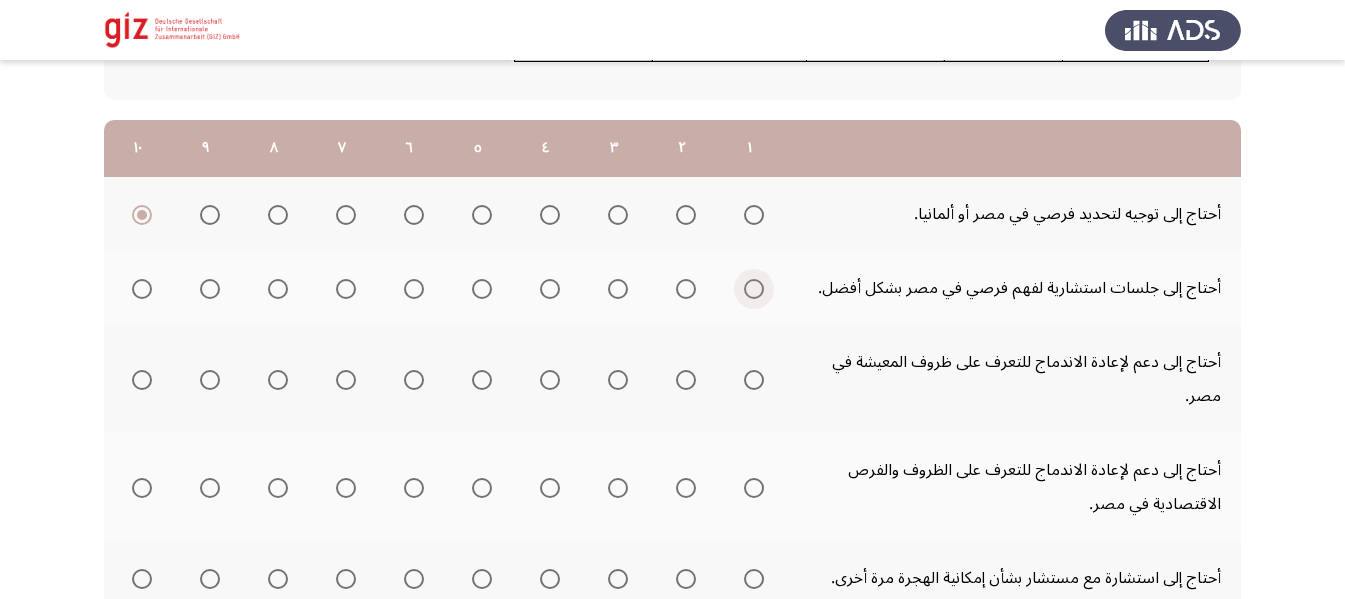 click at bounding box center [754, 289] 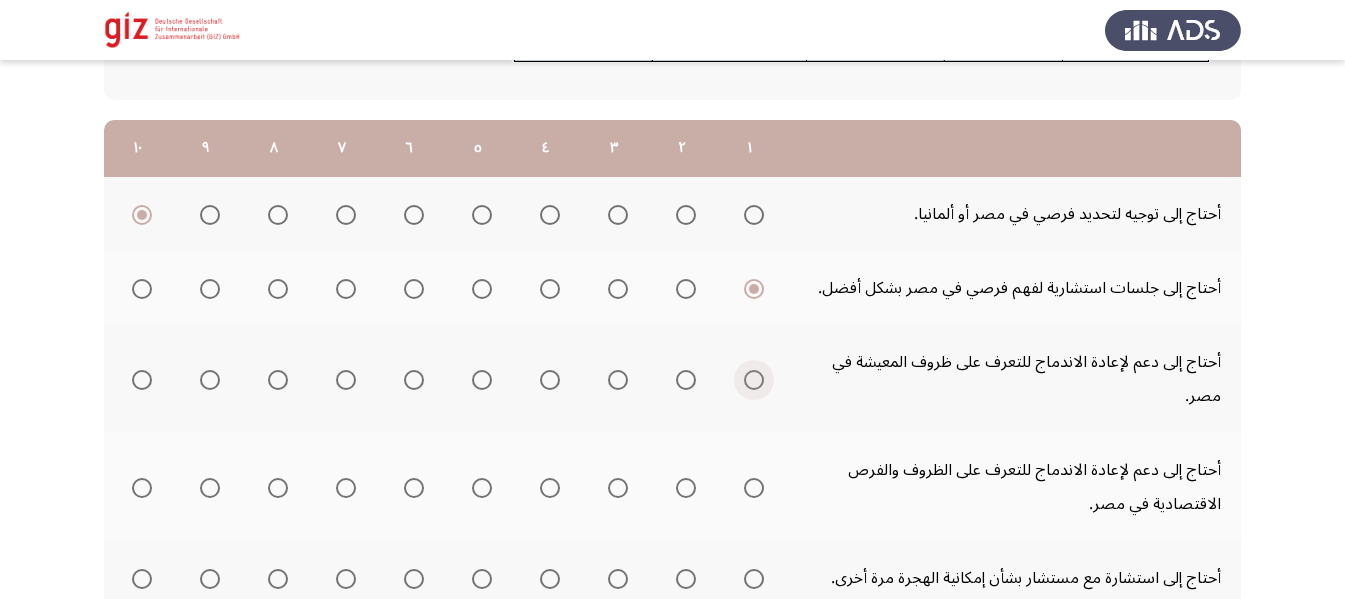 click at bounding box center [754, 380] 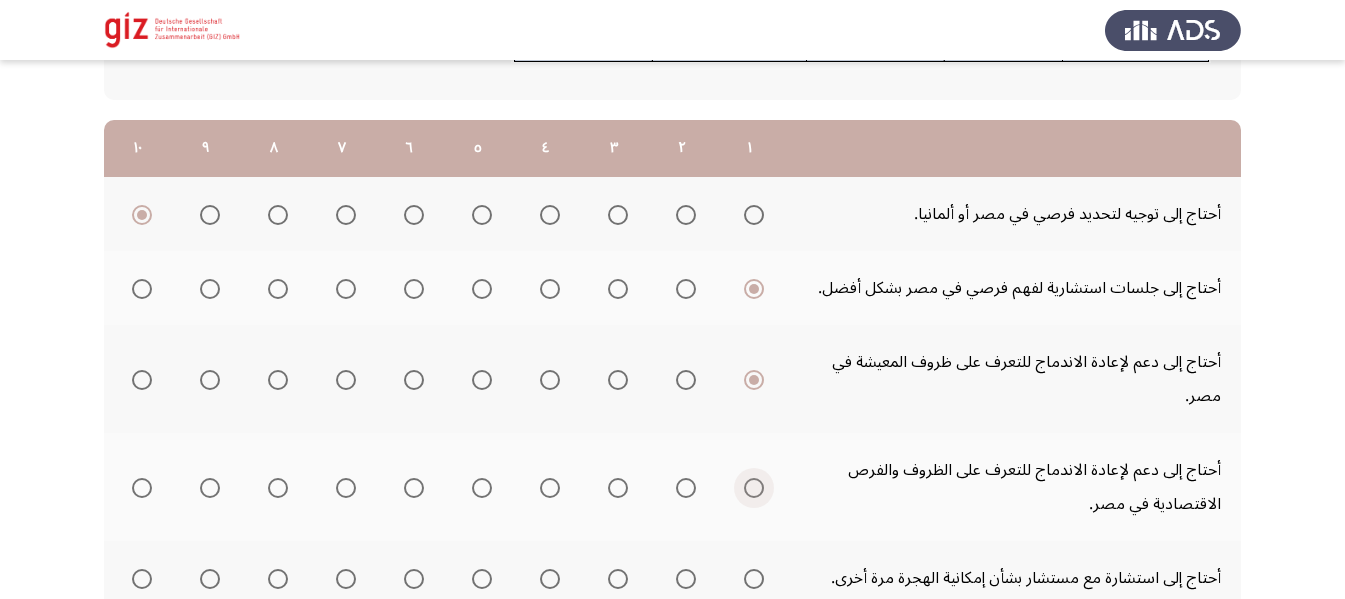 click at bounding box center [754, 488] 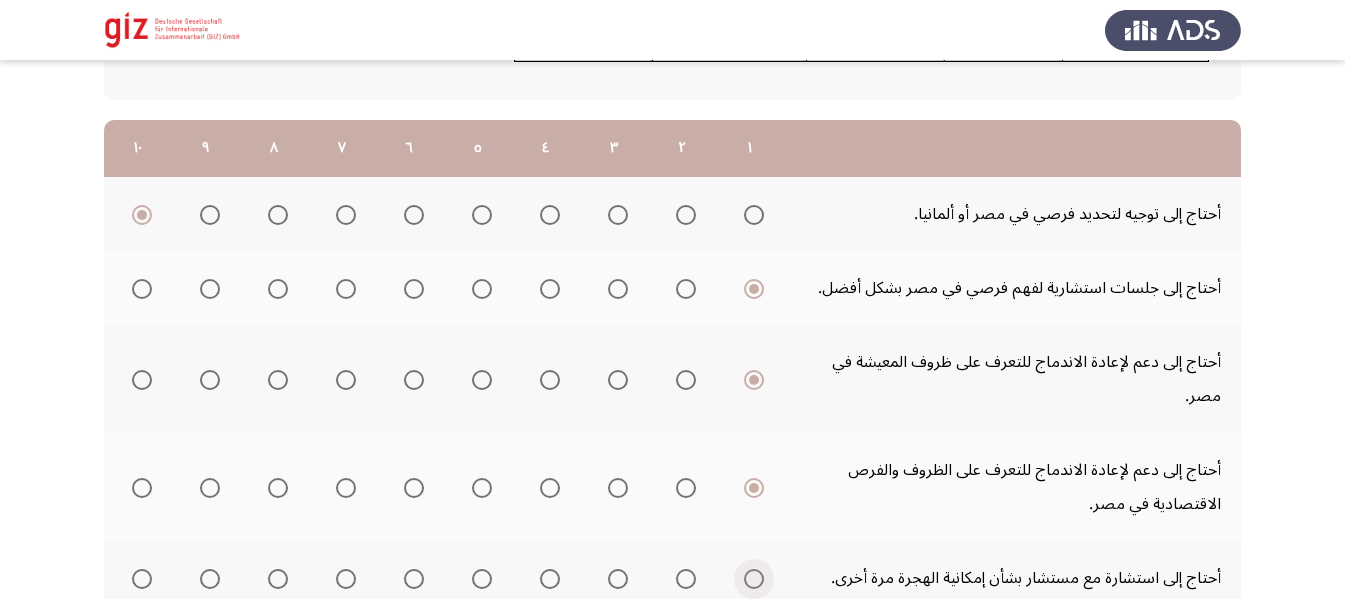 click at bounding box center [754, 579] 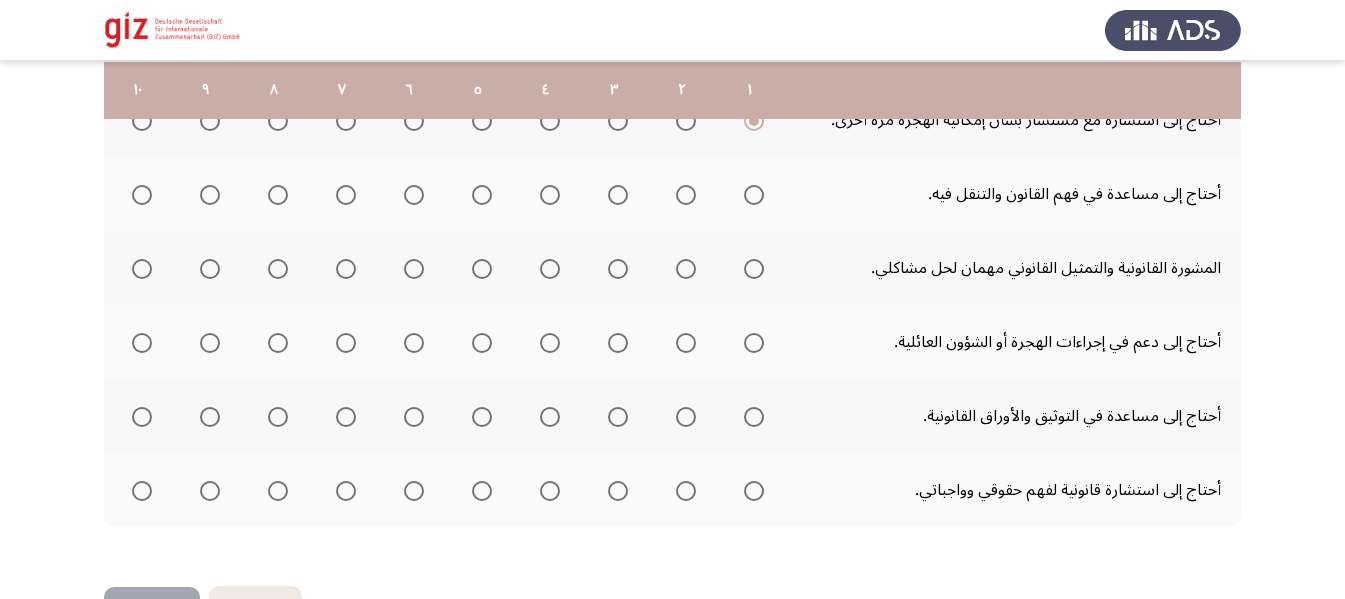 scroll, scrollTop: 703, scrollLeft: 0, axis: vertical 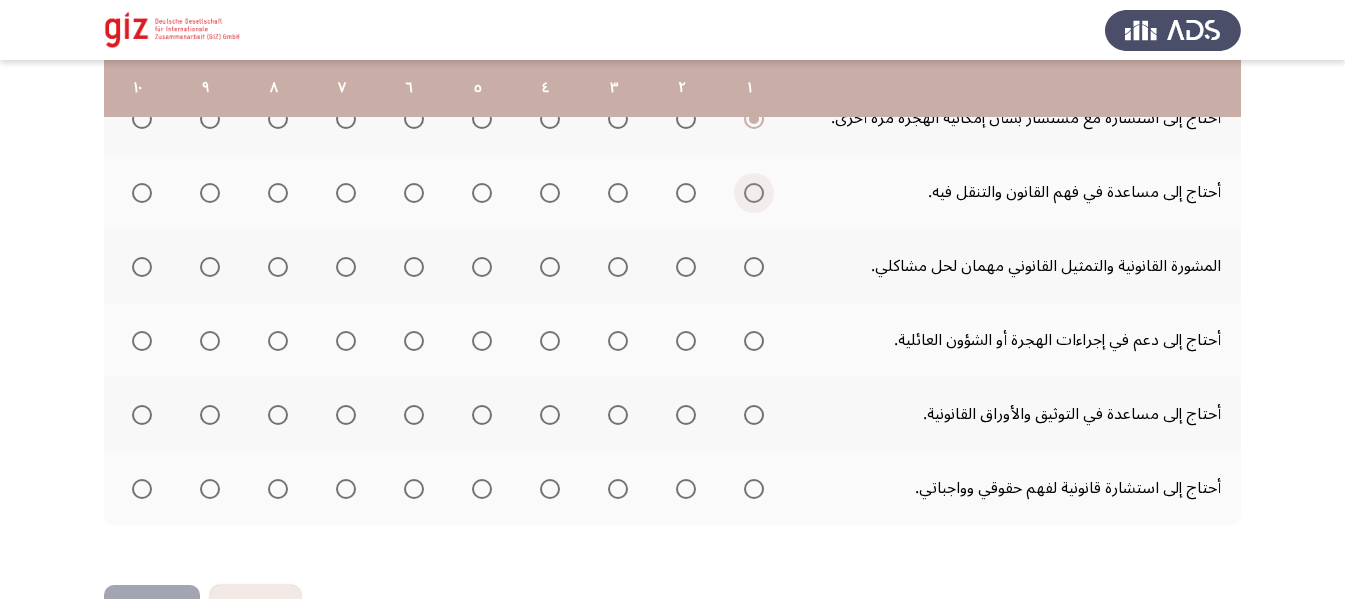 click at bounding box center (754, 193) 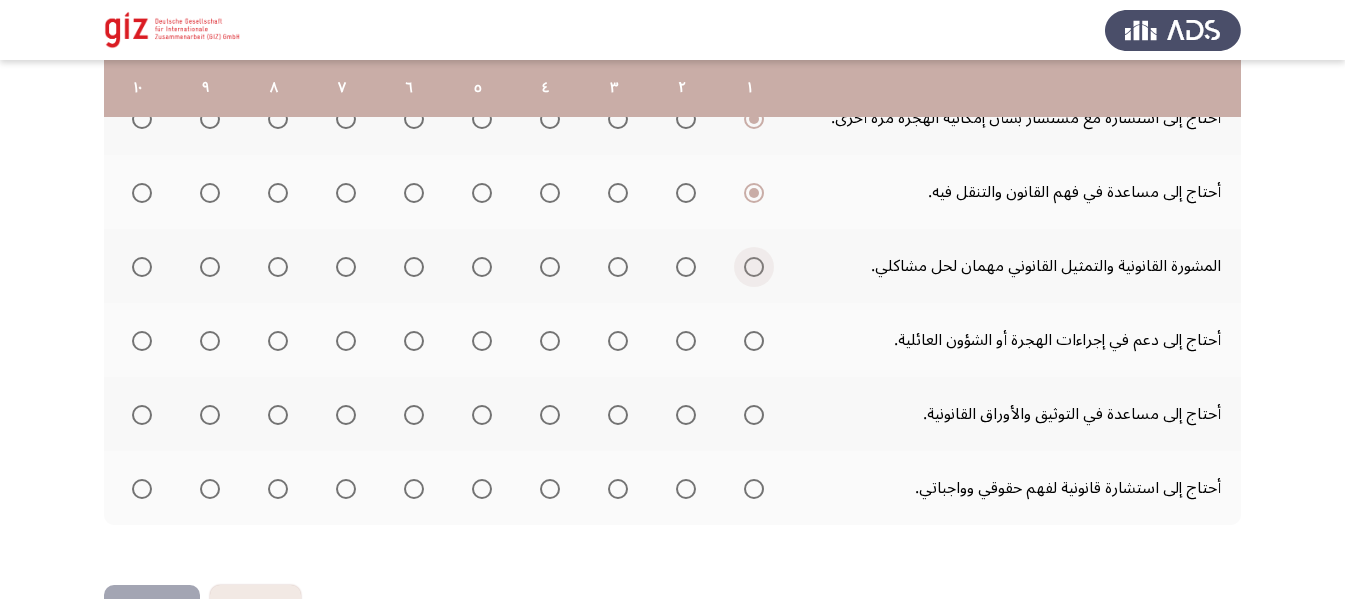 click at bounding box center (754, 267) 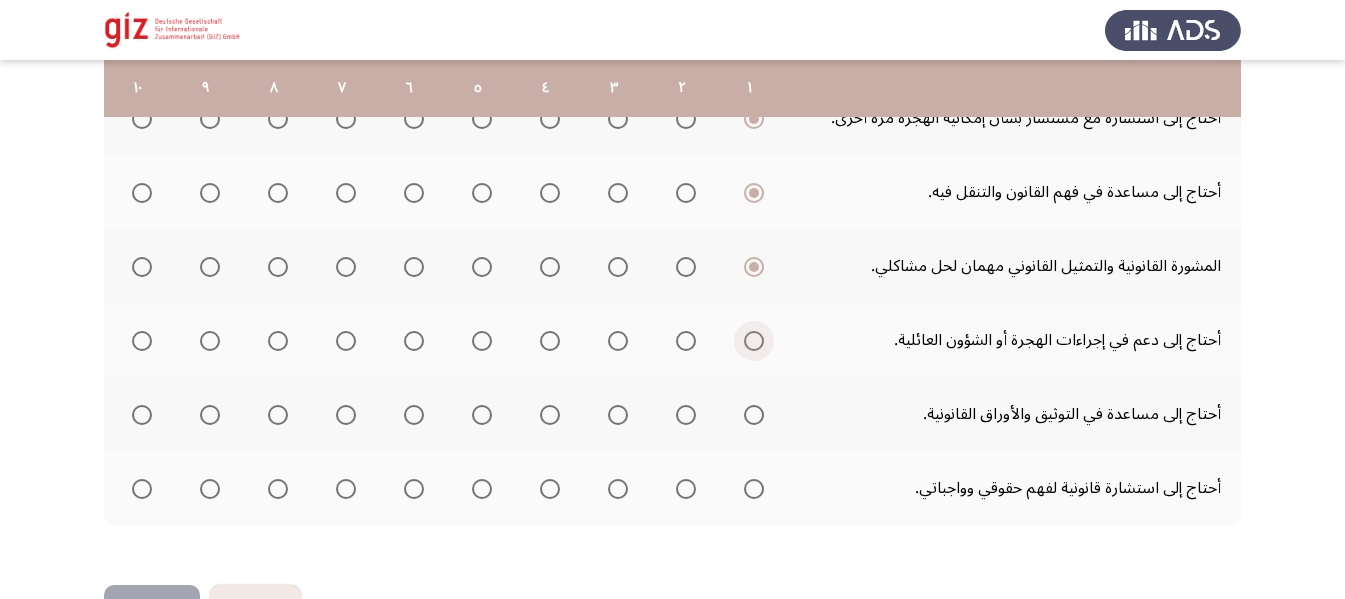 click at bounding box center (754, 341) 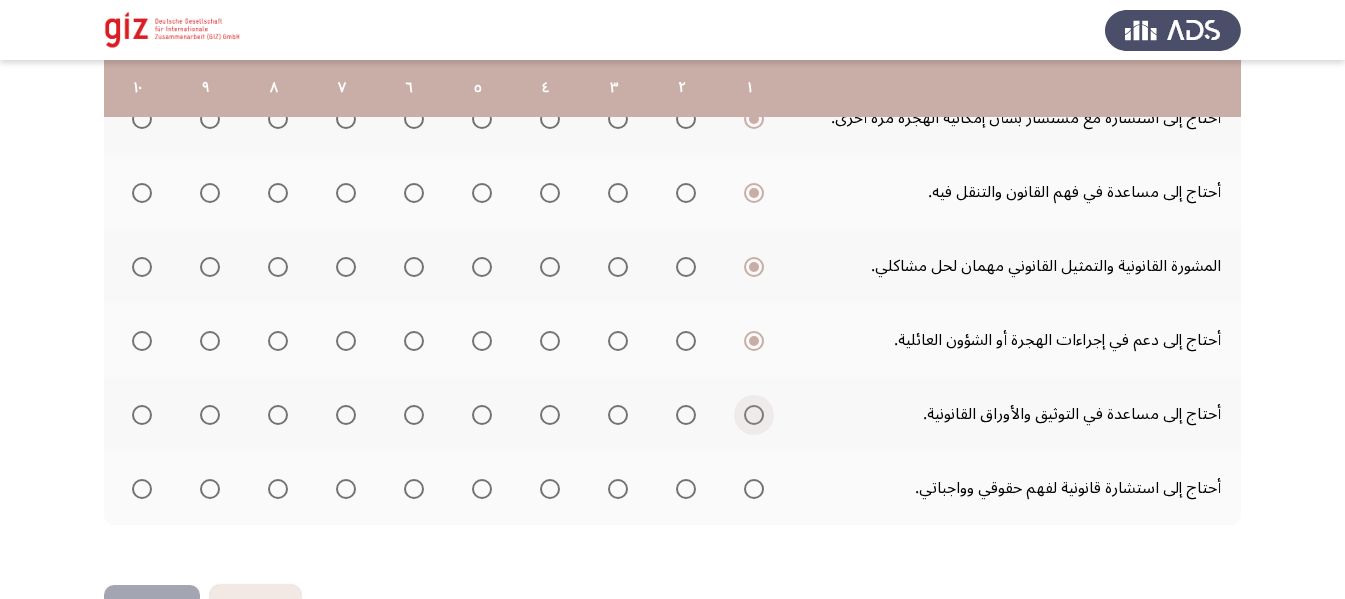 click at bounding box center [750, 415] 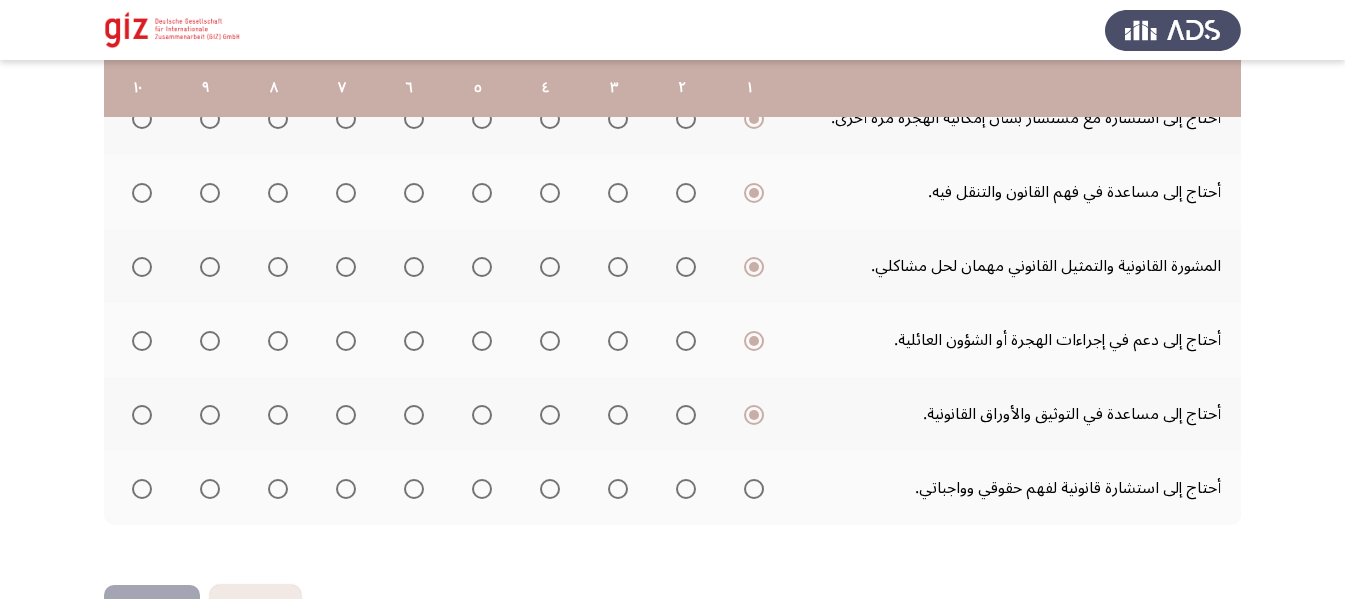 click 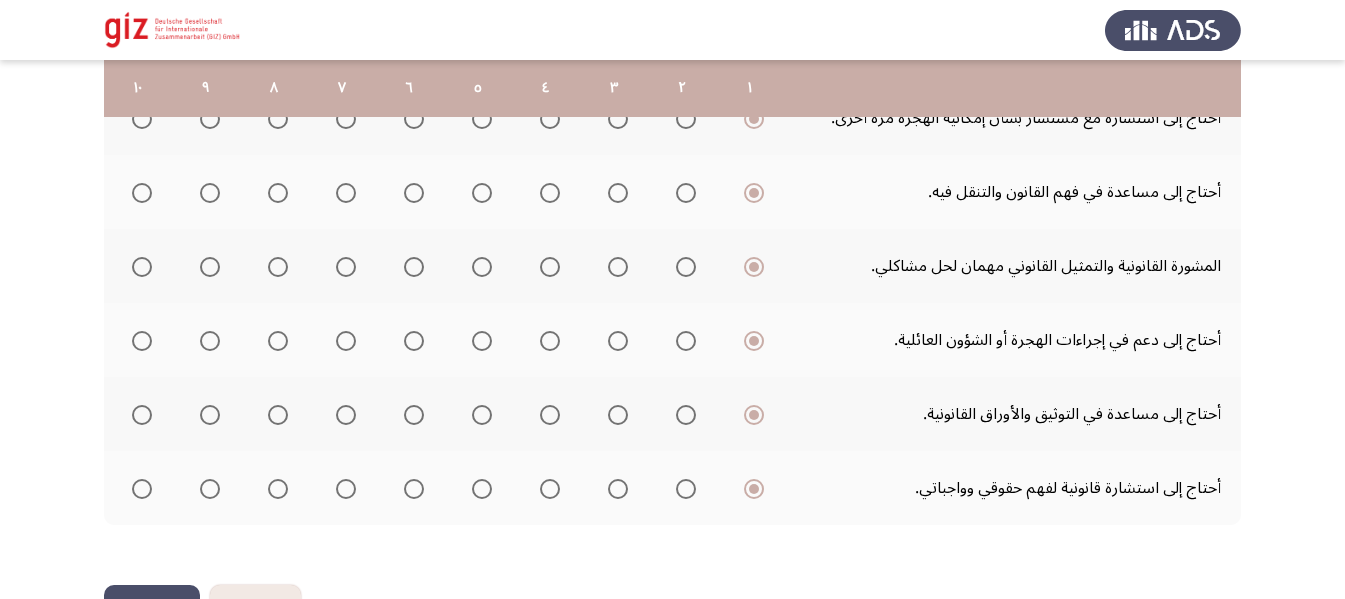 click on ". إلى أي مدى تصف احتياجاتك فيما يلي؟  قم بالتقييم على مقياس من 1 إلى 10، حيث 10 هو الأعلى و1 هو الأدنى  ١   ٢   ٣   ٤   ٥   ٦   ٧   ٨   ٩   ١٠  أحتاج إلى توجيه لتحديد فرصي في مصر أو ألمانيا.                     أحتاج إلى جلسات استشارية لفهم فرصي في مصر بشكل أفضل.                     أحتاج إلى دعم لإعادة الاندماج للتعرف على ظروف المعيشة في مصر.                     أحتاج إلى دعم لإعادة الاندماج للتعرف على الظروف والفرص الاقتصادية في مصر.                     أحتاج إلى استشارة مع مستشار بشأن إمكانية الهجرة مرة أخرى.                     أحتاج إلى مساعدة في فهم القانون والتنقل فيه." 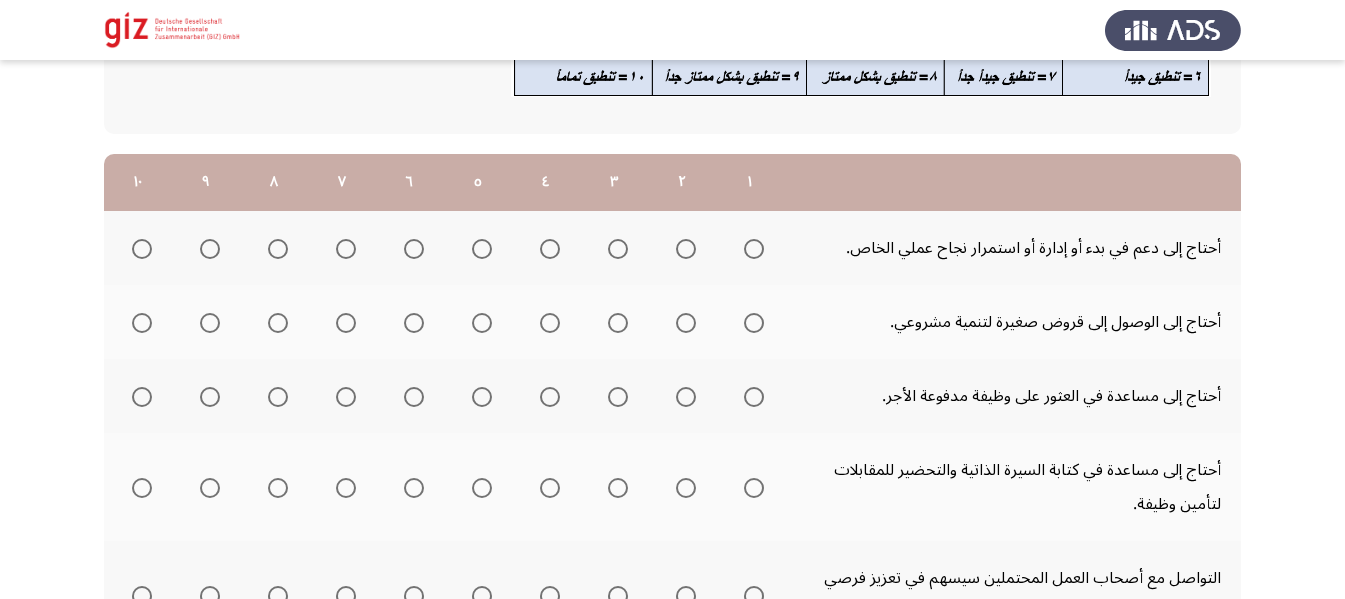scroll, scrollTop: 212, scrollLeft: 0, axis: vertical 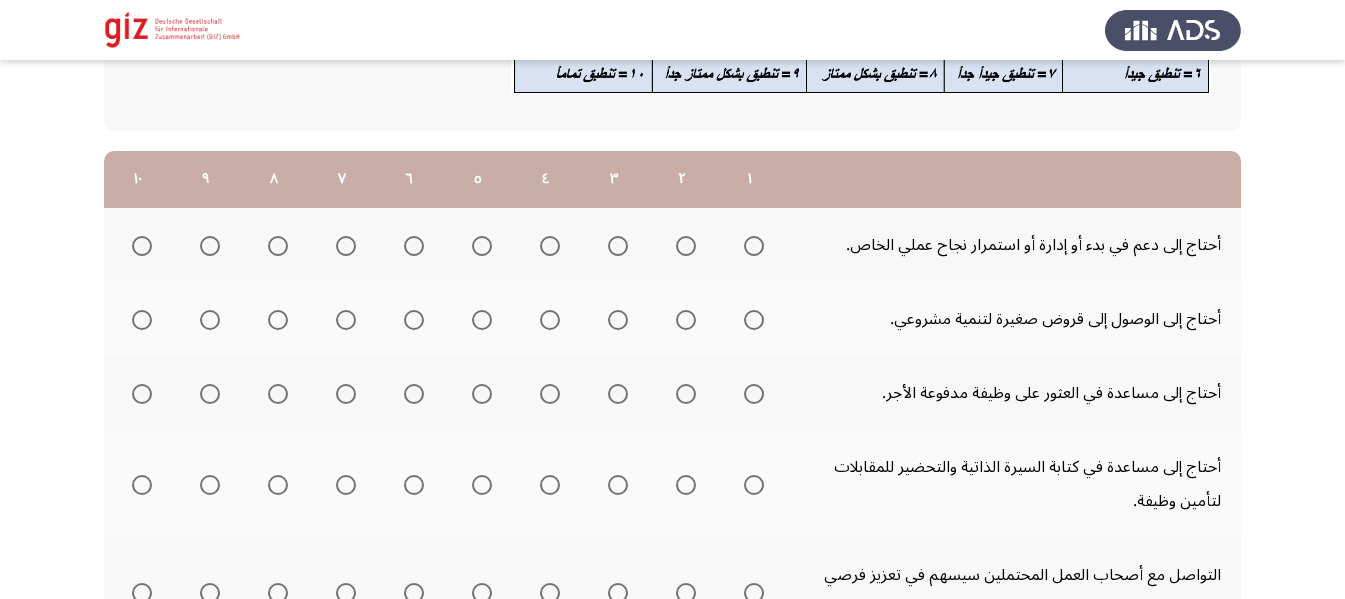 click on "أحتاج إلى الوصول إلى قروض صغيرة لتنمية مشروعي." 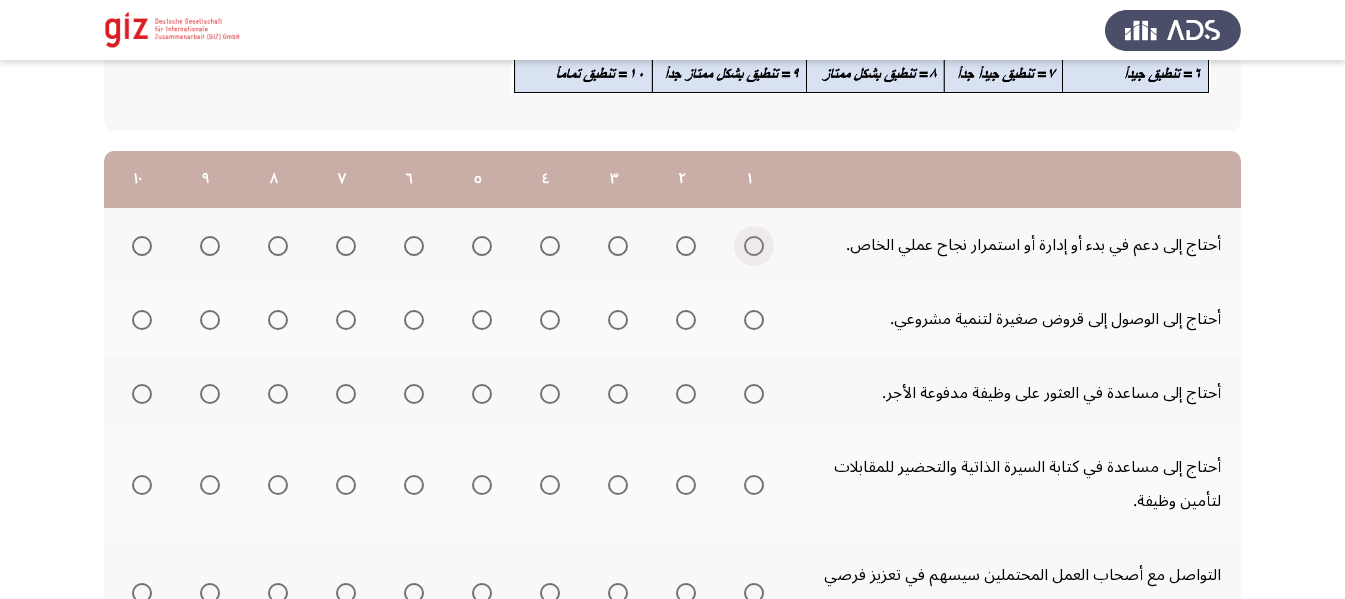 click at bounding box center [754, 246] 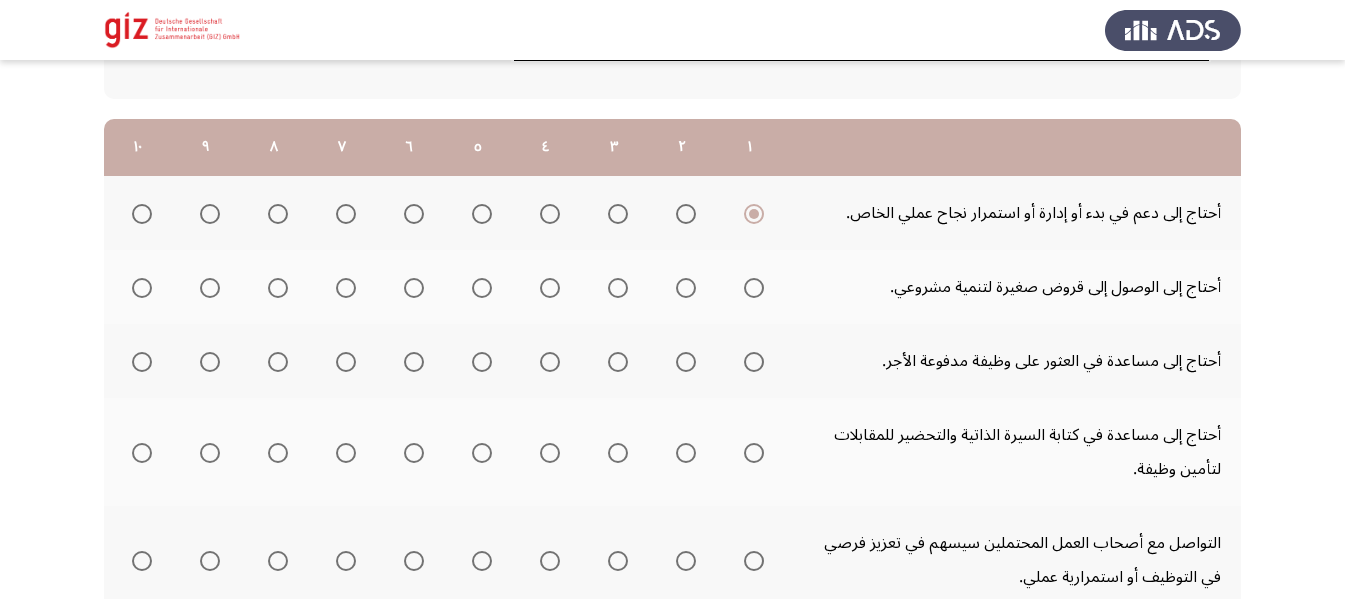 scroll, scrollTop: 249, scrollLeft: 0, axis: vertical 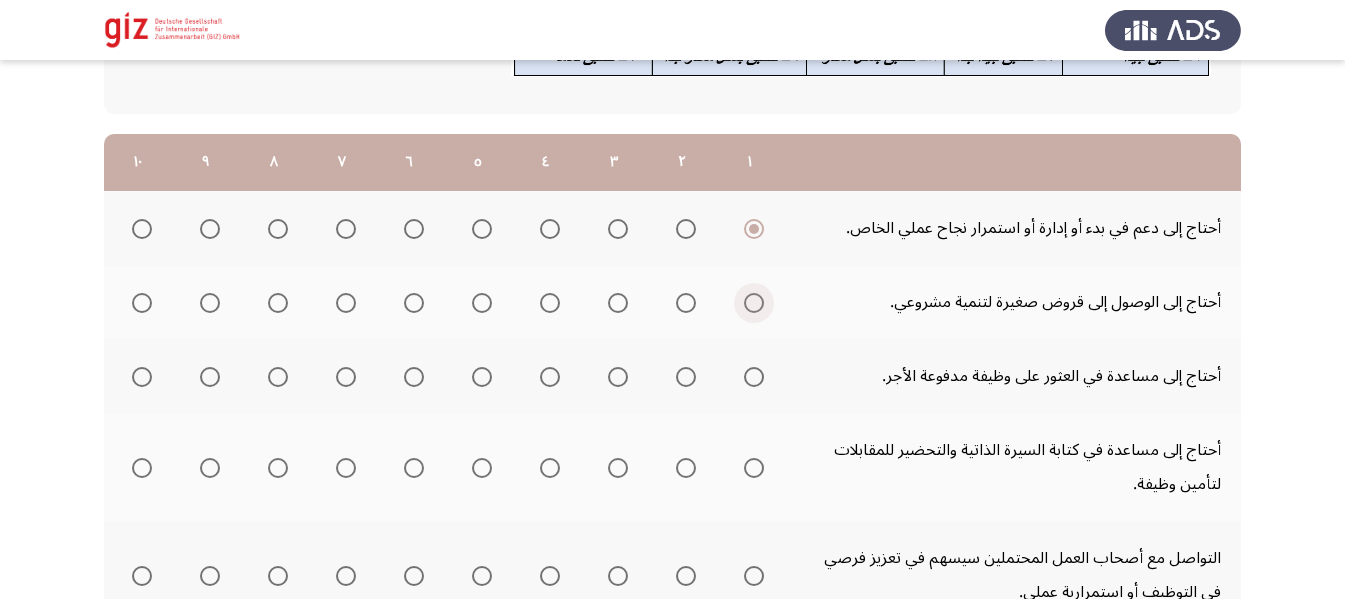 click at bounding box center [754, 303] 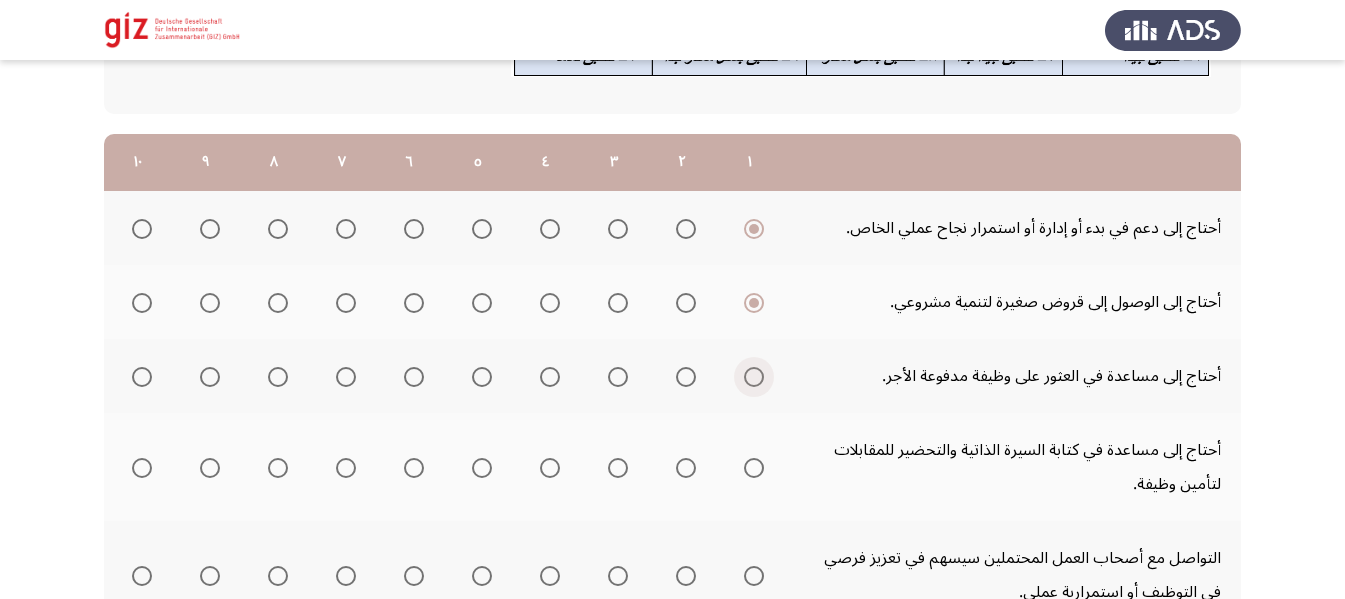 click at bounding box center (754, 377) 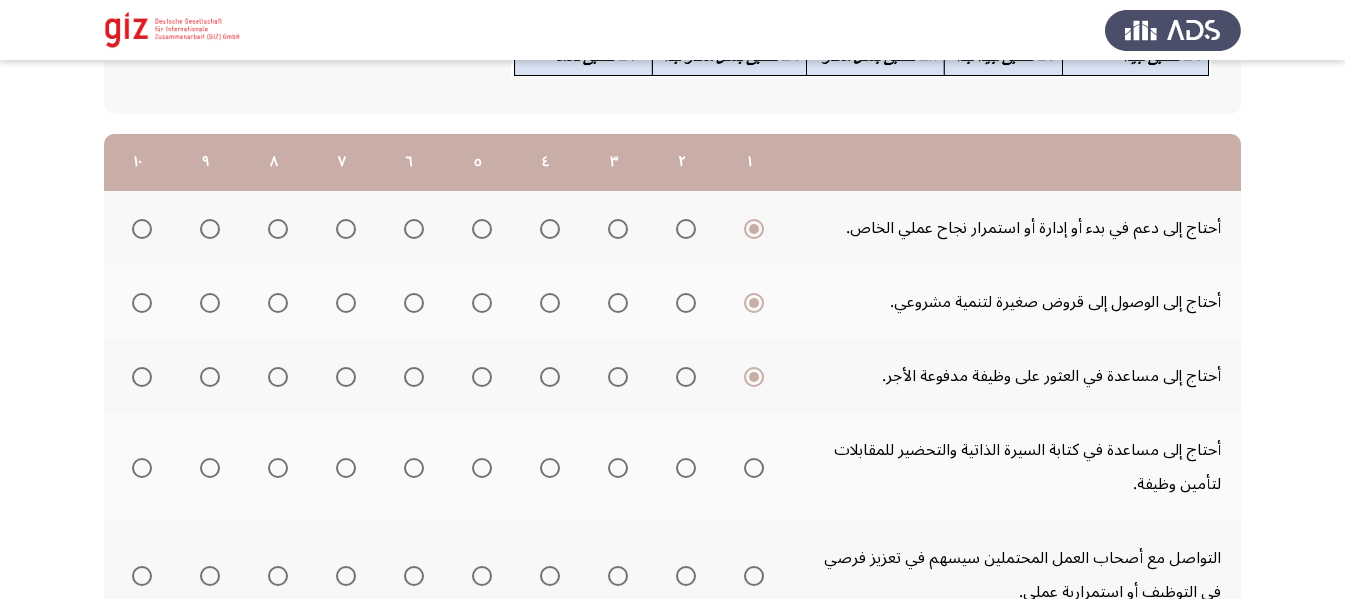 click at bounding box center [754, 468] 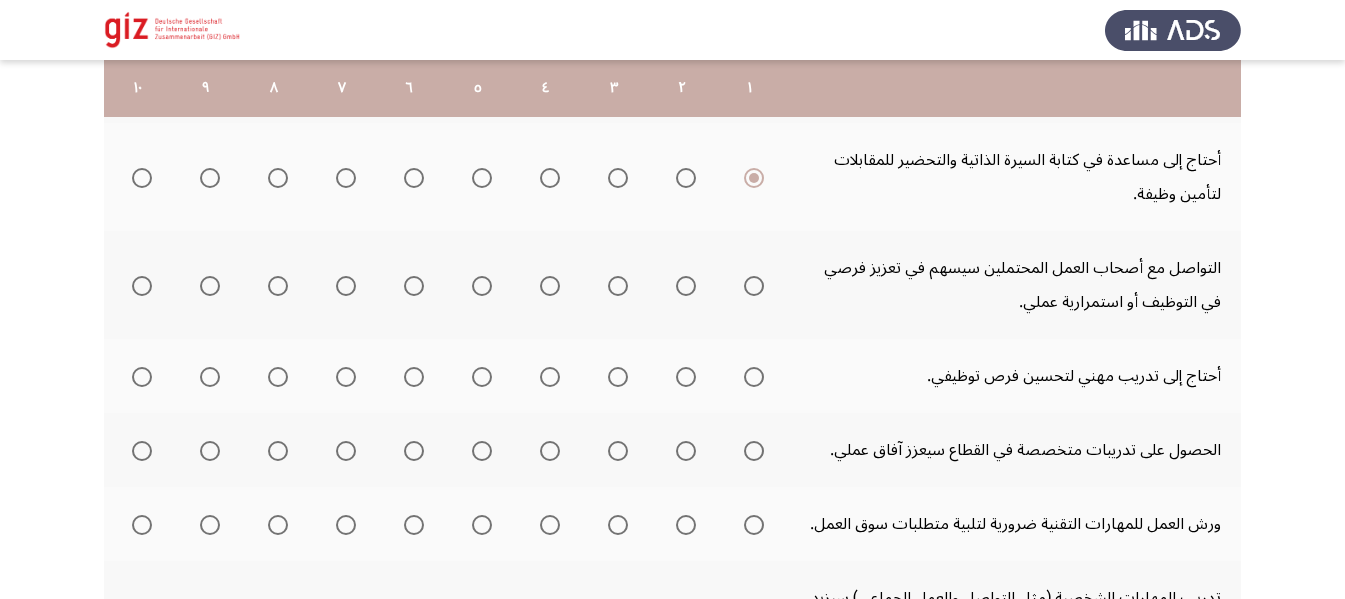 scroll, scrollTop: 539, scrollLeft: 0, axis: vertical 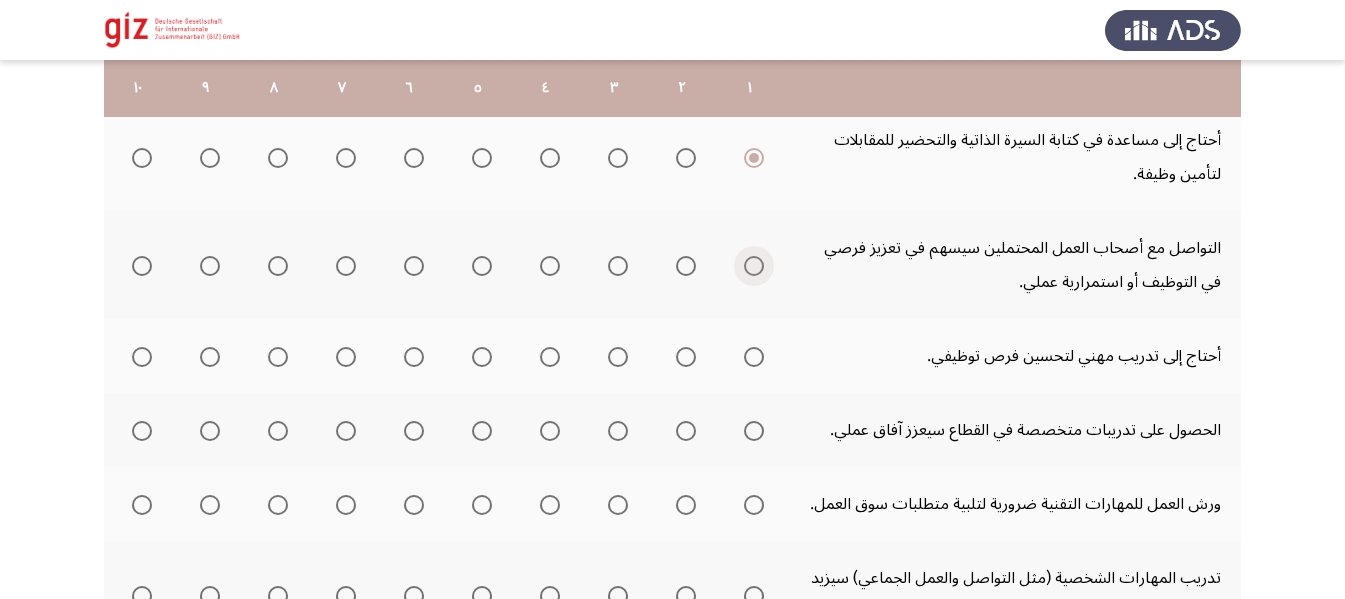 click at bounding box center [754, 266] 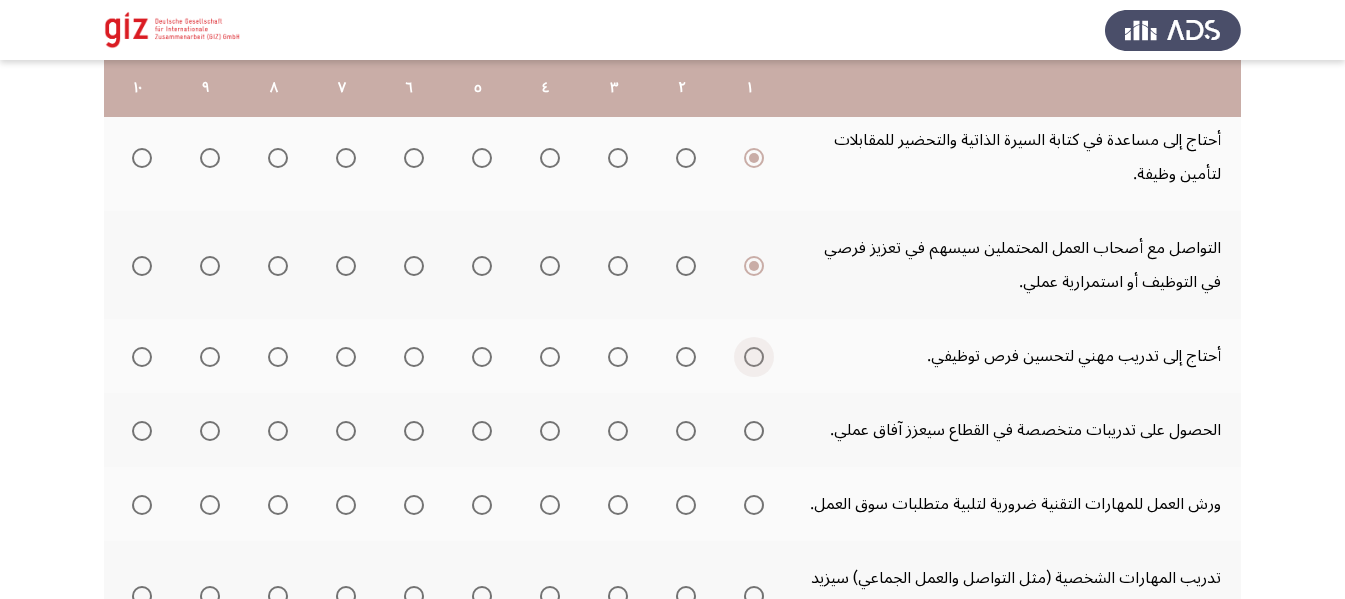 click at bounding box center (754, 357) 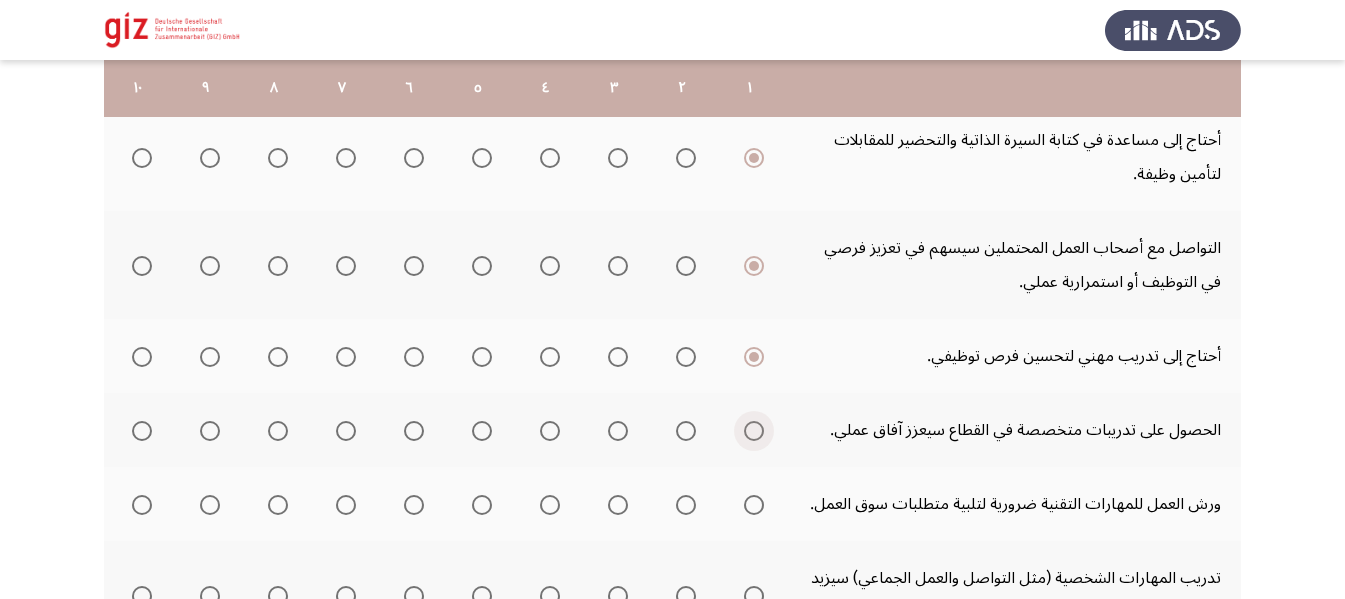 click at bounding box center [750, 431] 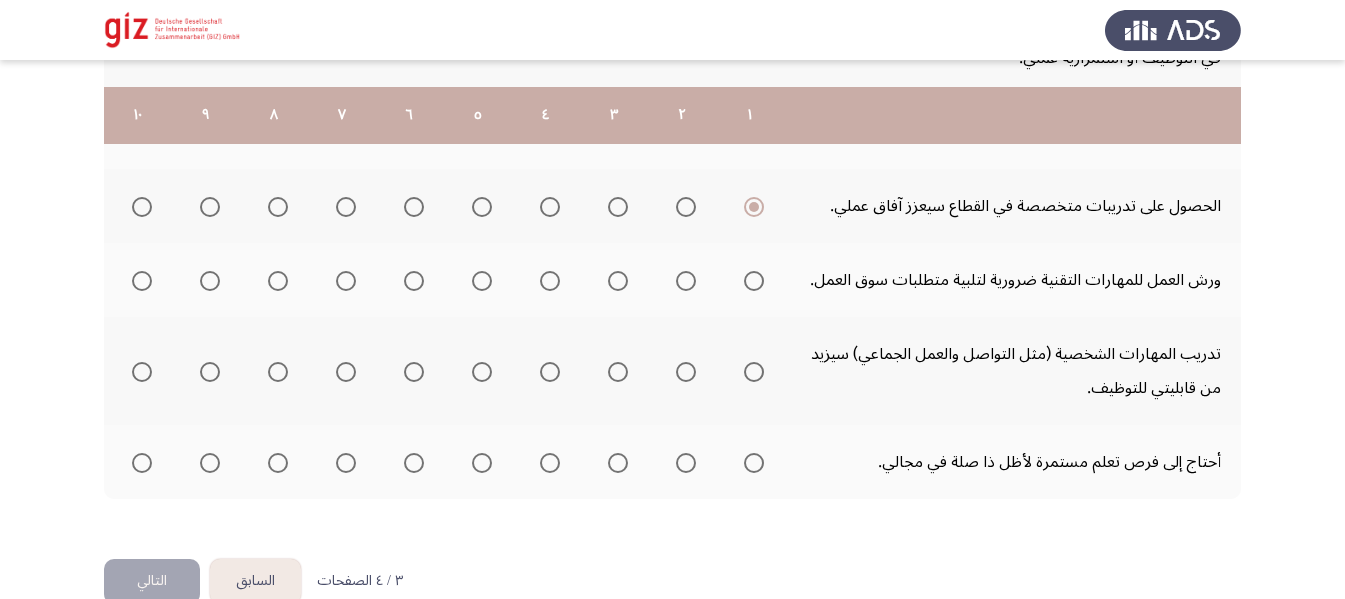 scroll, scrollTop: 790, scrollLeft: 0, axis: vertical 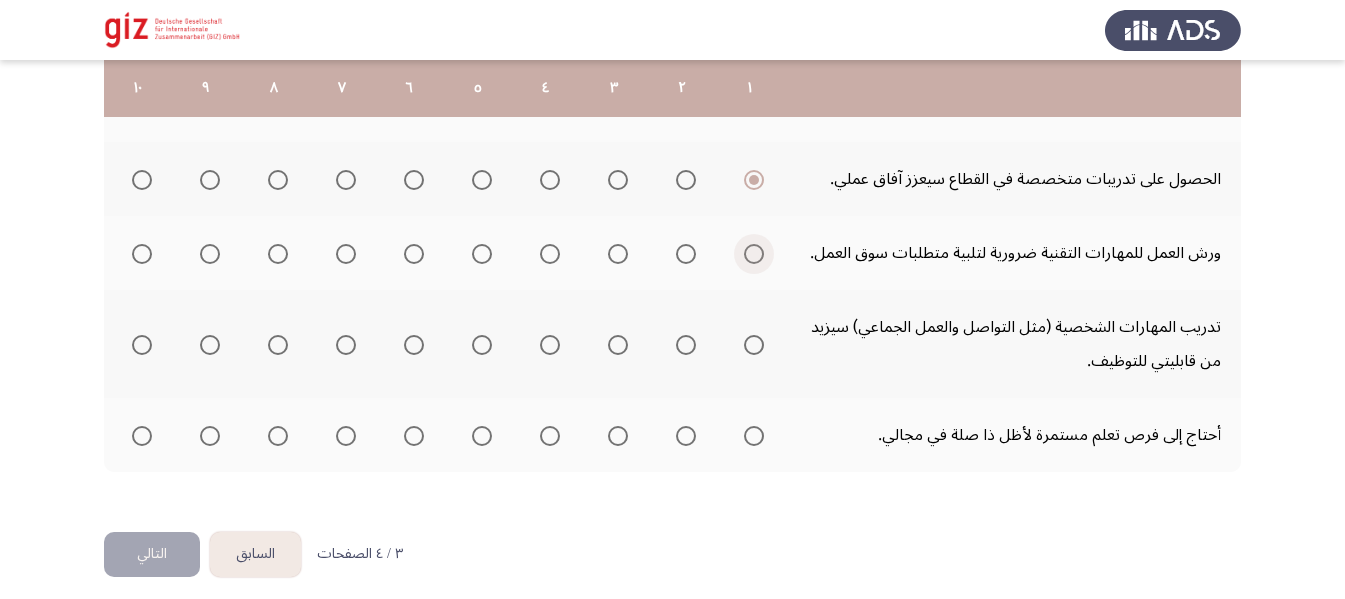 click at bounding box center [754, 254] 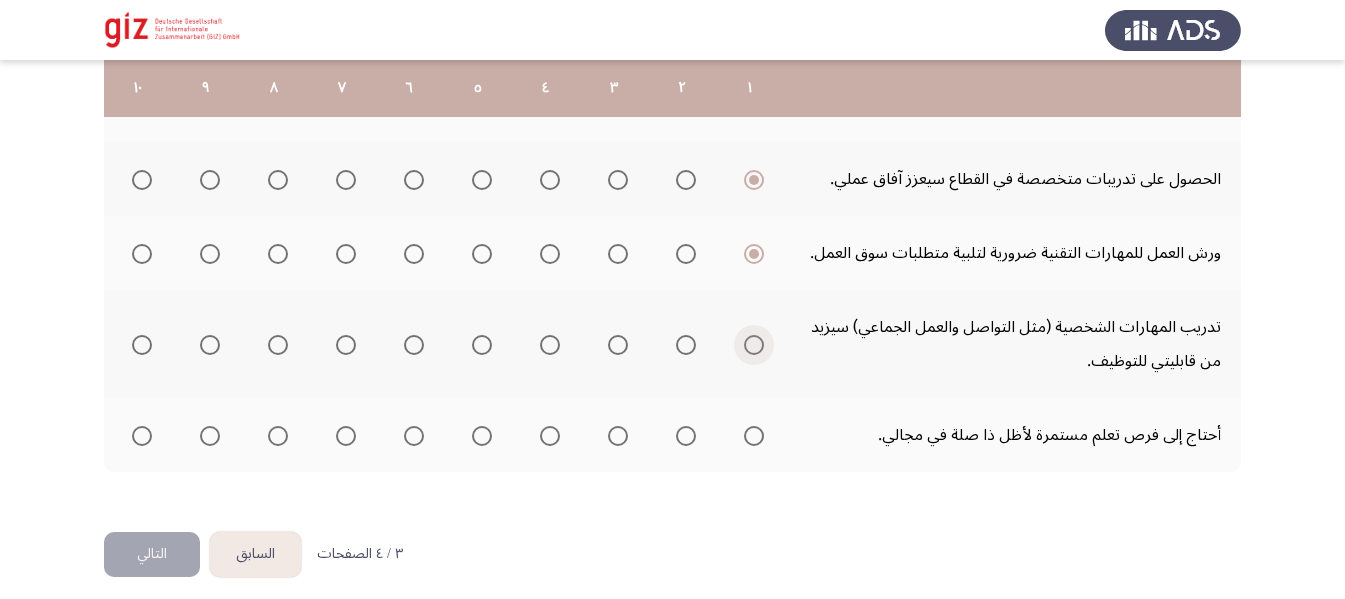 click at bounding box center (750, 345) 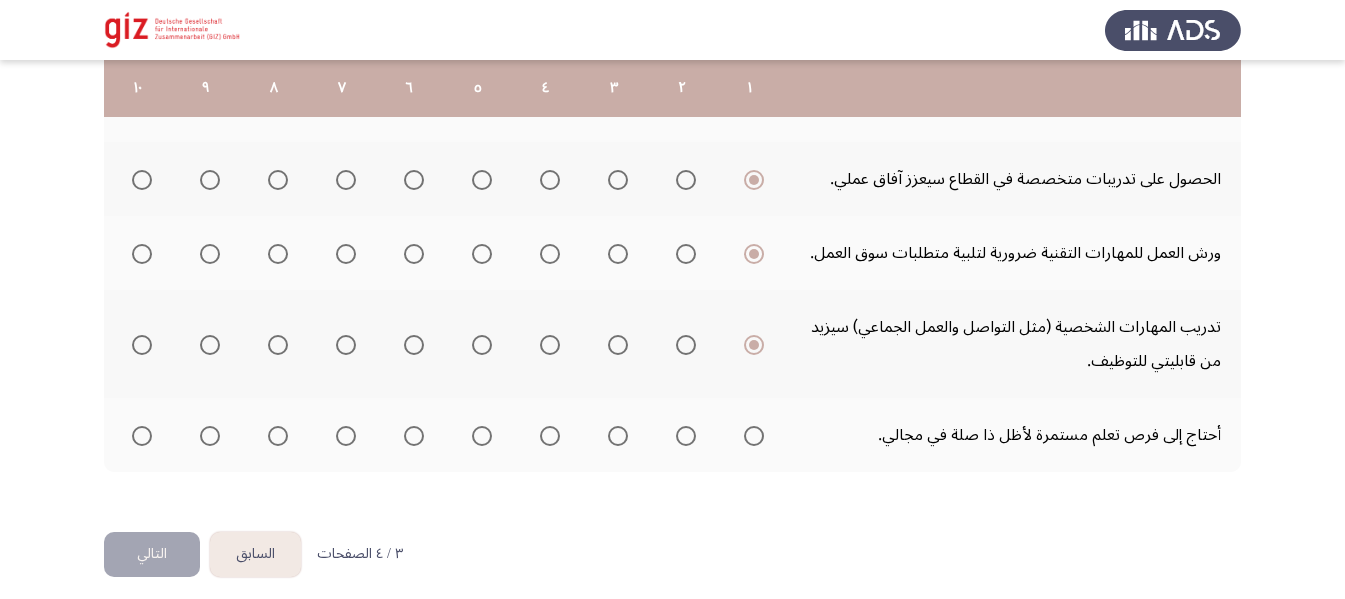 click 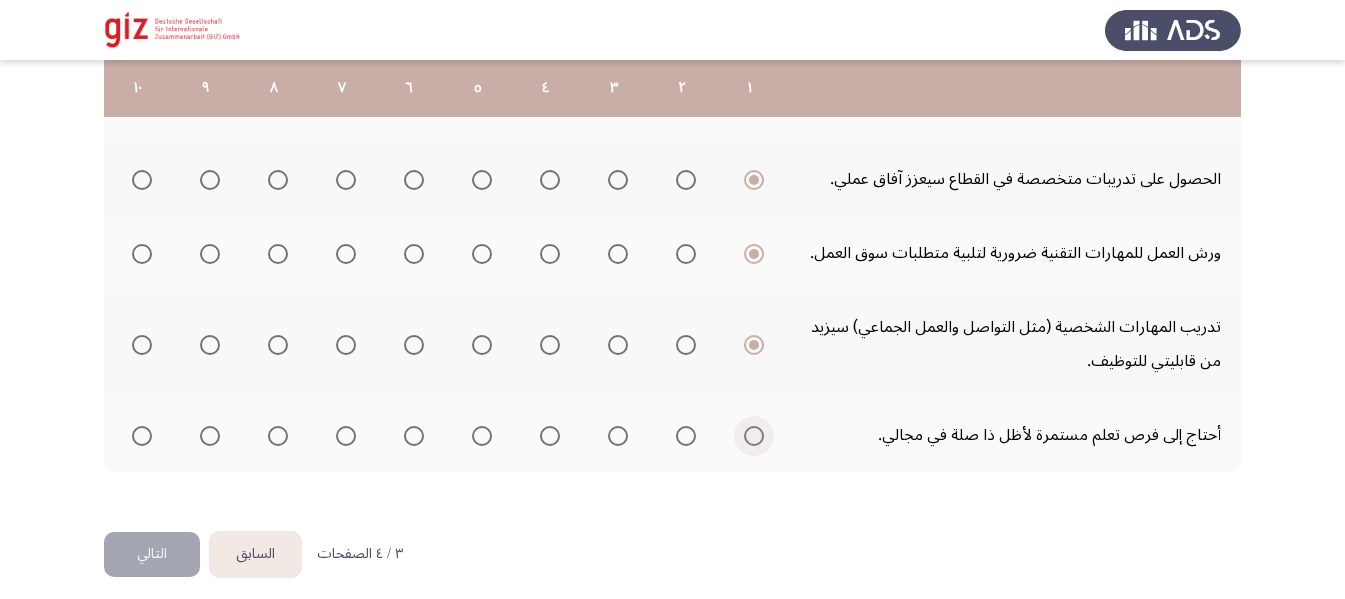 click at bounding box center (754, 436) 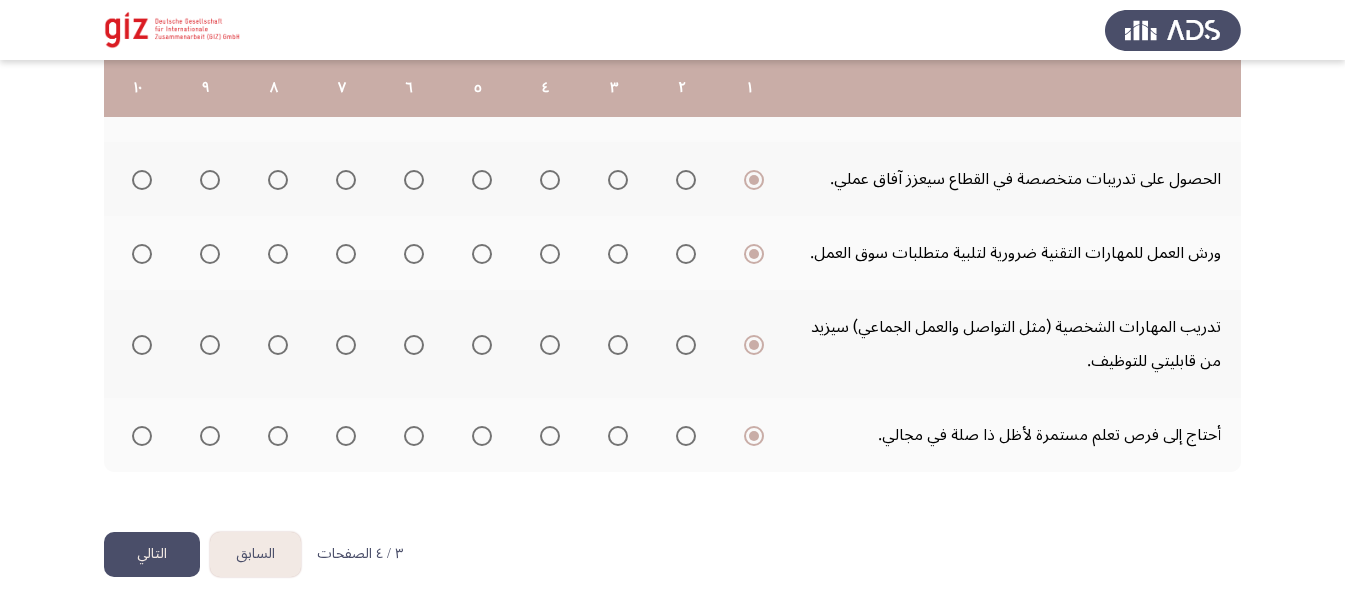 click on "التالي" 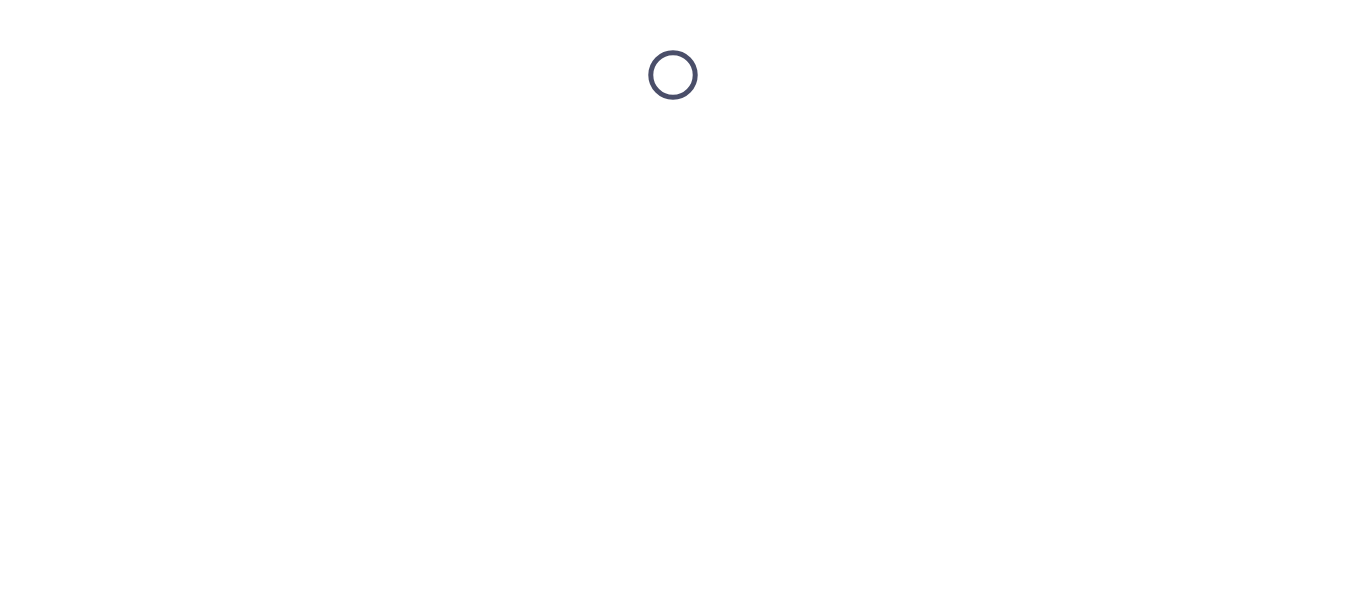 scroll, scrollTop: 0, scrollLeft: 0, axis: both 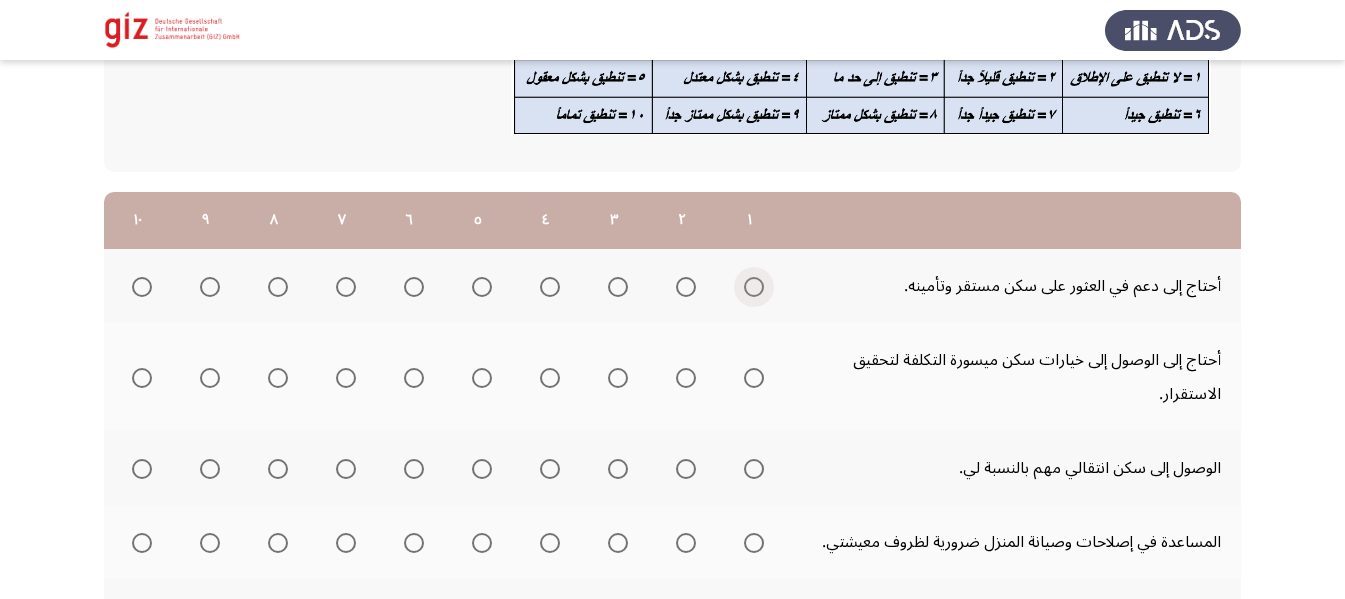 click at bounding box center (754, 287) 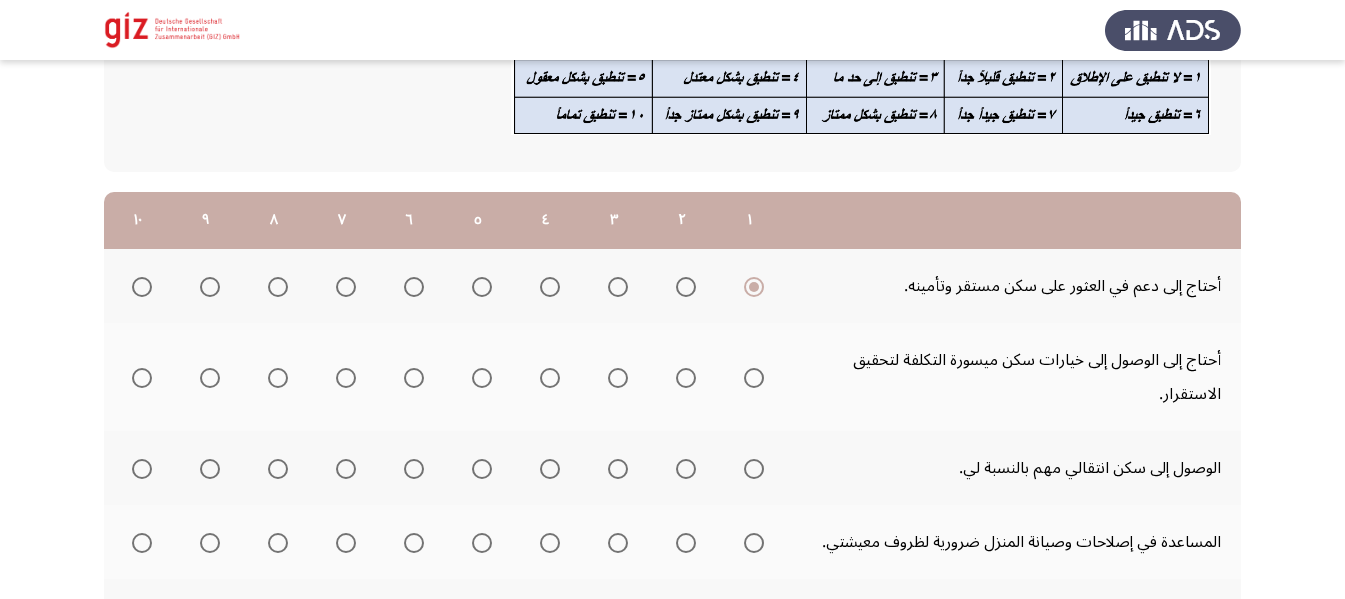 click at bounding box center (754, 378) 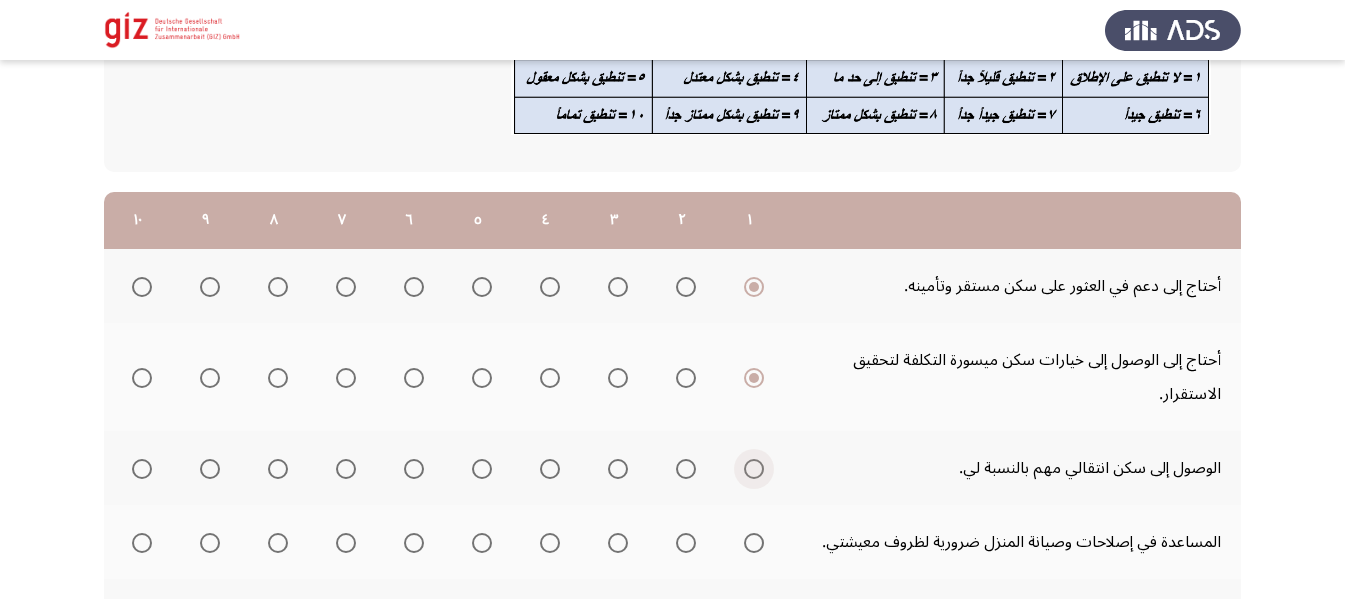 click at bounding box center [754, 469] 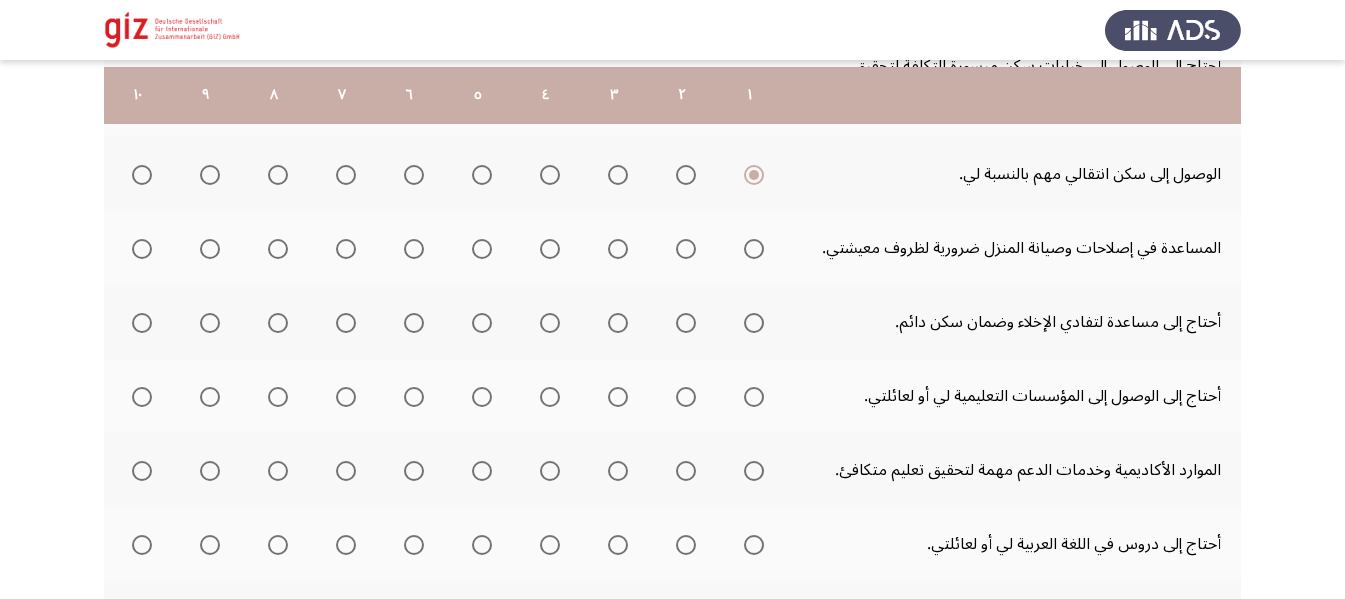 scroll, scrollTop: 474, scrollLeft: 0, axis: vertical 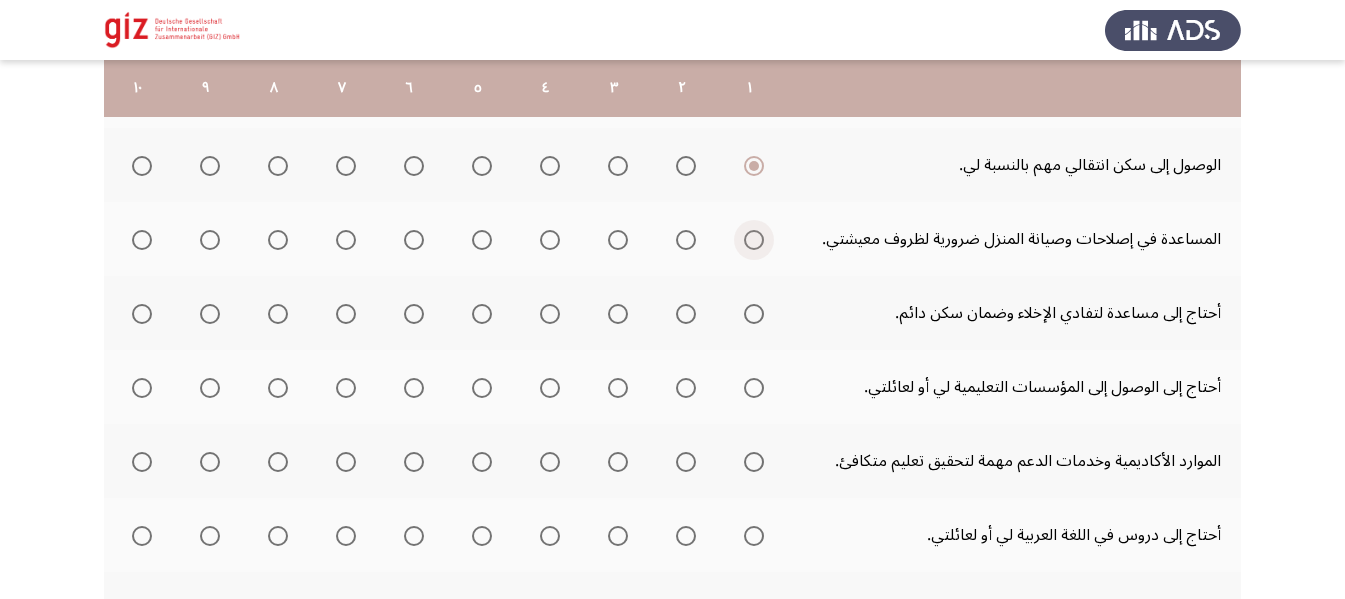 click at bounding box center [754, 240] 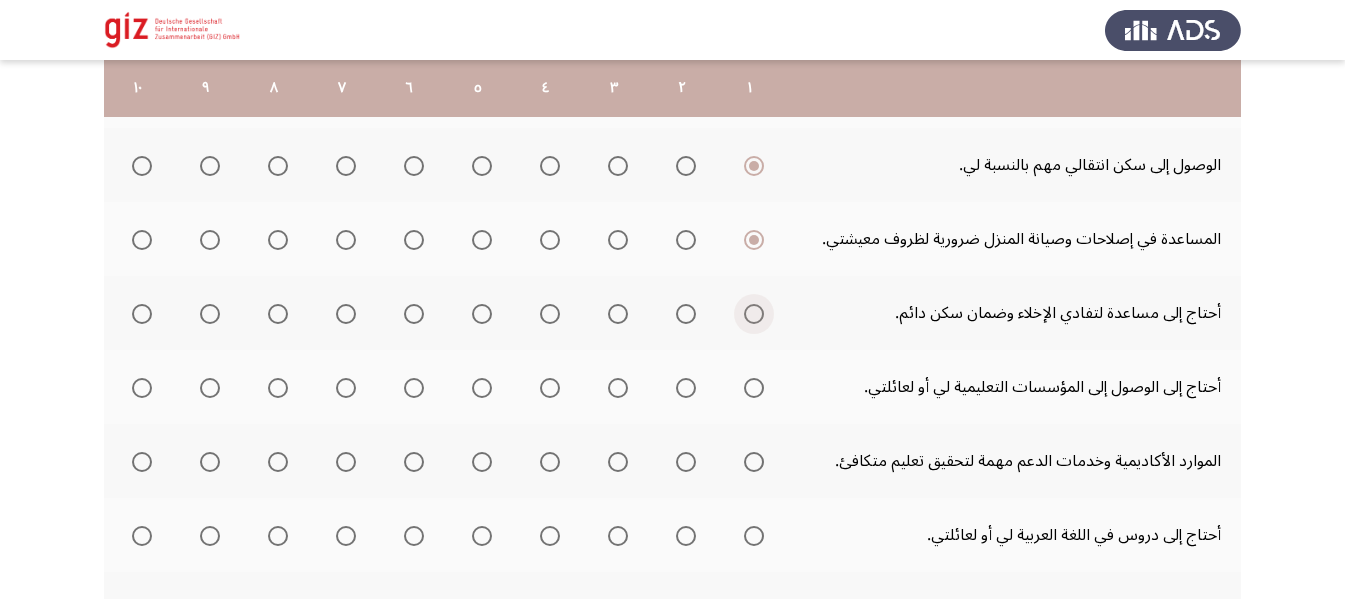 click at bounding box center (754, 314) 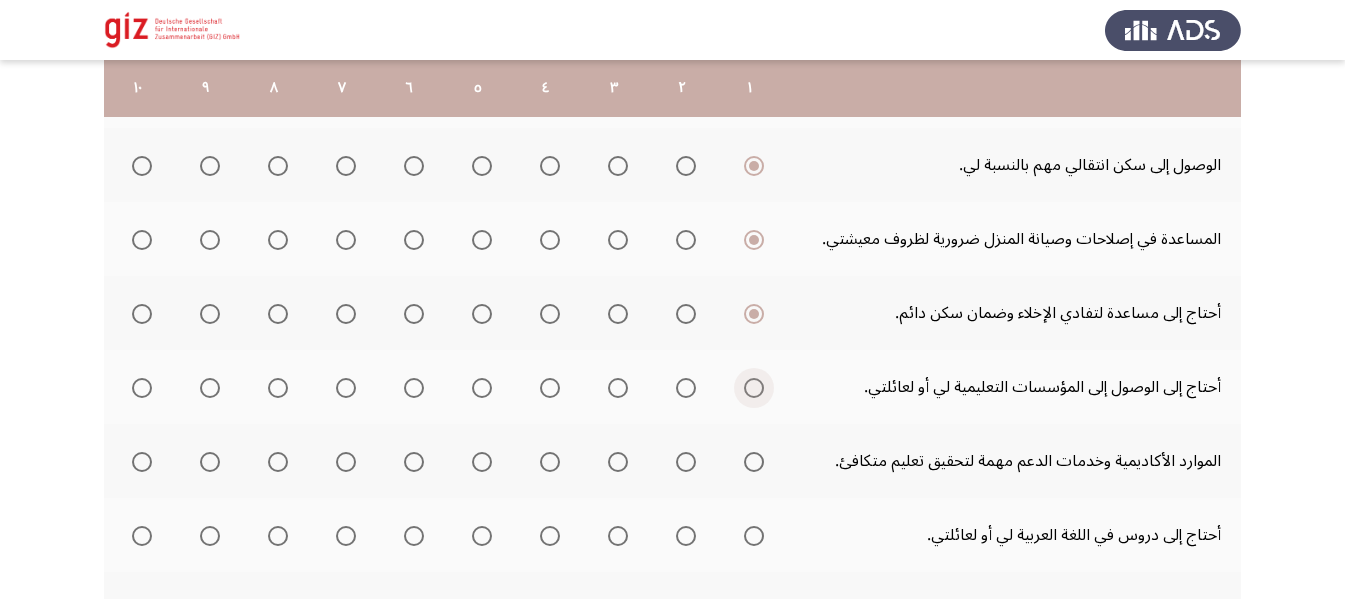 click at bounding box center [754, 388] 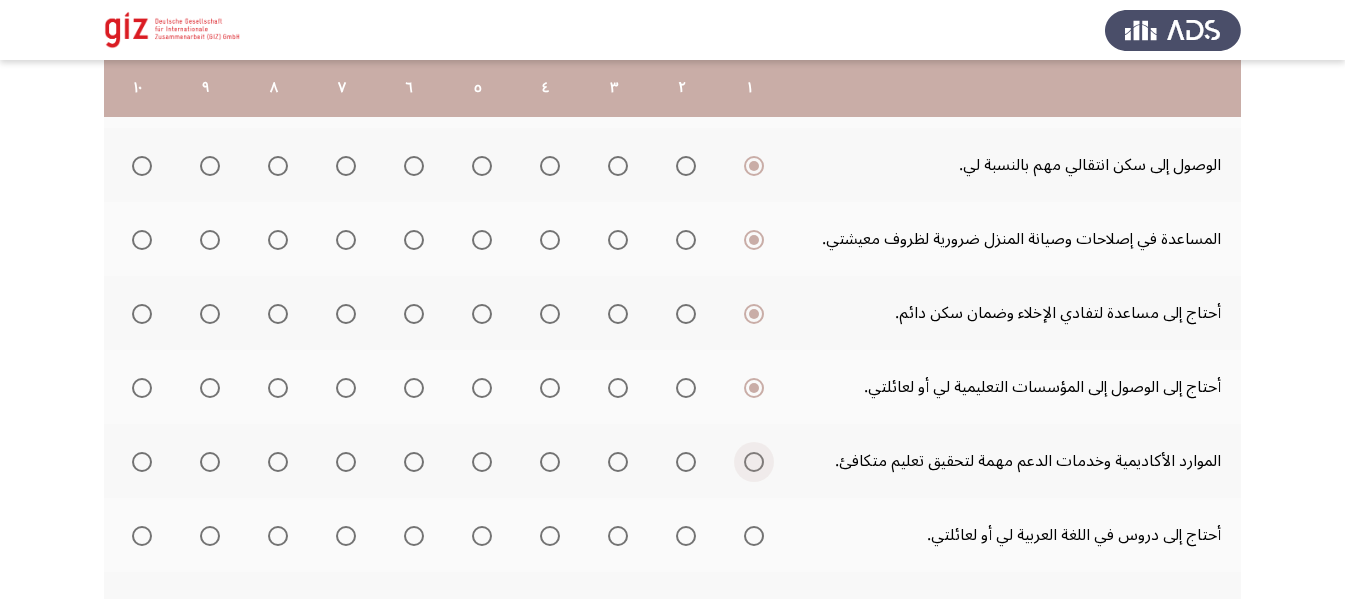 click at bounding box center (754, 462) 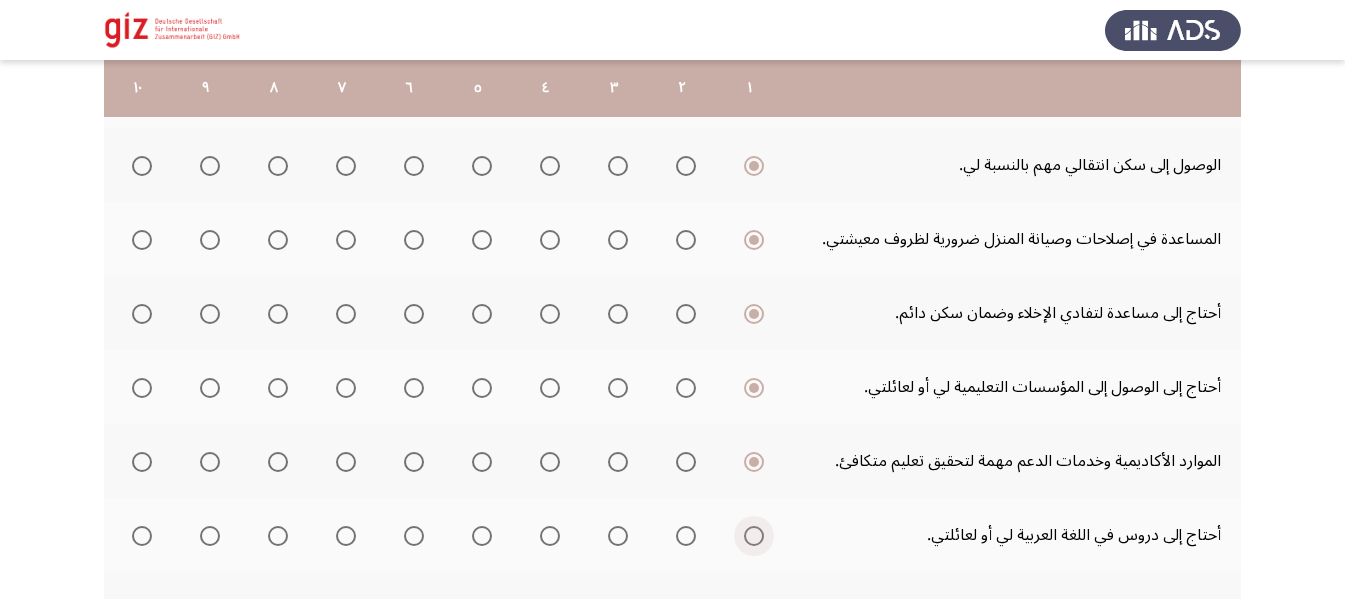 click at bounding box center (754, 536) 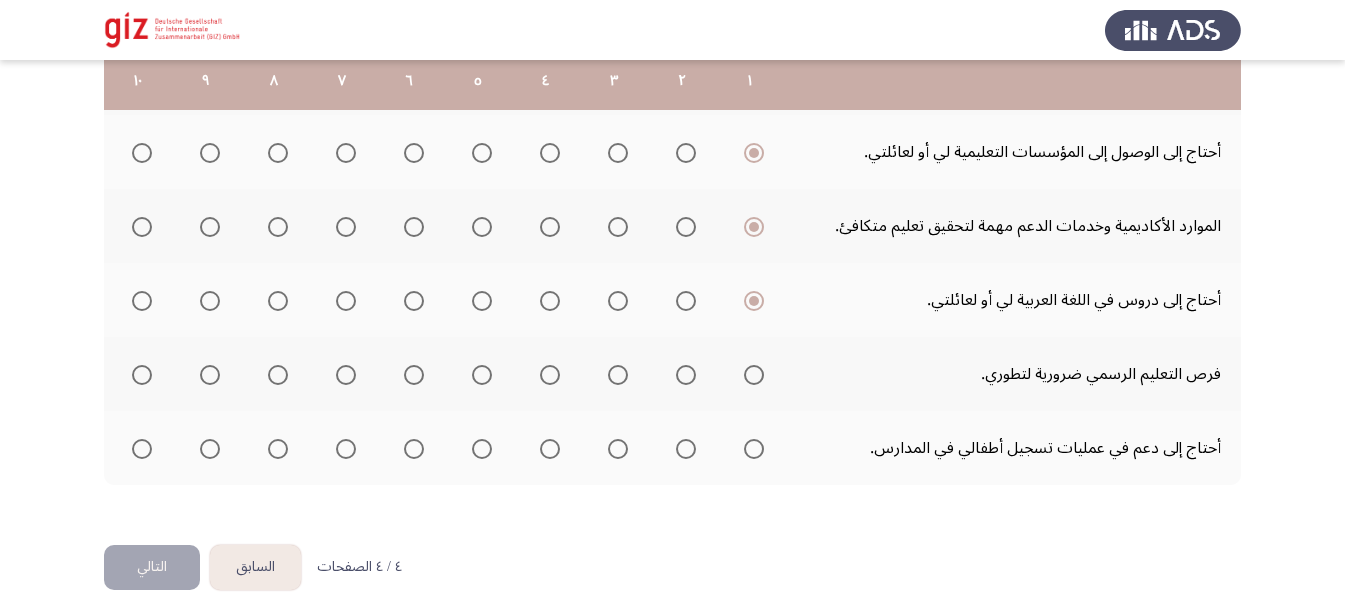 scroll, scrollTop: 721, scrollLeft: 0, axis: vertical 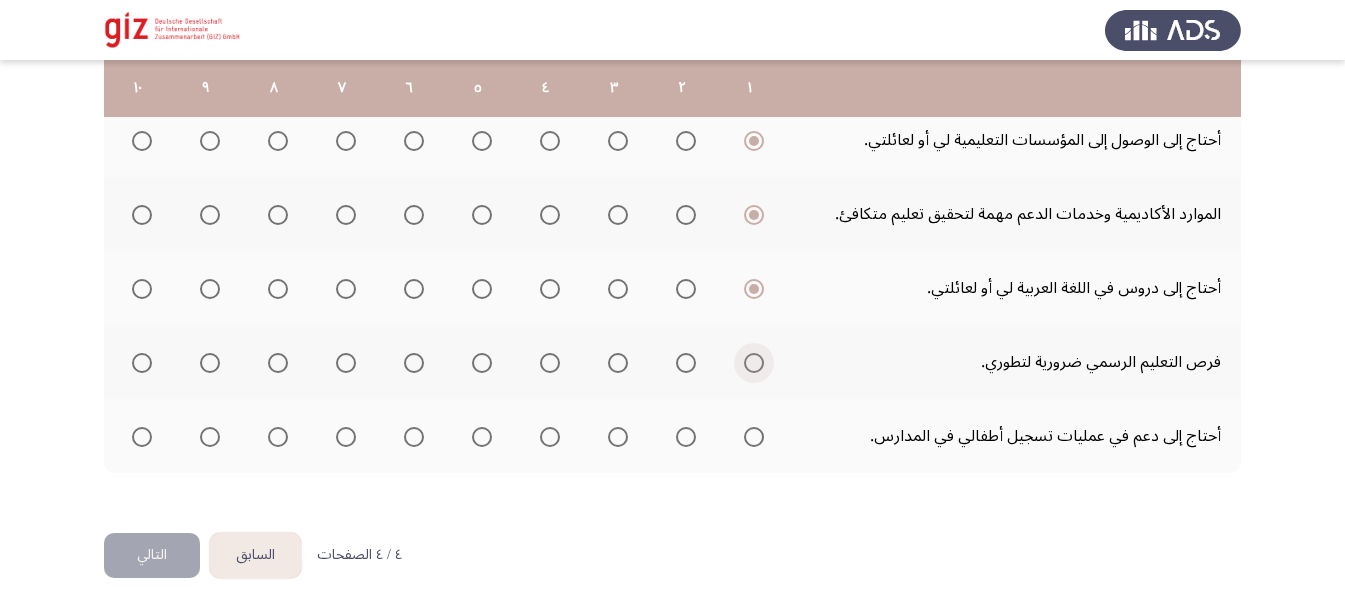 click at bounding box center [750, 363] 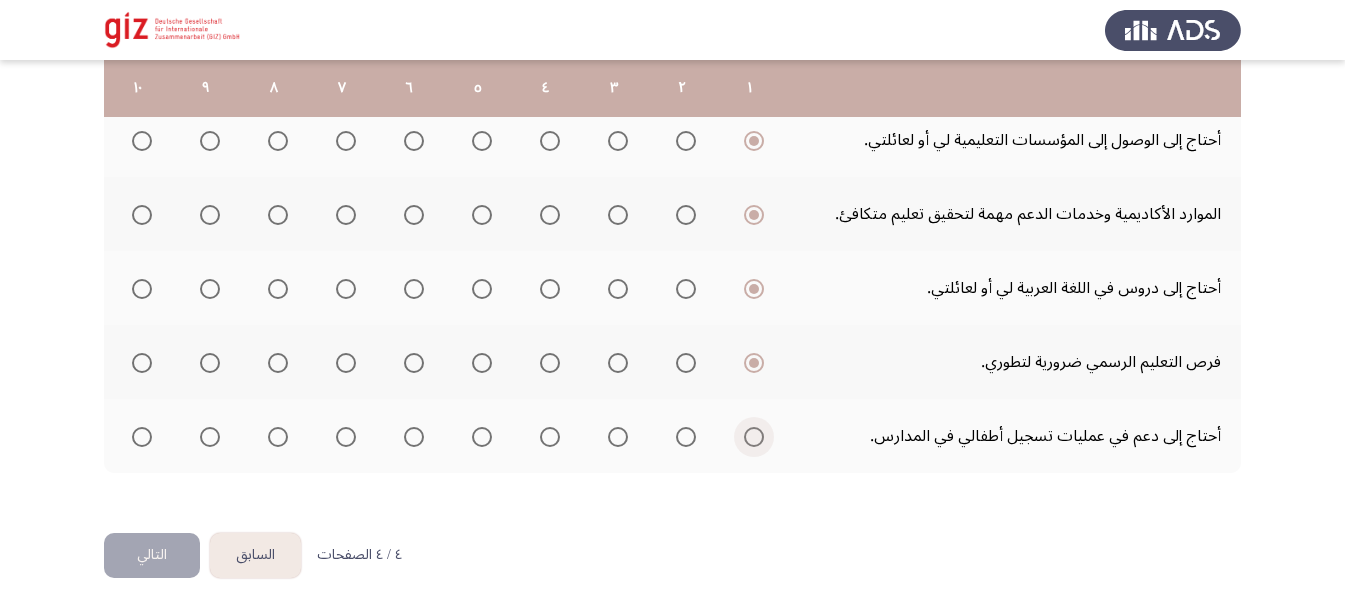 click at bounding box center [750, 437] 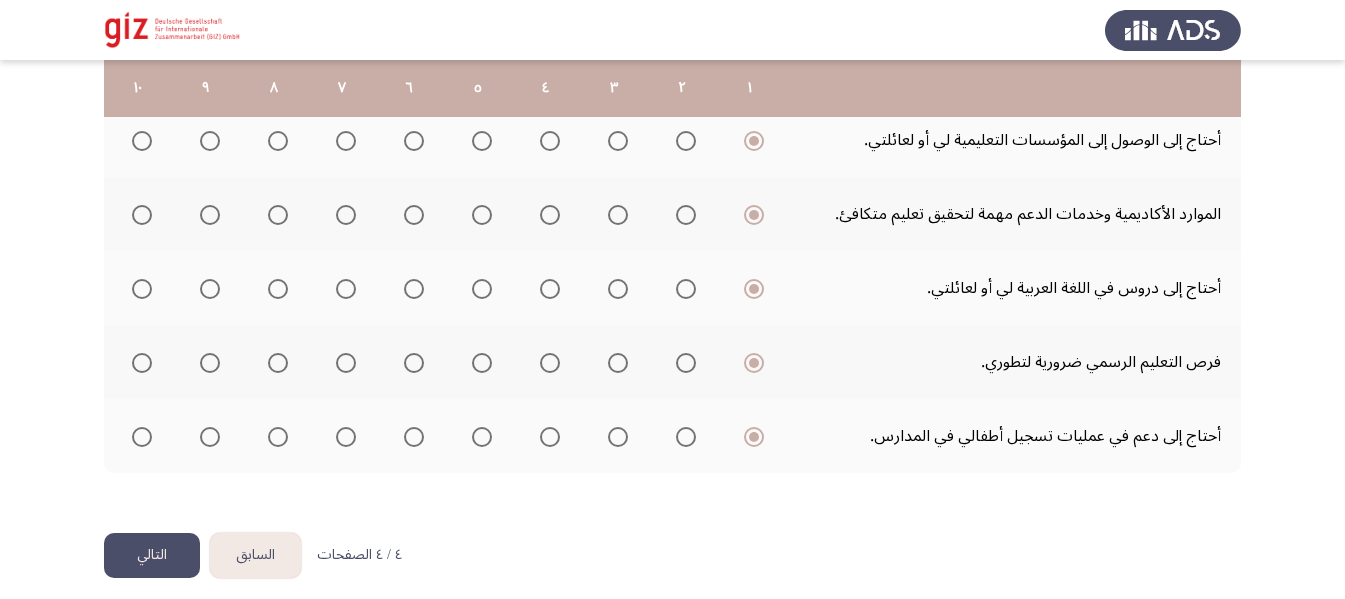 click on "التالي" 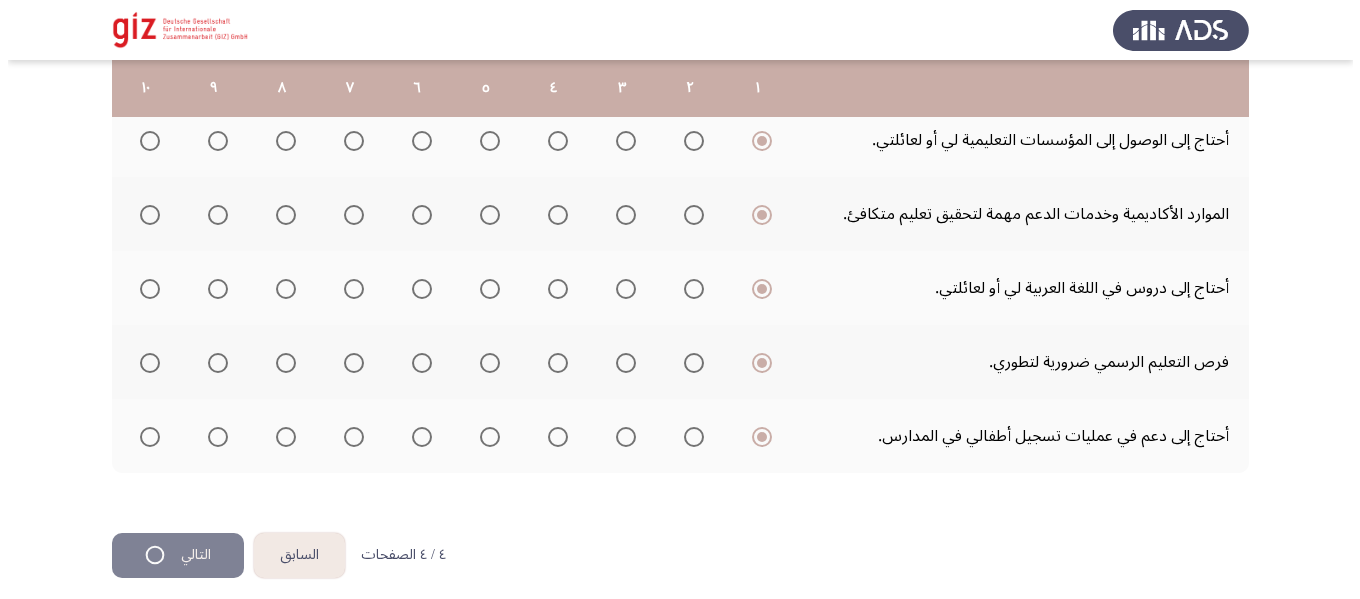 scroll, scrollTop: 0, scrollLeft: 0, axis: both 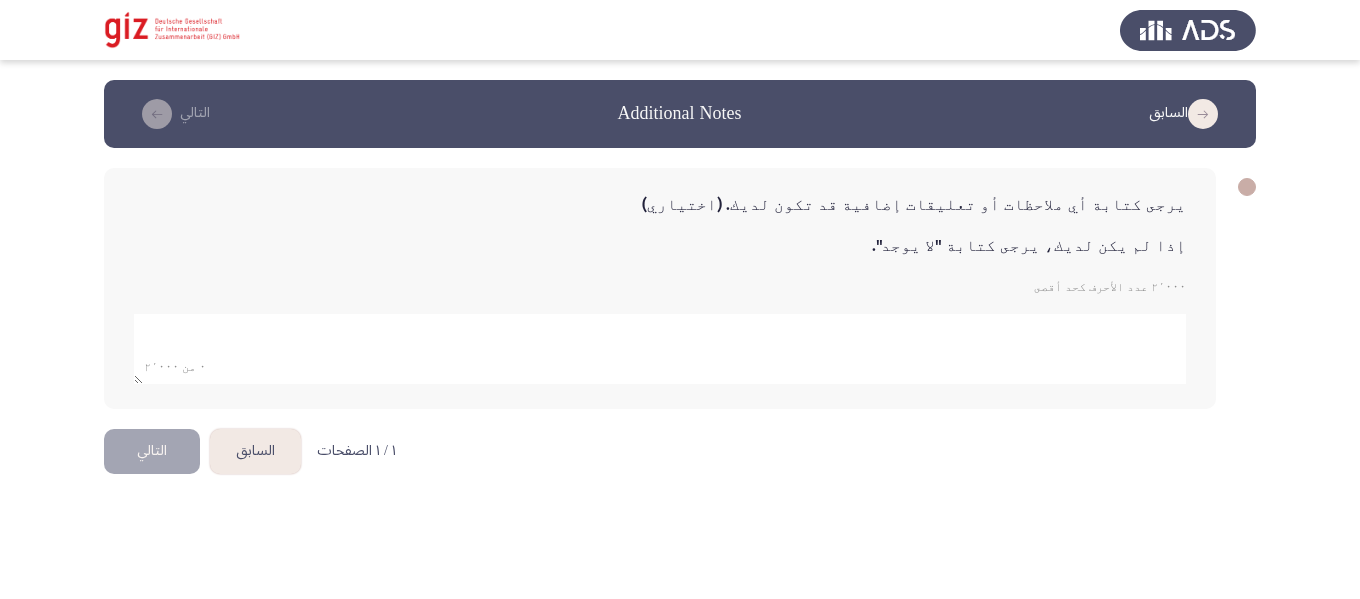click 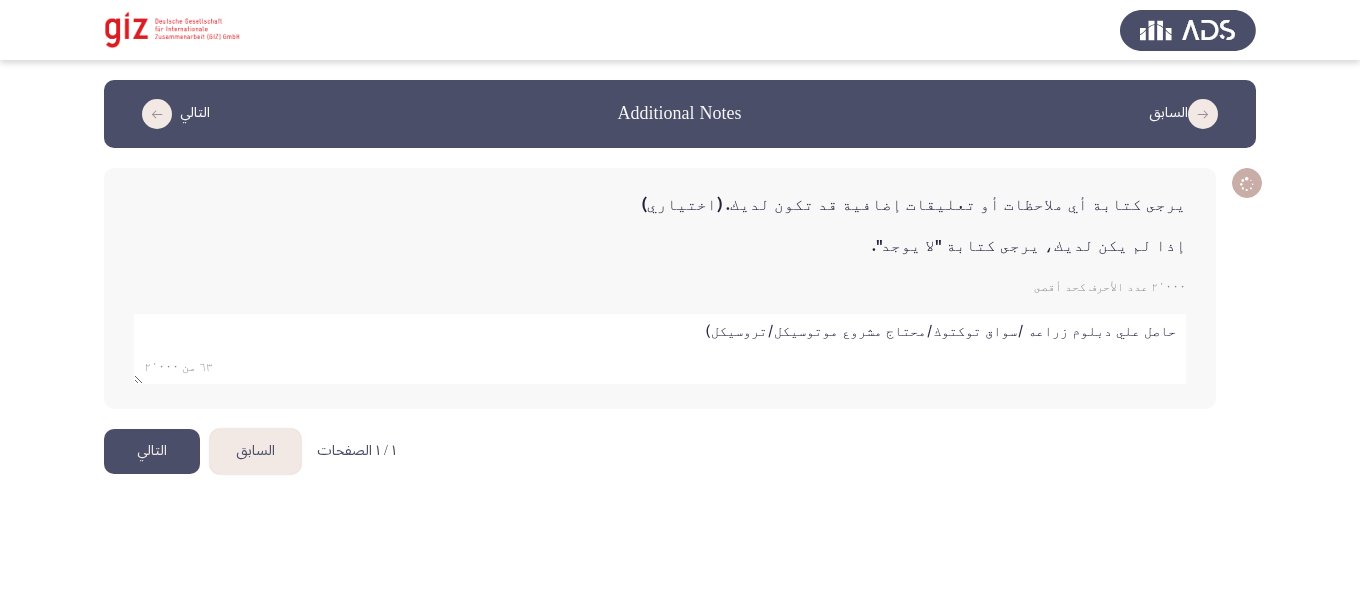 type on "حاصل علي دبلوم زراعه /سواق توكتوك/محتاج مشروع موتوسيكل/تروسيكل)" 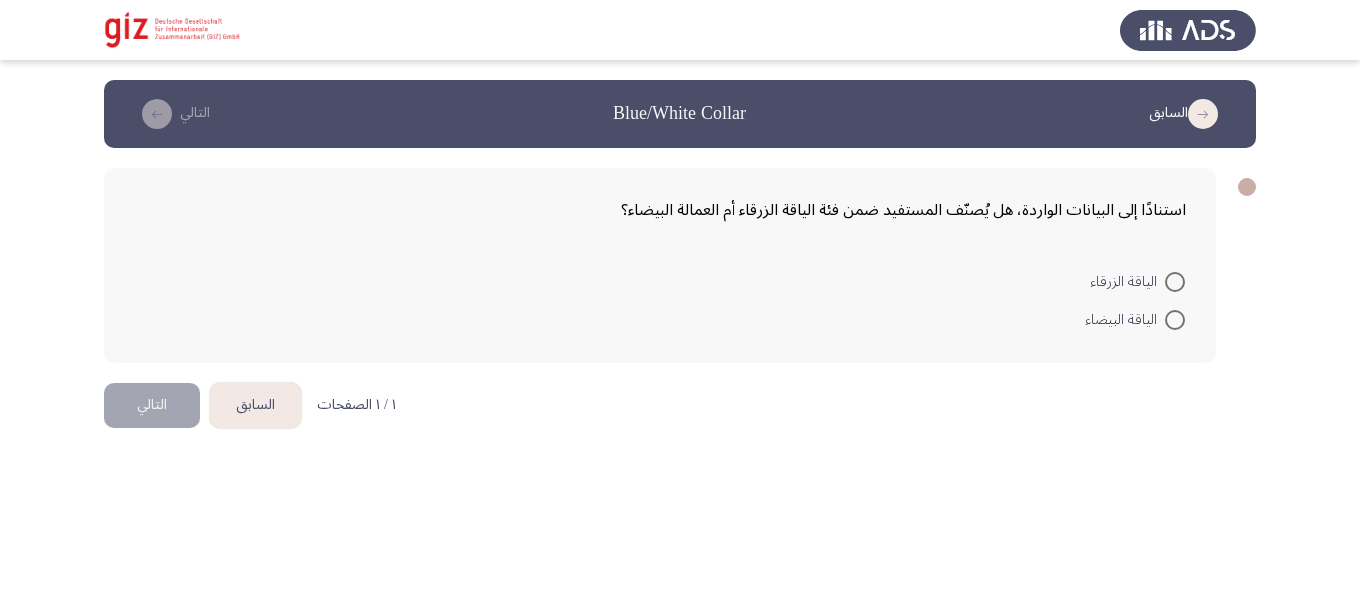 click on "الياقة الزرقاء" at bounding box center (1137, 280) 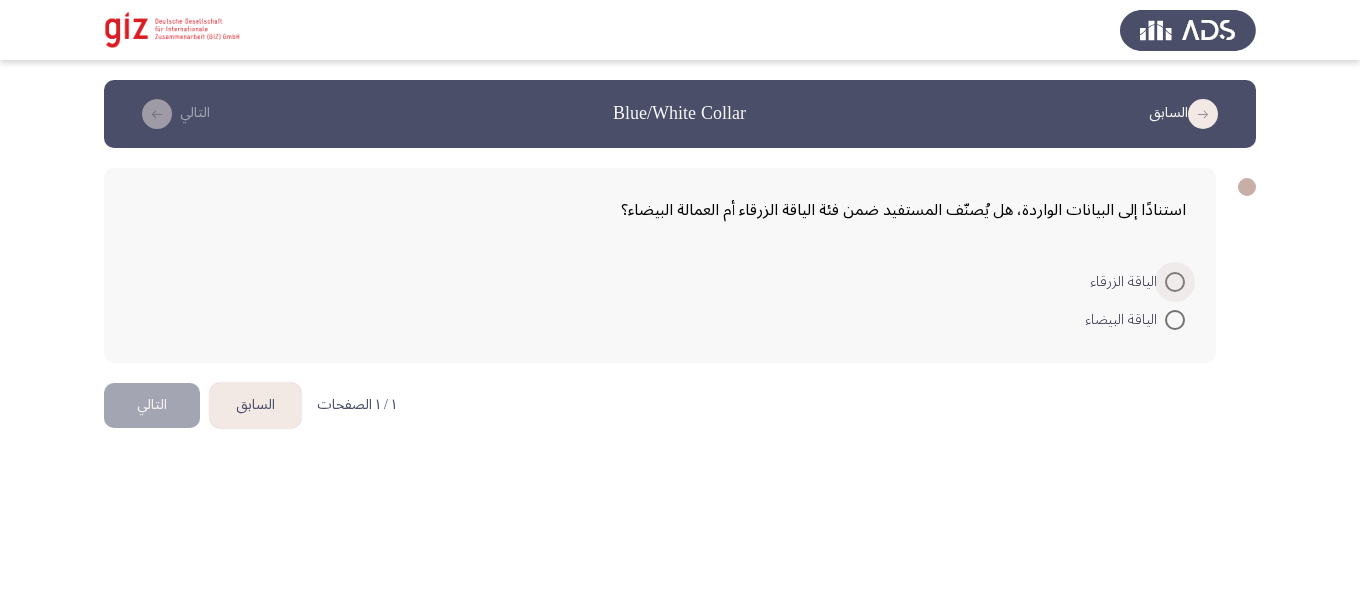 click at bounding box center [1175, 282] 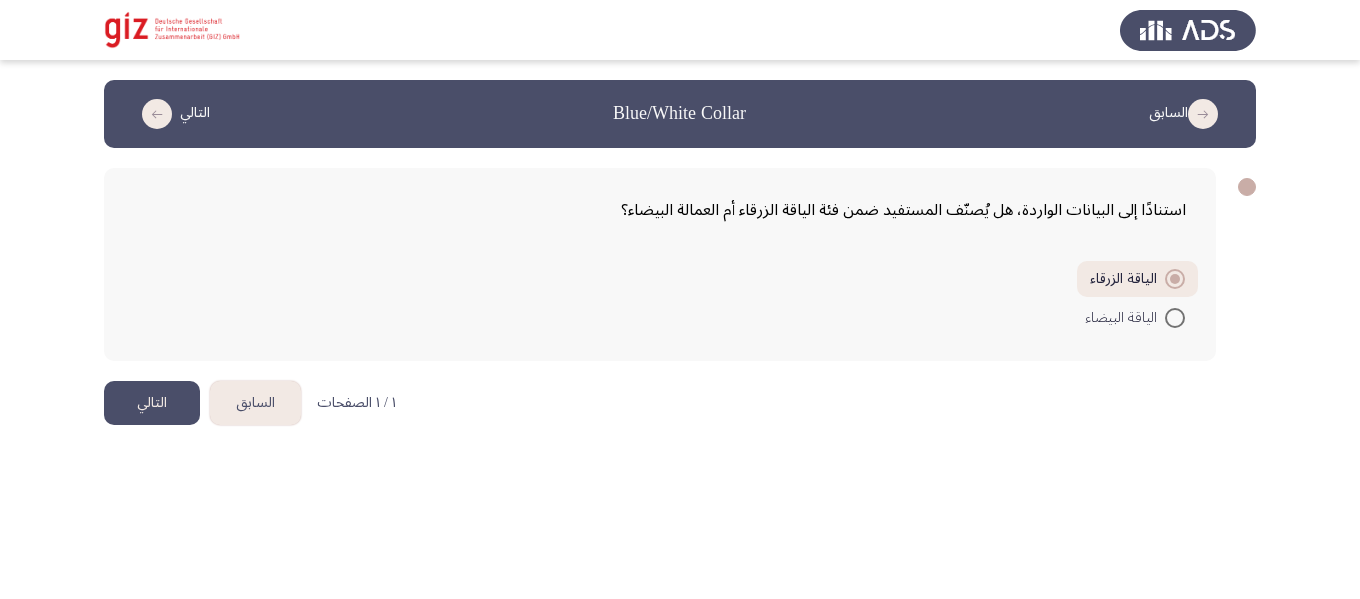 click on "التالي" 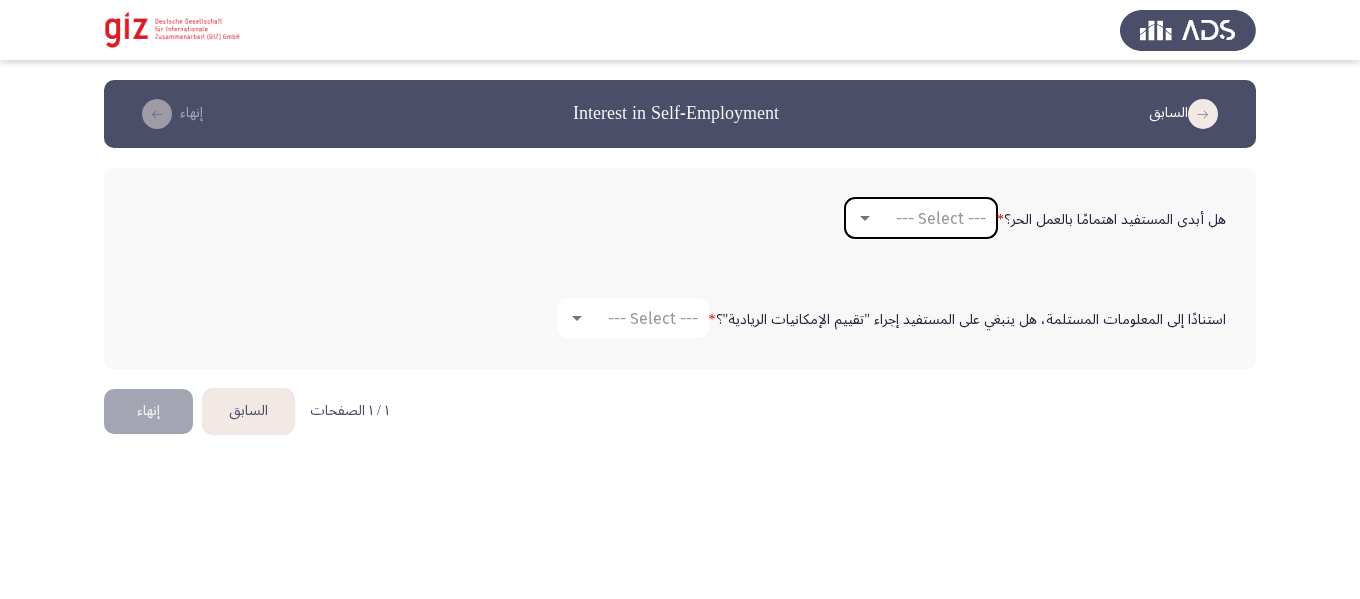 click on "--- Select ---" at bounding box center [921, 218] 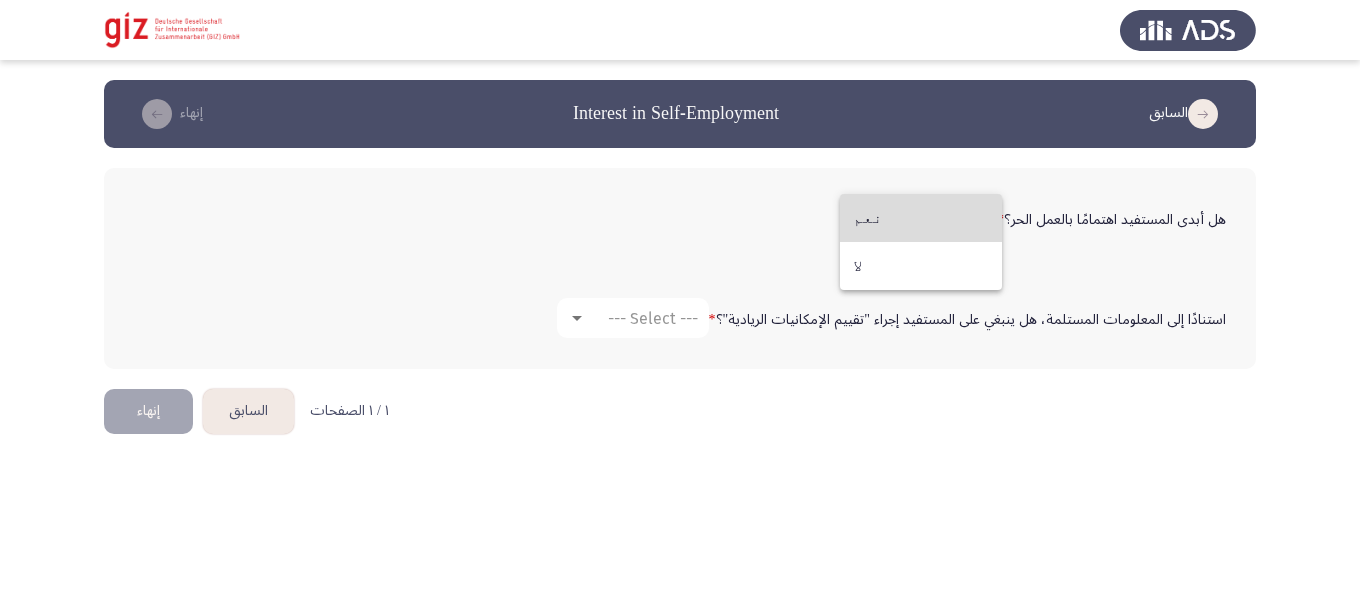 click on "نعم" at bounding box center [921, 218] 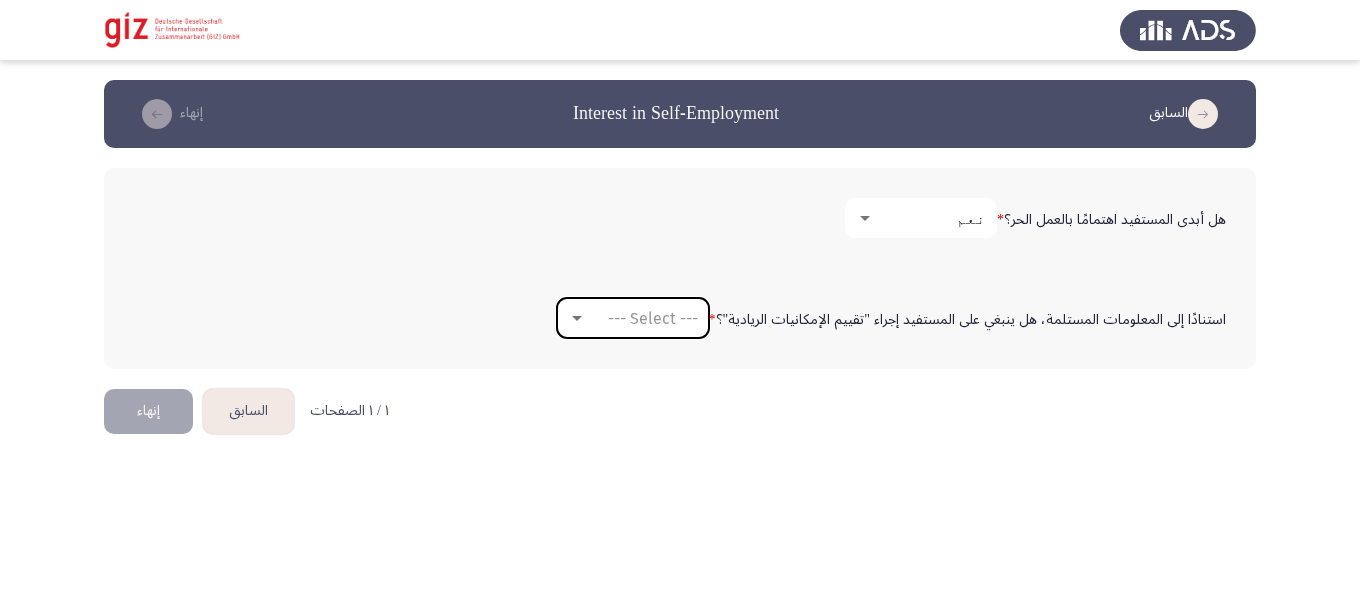 click on "--- Select ---" at bounding box center (642, 318) 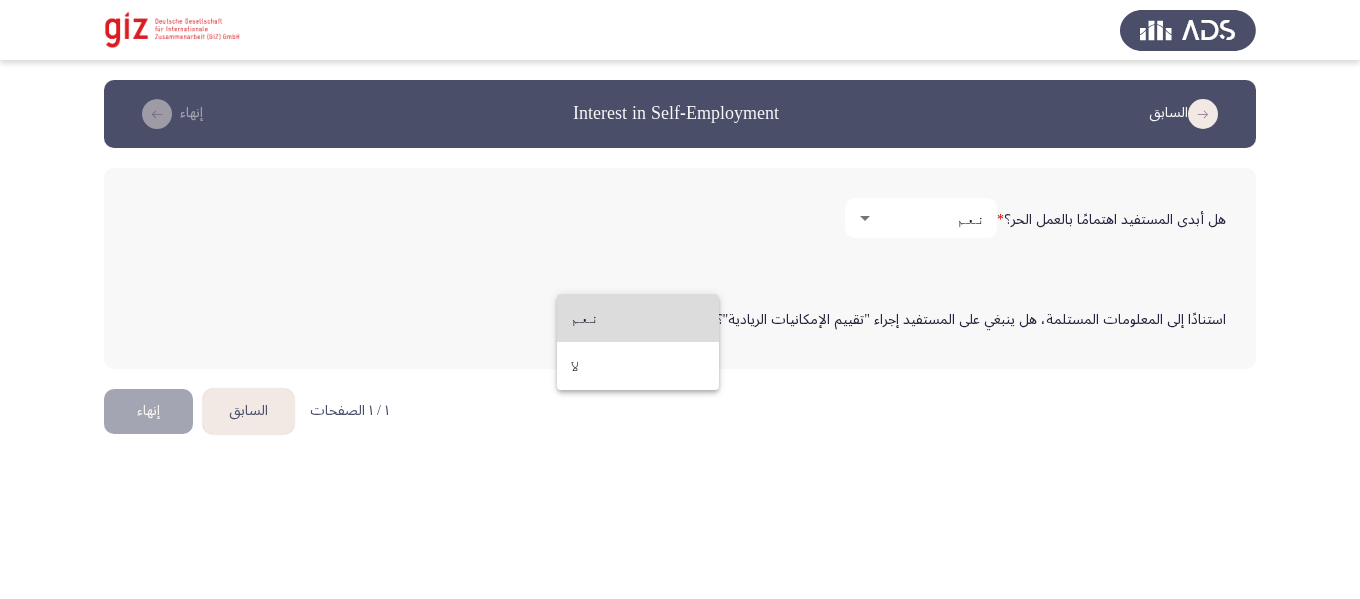 click on "نعم" at bounding box center [638, 318] 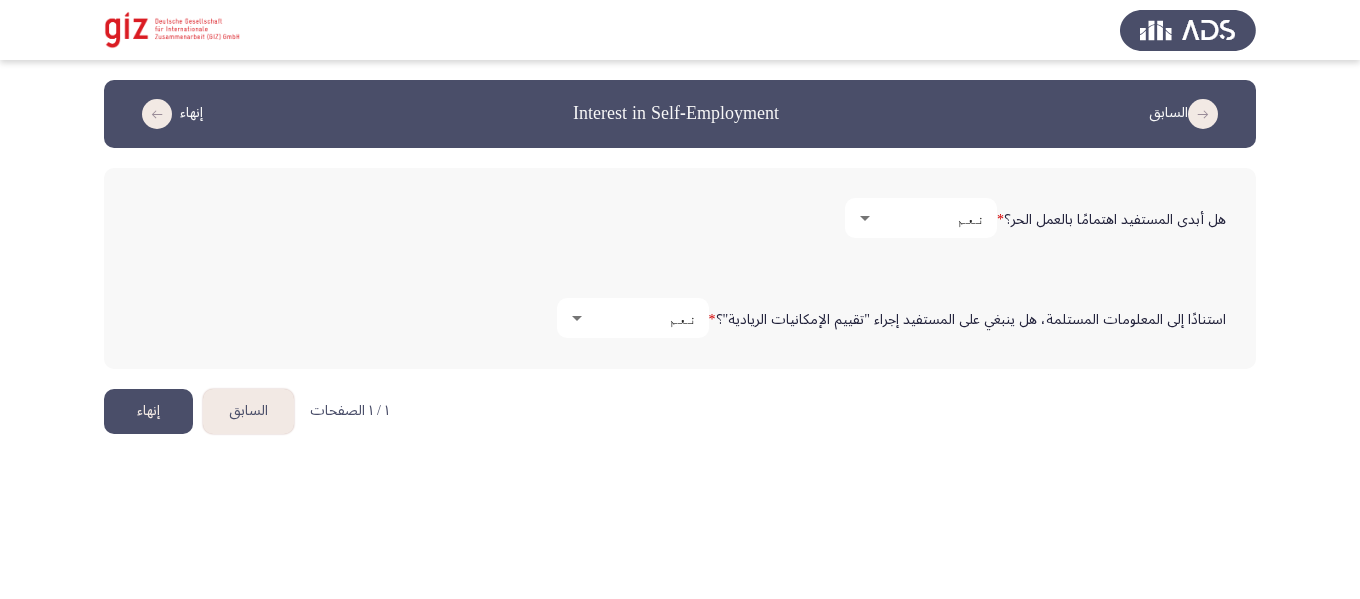 click on "إنهاء" 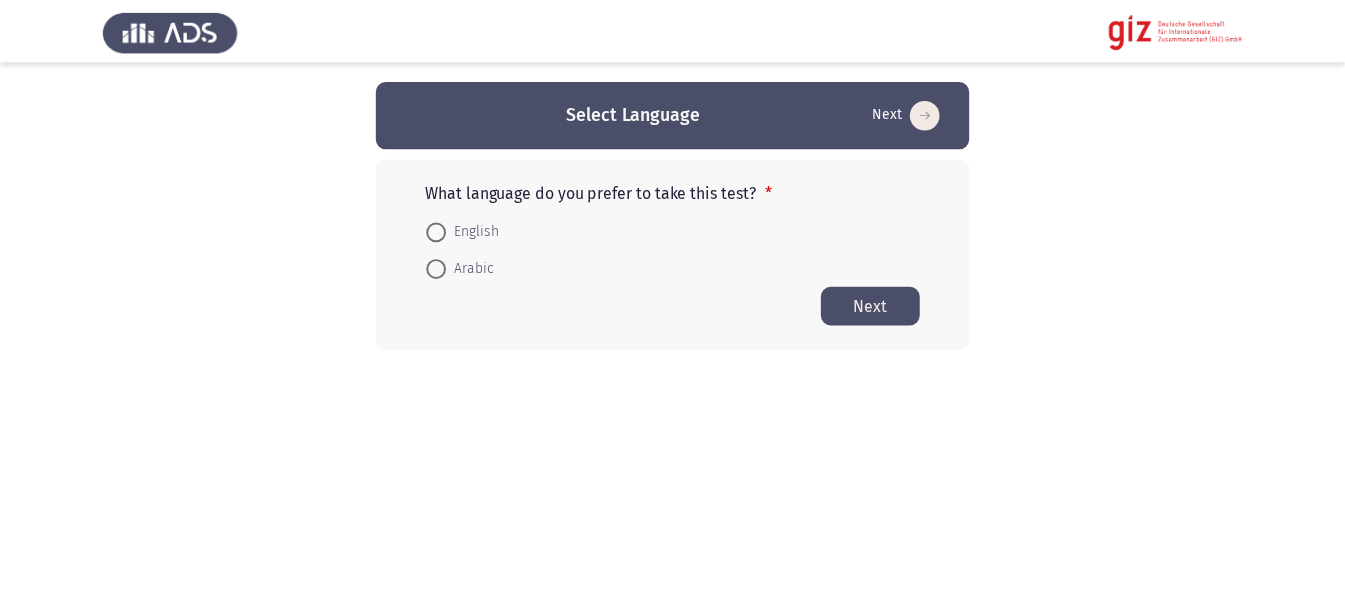 scroll, scrollTop: 0, scrollLeft: 0, axis: both 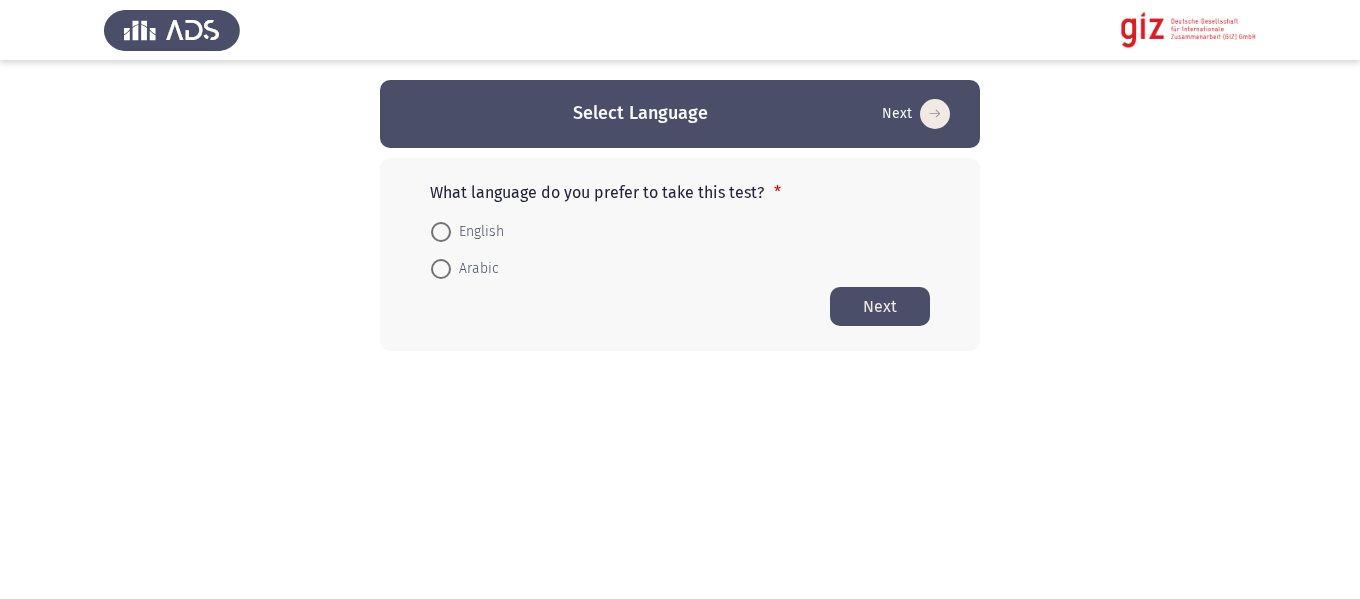 click on "Arabic" at bounding box center [475, 269] 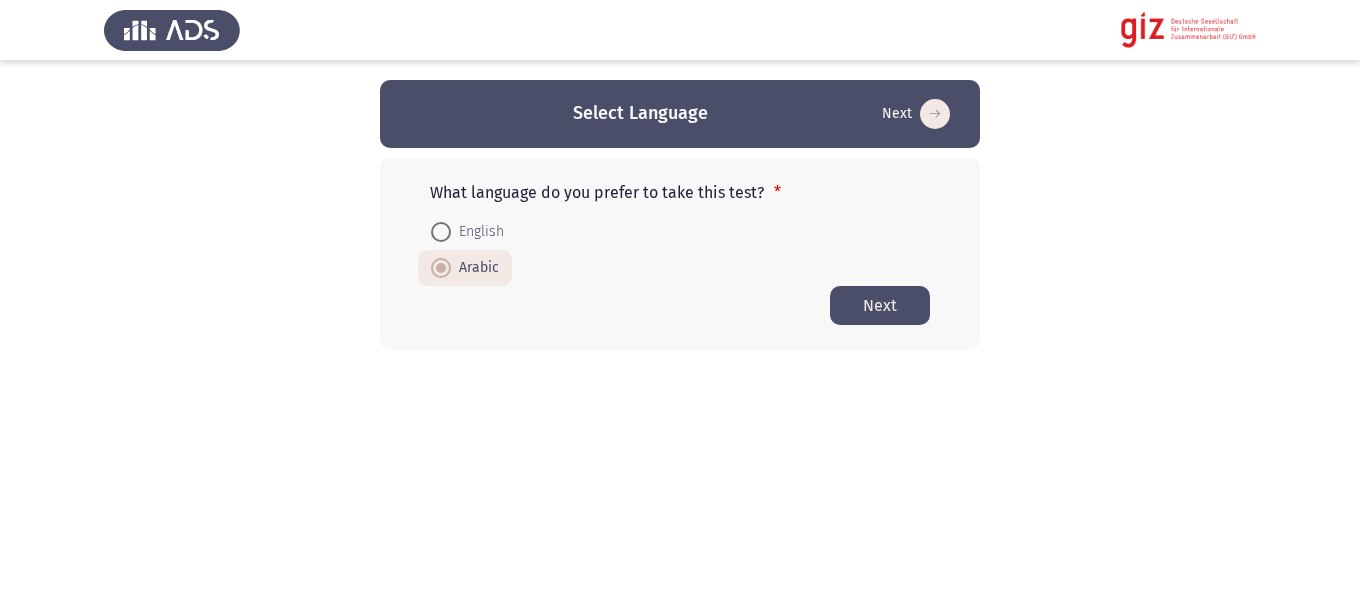 click on "Next" 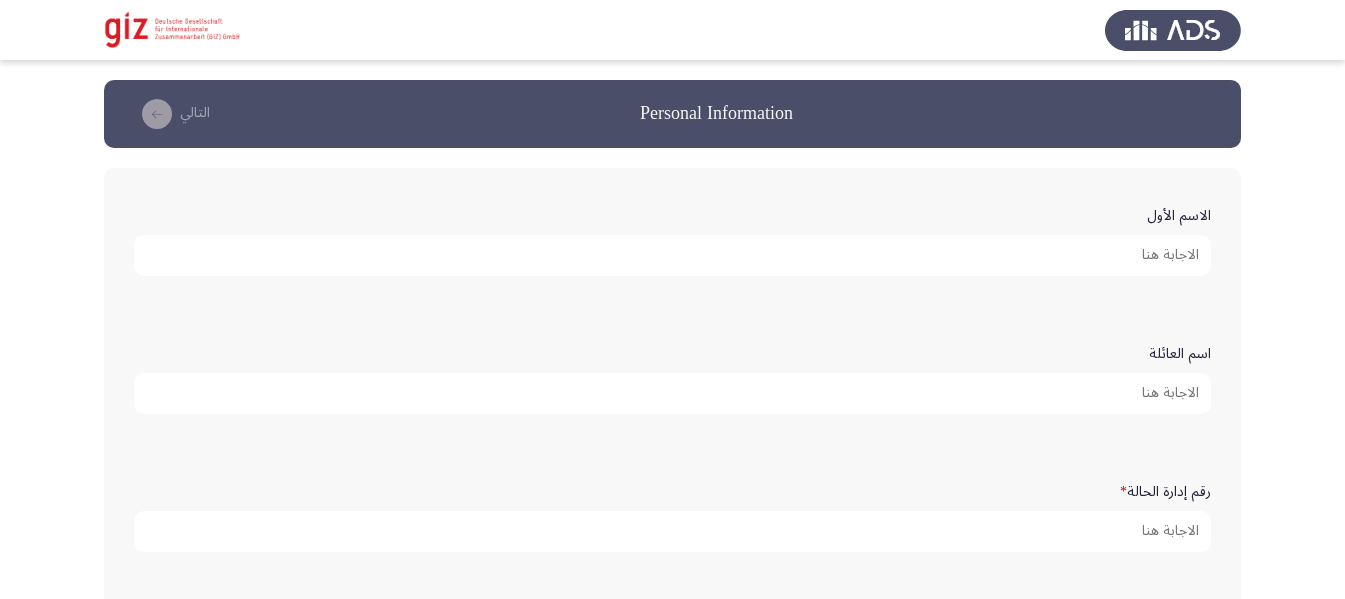 click on "الاسم الأول" at bounding box center (672, 255) 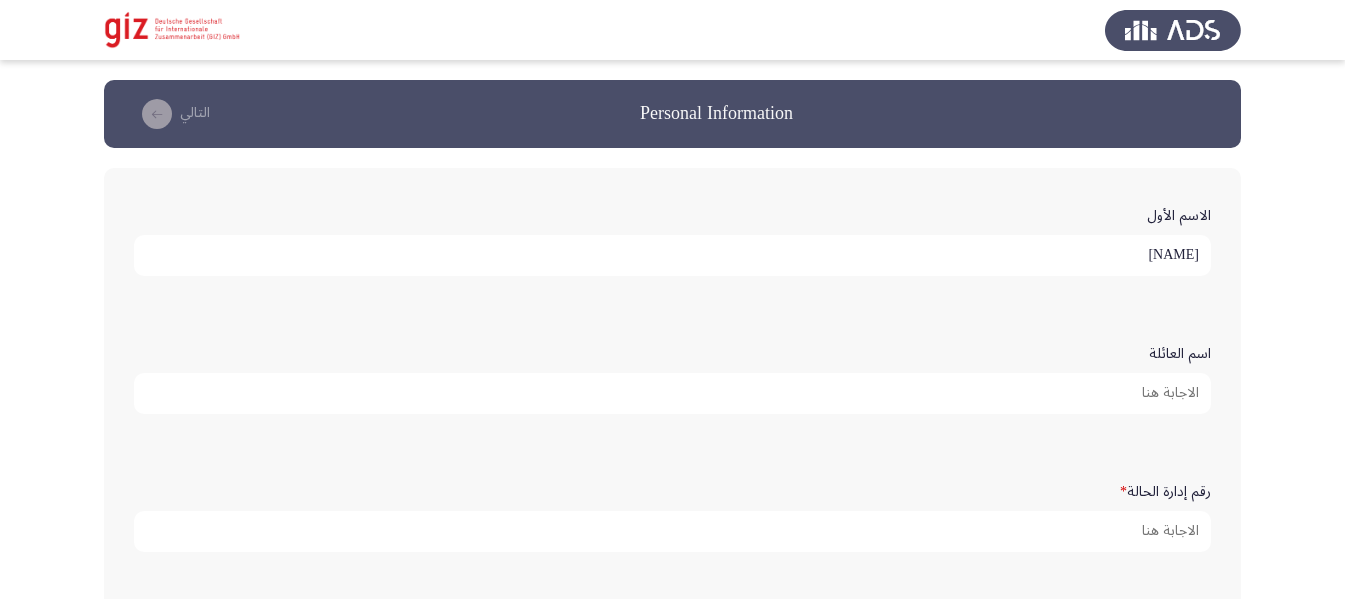 type on "[NAME]" 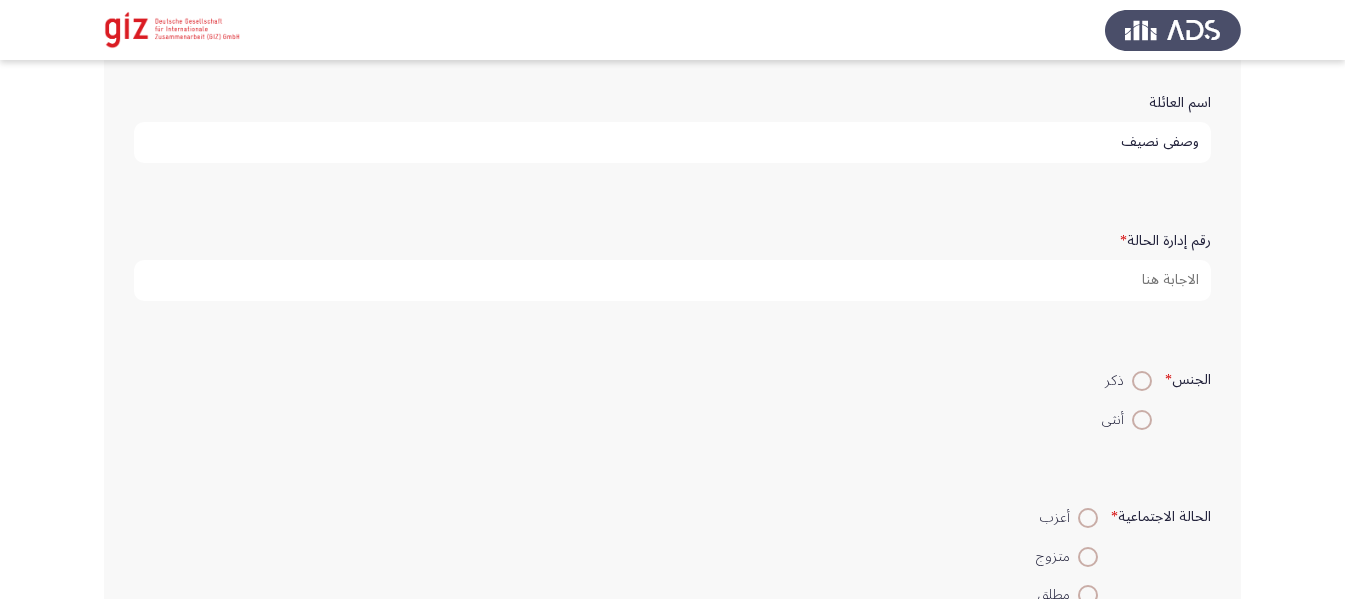 scroll, scrollTop: 254, scrollLeft: 0, axis: vertical 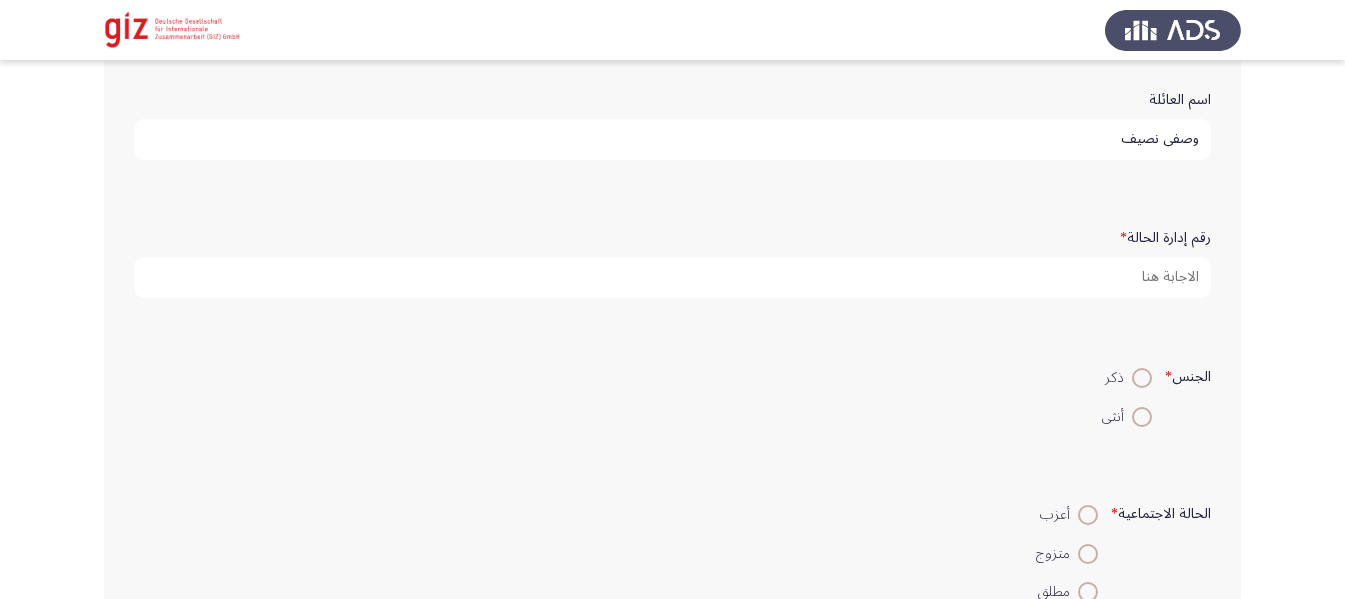 type on "وصفي نصيف" 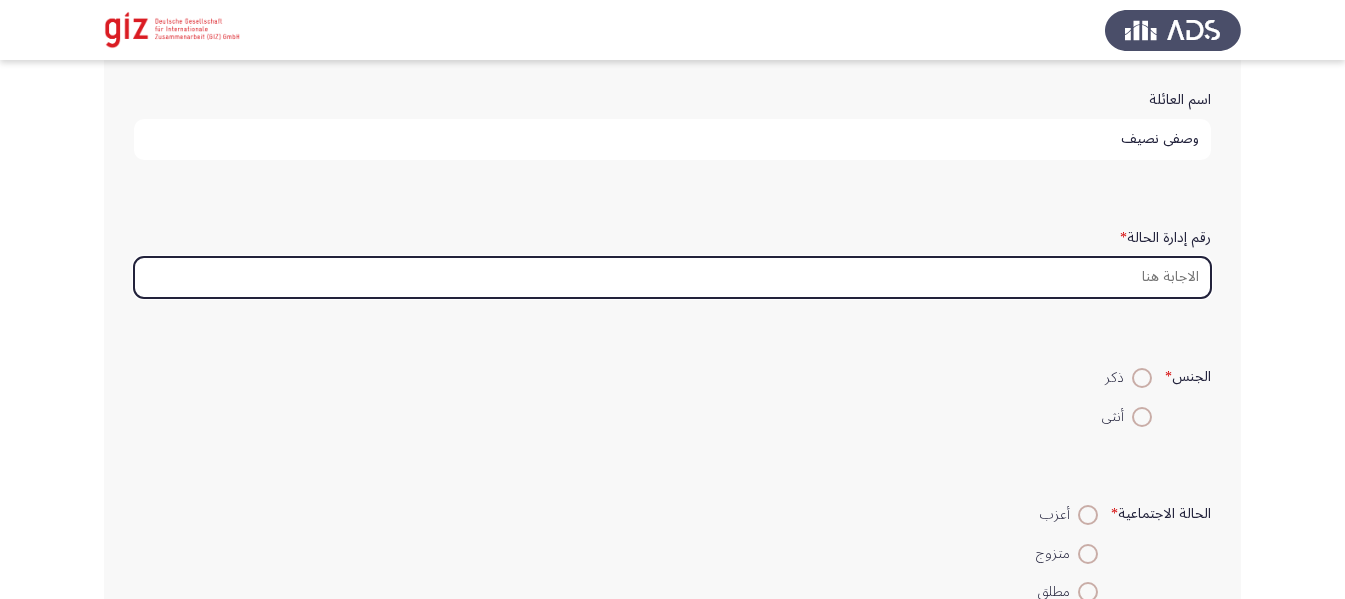 click on "رقم إدارة الحالة   *" at bounding box center (672, 277) 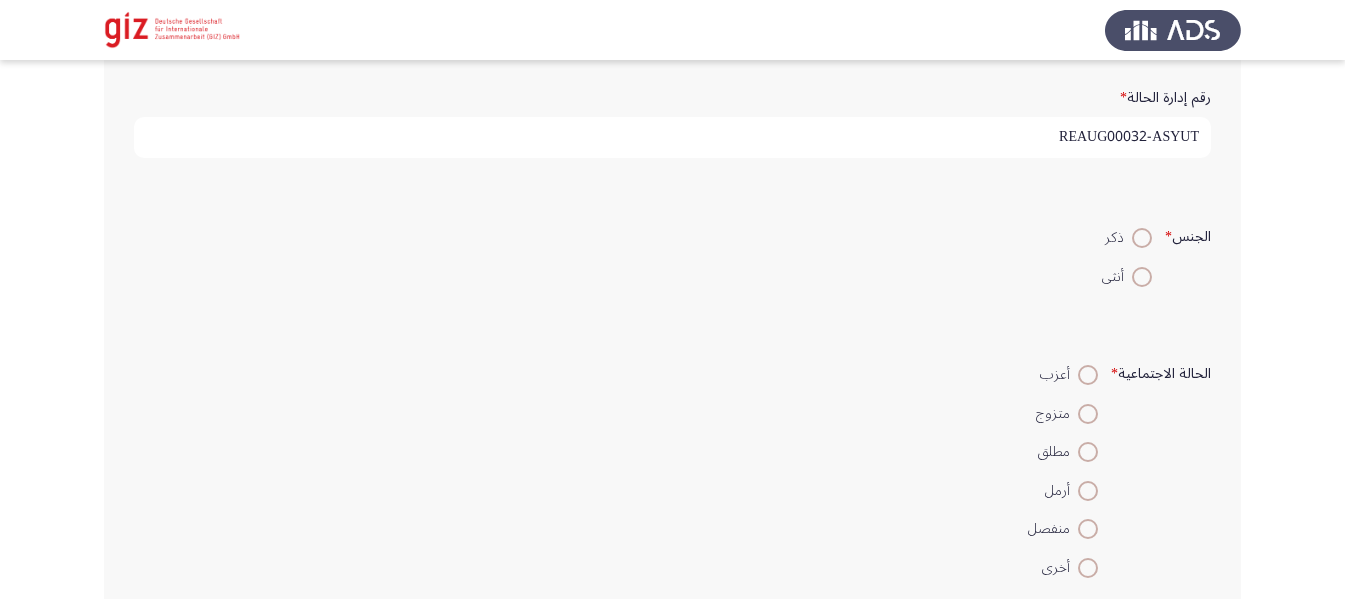 scroll, scrollTop: 409, scrollLeft: 0, axis: vertical 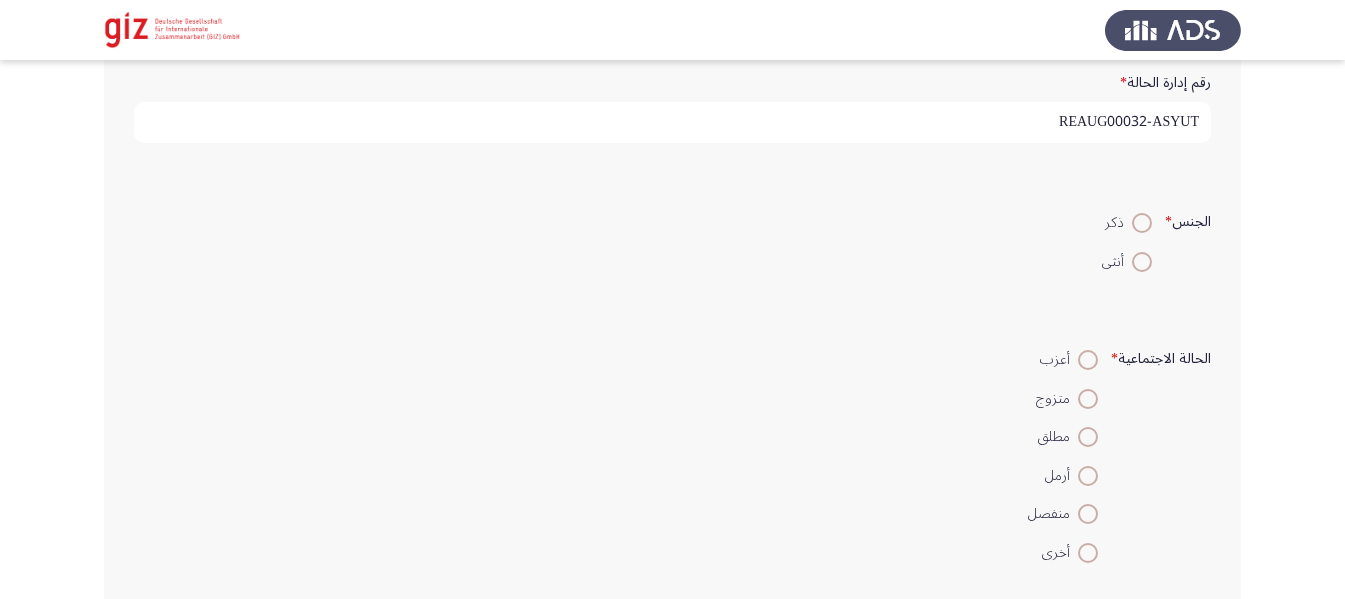 type on "REAUG00032-ASYUT" 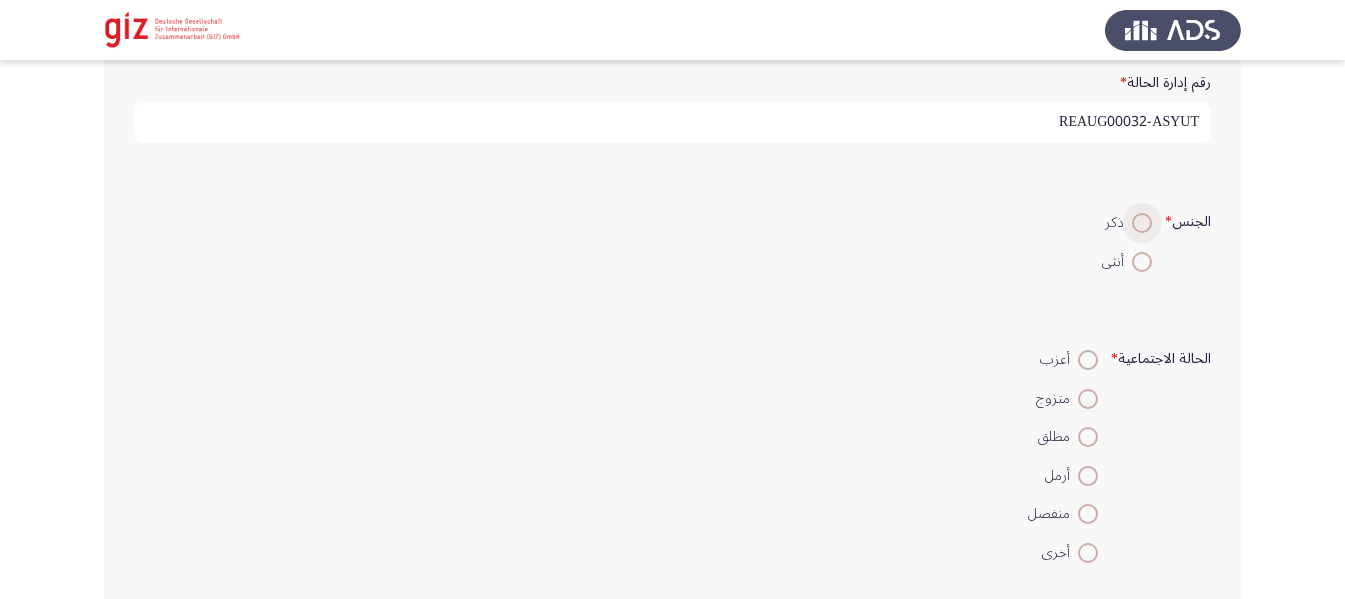 click at bounding box center [1142, 223] 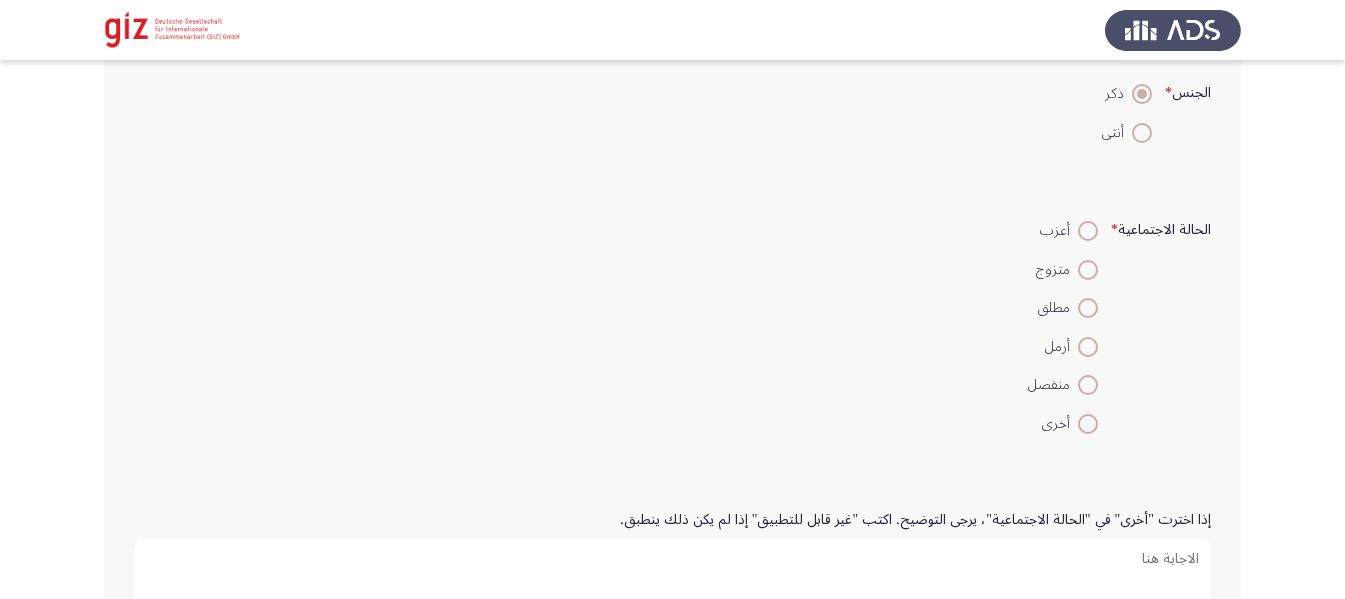 scroll, scrollTop: 645, scrollLeft: 0, axis: vertical 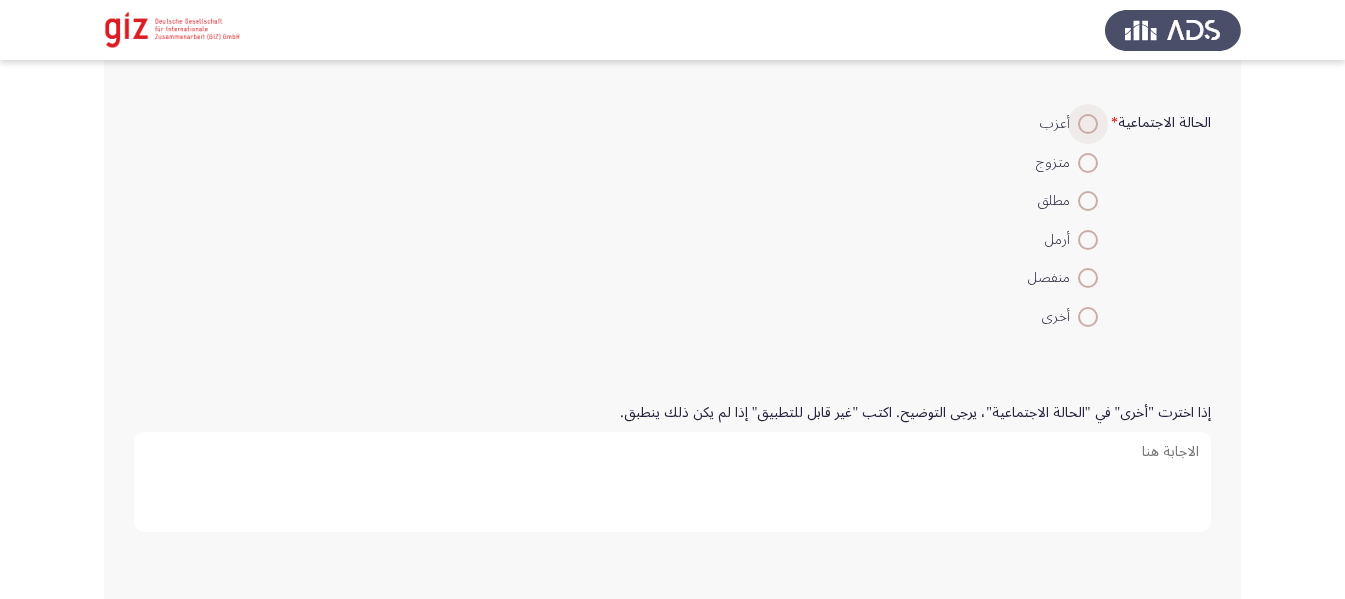 click at bounding box center (1088, 124) 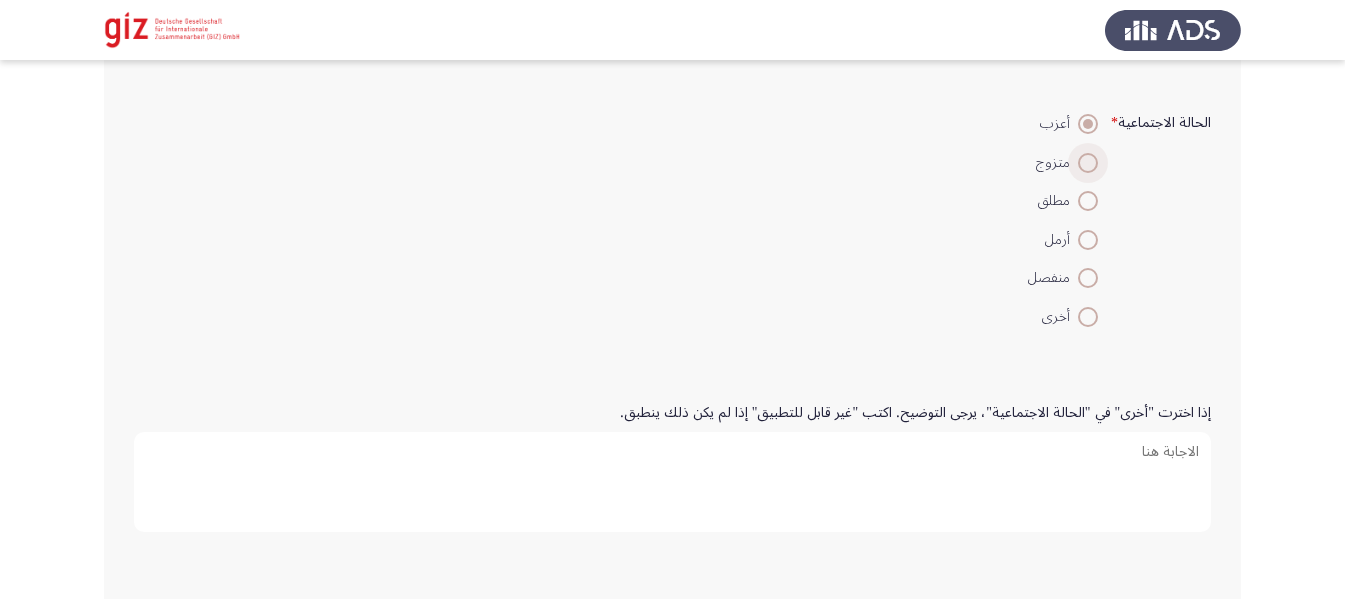 click on "متزوج" at bounding box center (1063, 163) 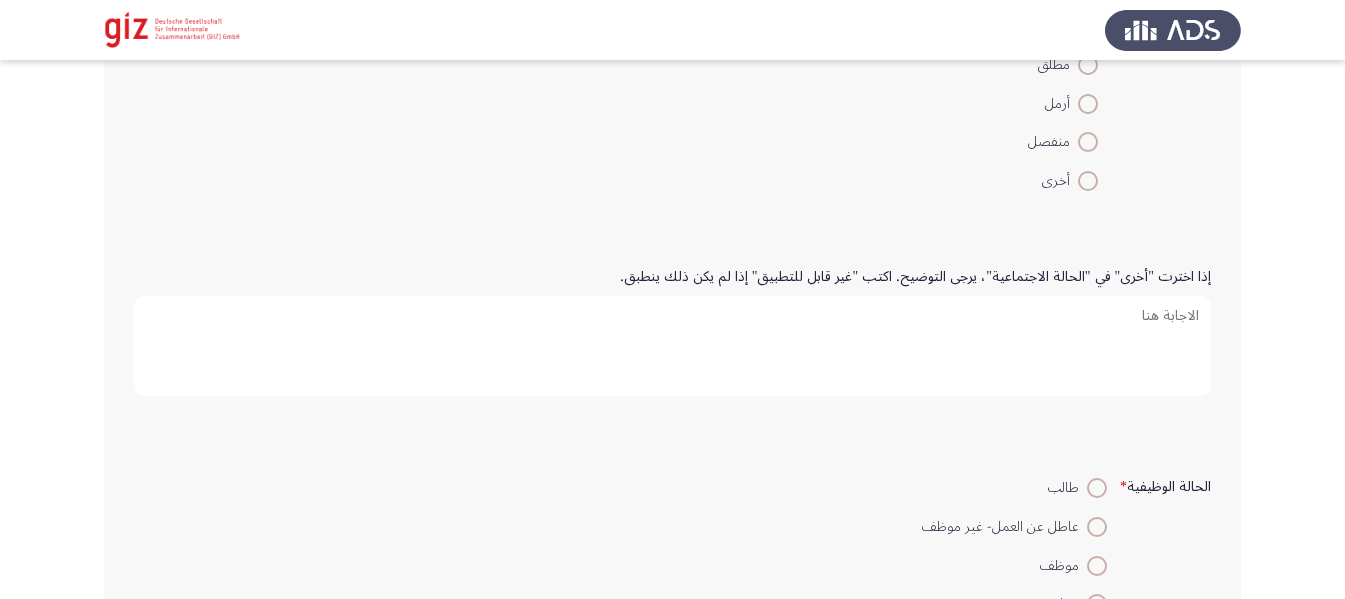 scroll, scrollTop: 788, scrollLeft: 0, axis: vertical 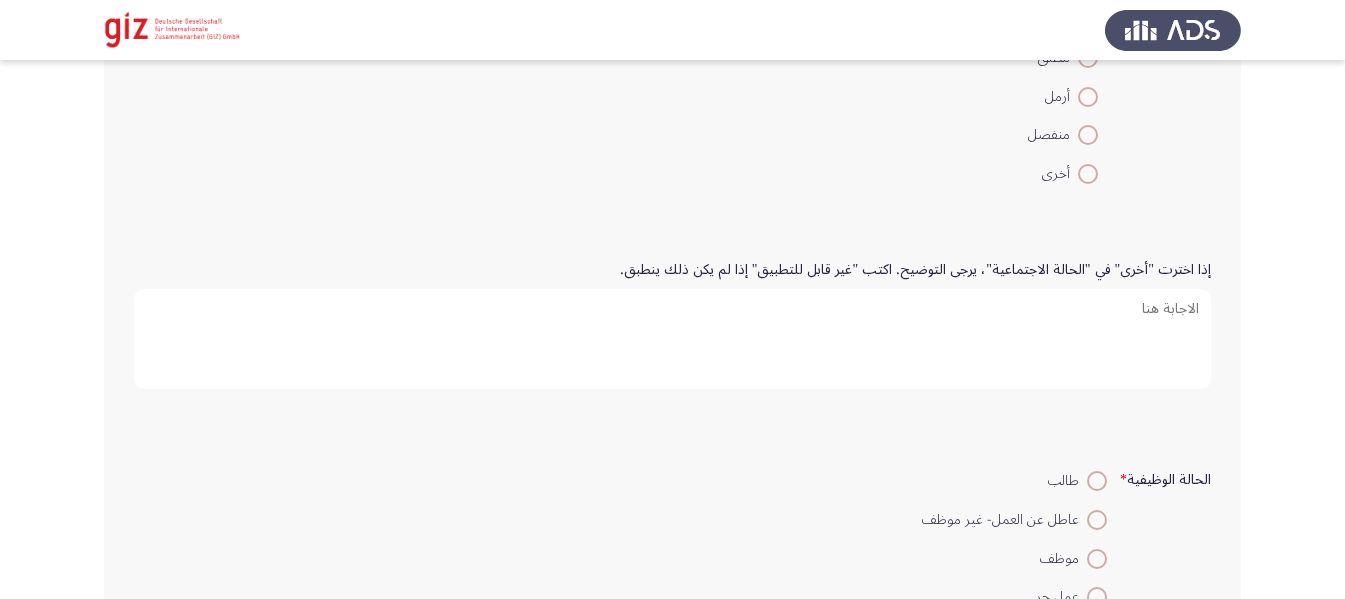 click on "إذا اخترت "أخرى" في "الحالة الاجتماعية"، يرجى التوضيح. اكتب "غير قابل للتطبيق" إذا لم يكن ذلك ينطبق." at bounding box center (672, 339) 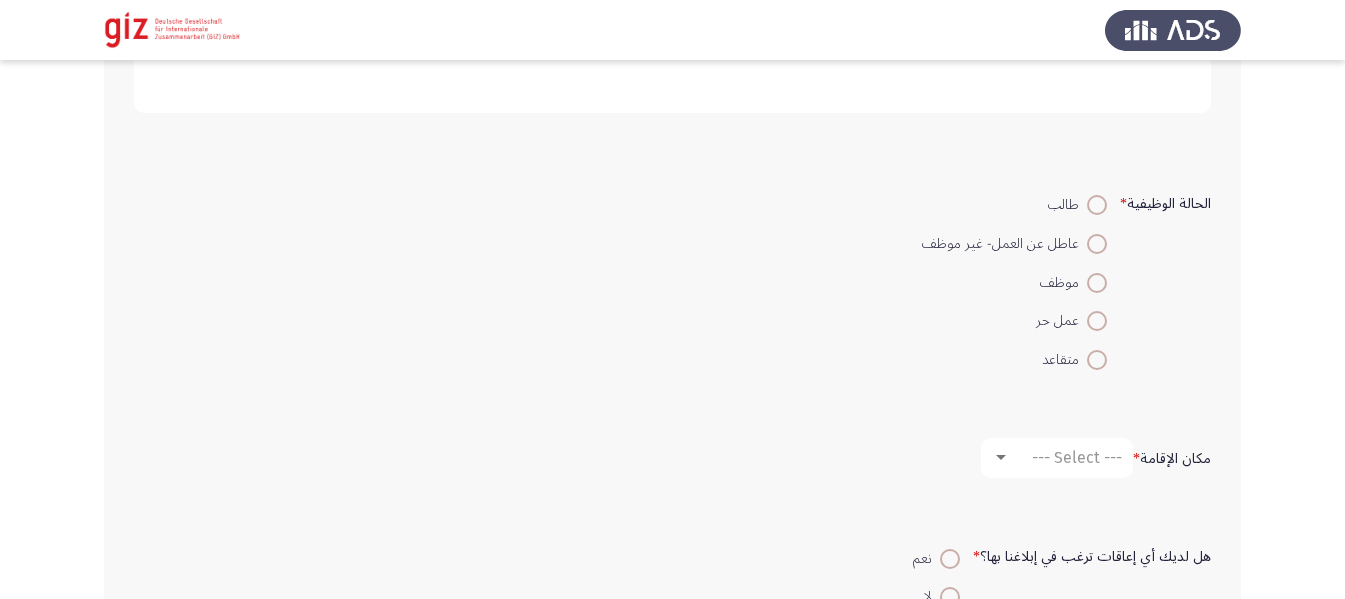 scroll, scrollTop: 1068, scrollLeft: 0, axis: vertical 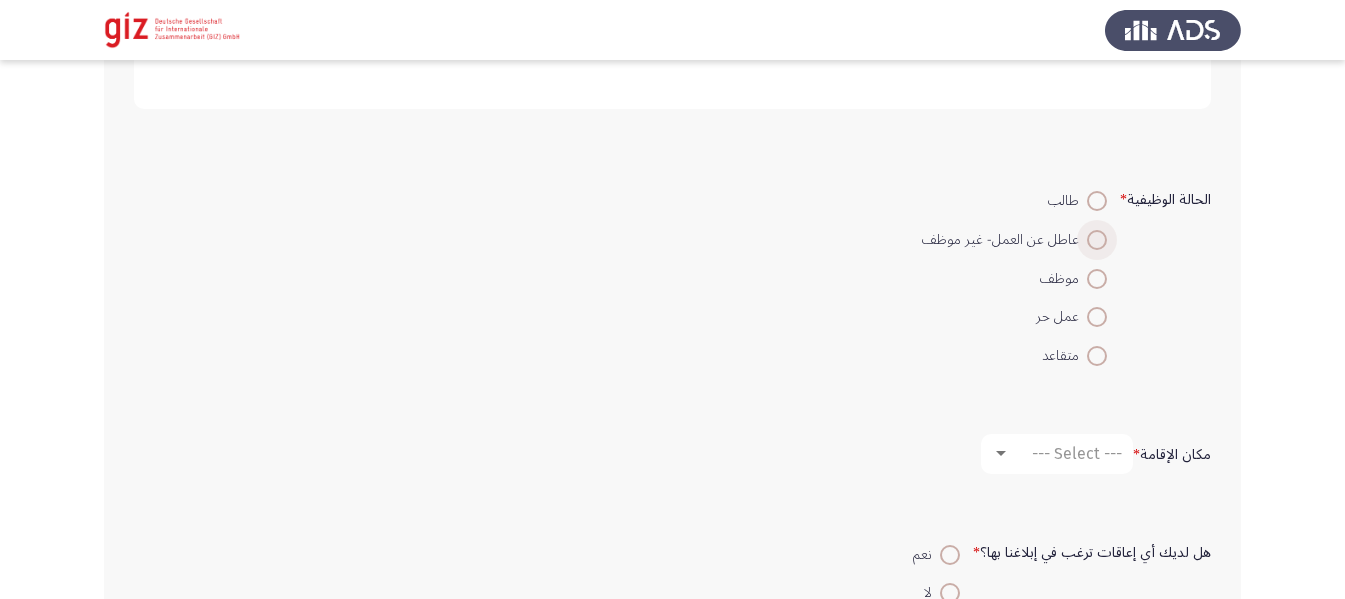 click on "عاطل عن العمل-  غير موظف" at bounding box center (1004, 240) 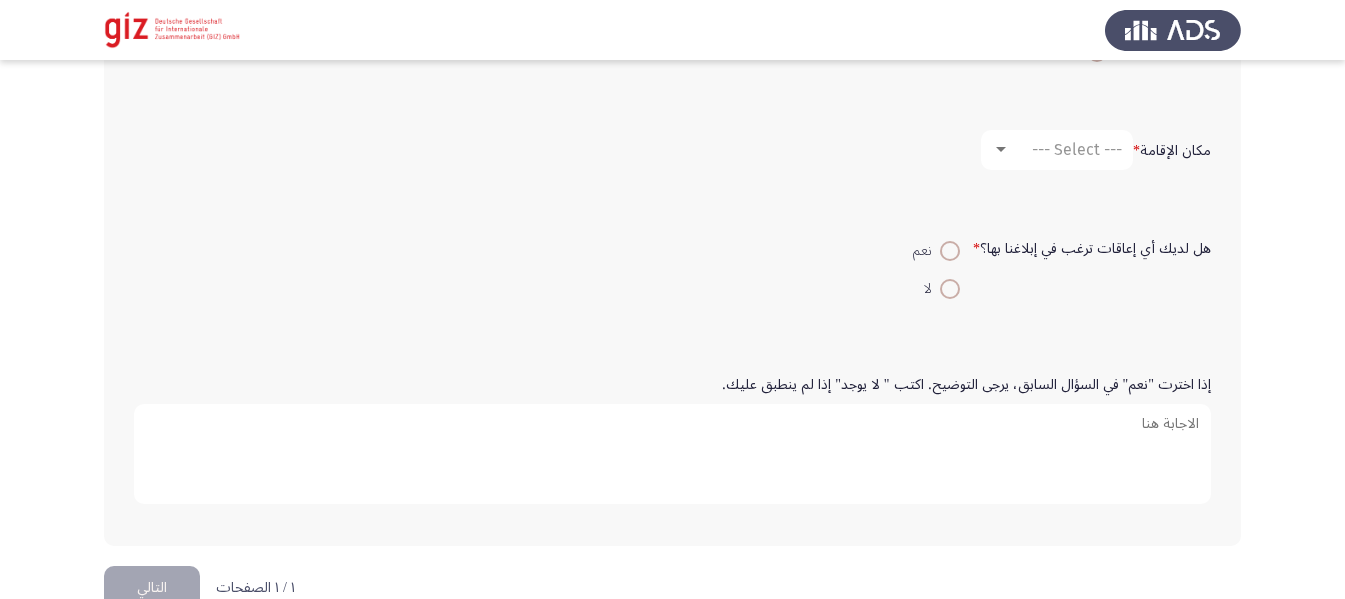 scroll, scrollTop: 1383, scrollLeft: 0, axis: vertical 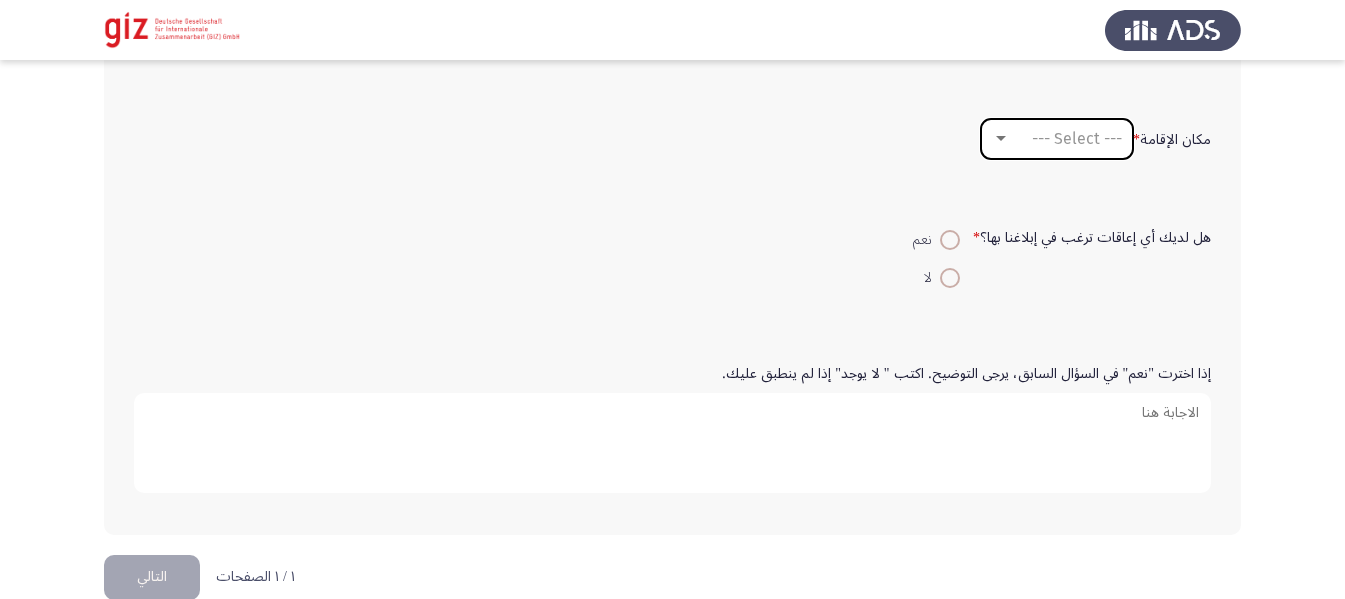 click at bounding box center (1001, 139) 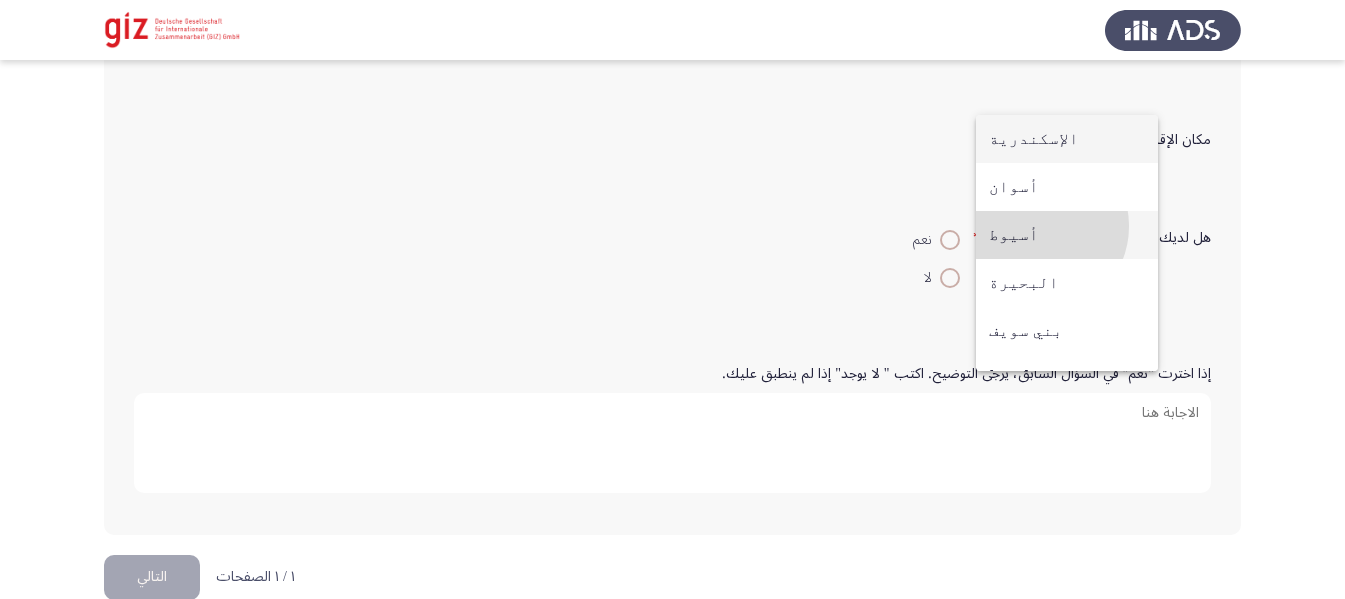click on "أسيوط" at bounding box center (1067, 235) 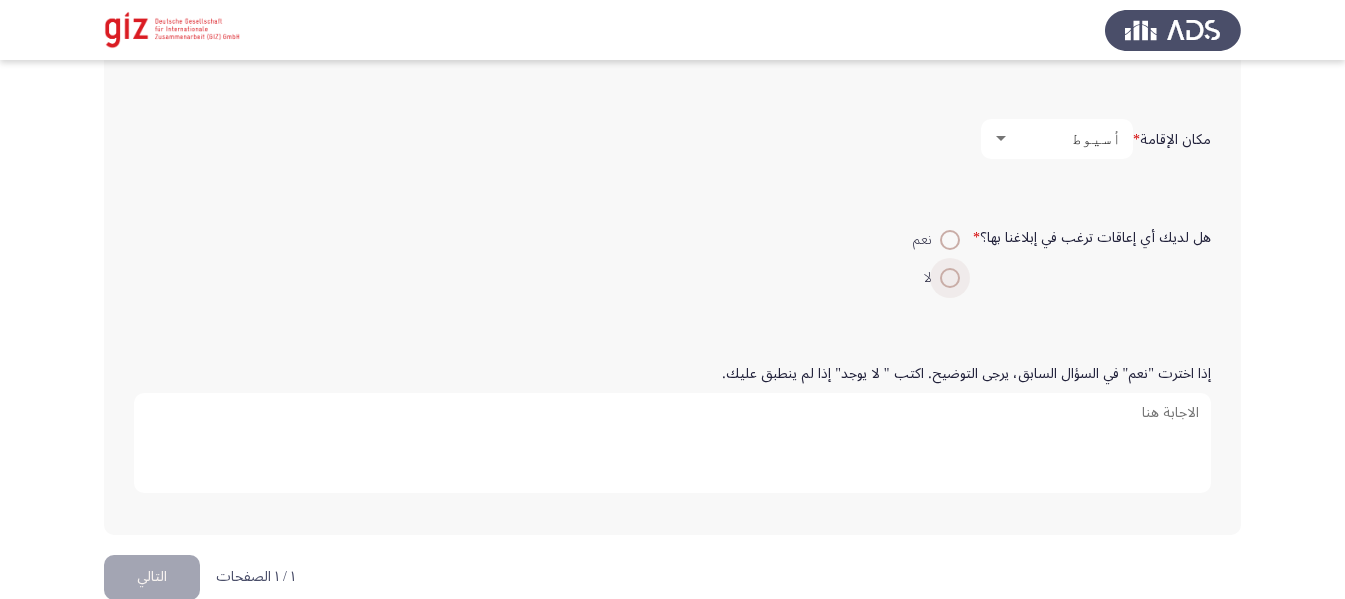 click at bounding box center [950, 278] 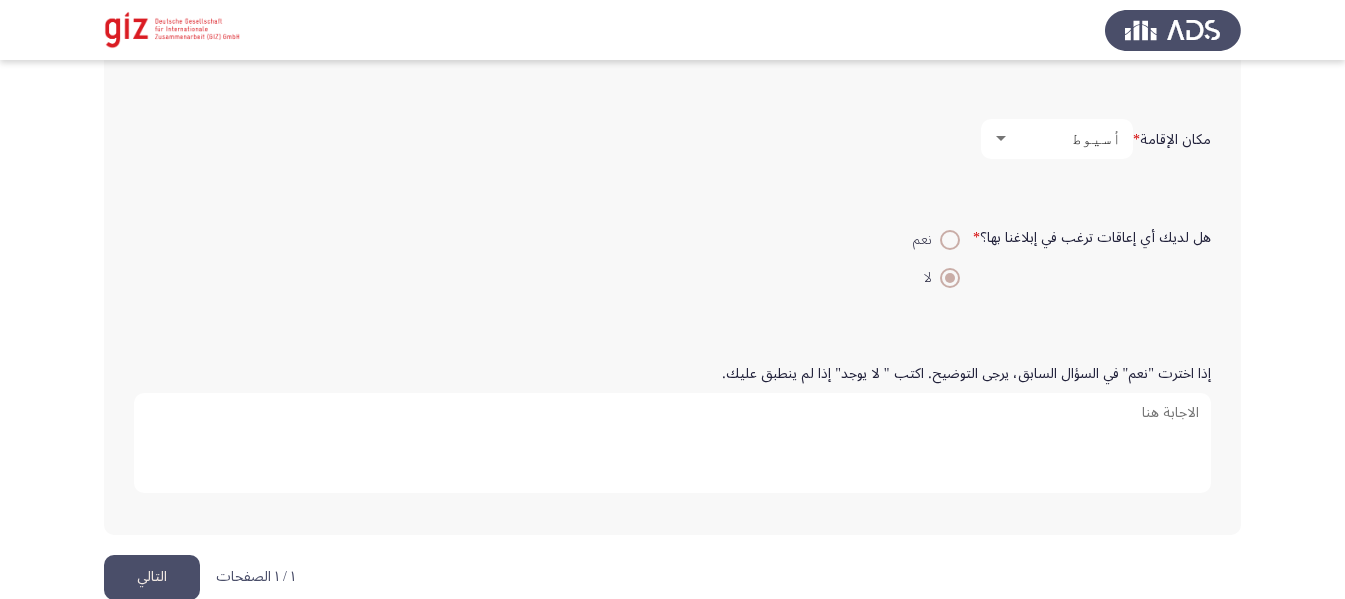 click on "التالي" 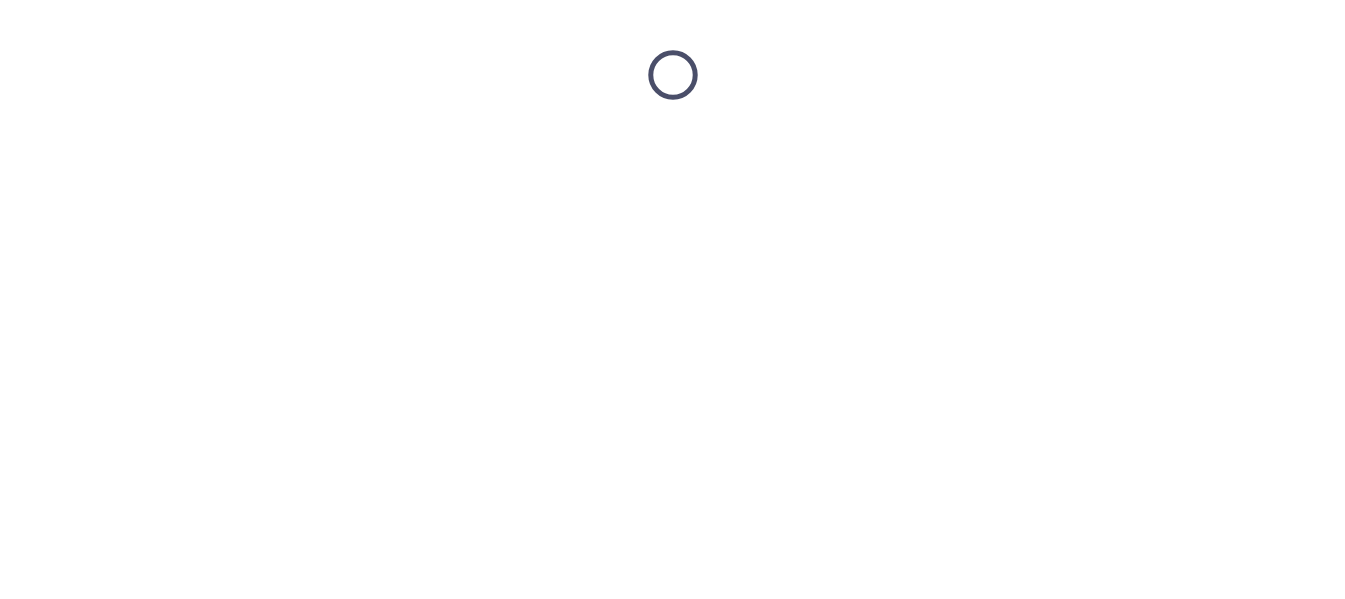scroll, scrollTop: 0, scrollLeft: 0, axis: both 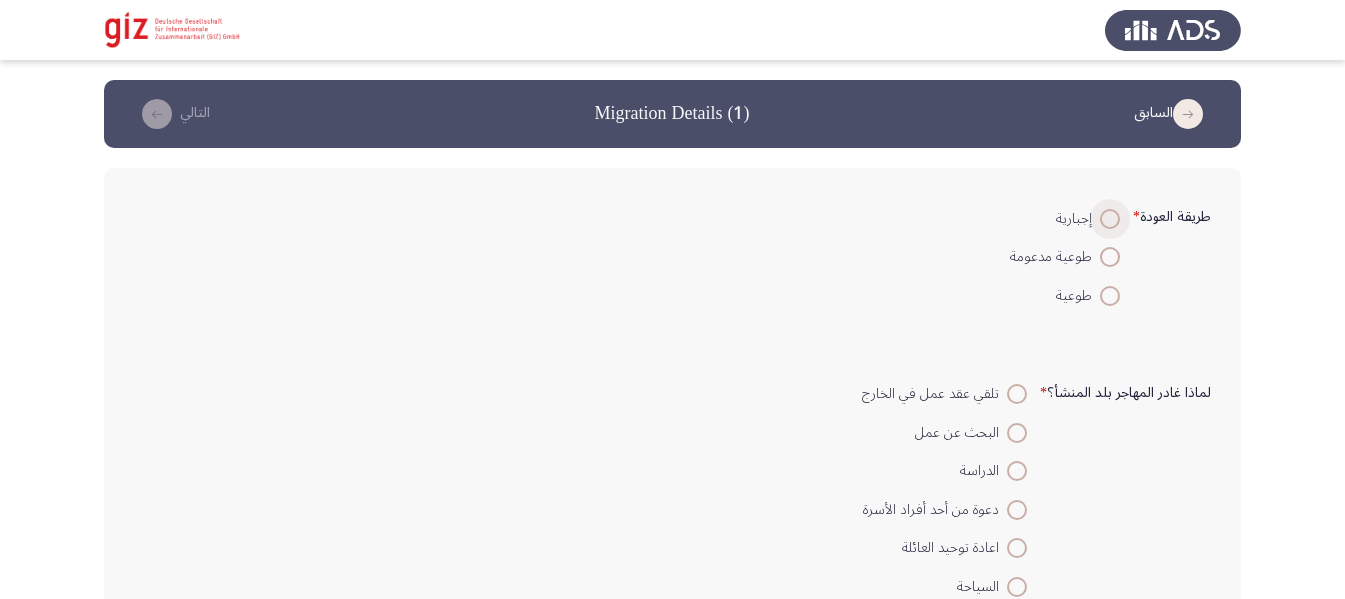 click at bounding box center (1110, 219) 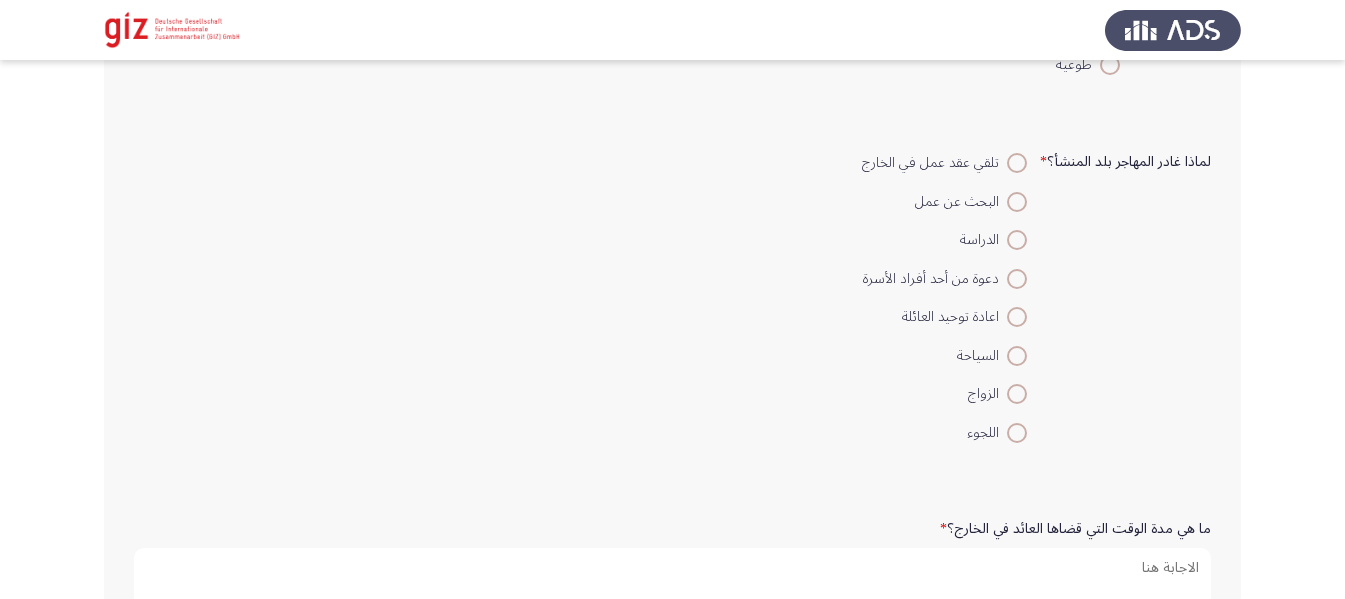 scroll, scrollTop: 241, scrollLeft: 0, axis: vertical 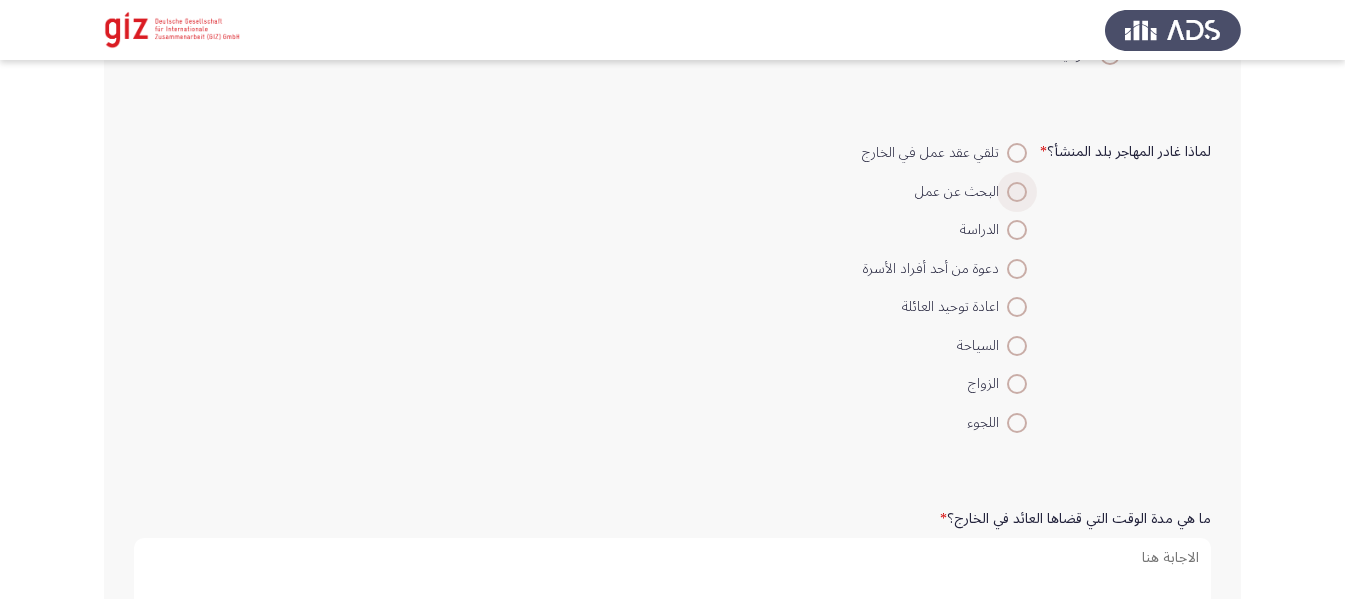 click at bounding box center [1017, 192] 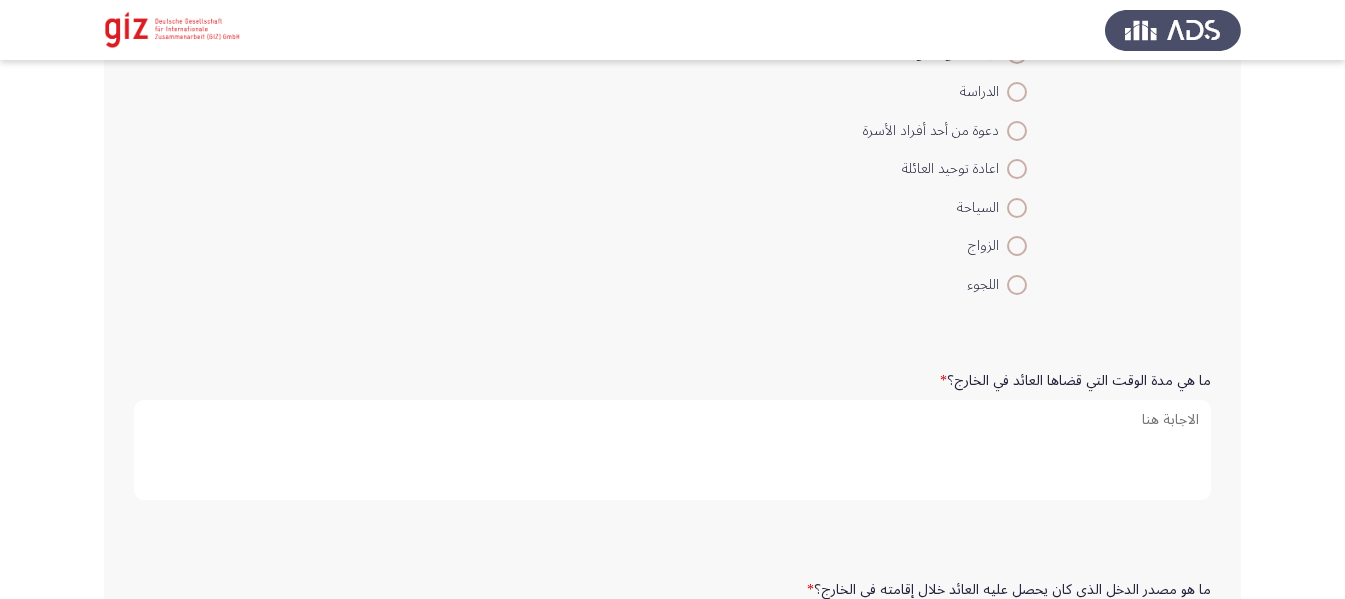 scroll, scrollTop: 390, scrollLeft: 0, axis: vertical 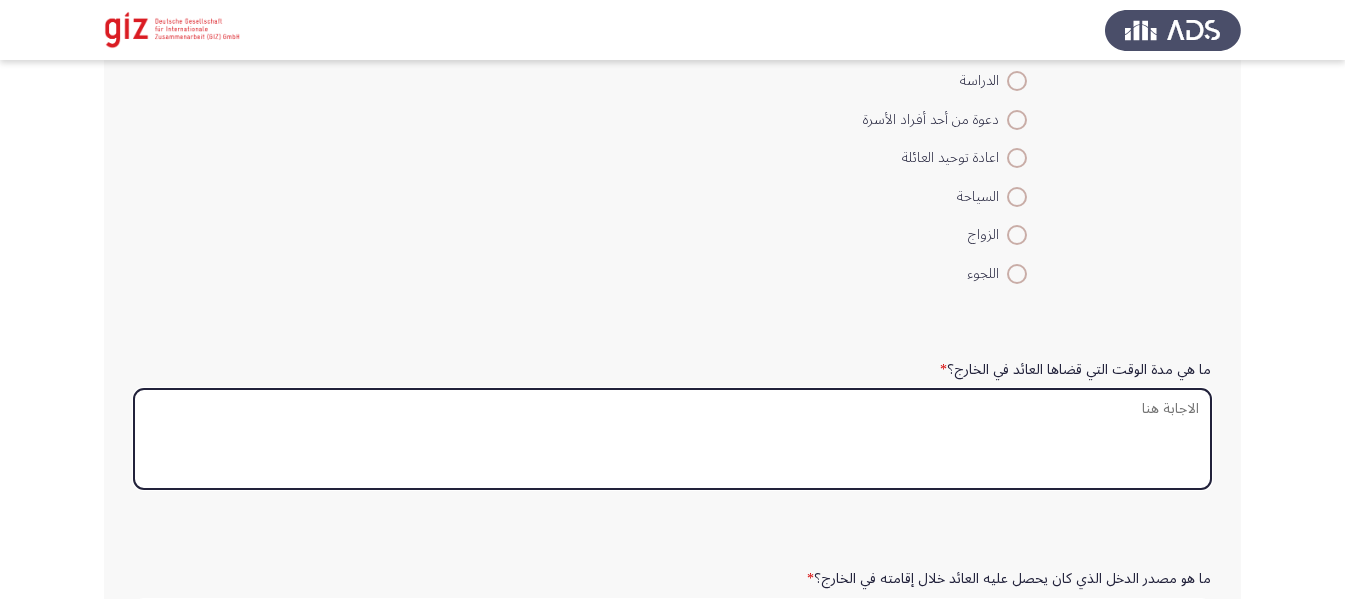 click on "ما هي مدة الوقت التي قضاها العائد في الخارج؟   *" at bounding box center [672, 439] 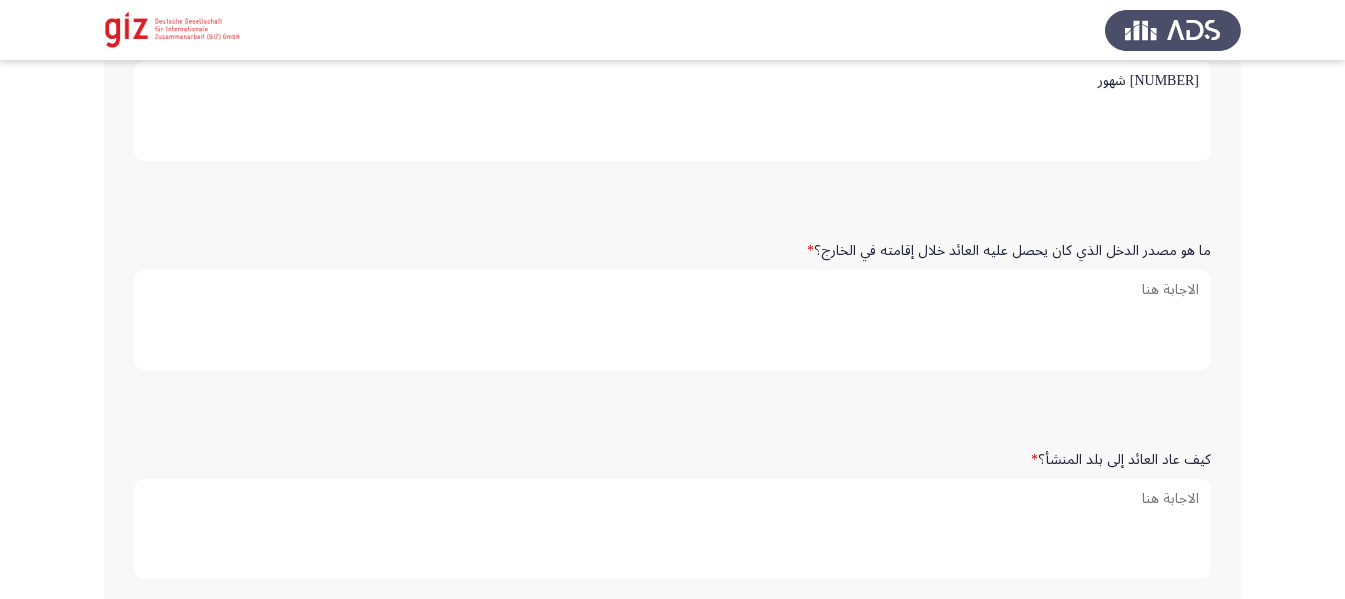 scroll, scrollTop: 753, scrollLeft: 0, axis: vertical 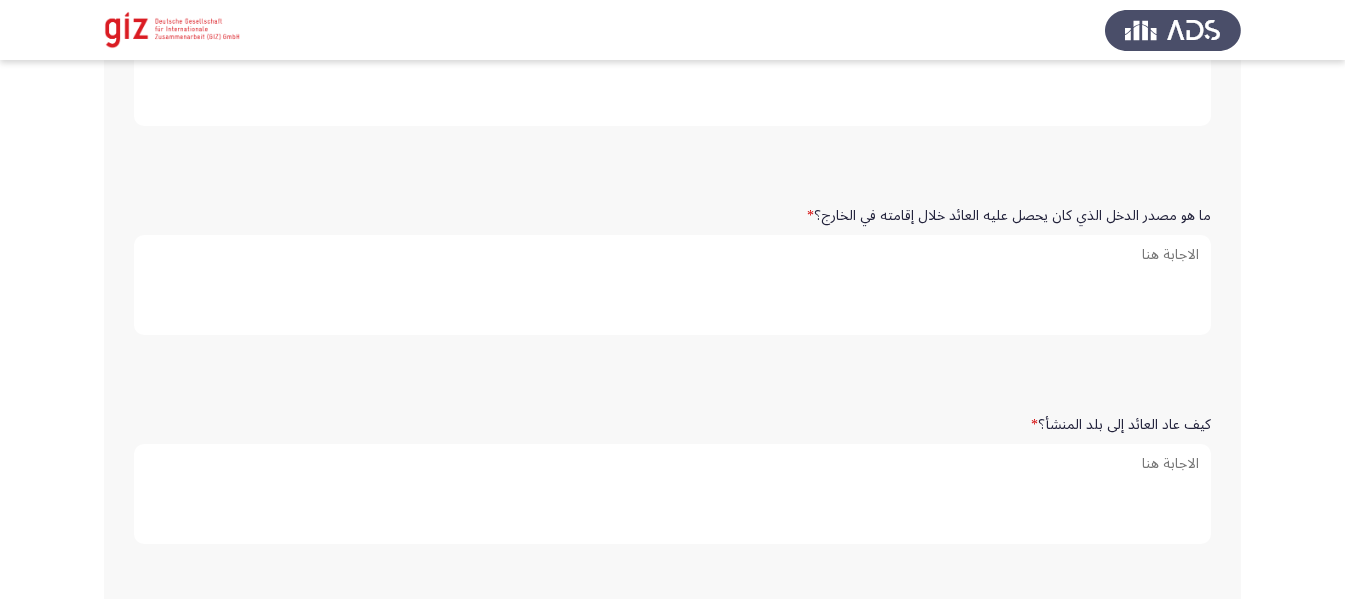 type on "[NUMBER] شهور" 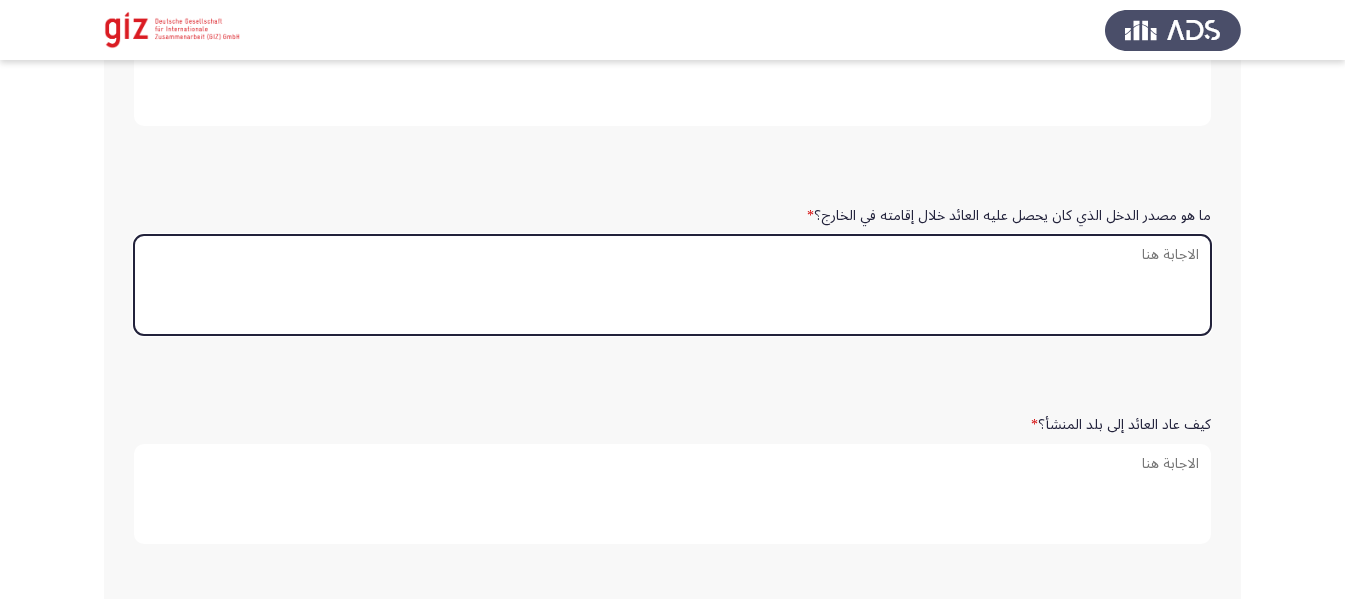 click on "ما هو مصدر الدخل الذي كان يحصل عليه العائد خلال إقامته في الخارج؟   *" at bounding box center [672, 285] 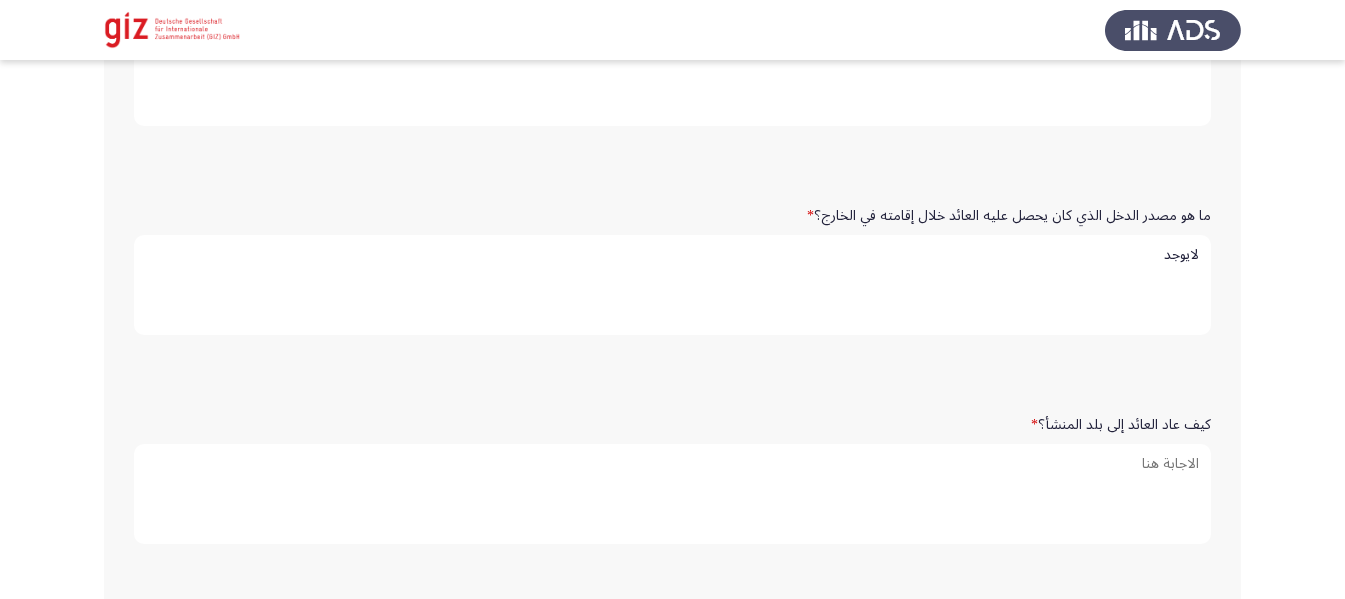 type on "لايوجد" 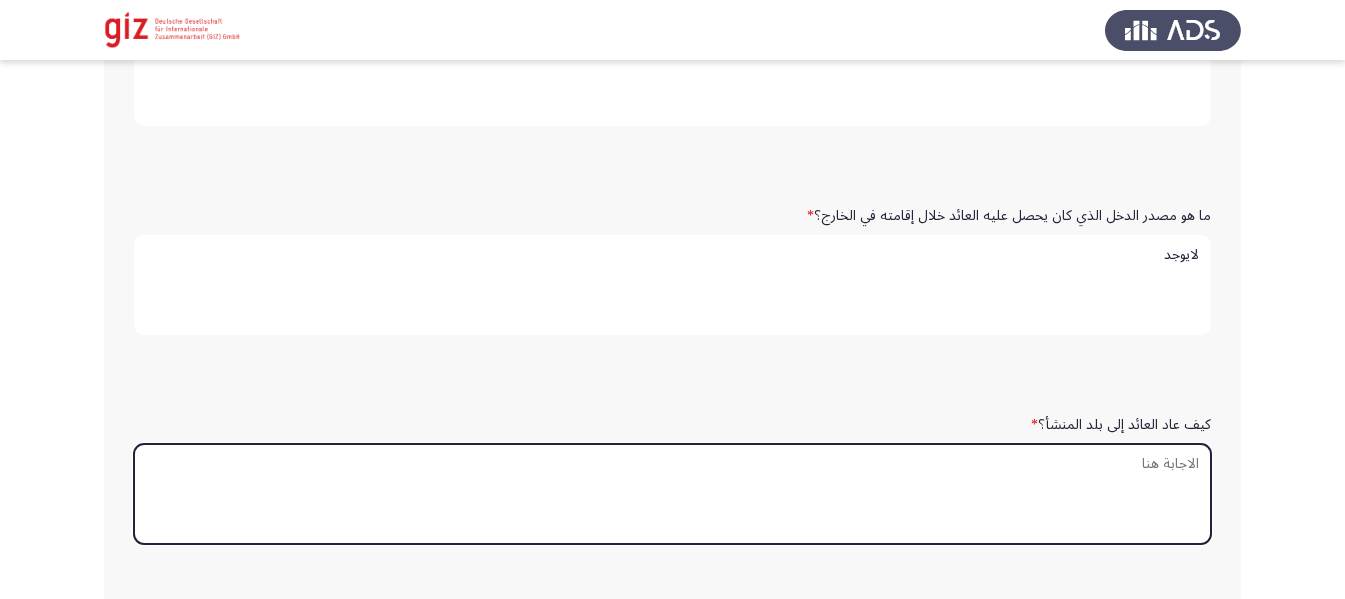 click on "كيف عاد العائد إلى بلد المنشأ؟   *" at bounding box center (672, 494) 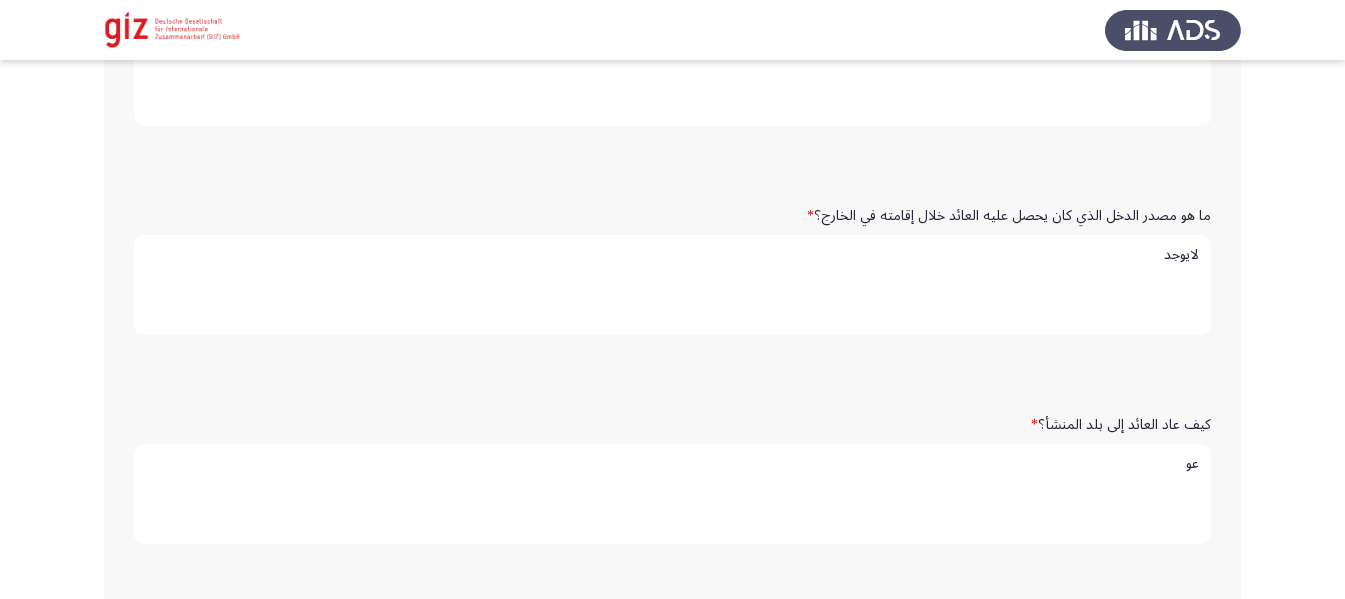 type on "ع" 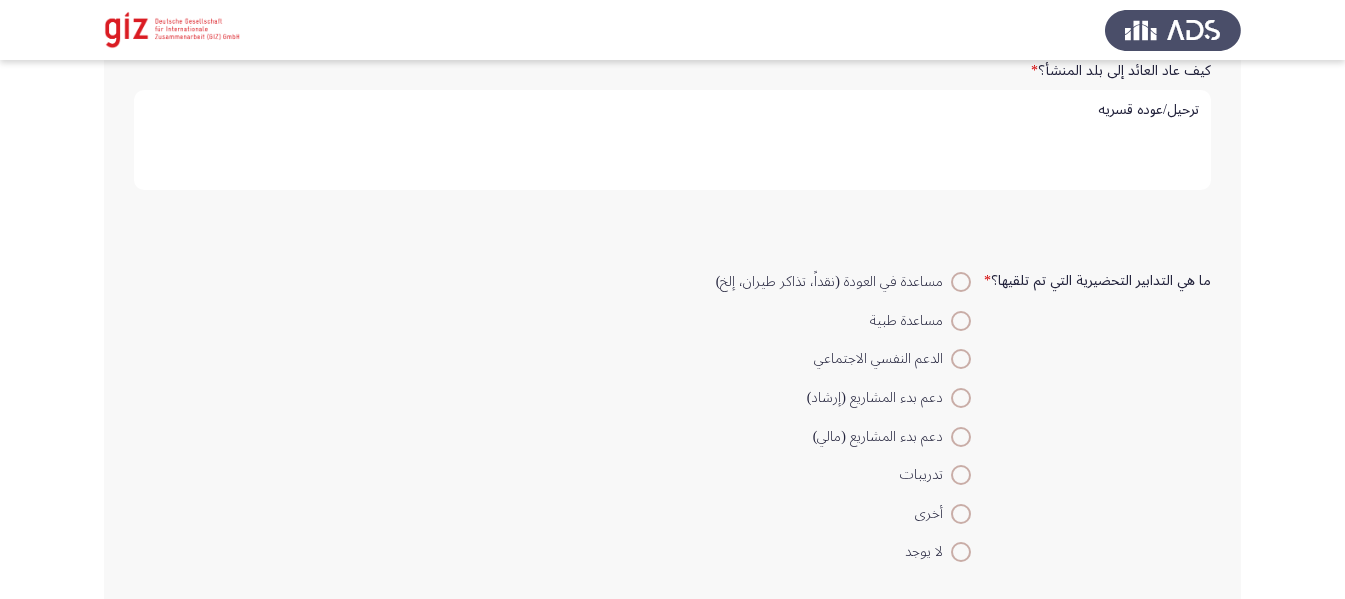 scroll, scrollTop: 1112, scrollLeft: 0, axis: vertical 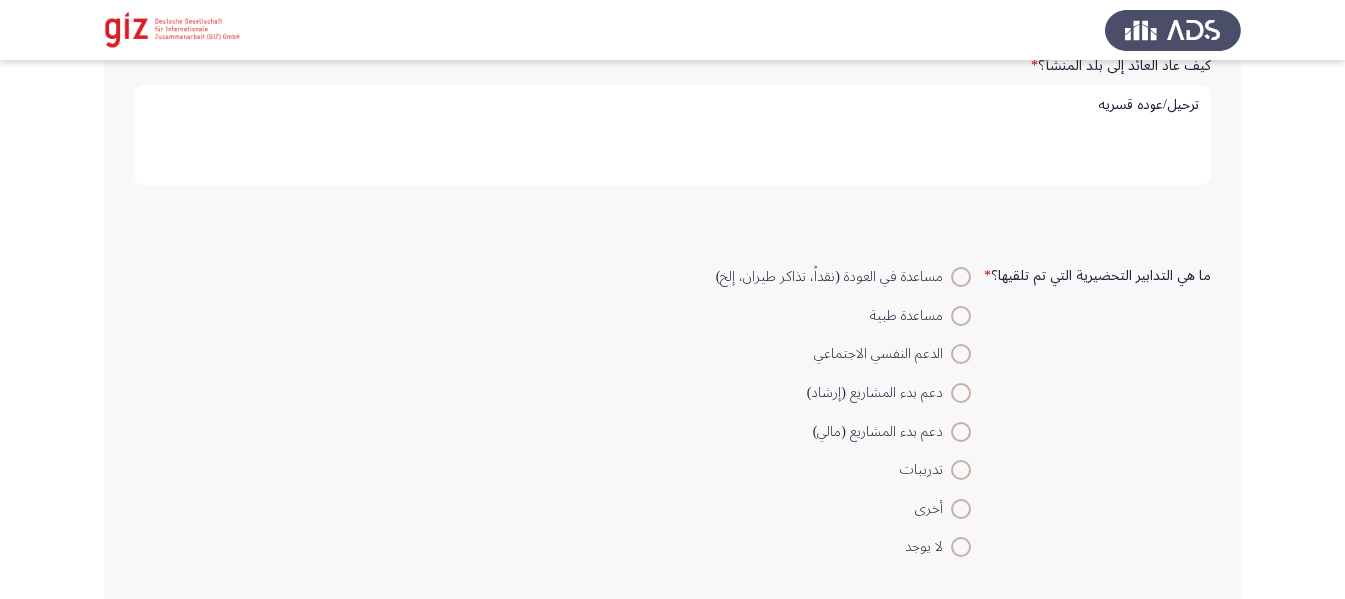 type on "ترحيل/عوده قسريه" 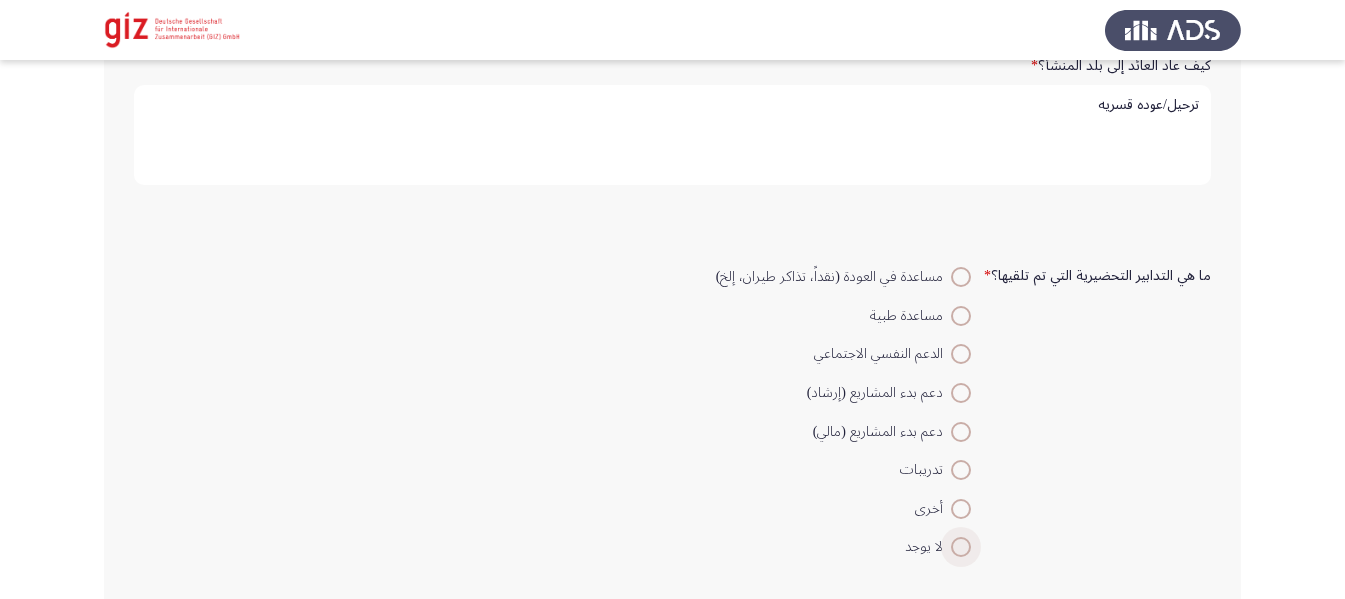 click at bounding box center [961, 547] 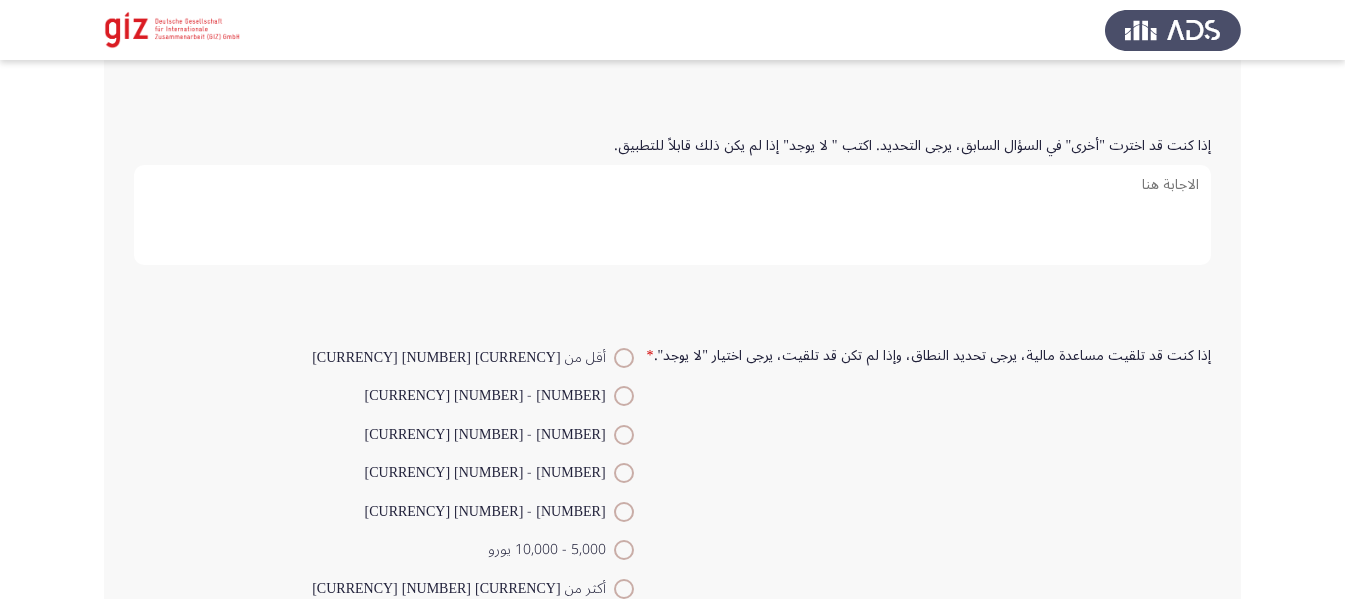 scroll, scrollTop: 1604, scrollLeft: 0, axis: vertical 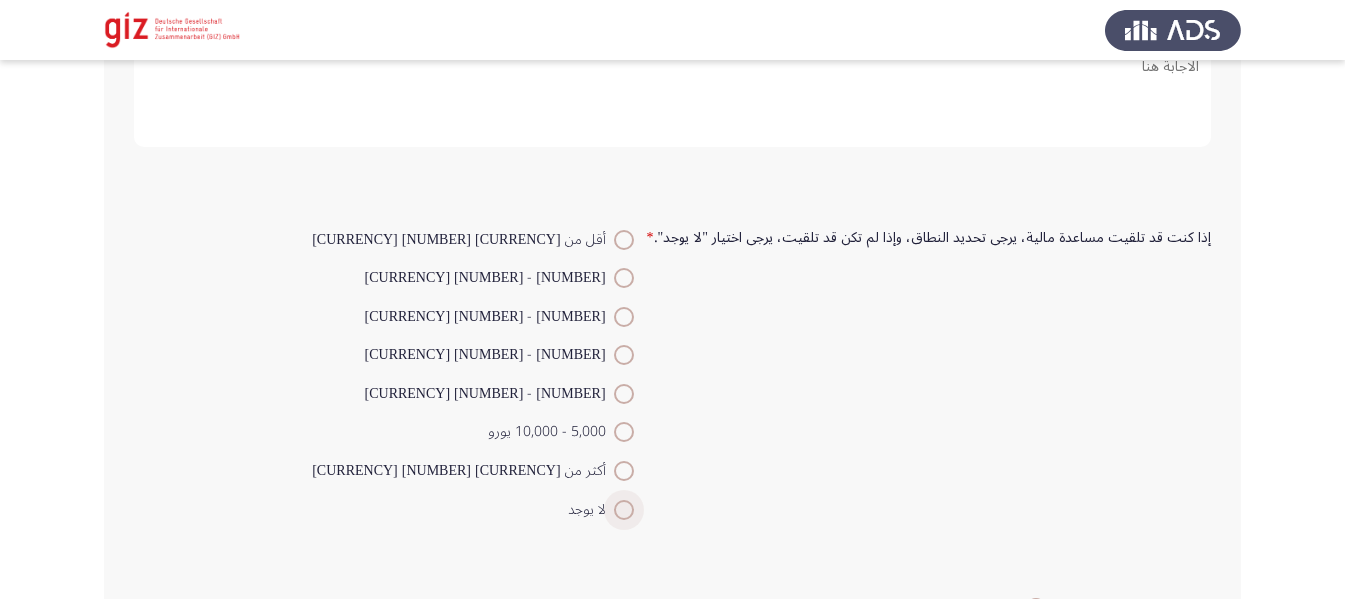 click at bounding box center (624, 510) 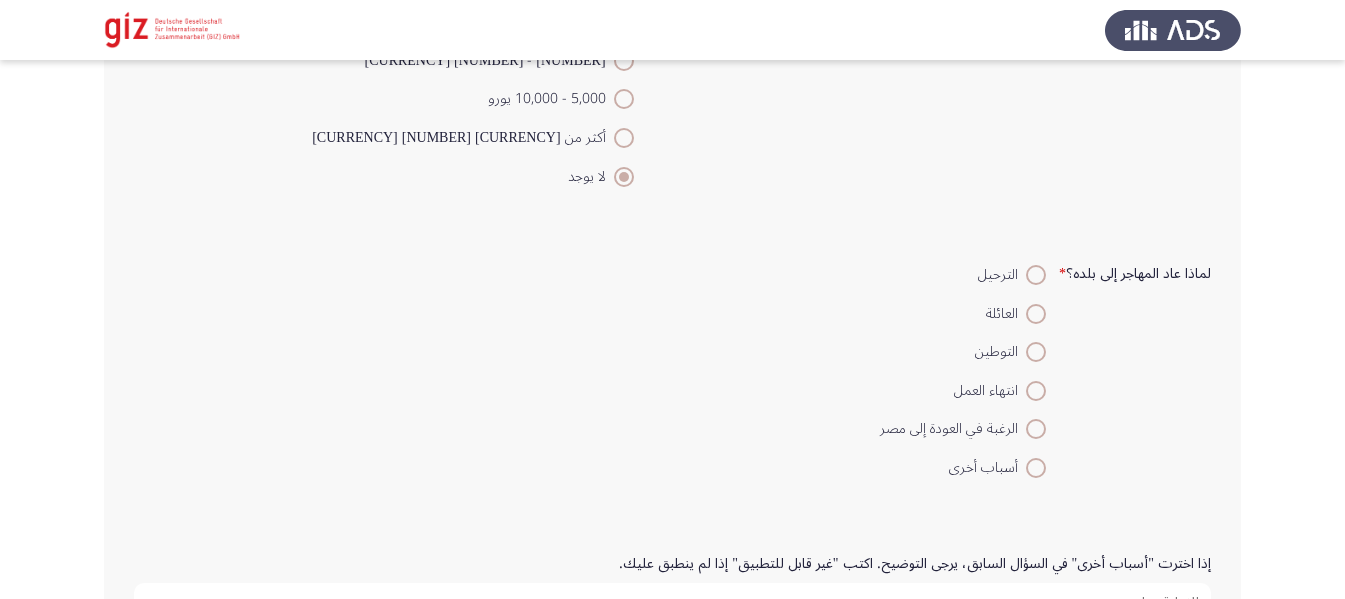 scroll, scrollTop: 2066, scrollLeft: 0, axis: vertical 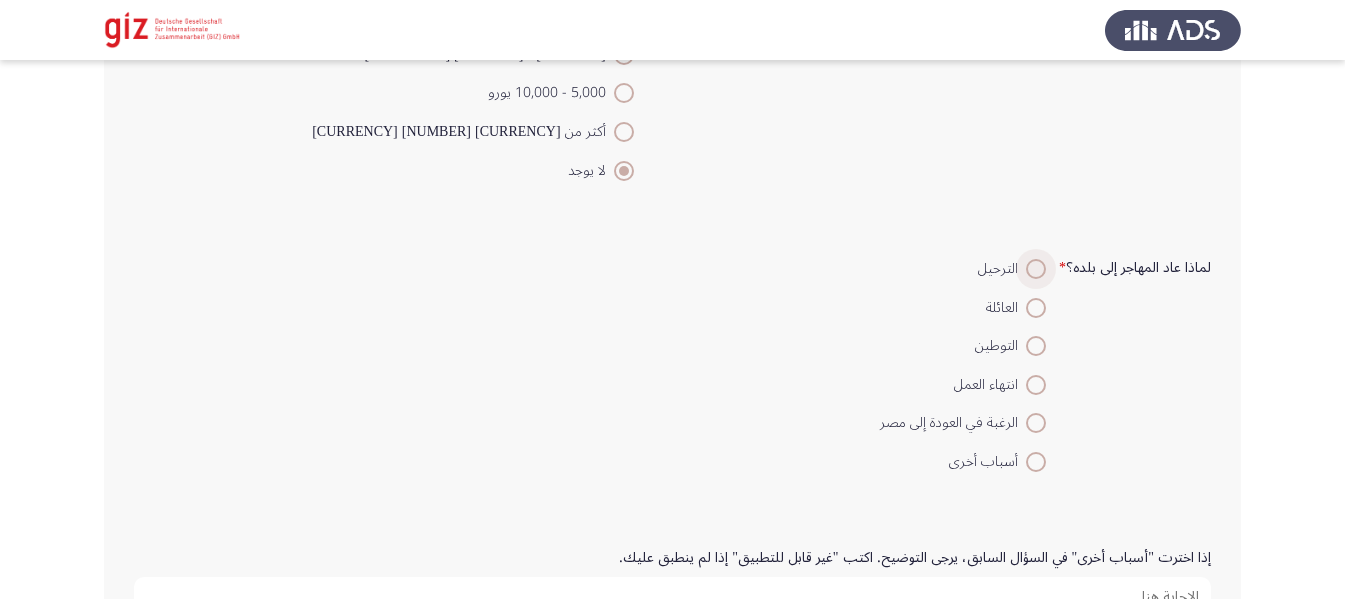 click at bounding box center [1036, 269] 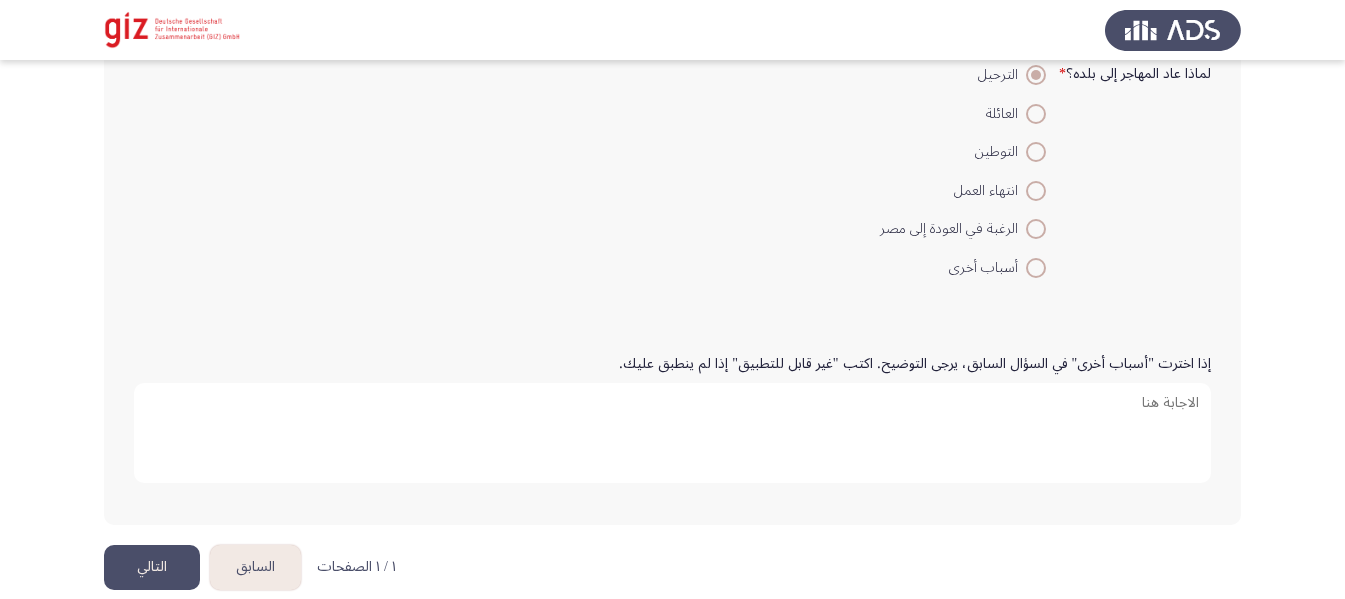 scroll, scrollTop: 2286, scrollLeft: 0, axis: vertical 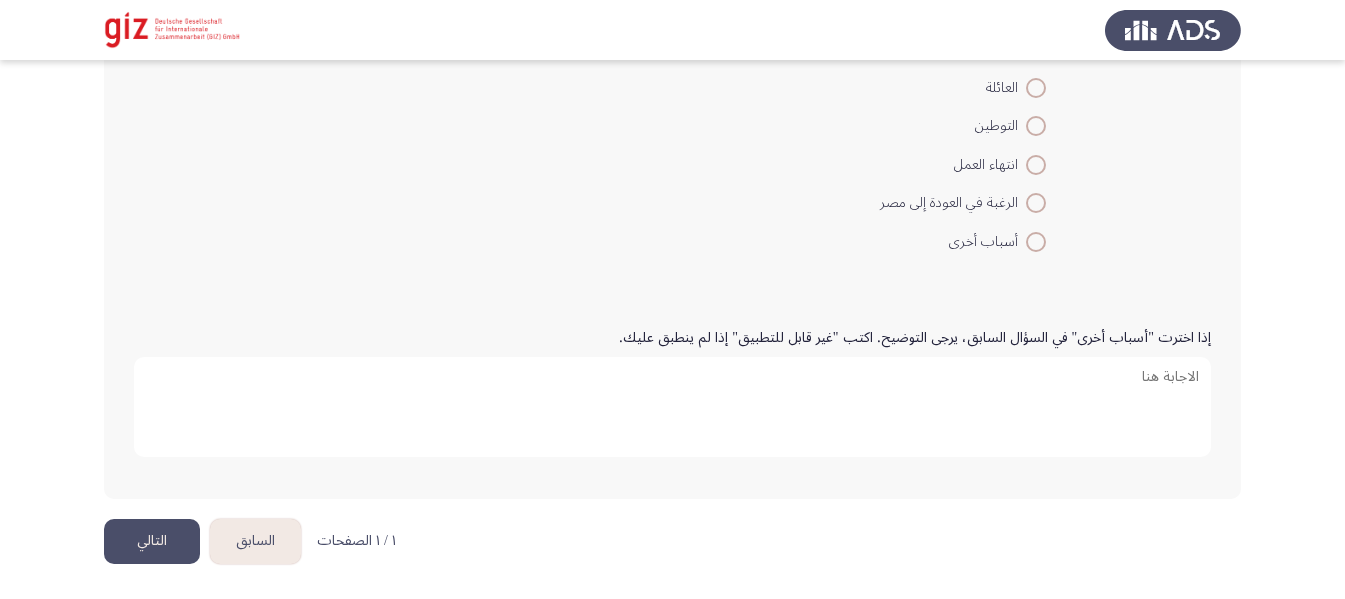 click on "التالي" 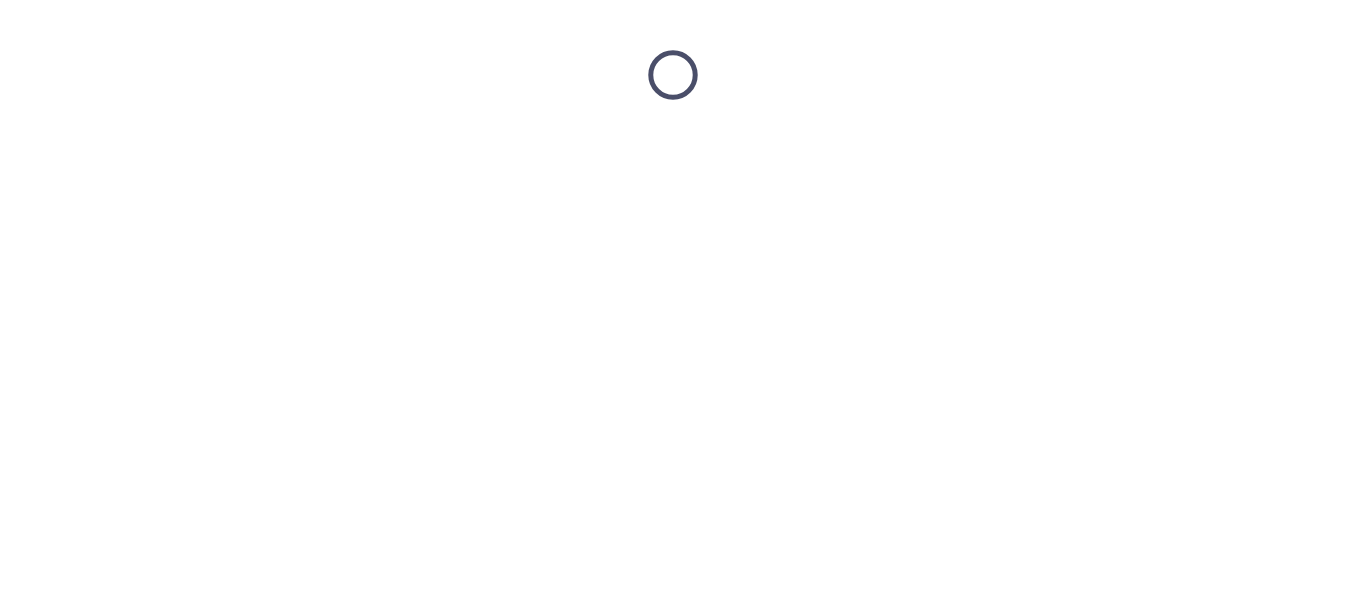 scroll, scrollTop: 0, scrollLeft: 0, axis: both 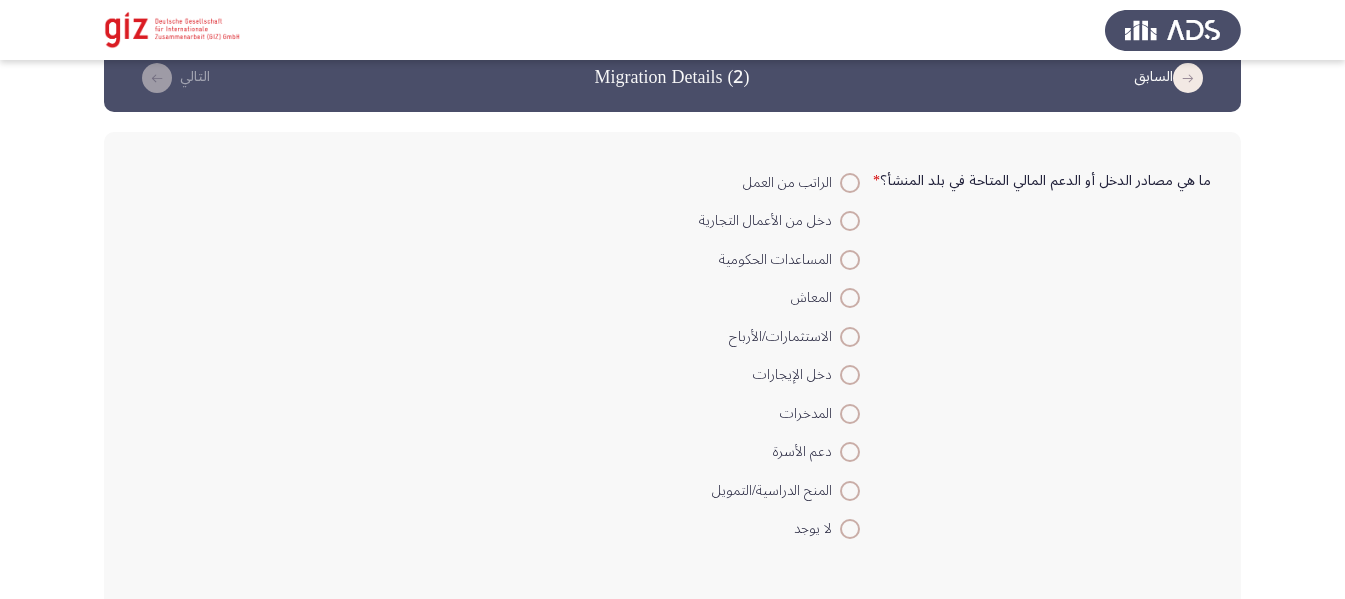 click at bounding box center [850, 529] 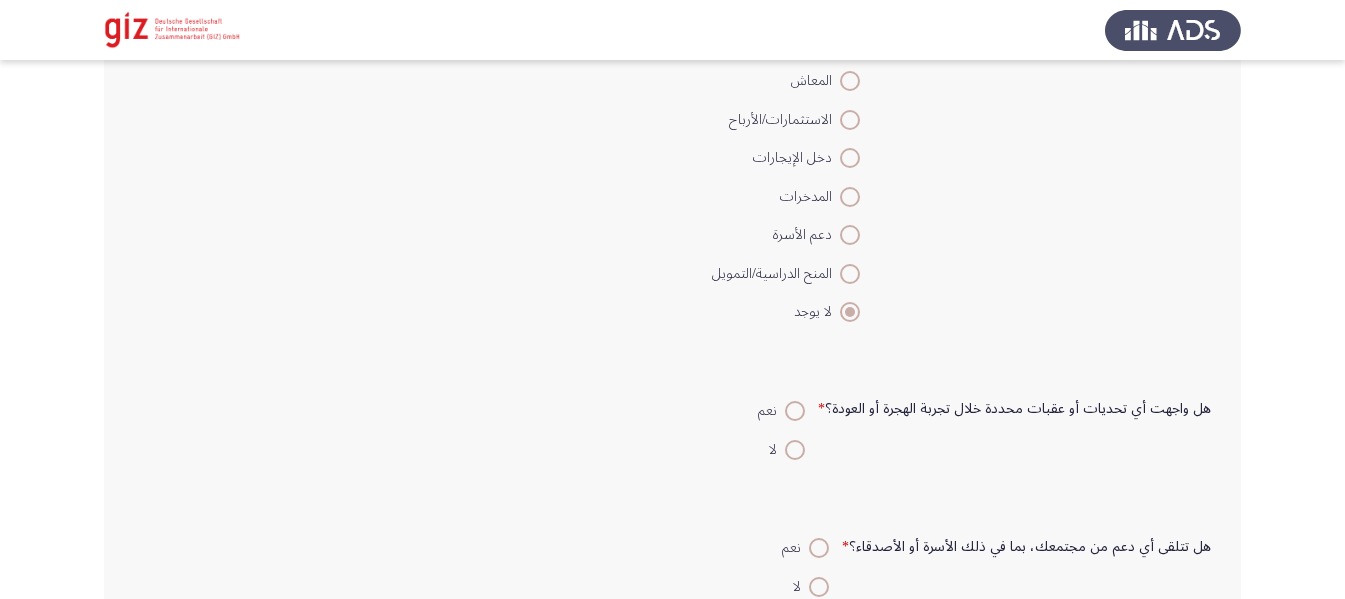 scroll, scrollTop: 257, scrollLeft: 0, axis: vertical 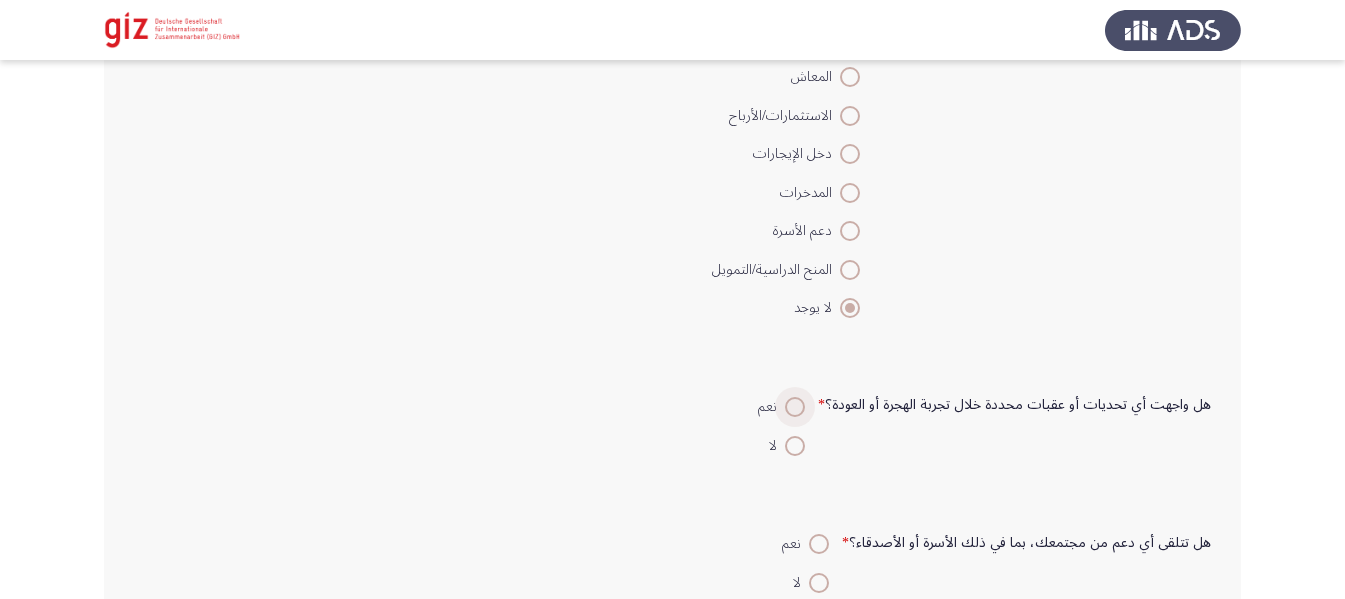 click on "نعم" at bounding box center [771, 407] 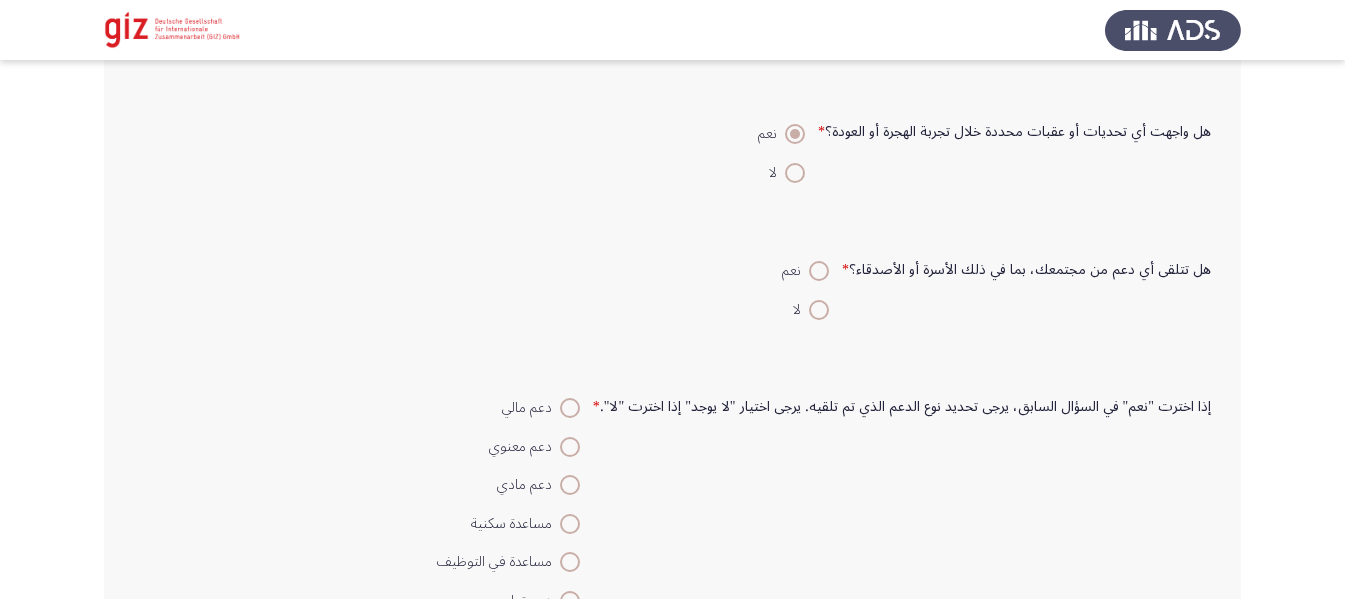 scroll, scrollTop: 542, scrollLeft: 0, axis: vertical 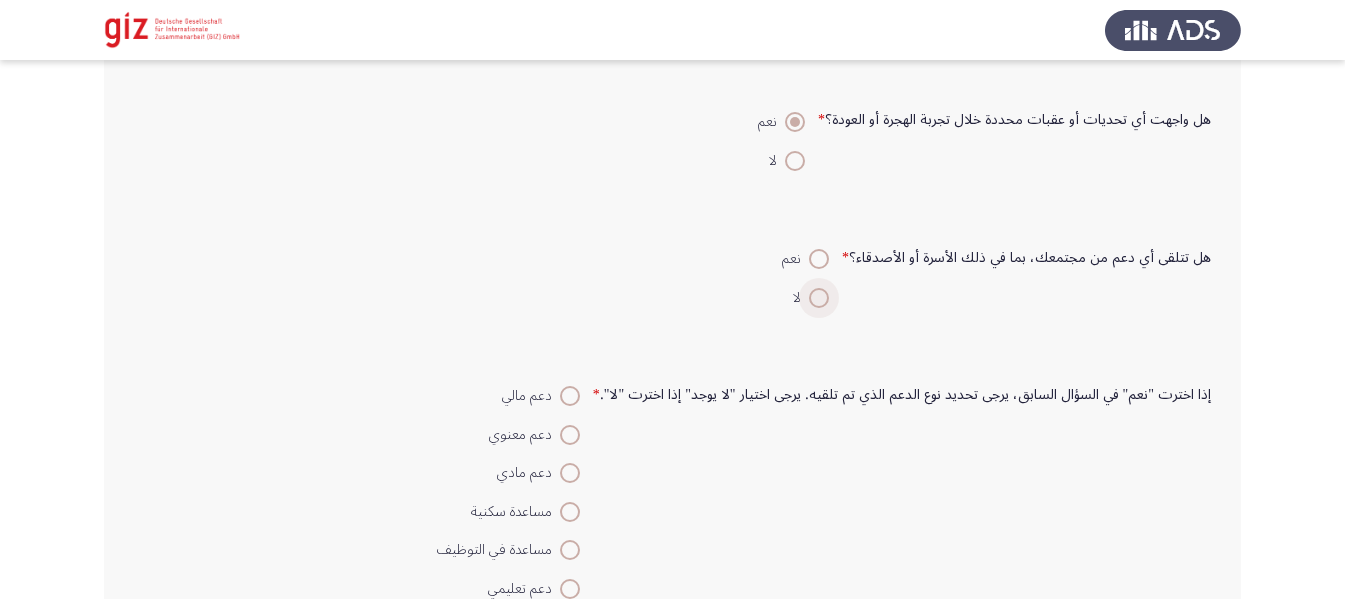 click at bounding box center (819, 298) 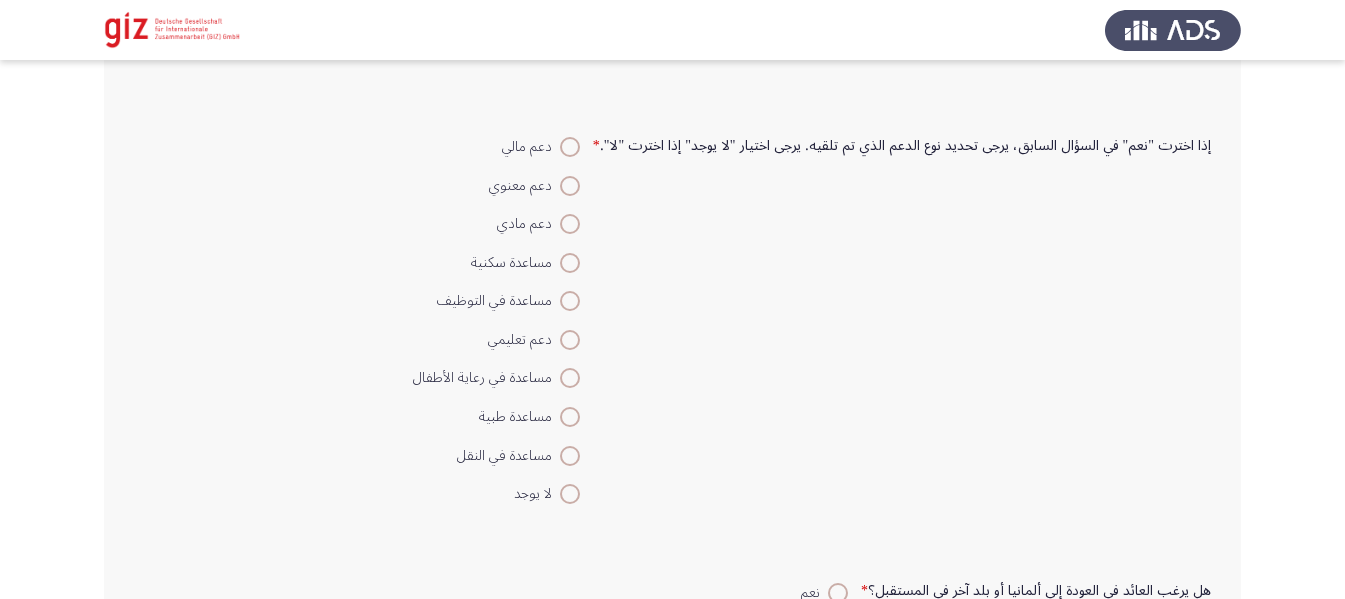 scroll, scrollTop: 836, scrollLeft: 0, axis: vertical 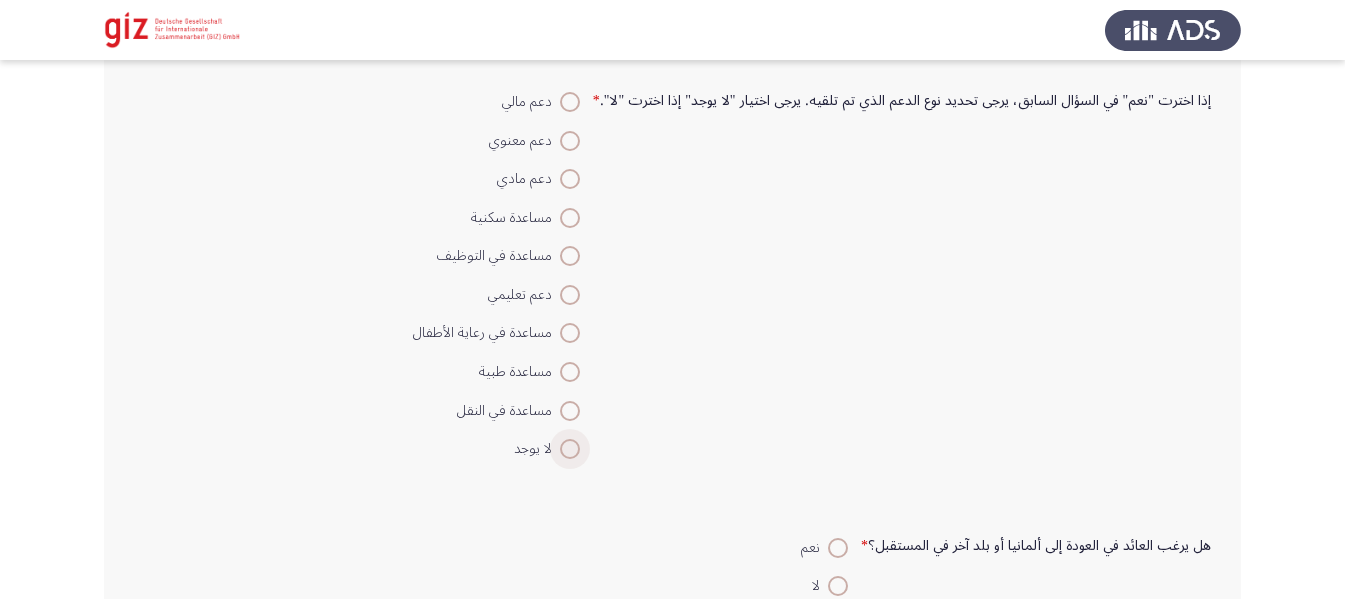 click at bounding box center (570, 449) 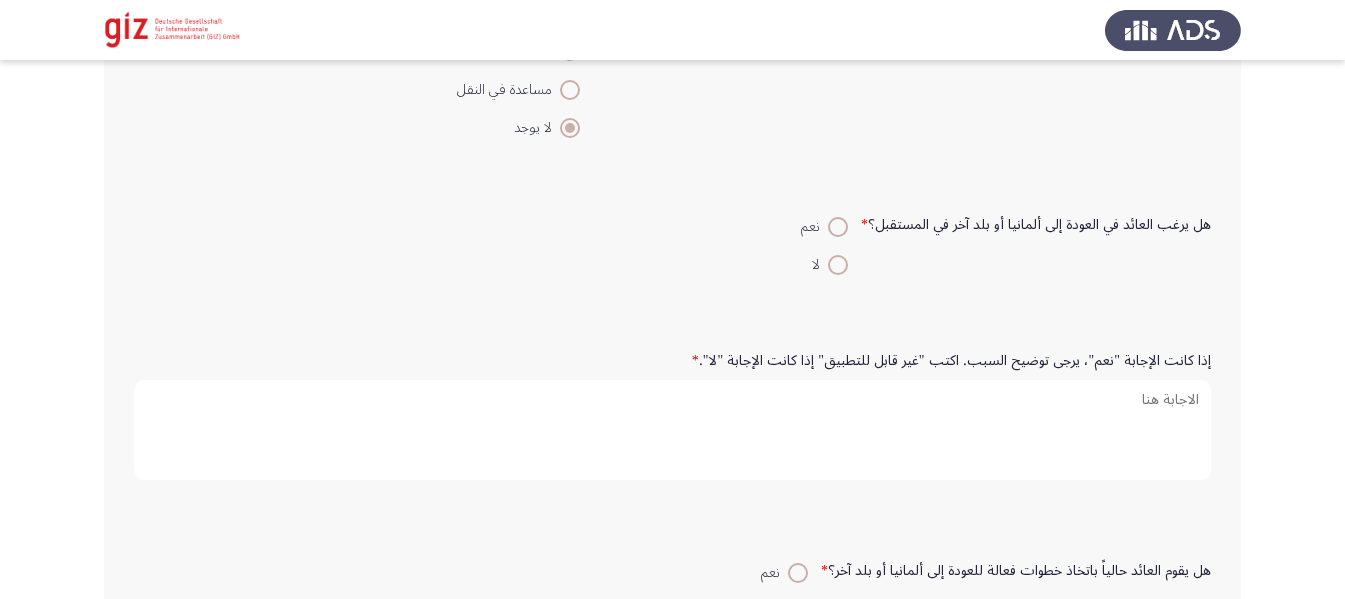 scroll, scrollTop: 1181, scrollLeft: 0, axis: vertical 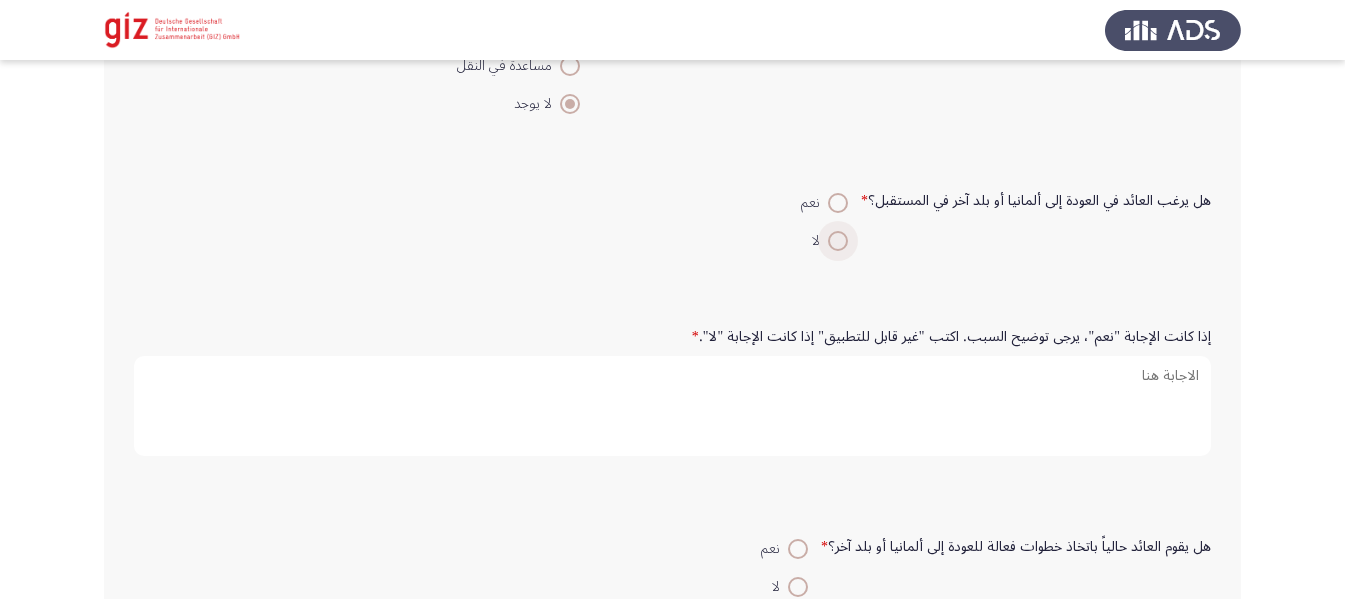 click at bounding box center (838, 241) 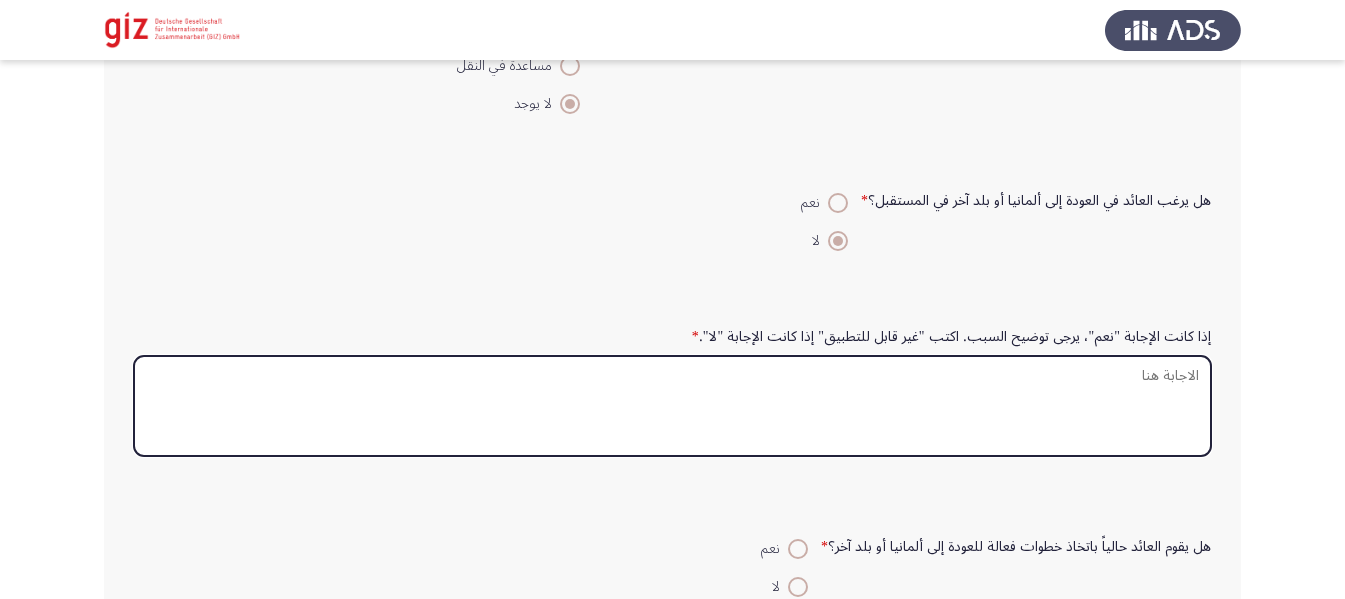 click on "إذا كانت الإجابة "نعم"، يرجى توضيح السبب. اكتب "غير قابل للتطبيق" إذا كانت الإجابة "لا".   *" at bounding box center (672, 406) 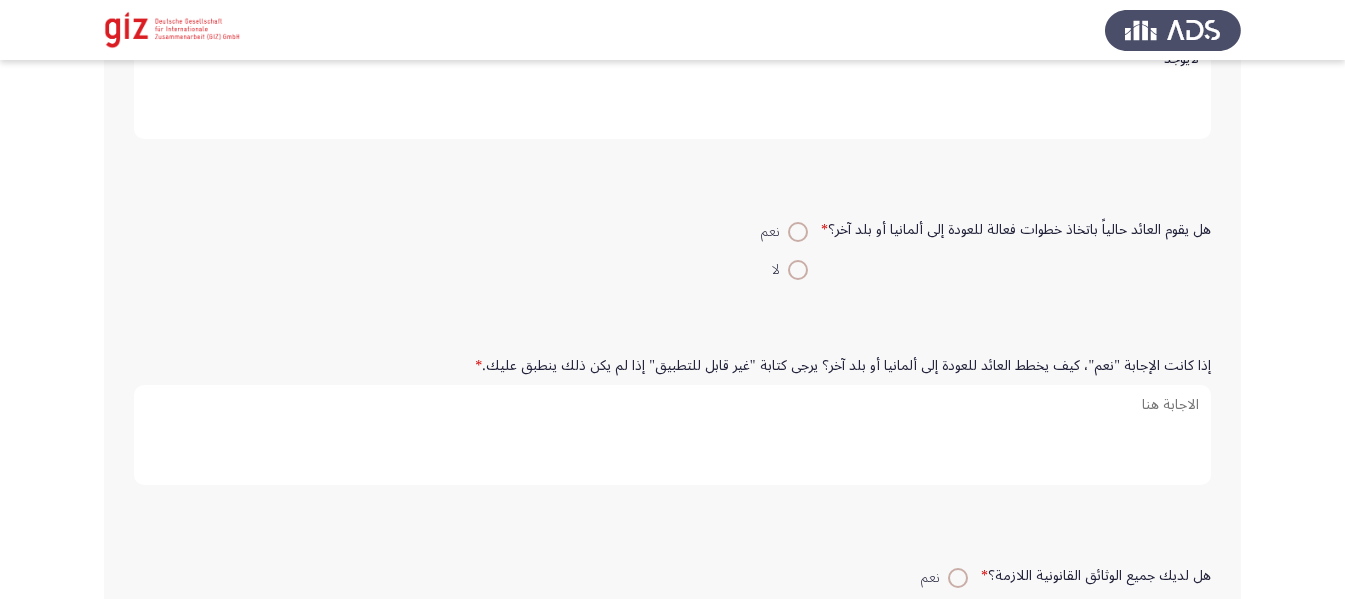 scroll, scrollTop: 1506, scrollLeft: 0, axis: vertical 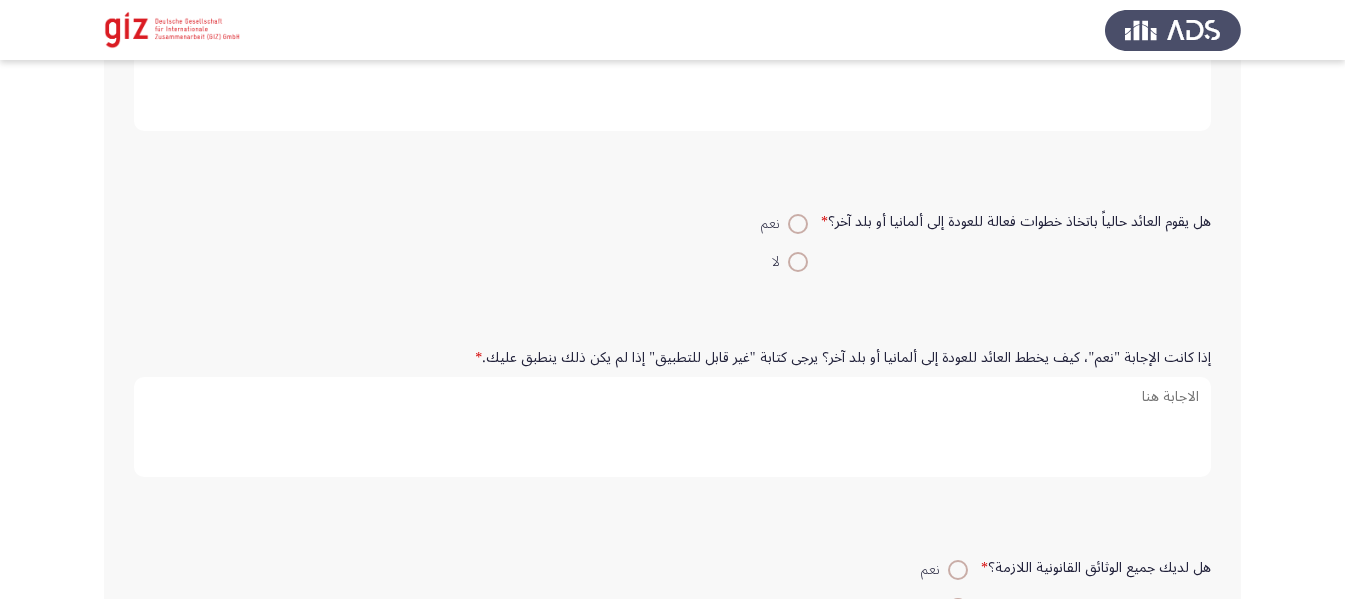 type on "لايوجد" 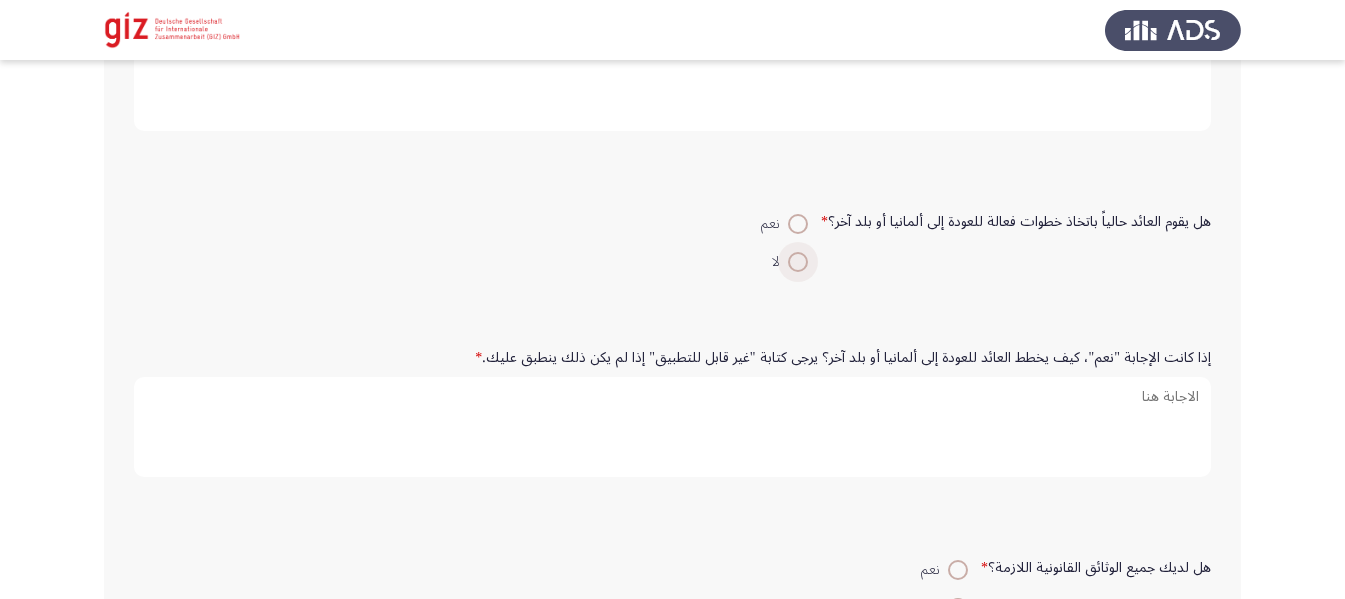 click at bounding box center [798, 262] 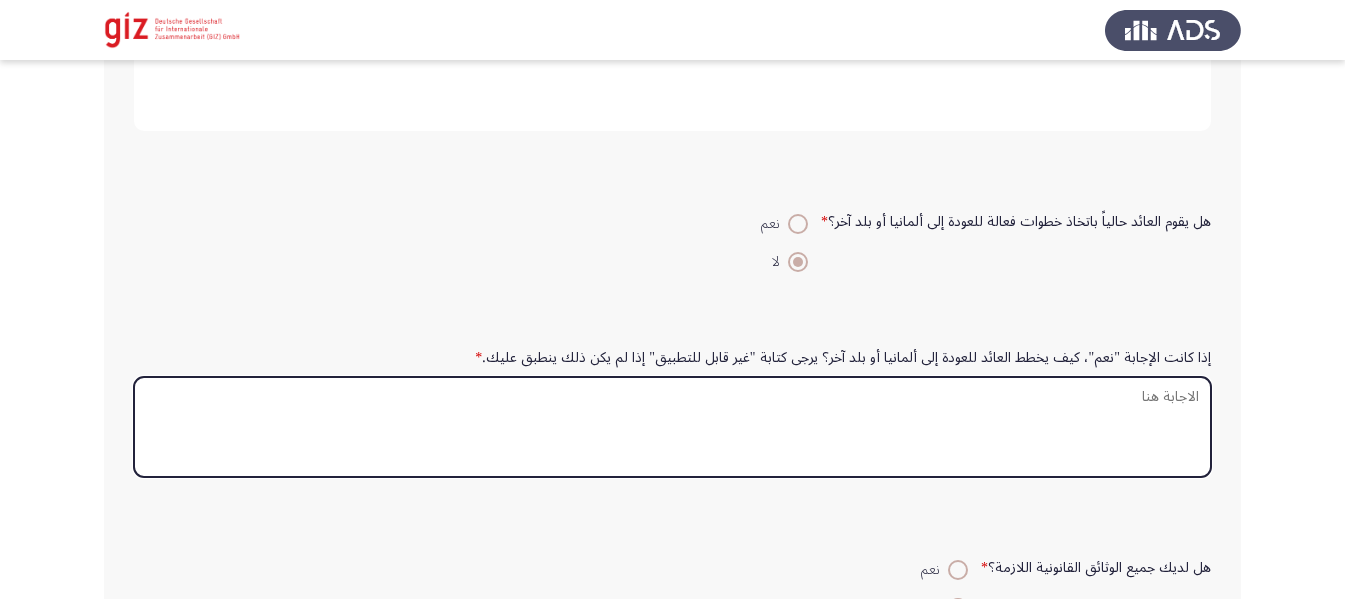 click on "إذا كانت الإجابة "نعم"، كيف يخطط العائد للعودة إلى ألمانيا أو بلد آخر؟ يرجى كتابة "غير قابل للتطبيق" إذا لم يكن ذلك ينطبق عليك.   *" at bounding box center (672, 427) 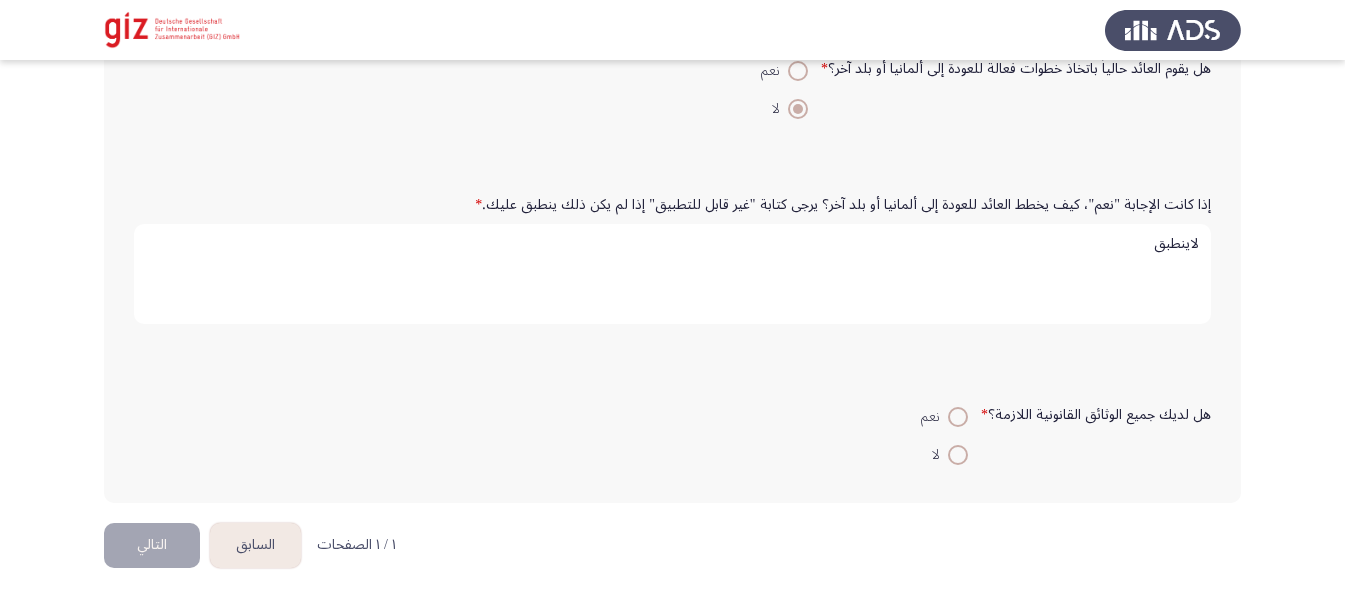 scroll, scrollTop: 1663, scrollLeft: 0, axis: vertical 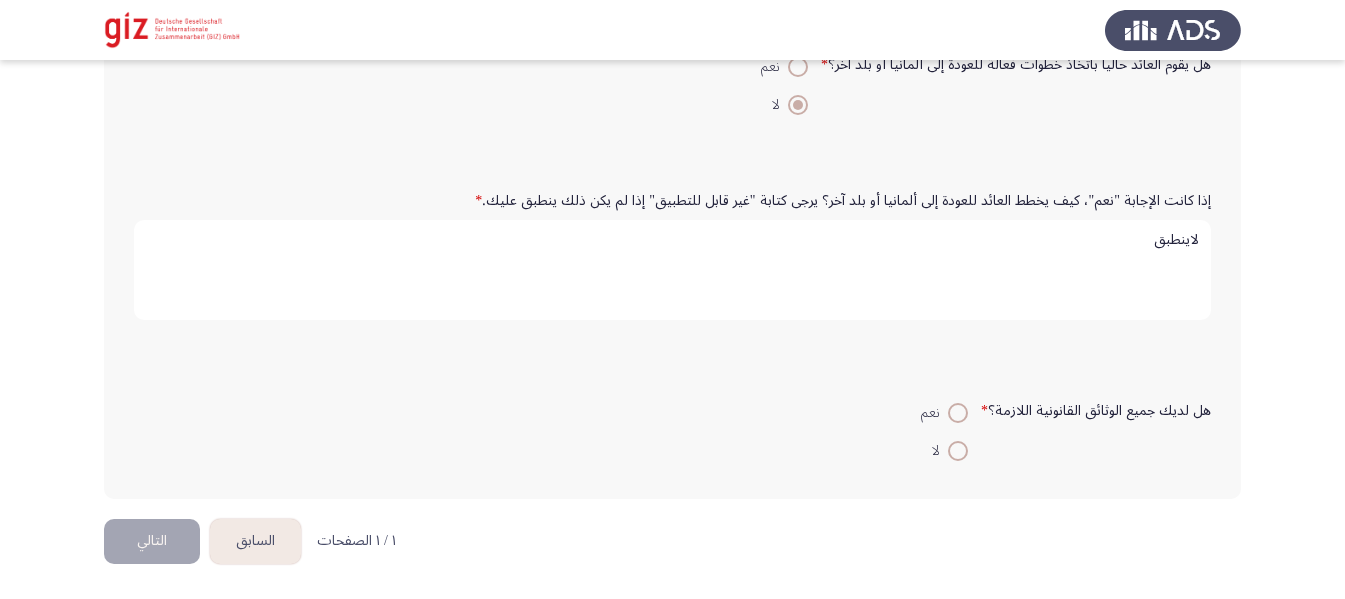 type on "لاينطبق" 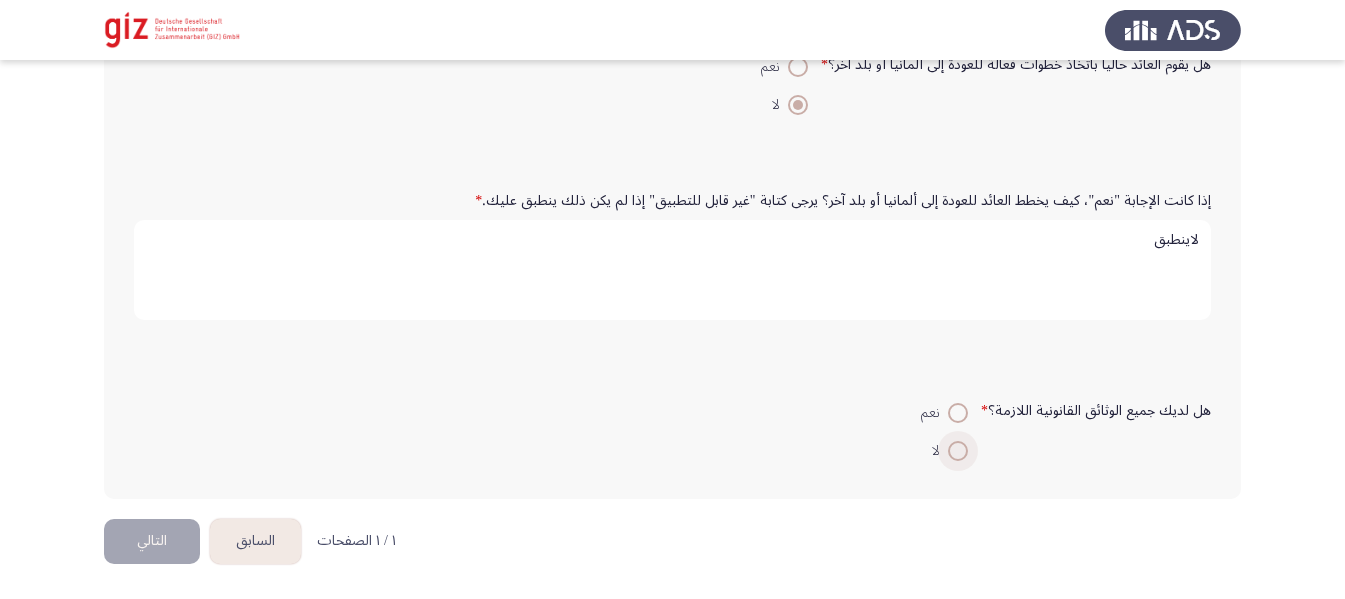 click at bounding box center (958, 451) 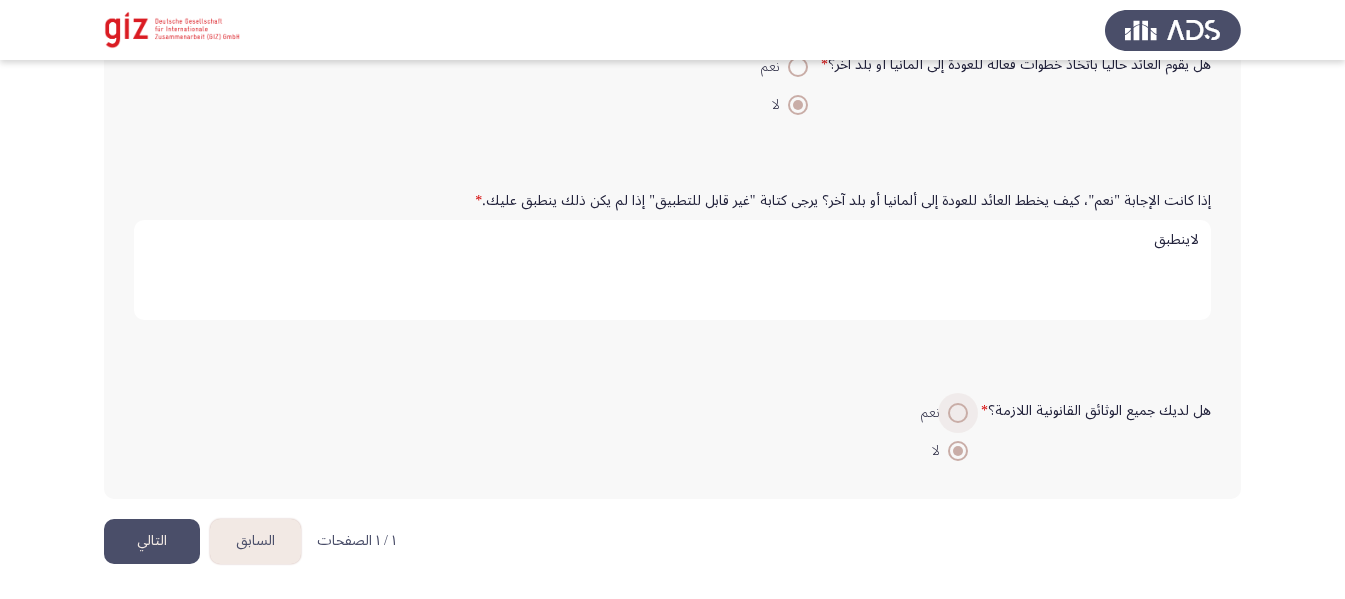 click at bounding box center (958, 413) 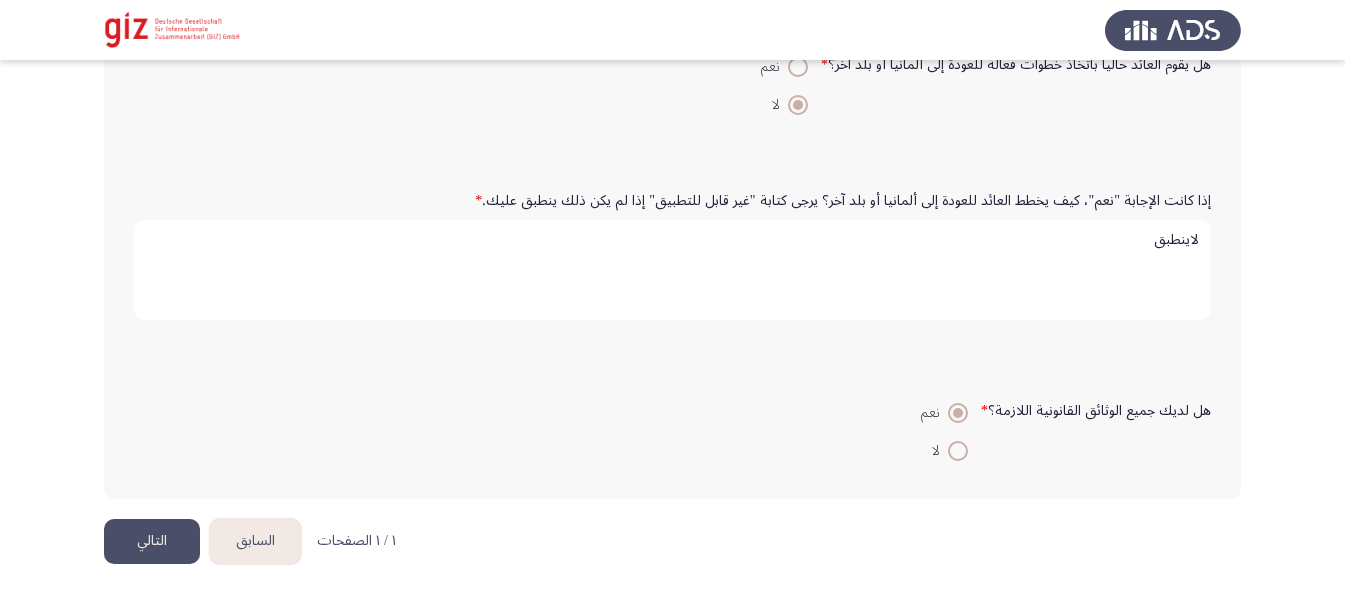 click on "التالي" 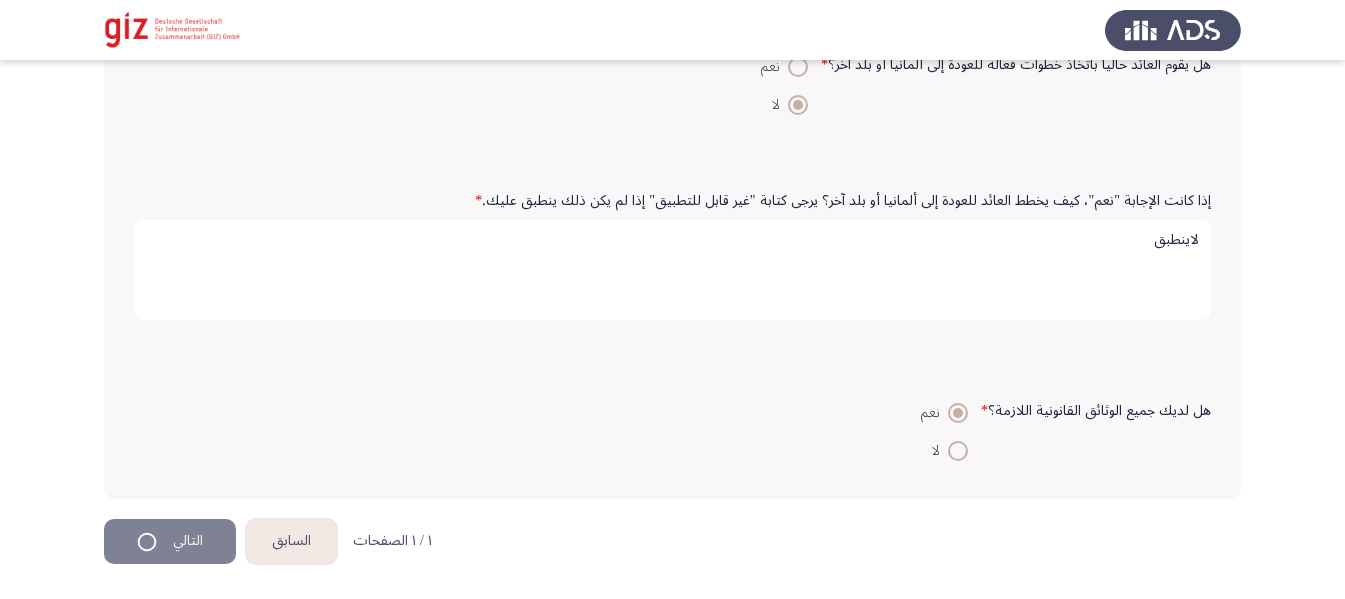 scroll, scrollTop: 0, scrollLeft: 0, axis: both 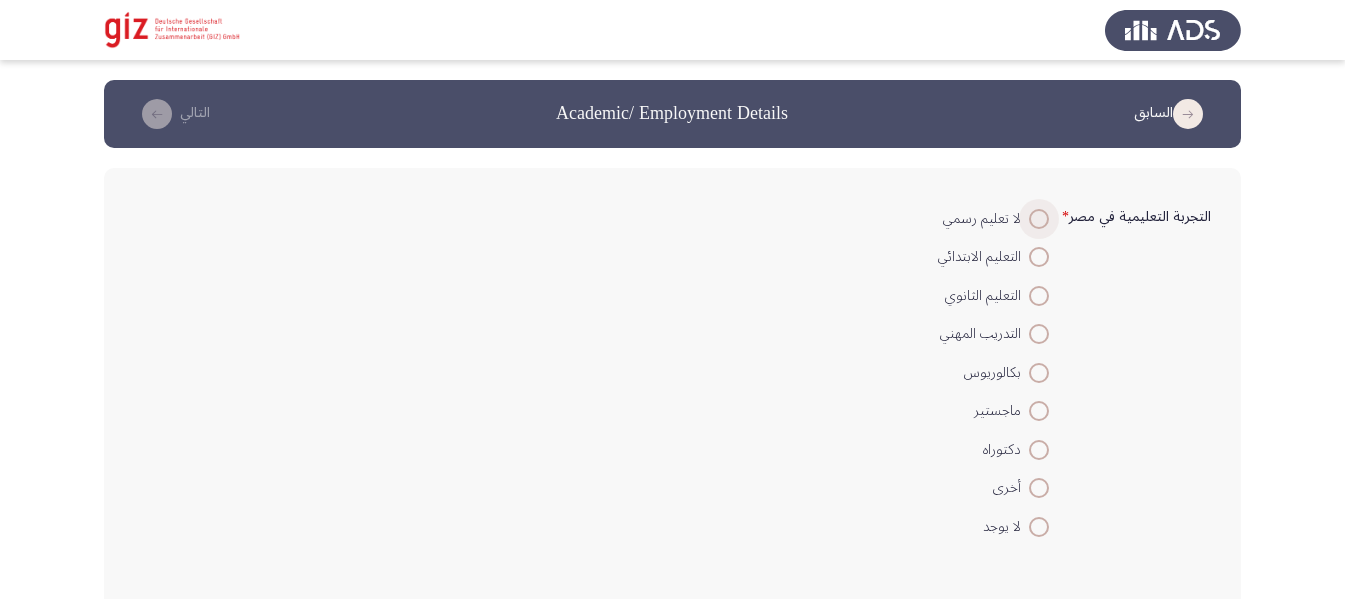 click on "لا تعليم رسمي" at bounding box center (986, 219) 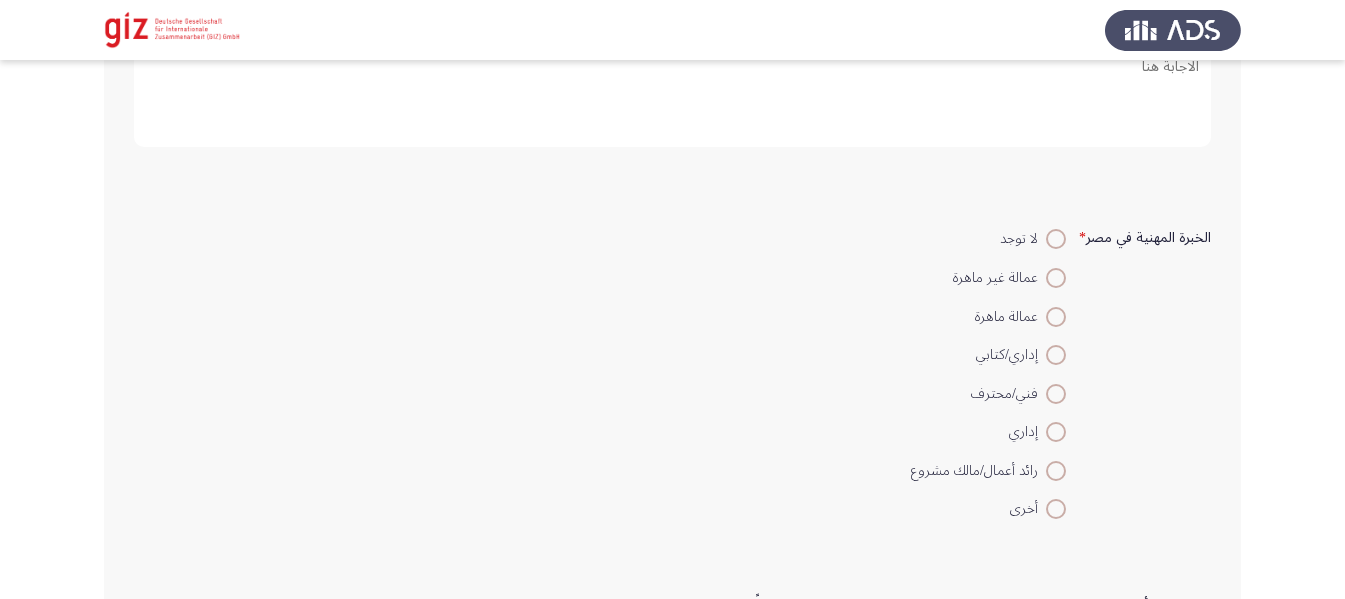 scroll, scrollTop: 615, scrollLeft: 0, axis: vertical 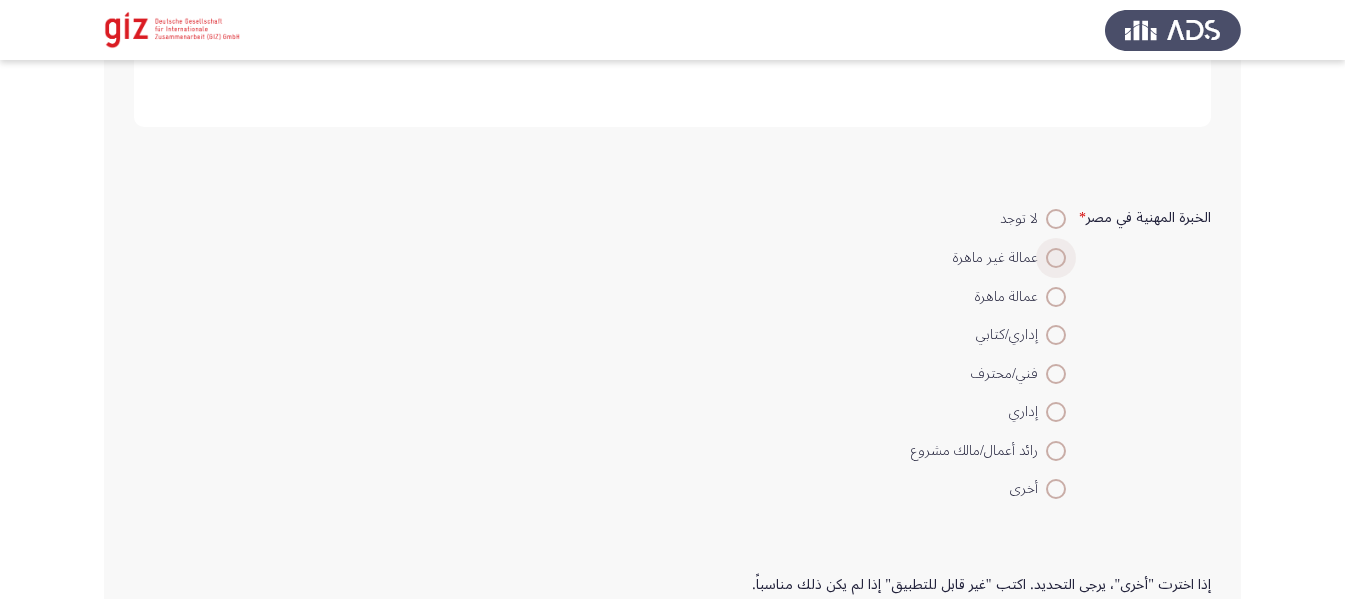 click at bounding box center (1056, 258) 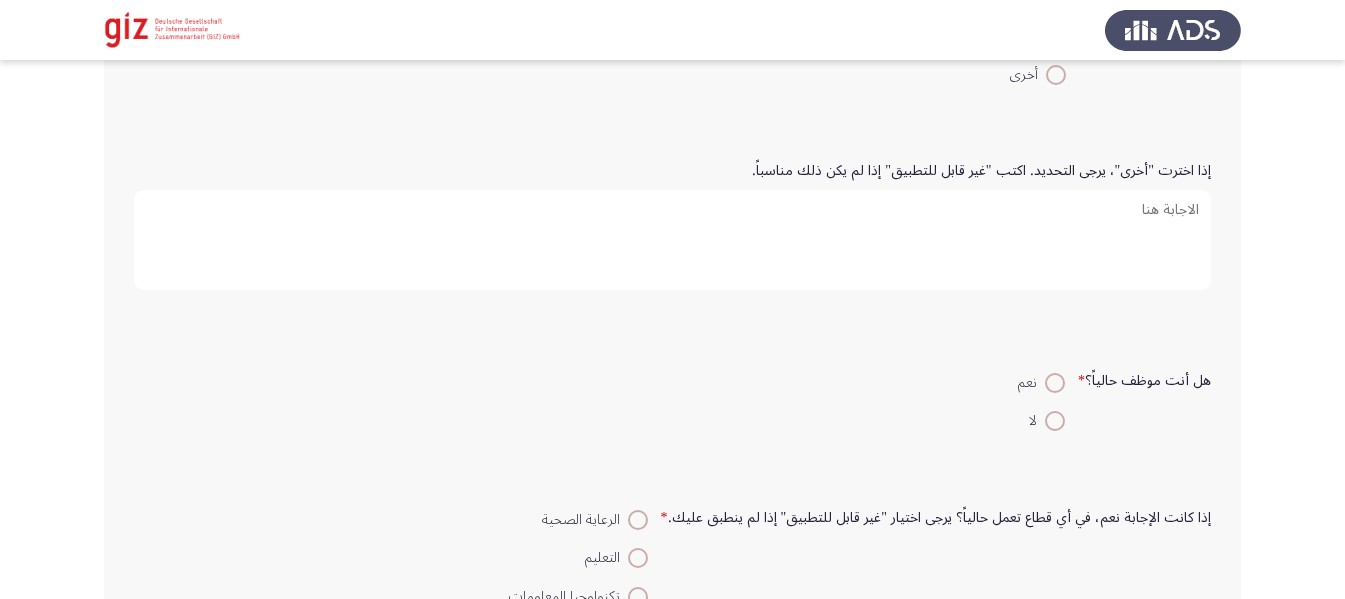scroll, scrollTop: 1042, scrollLeft: 0, axis: vertical 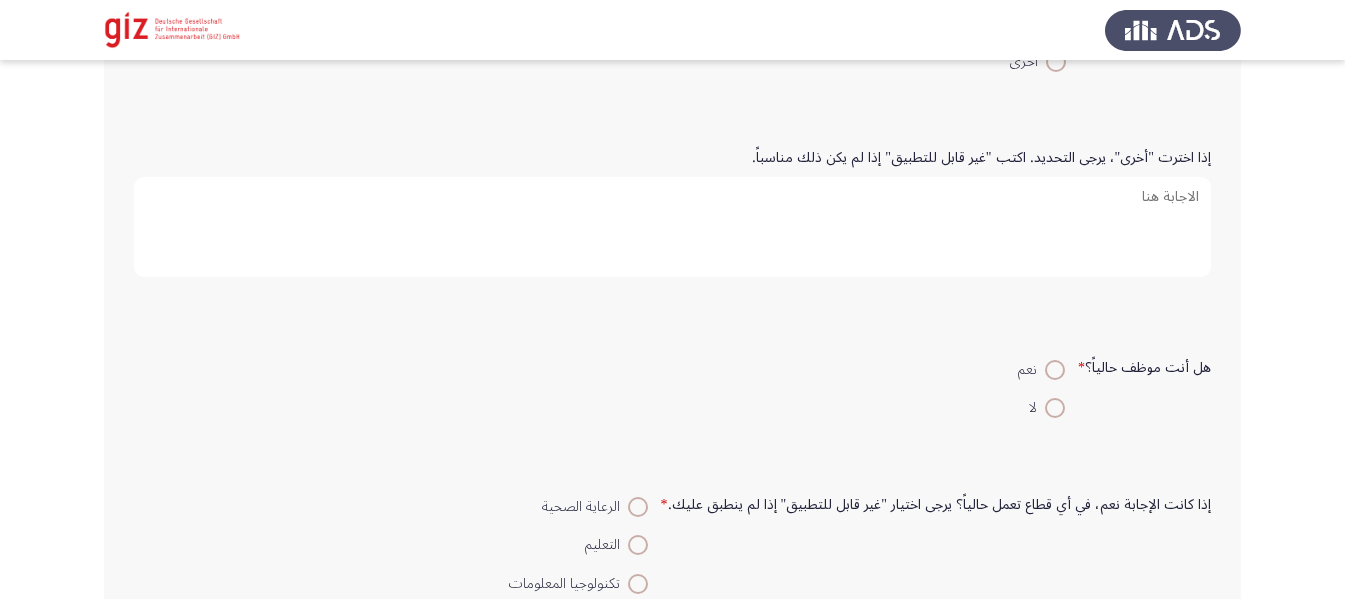 click on "لا" at bounding box center (1041, 407) 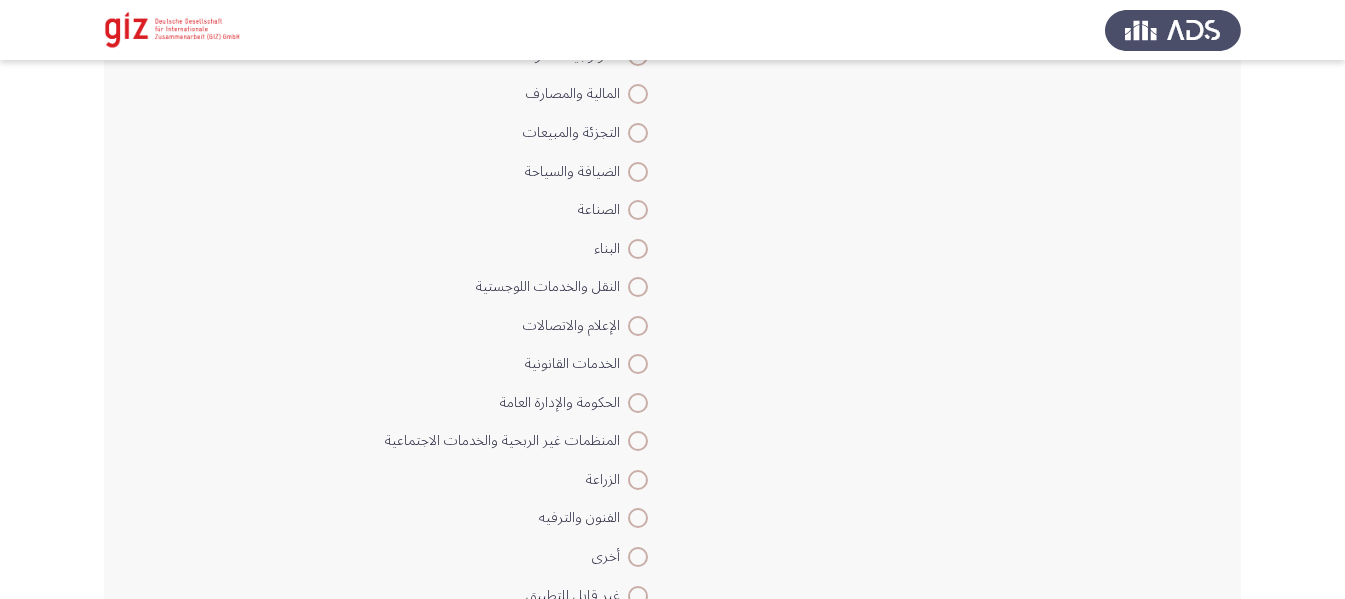scroll, scrollTop: 1583, scrollLeft: 0, axis: vertical 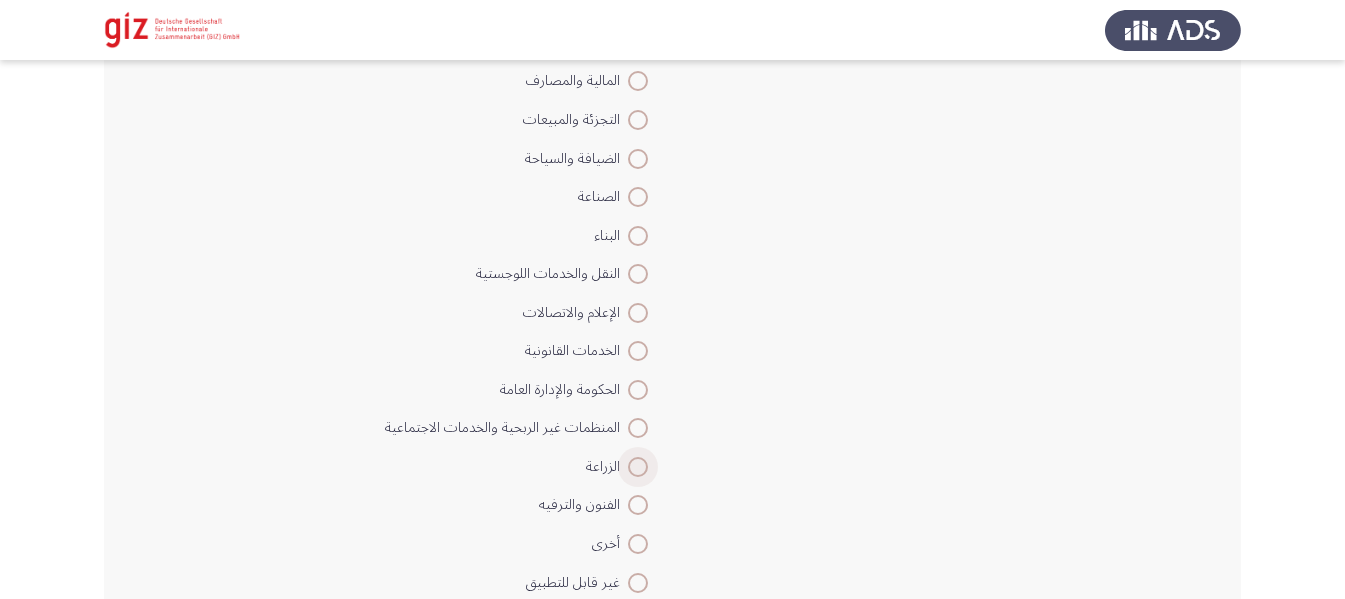 click at bounding box center (638, 467) 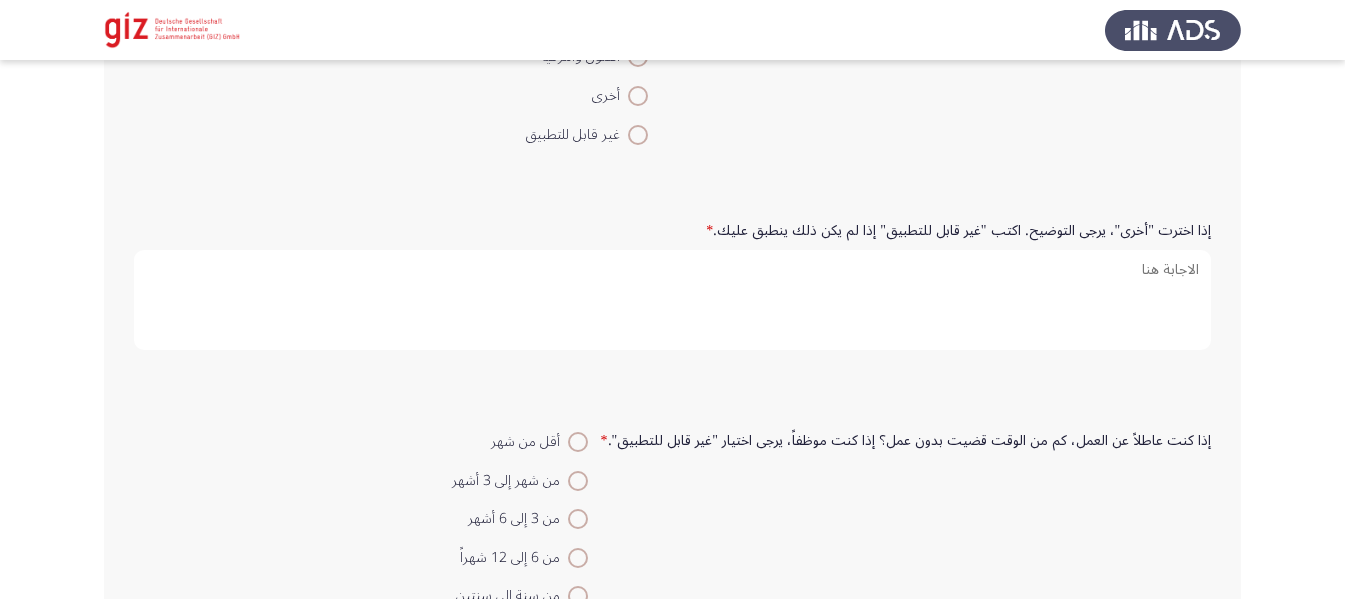 scroll, scrollTop: 1978, scrollLeft: 0, axis: vertical 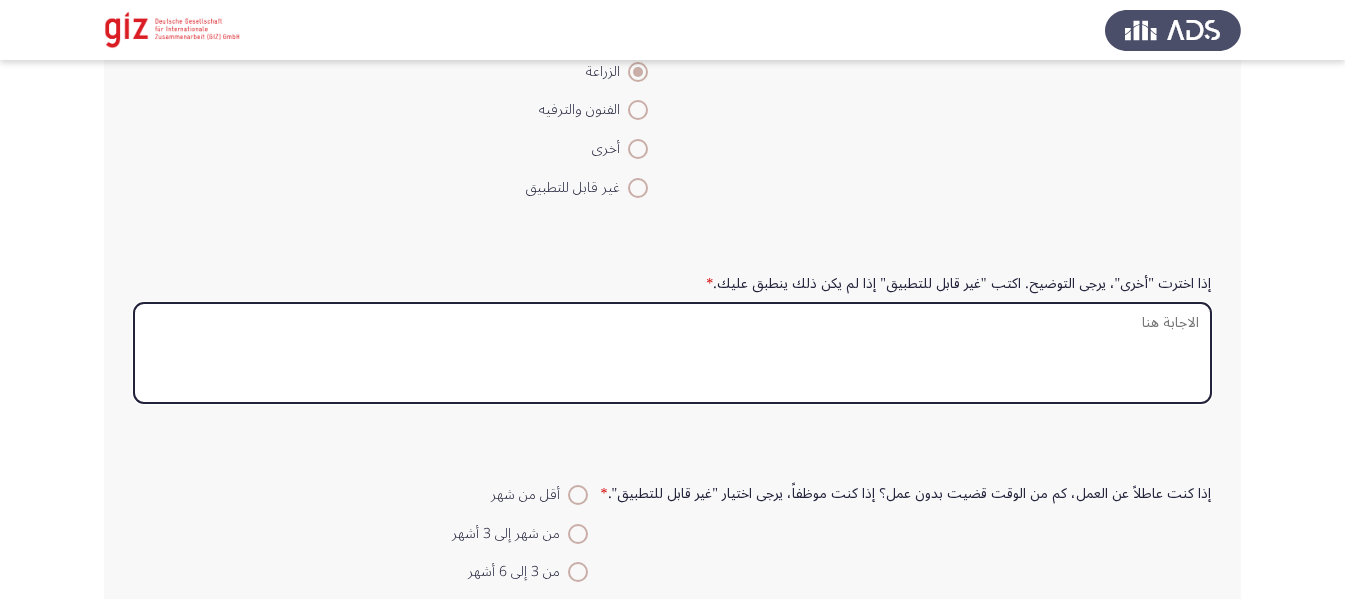 click on "إذا اخترت "أخرى"، يرجى التوضيح. اكتب "غير قابل للتطبيق" إذا لم يكن ذلك ينطبق عليك.   *" at bounding box center (672, 353) 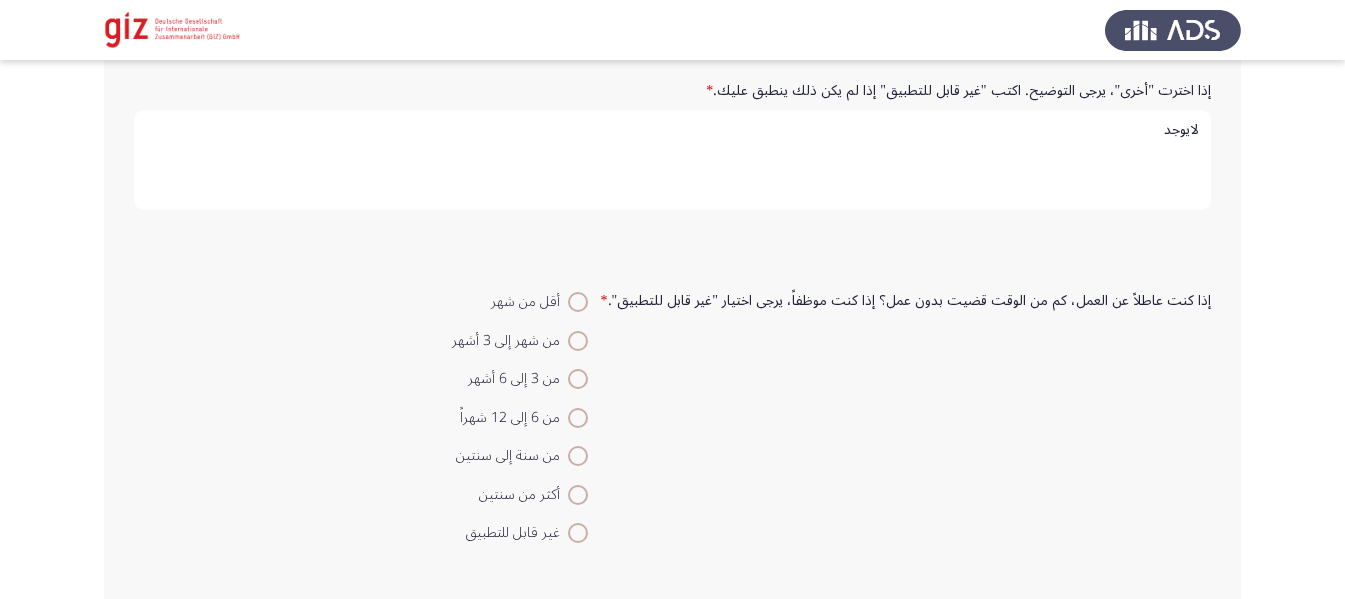 scroll, scrollTop: 2225, scrollLeft: 0, axis: vertical 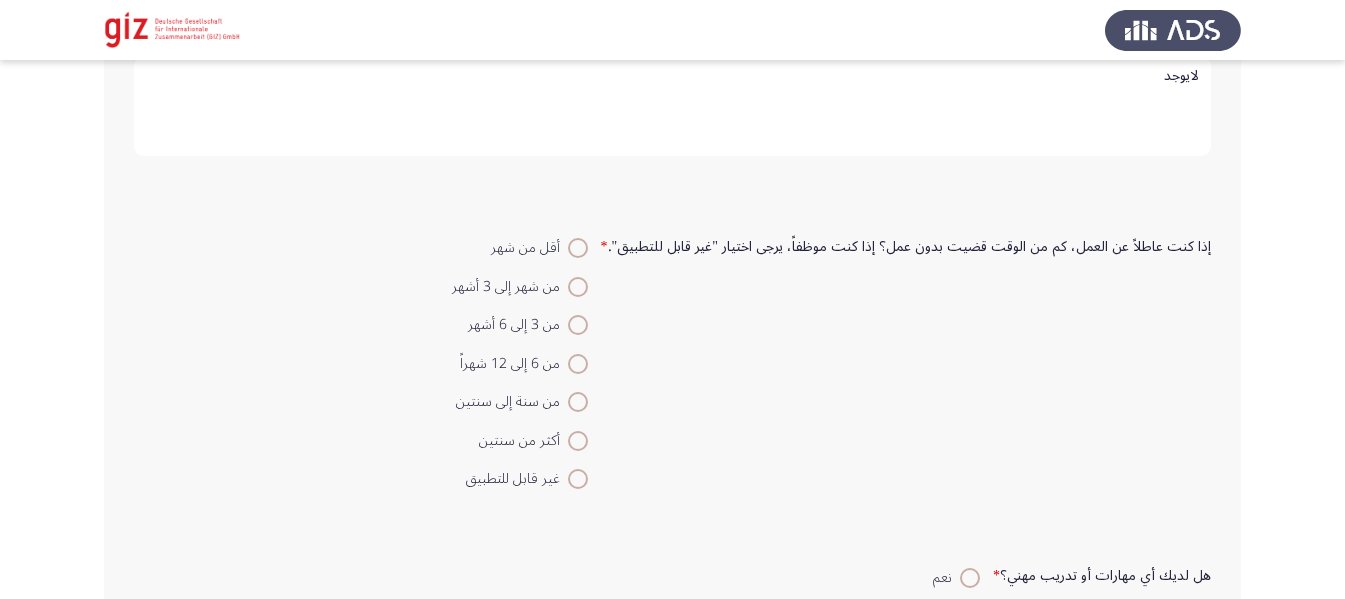 type on "لايوجد" 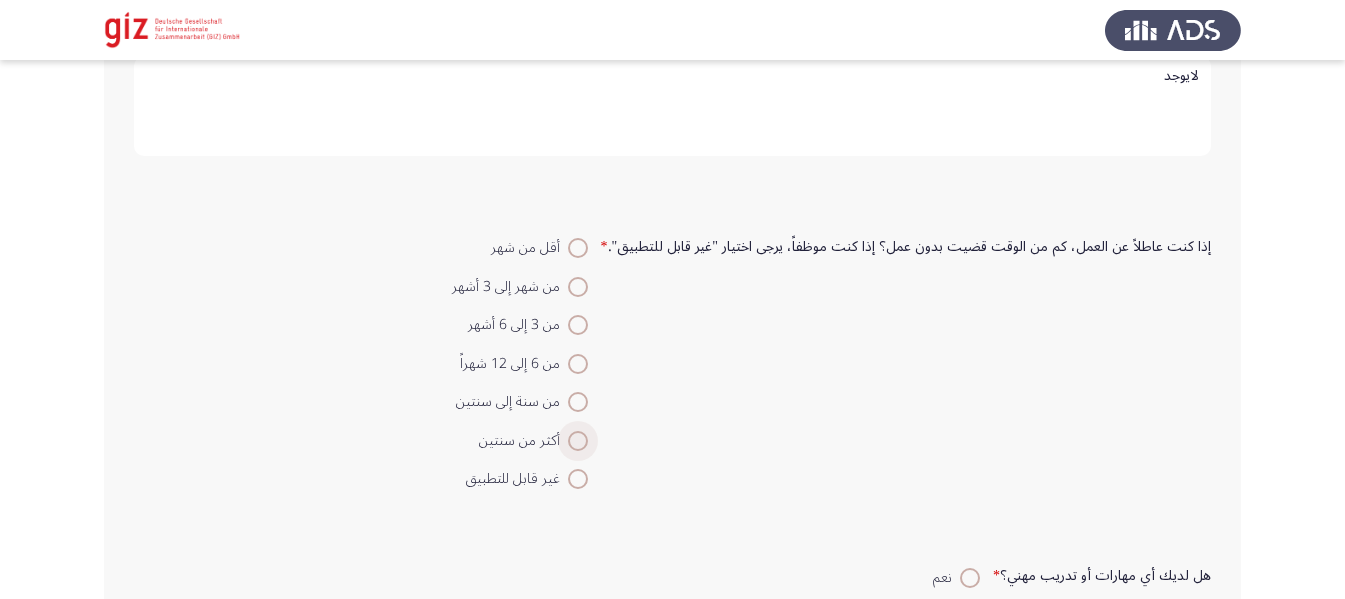 click at bounding box center [578, 441] 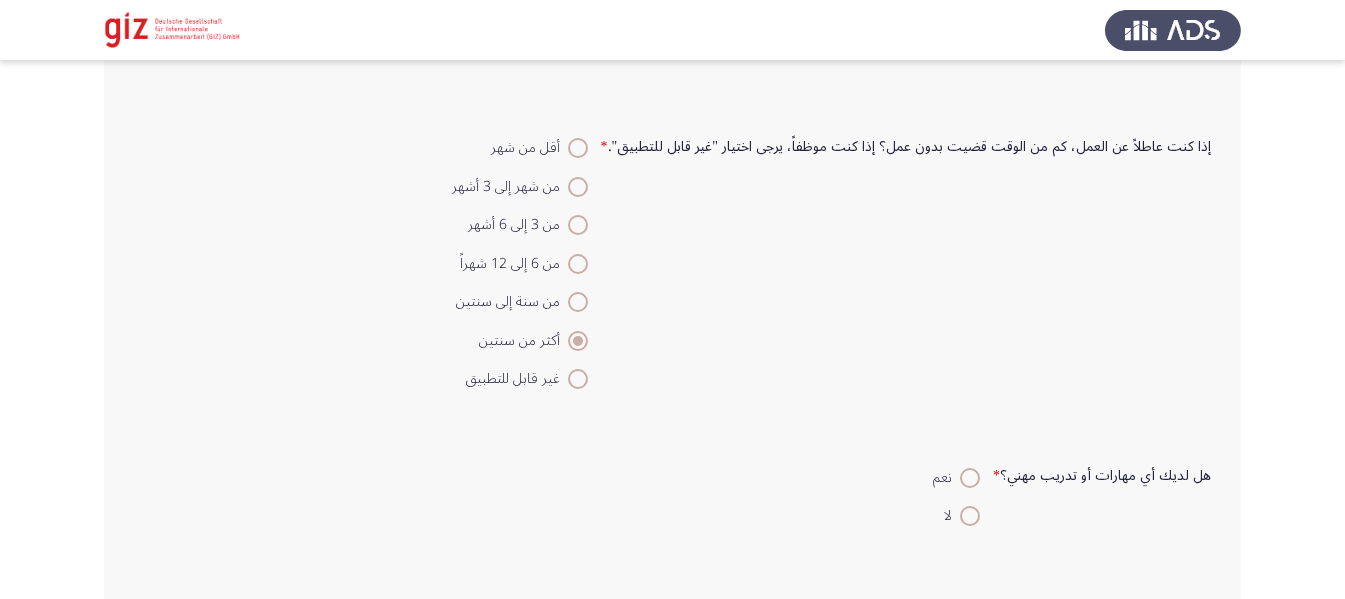 scroll, scrollTop: 2332, scrollLeft: 0, axis: vertical 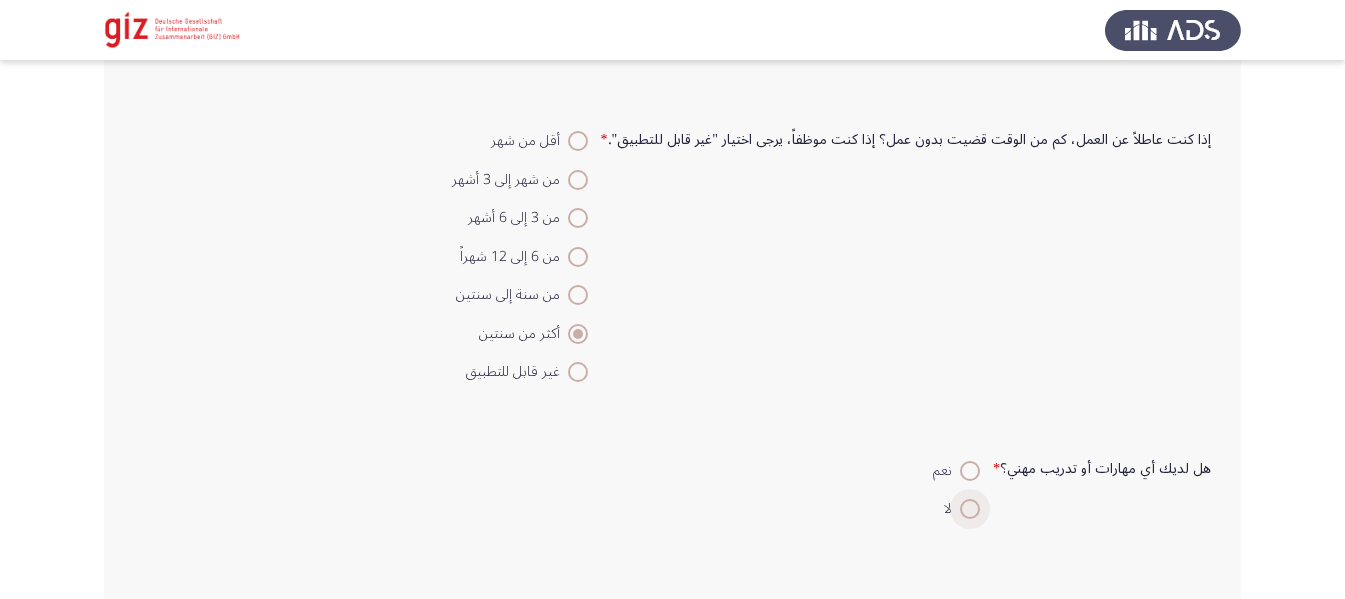 click at bounding box center [970, 509] 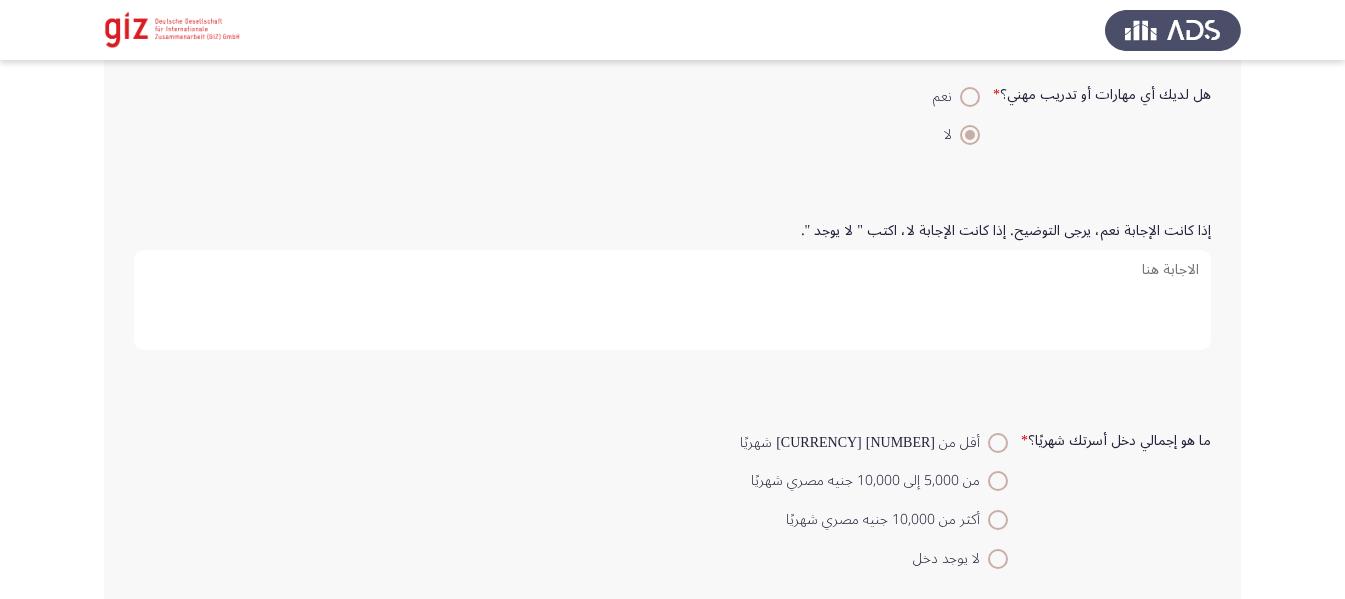 scroll, scrollTop: 2706, scrollLeft: 0, axis: vertical 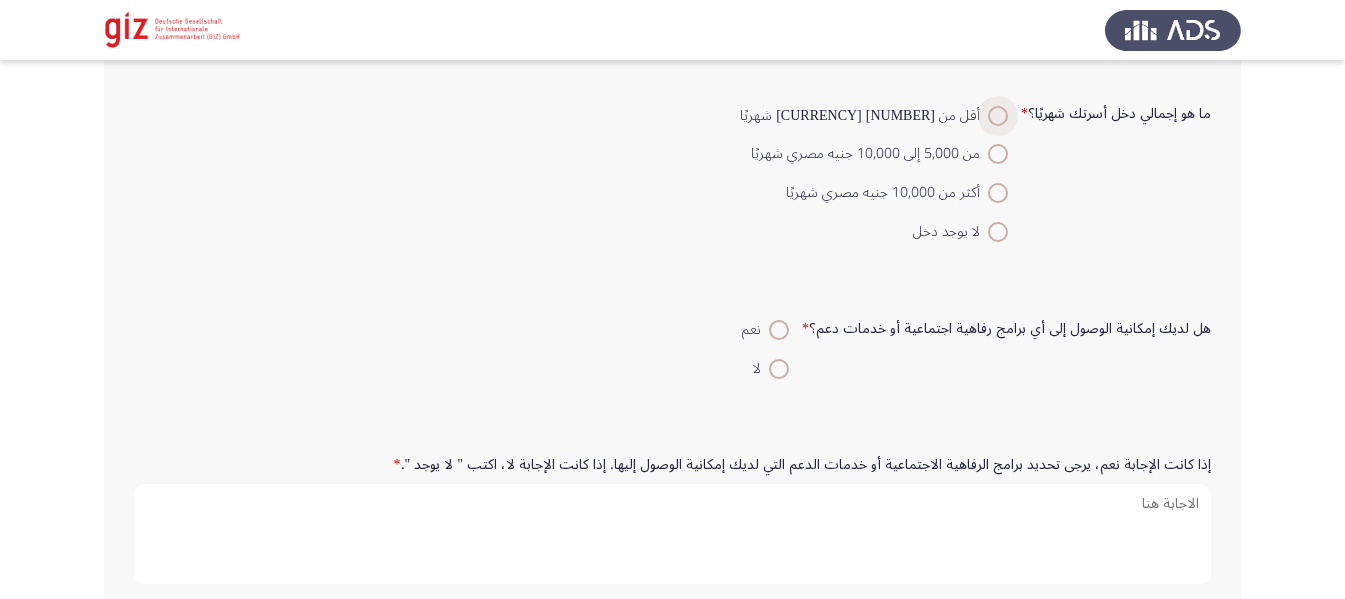 click on "أقل من [NUMBER] [CURRENCY] شهريًا" at bounding box center (864, 116) 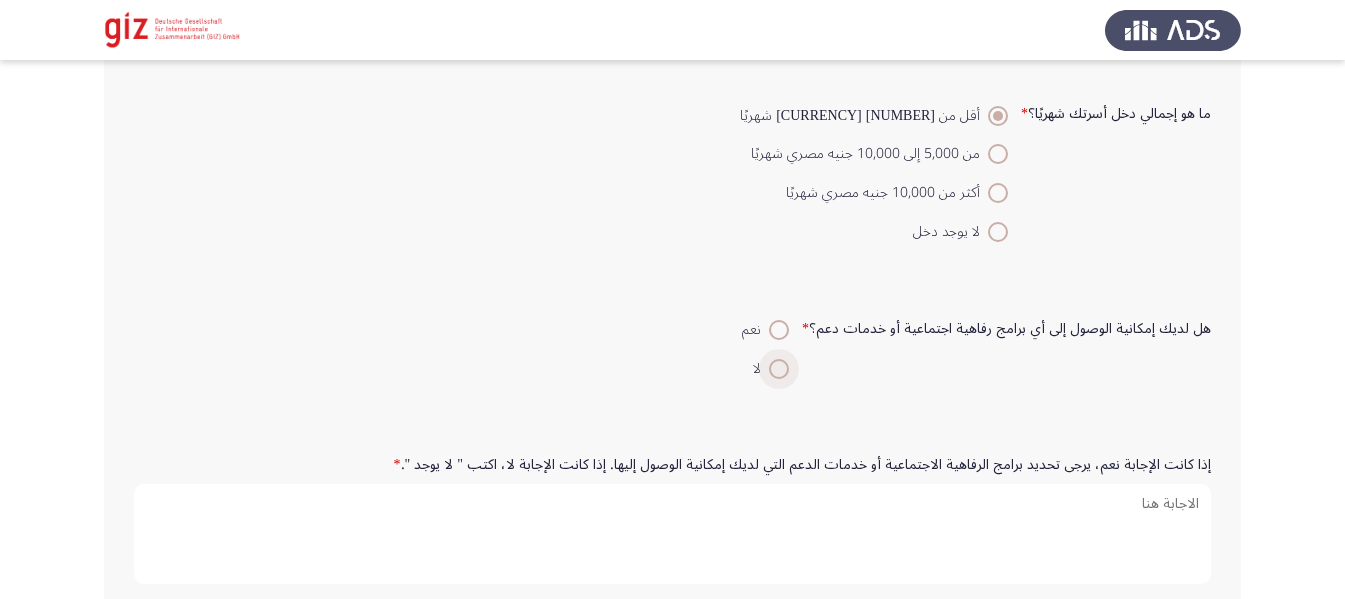 click at bounding box center (779, 369) 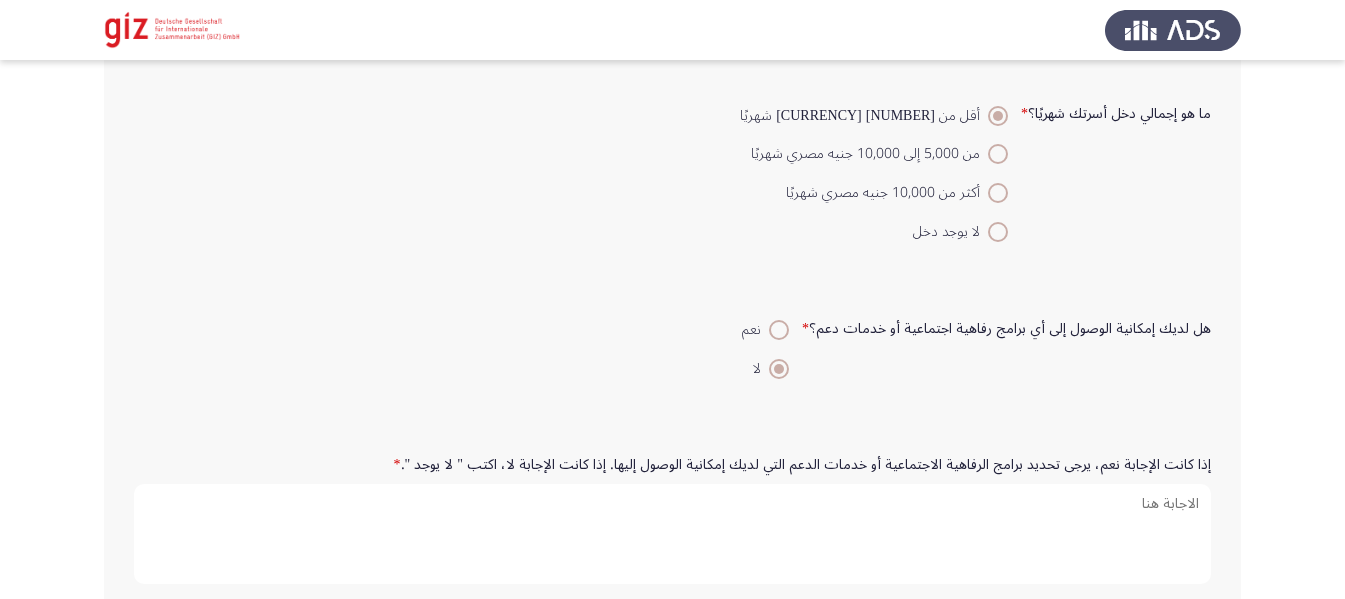 scroll, scrollTop: 3160, scrollLeft: 0, axis: vertical 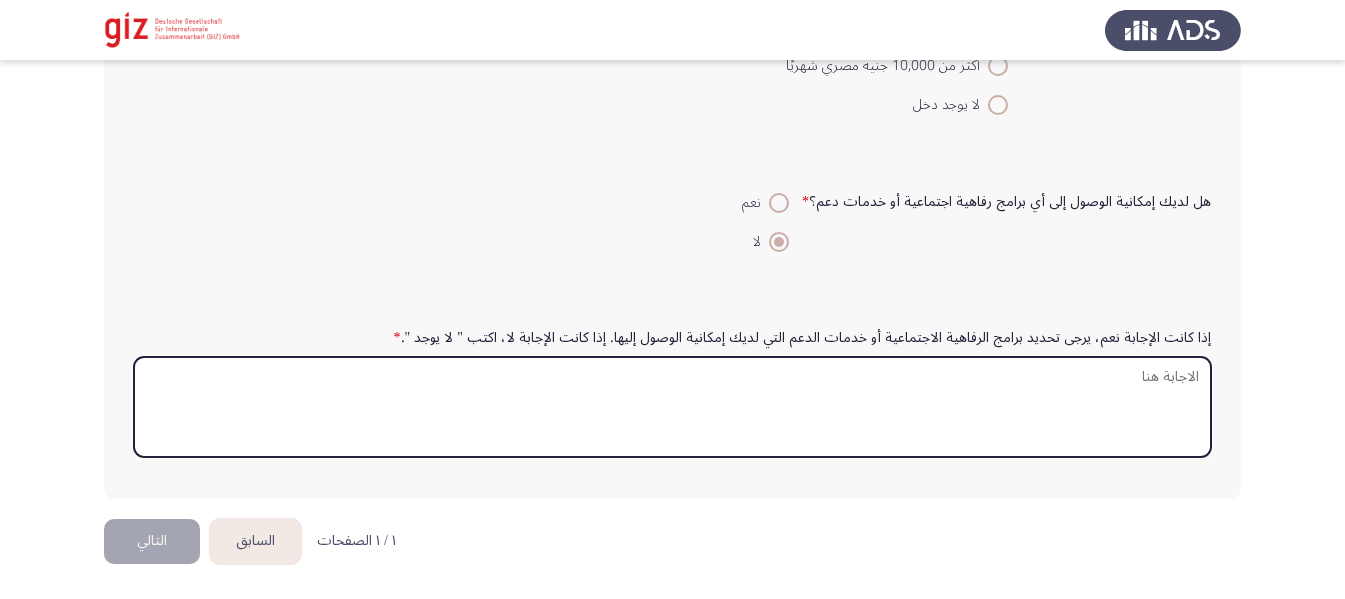click on "إذا كانت الإجابة نعم، يرجى تحديد برامج الرفاهية الاجتماعية أو خدمات الدعم التي لديك إمكانية الوصول إليها.  إذا كانت الإجابة لا، اكتب " لا يوجد "." at bounding box center [672, 407] 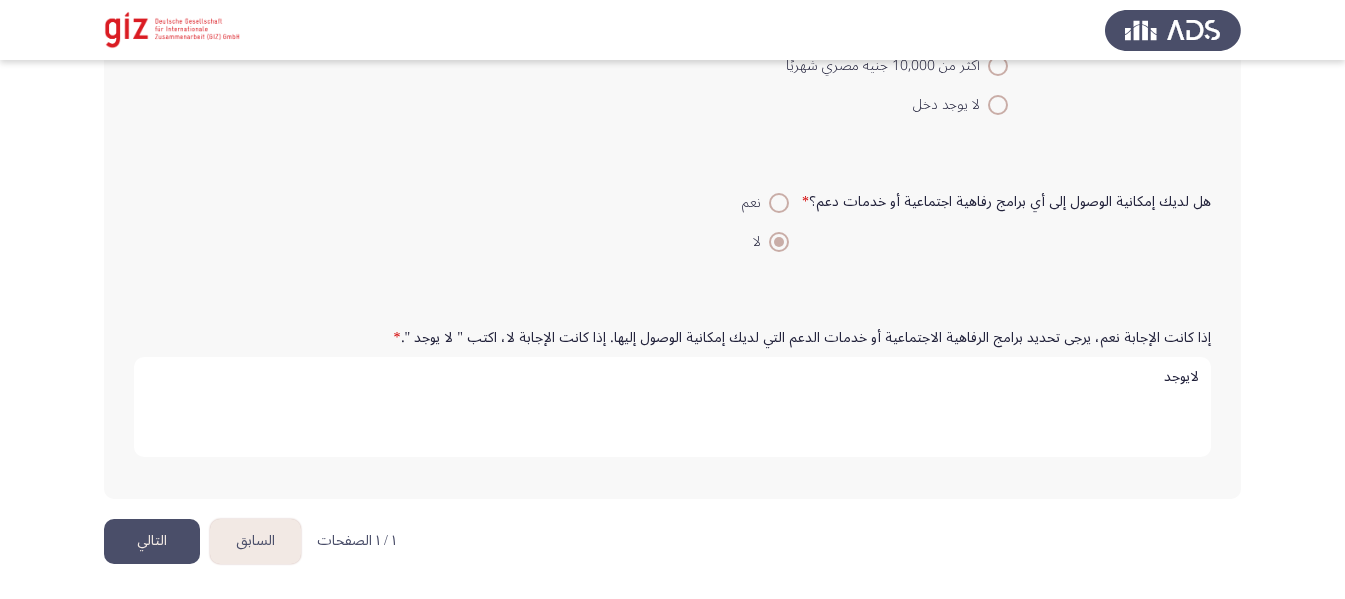 type on "لايوجد" 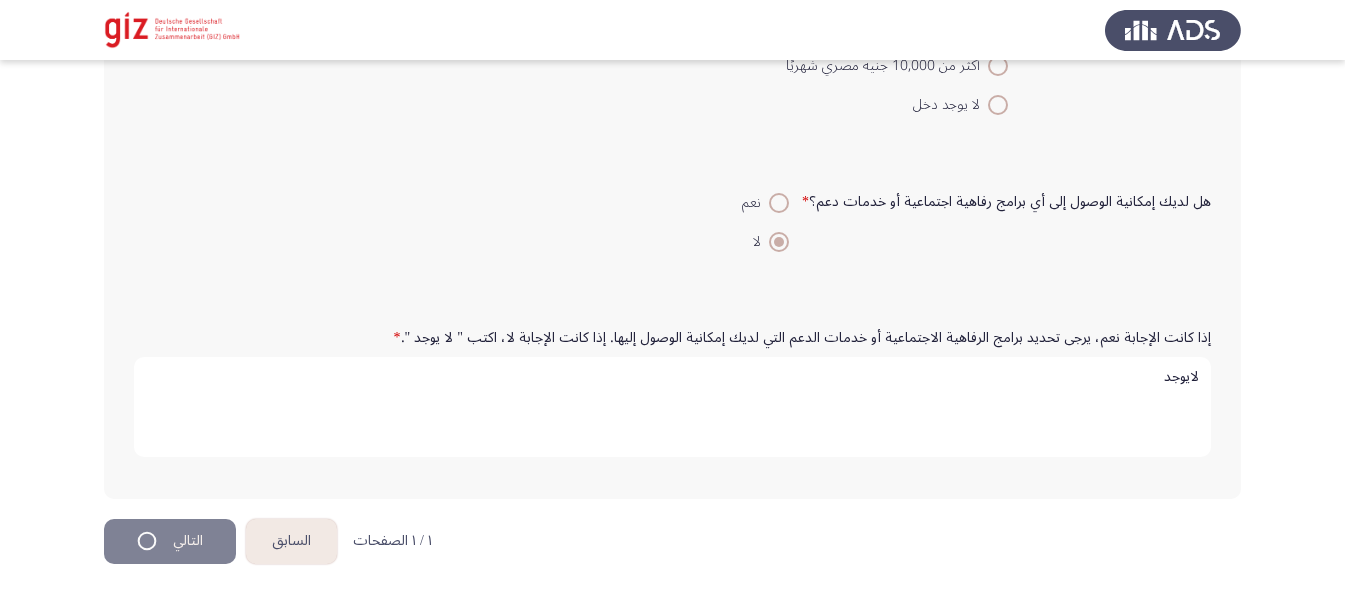 scroll, scrollTop: 0, scrollLeft: 0, axis: both 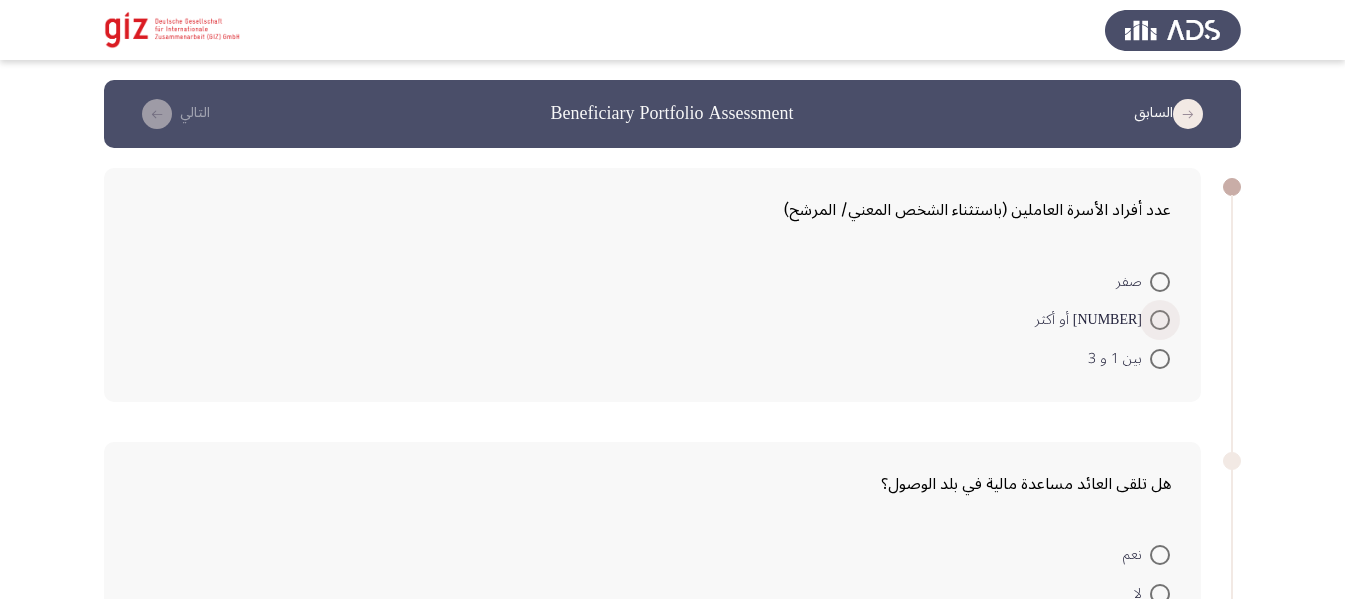 click at bounding box center (1160, 320) 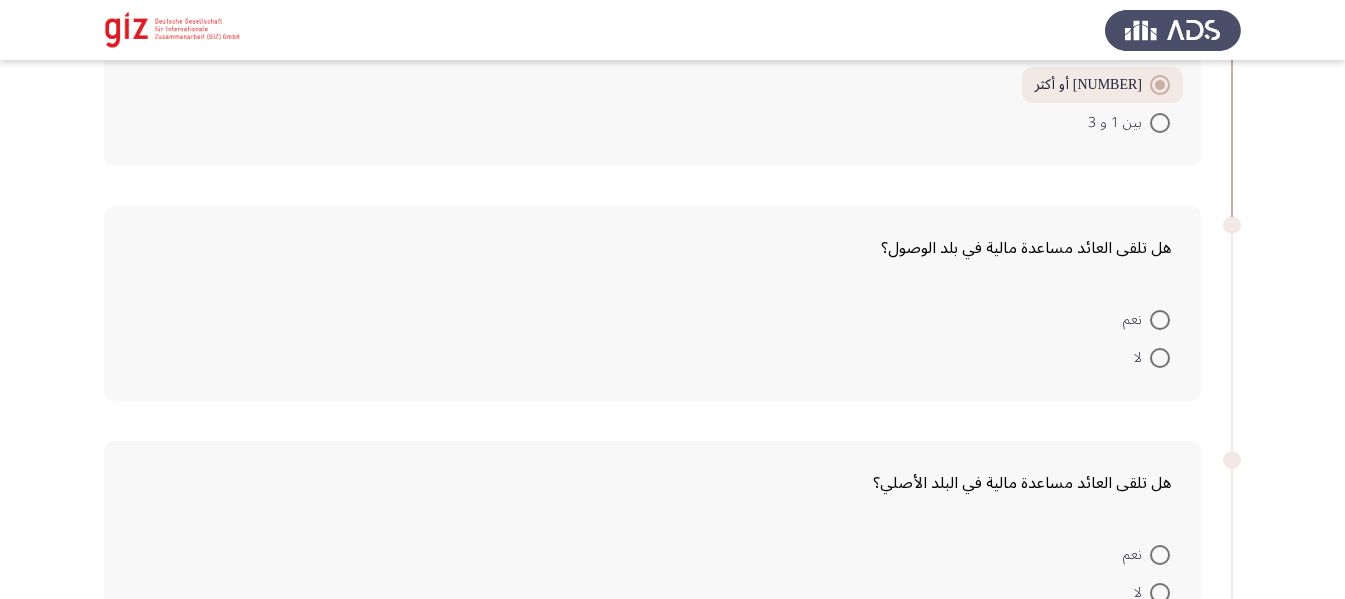 scroll, scrollTop: 241, scrollLeft: 0, axis: vertical 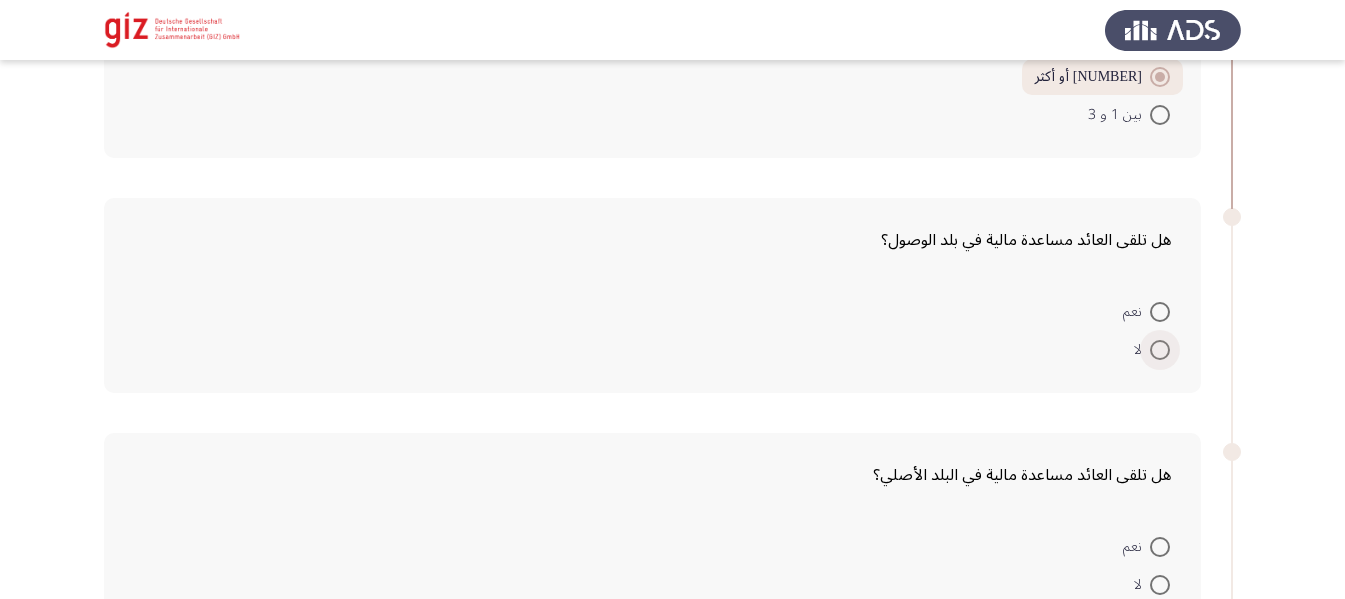 click at bounding box center (1160, 350) 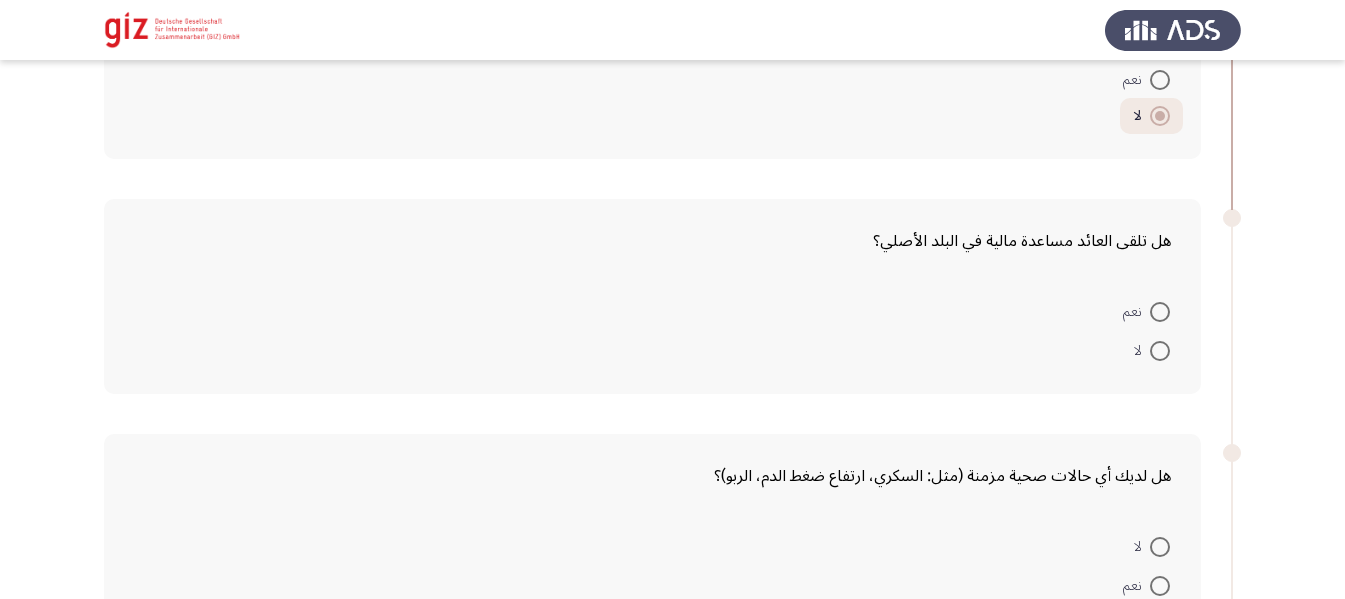 scroll, scrollTop: 481, scrollLeft: 0, axis: vertical 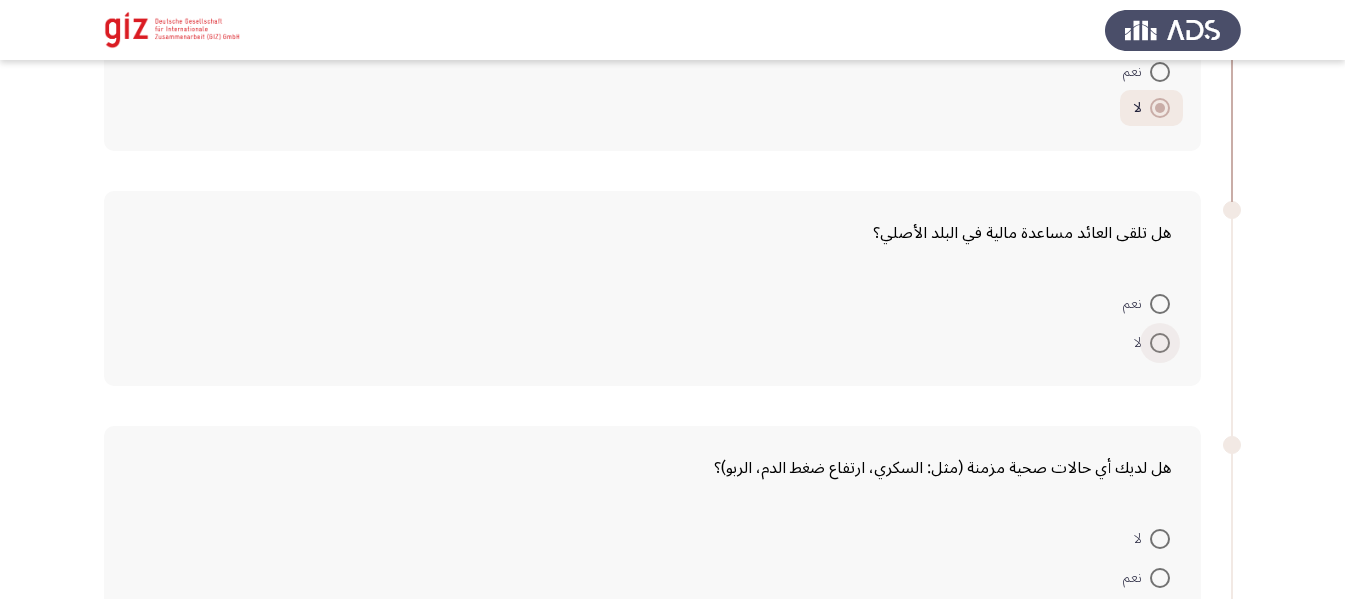 click at bounding box center [1160, 343] 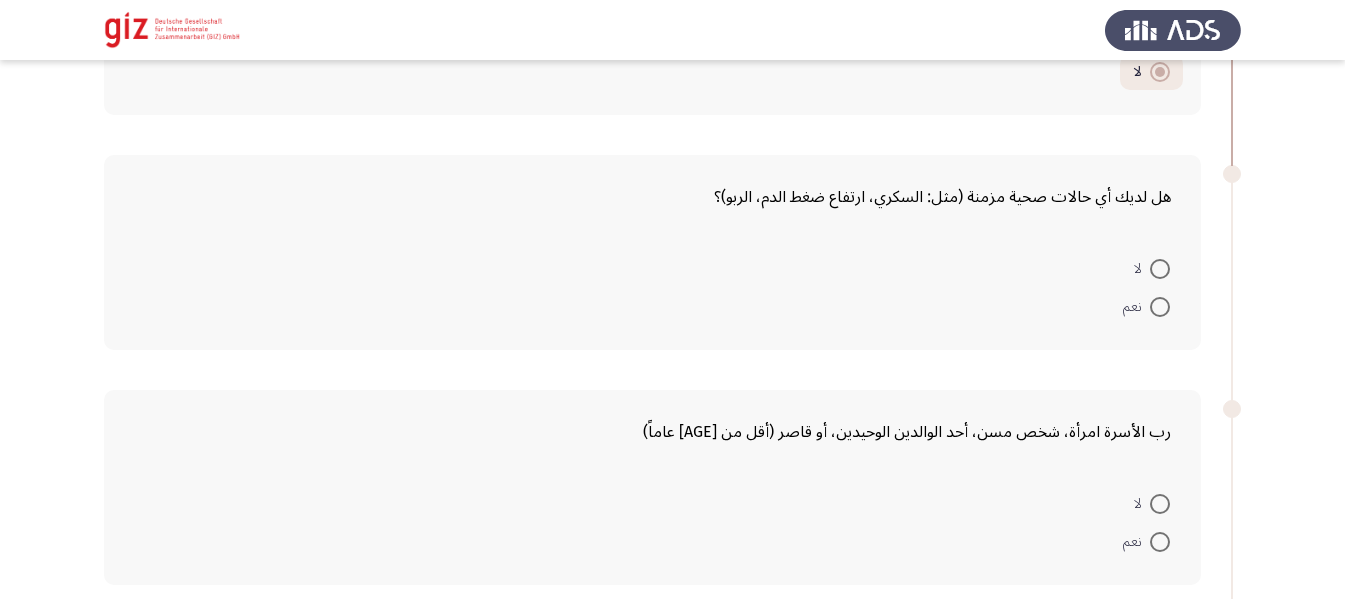 scroll, scrollTop: 753, scrollLeft: 0, axis: vertical 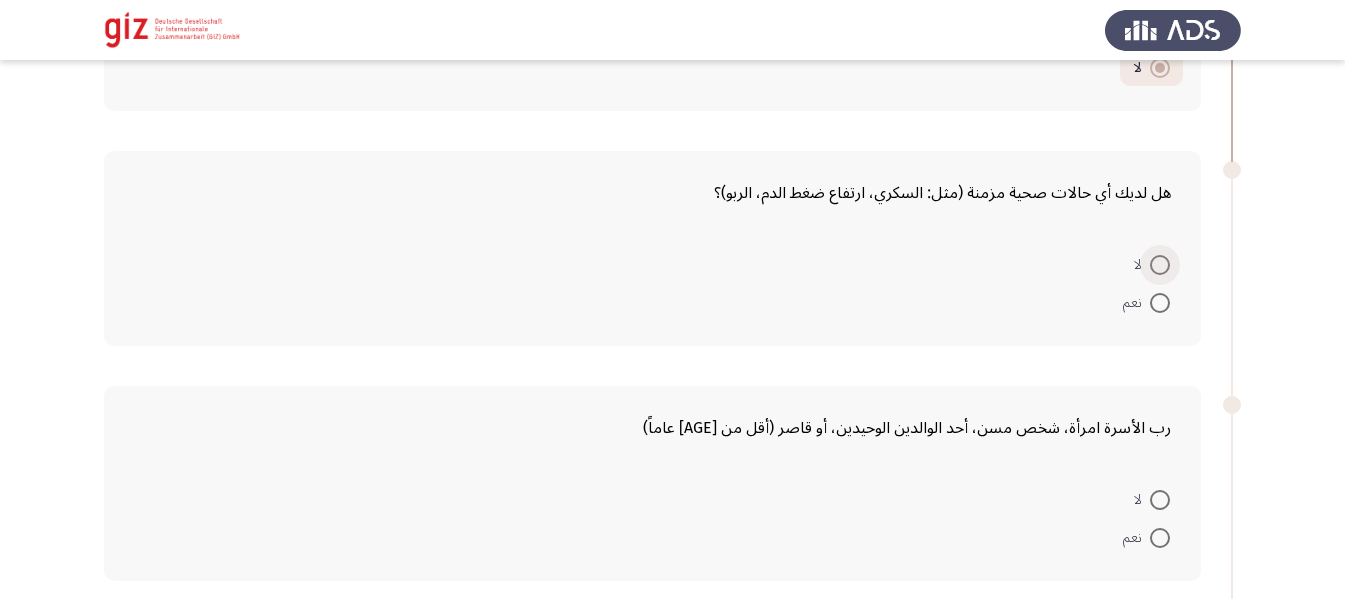 click at bounding box center (1160, 265) 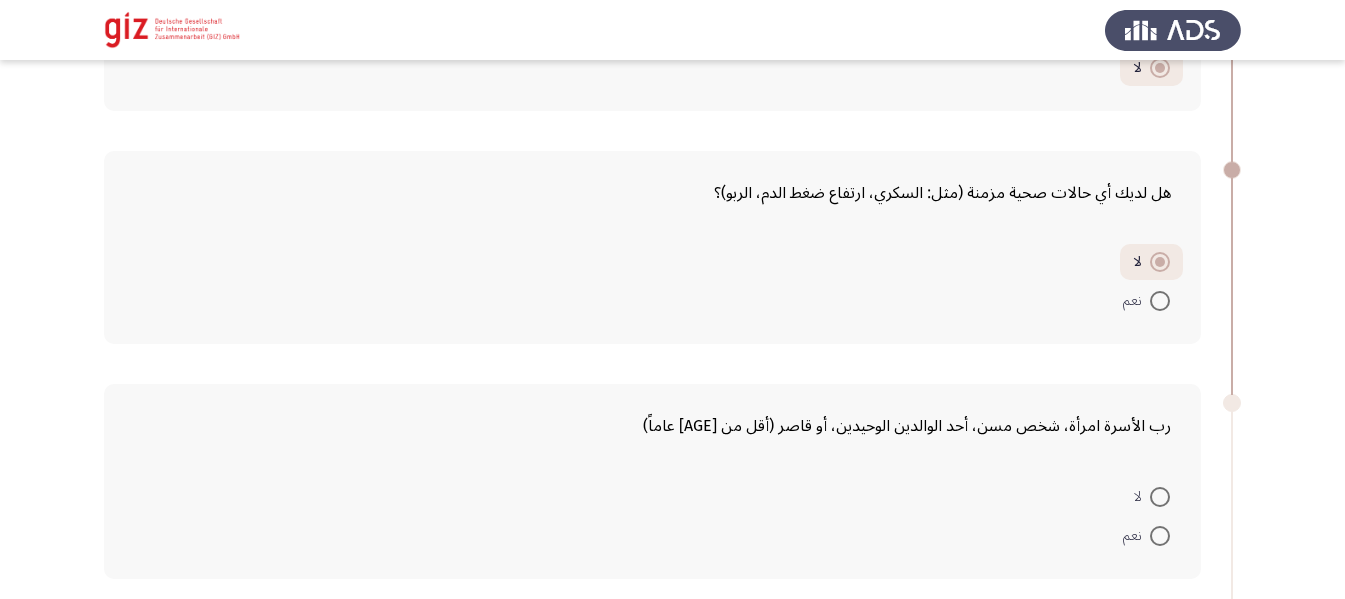 click on "لا" at bounding box center (1152, 496) 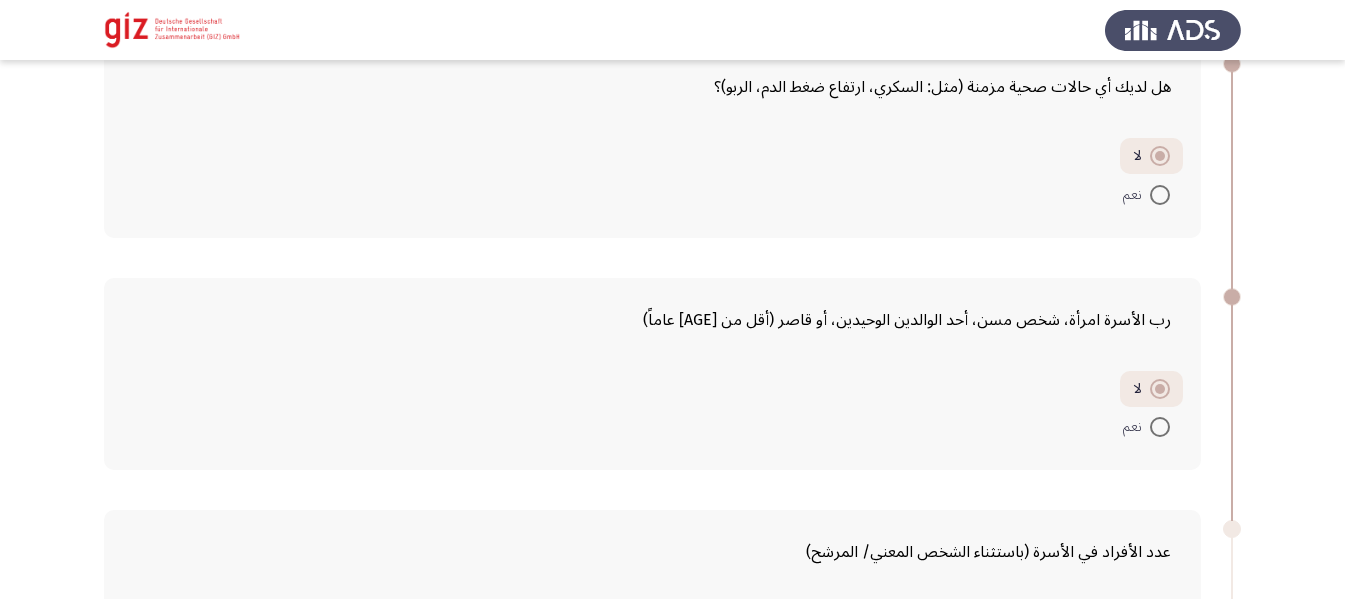 scroll, scrollTop: 867, scrollLeft: 0, axis: vertical 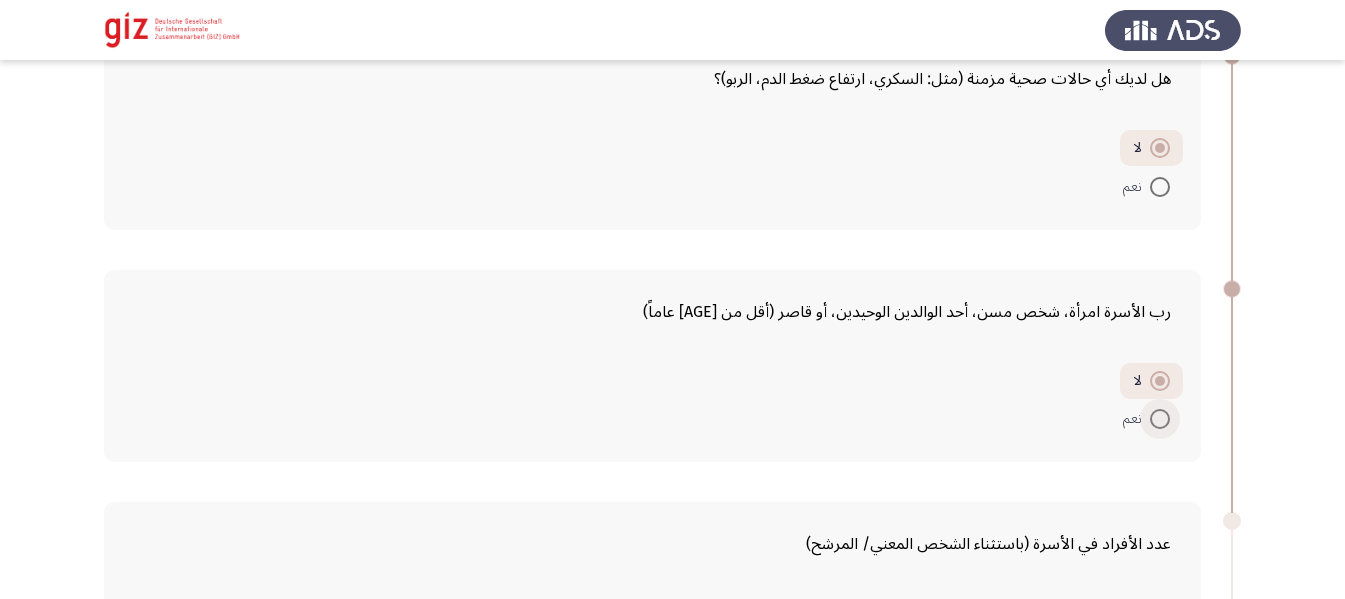 click at bounding box center [1160, 419] 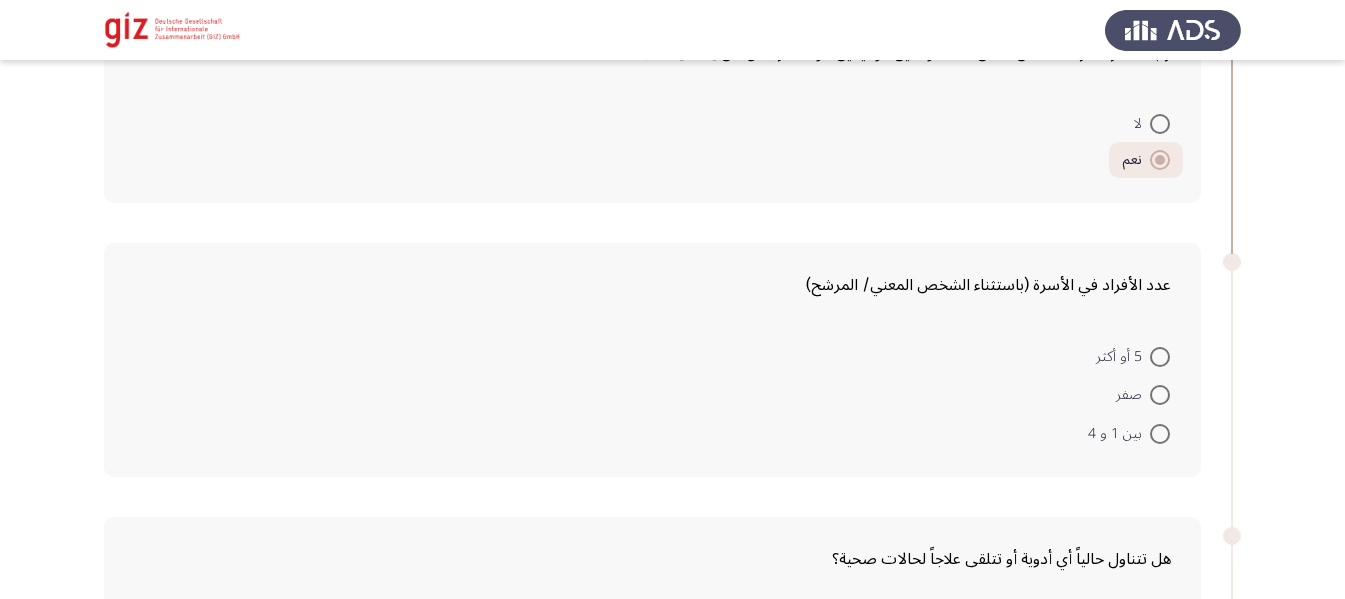 scroll, scrollTop: 1134, scrollLeft: 0, axis: vertical 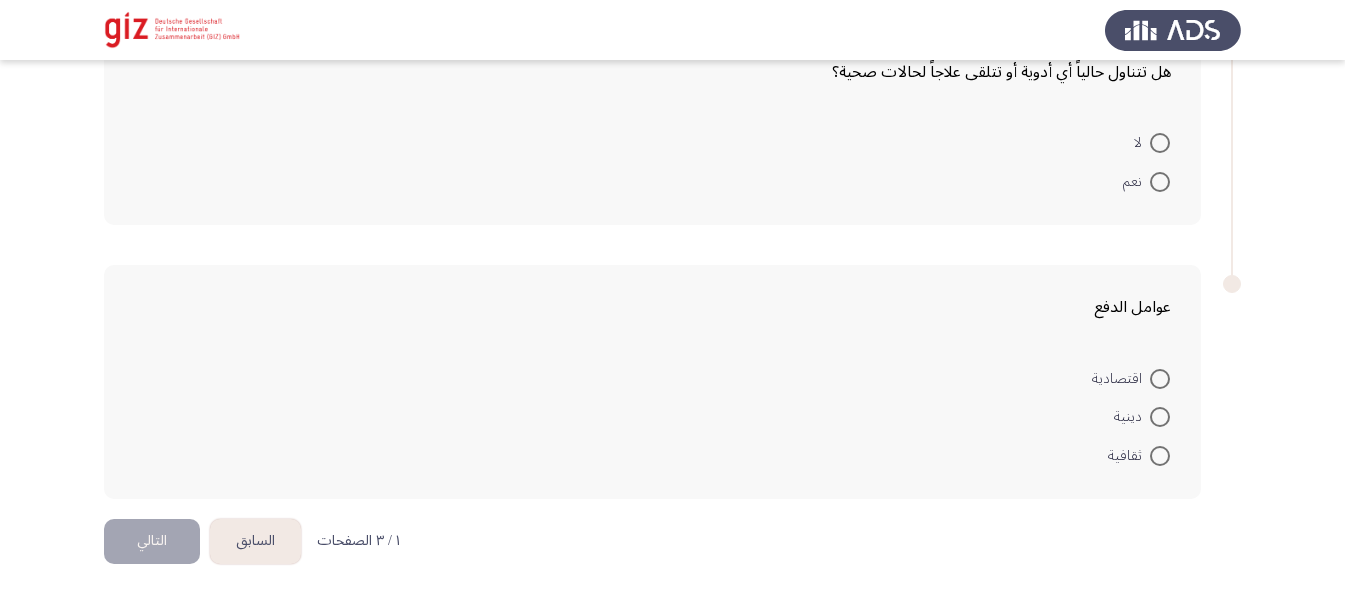 click on "التالي" 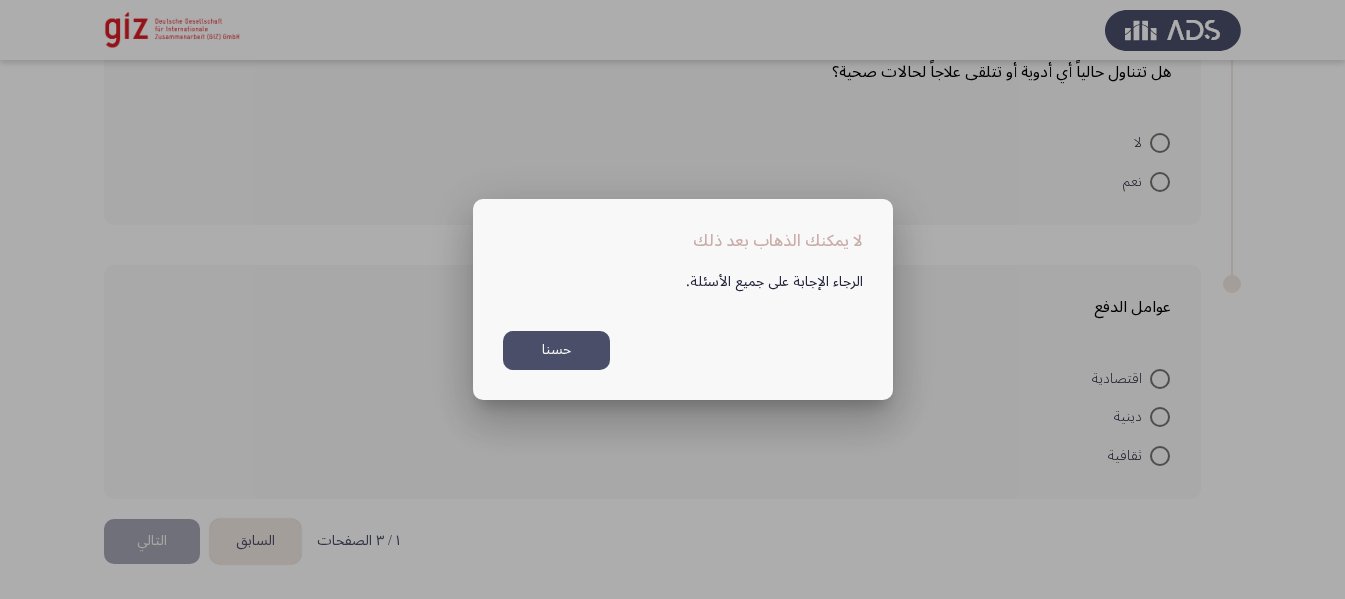 click at bounding box center [672, 299] 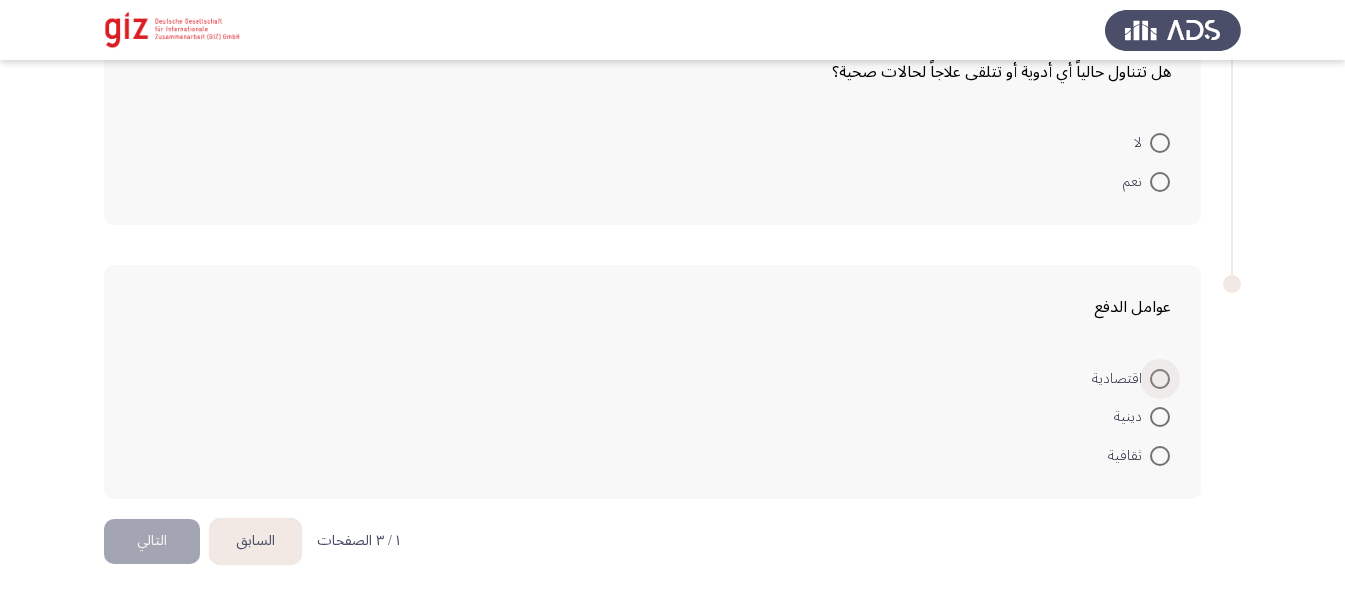 click at bounding box center (1160, 379) 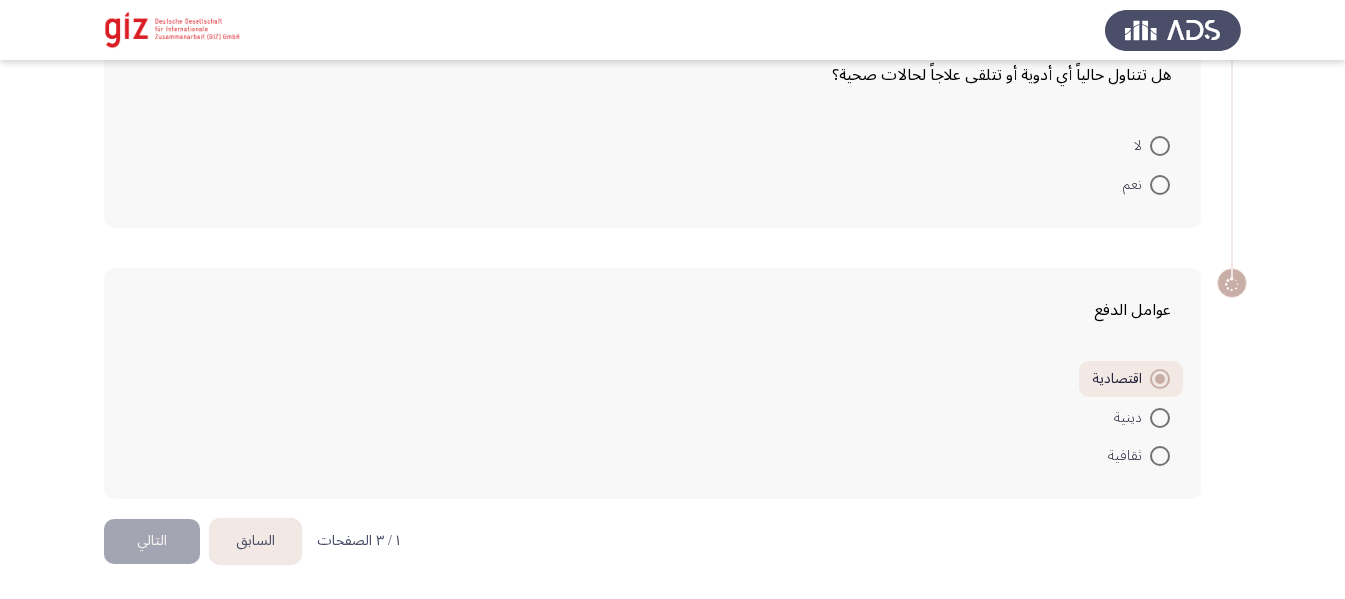 scroll, scrollTop: 1610, scrollLeft: 0, axis: vertical 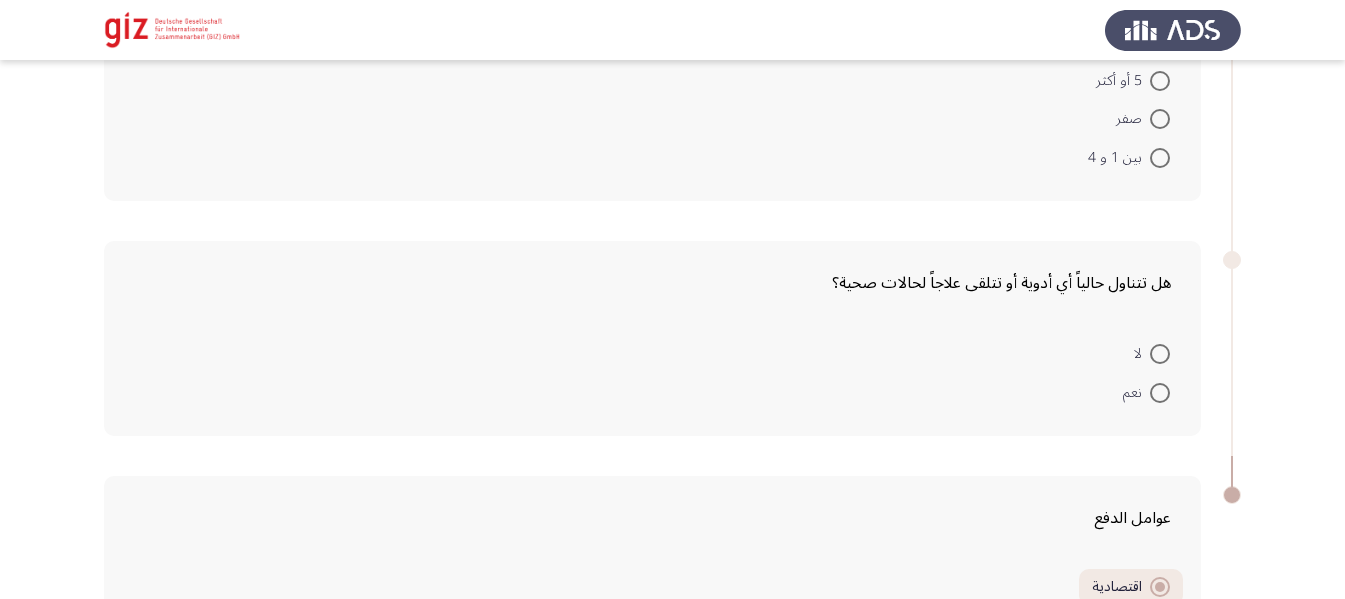click on "لا" at bounding box center (1152, 353) 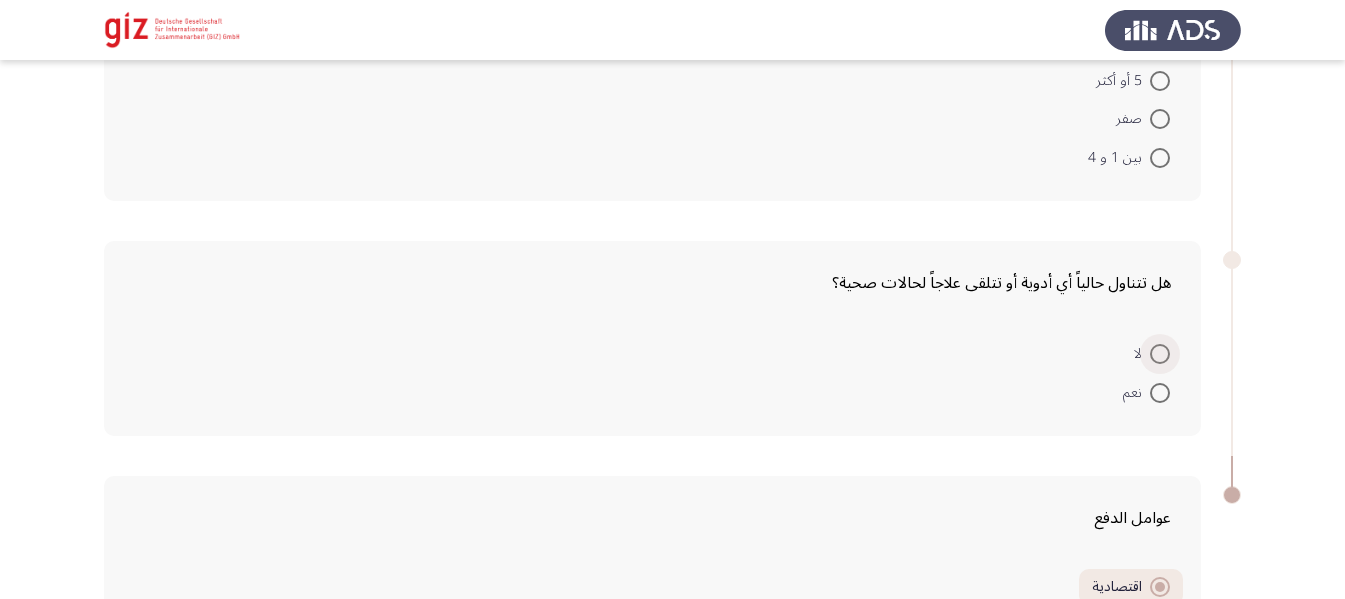 click at bounding box center (1160, 354) 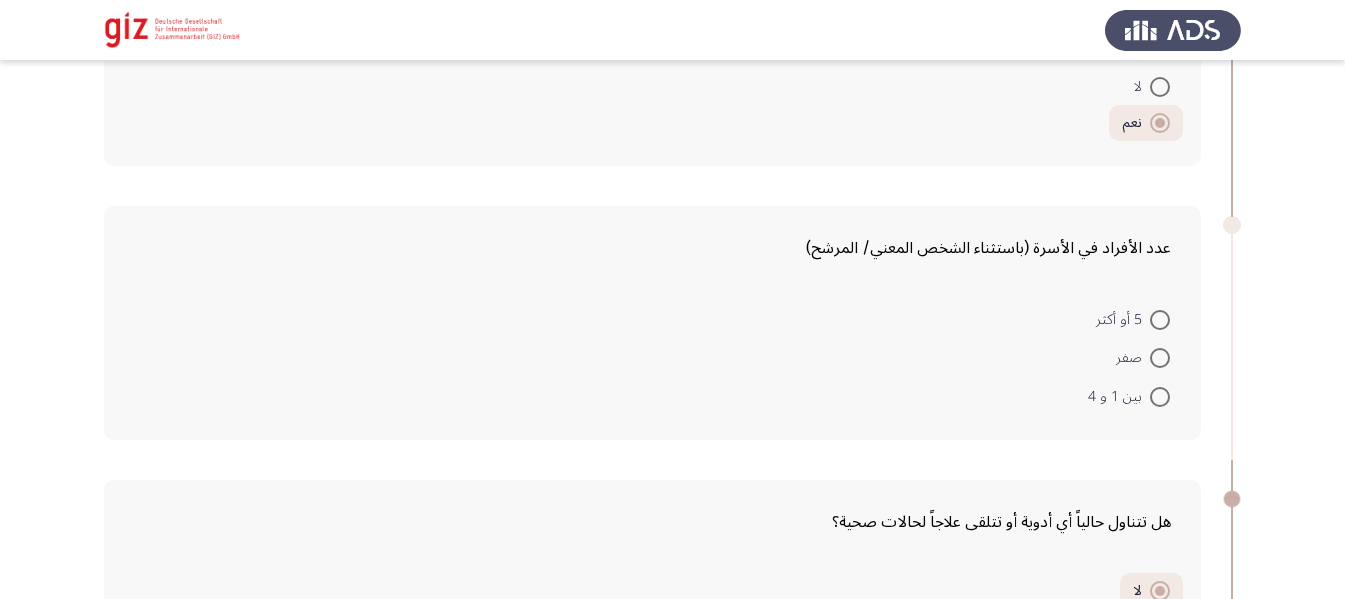 scroll, scrollTop: 1159, scrollLeft: 0, axis: vertical 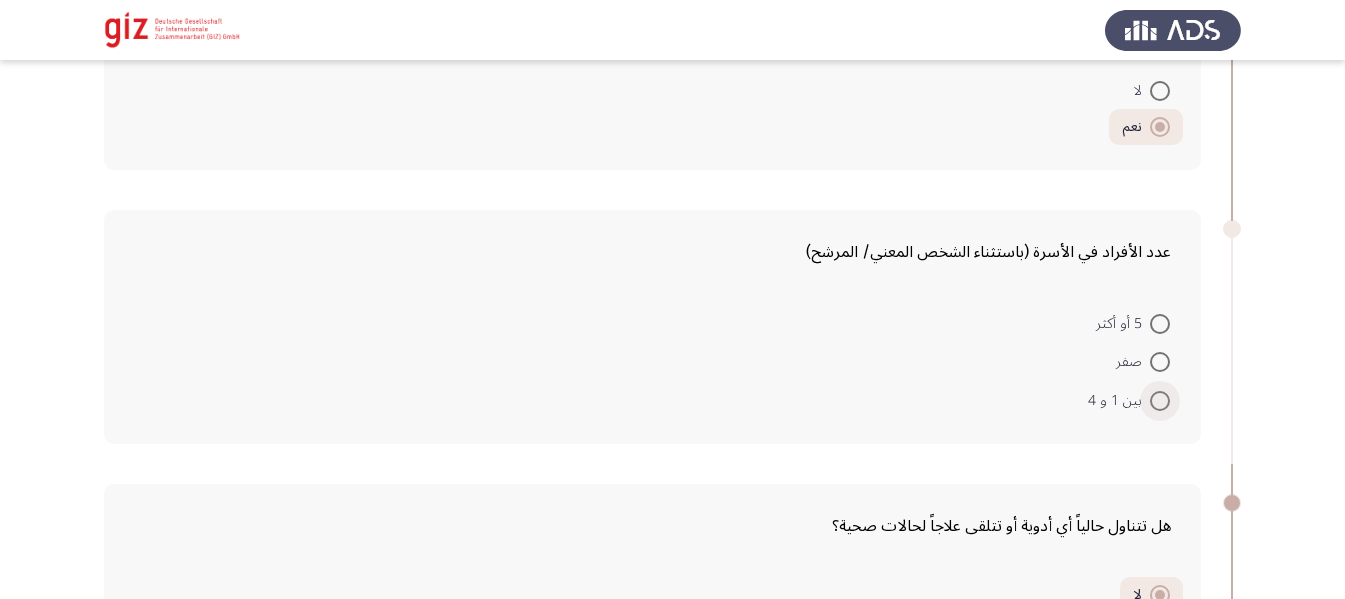 click at bounding box center [1160, 401] 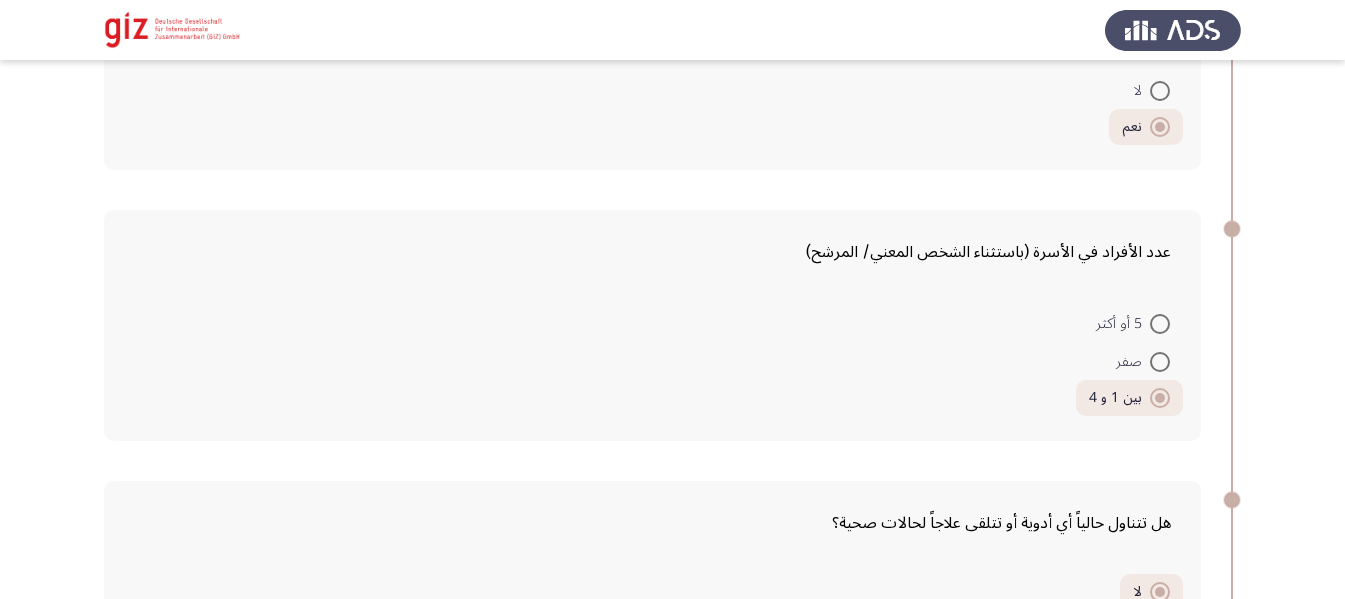 scroll, scrollTop: 1605, scrollLeft: 0, axis: vertical 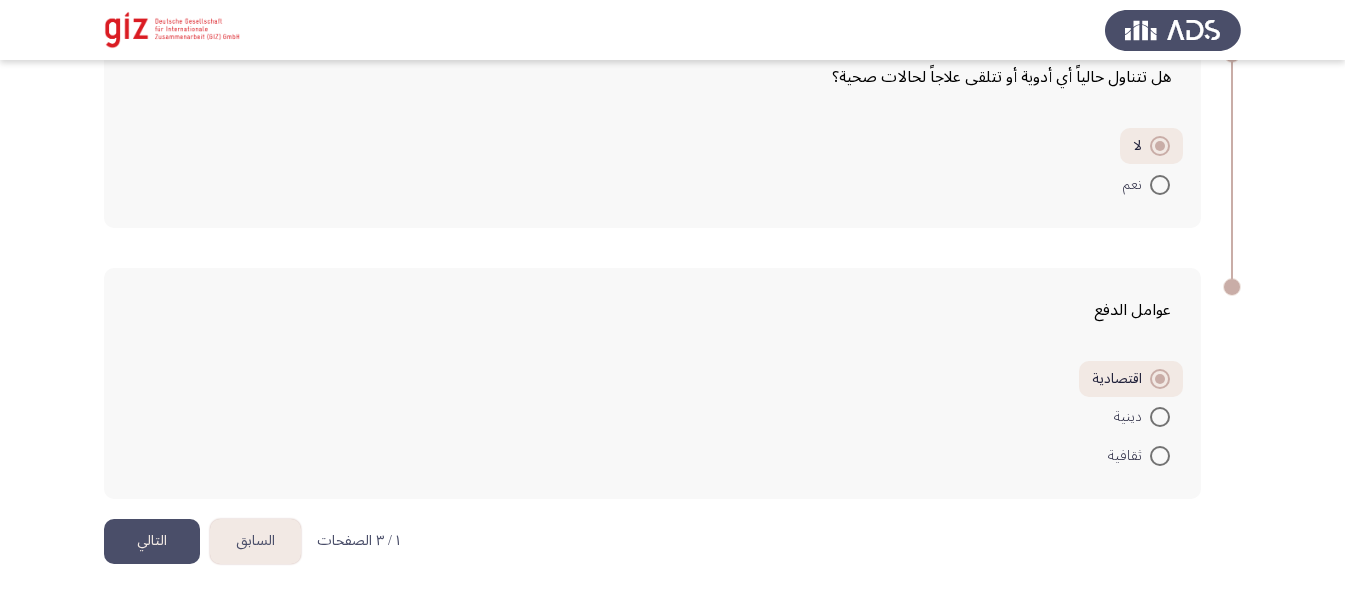 click on "التالي" 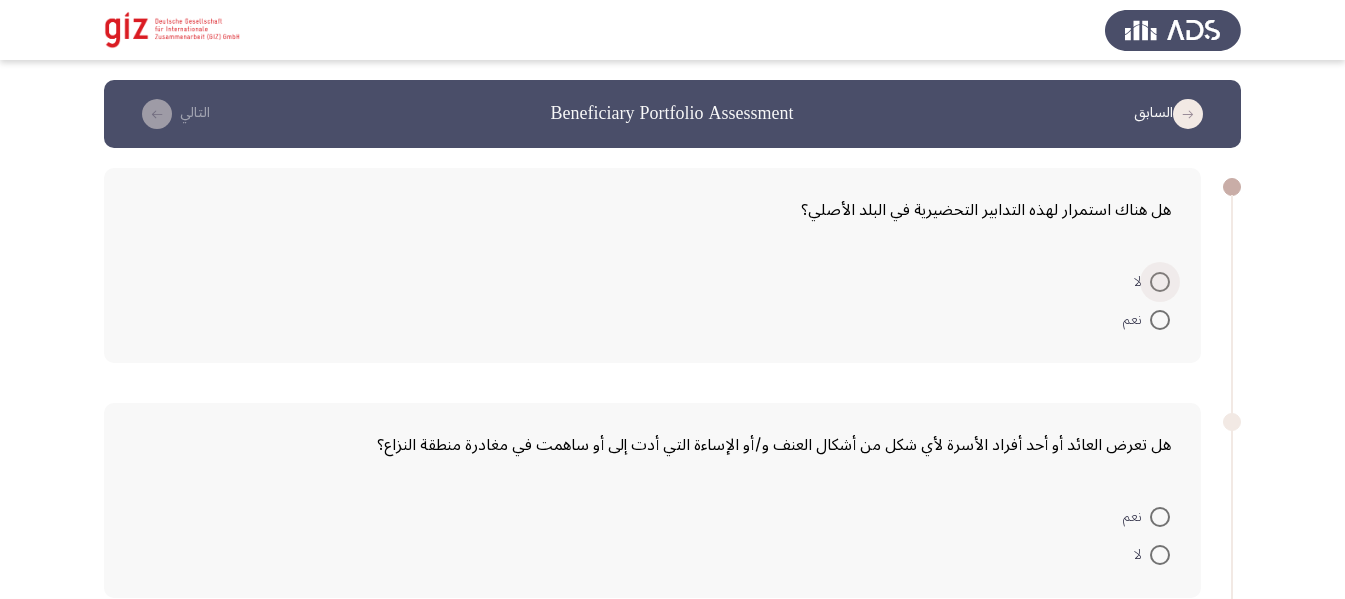 click at bounding box center (1160, 282) 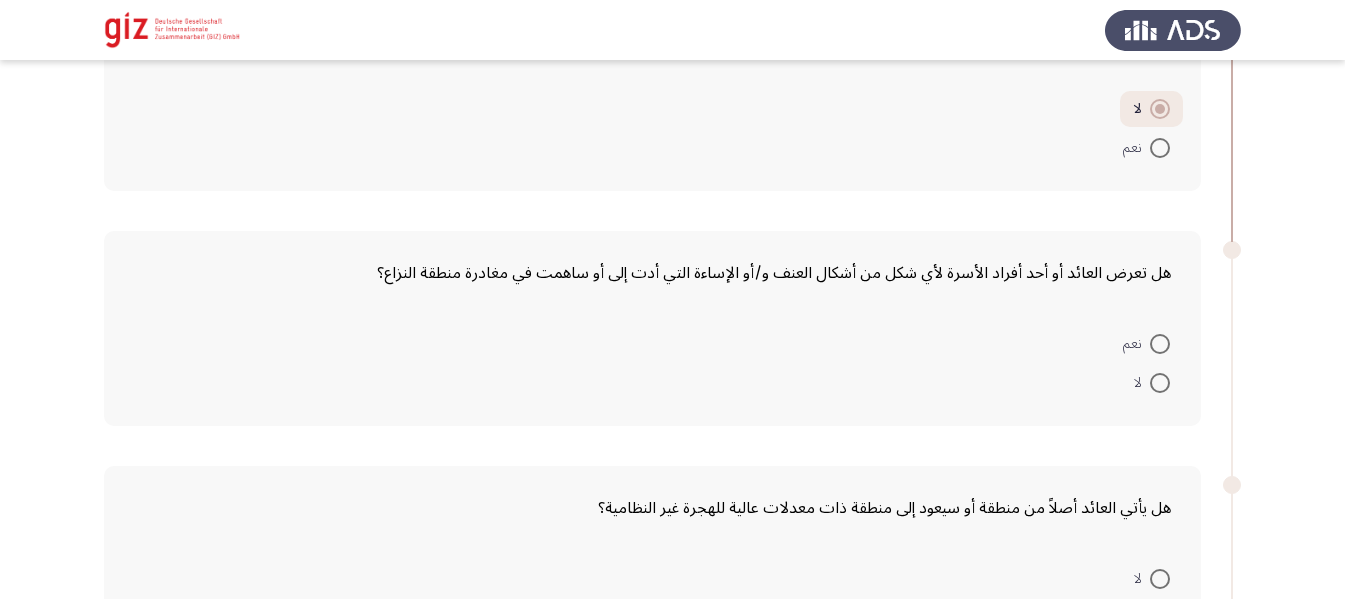 scroll, scrollTop: 178, scrollLeft: 0, axis: vertical 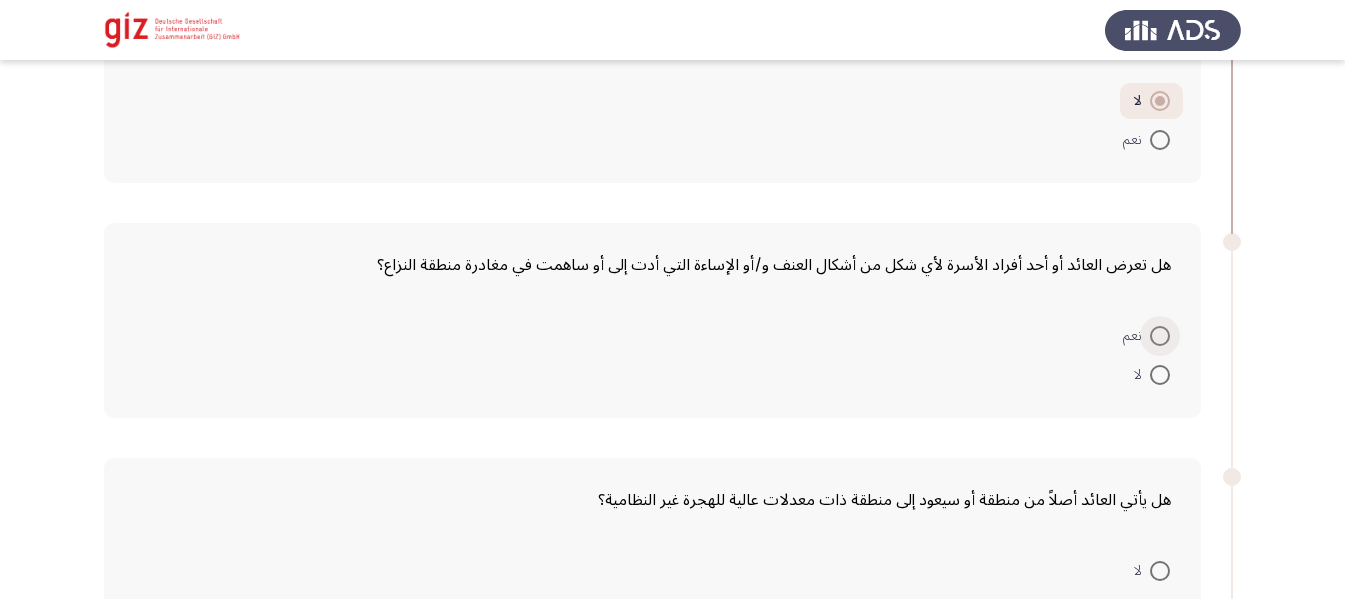 click at bounding box center (1160, 336) 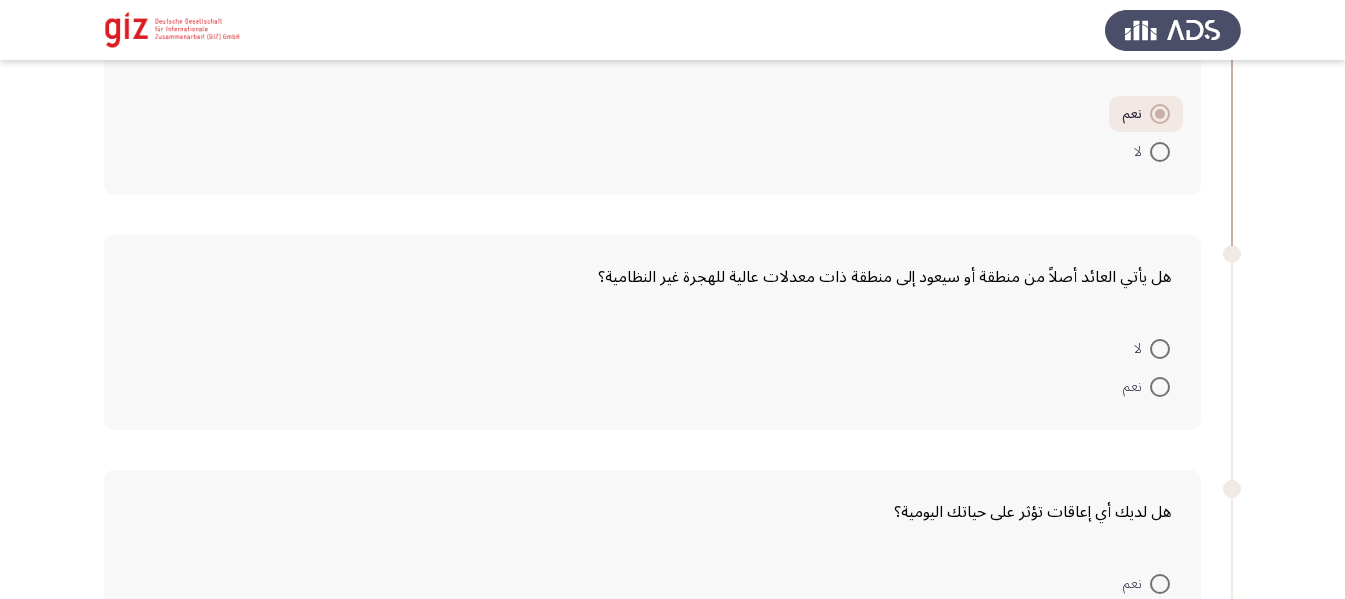 scroll, scrollTop: 402, scrollLeft: 0, axis: vertical 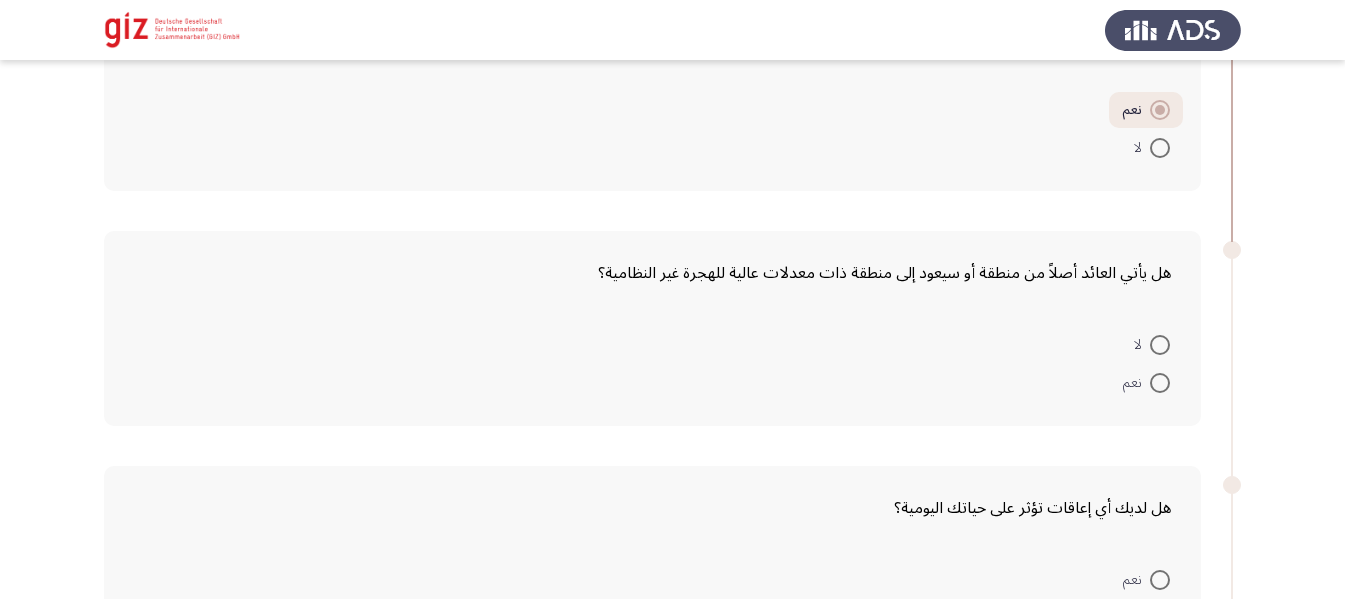 click at bounding box center [1160, 345] 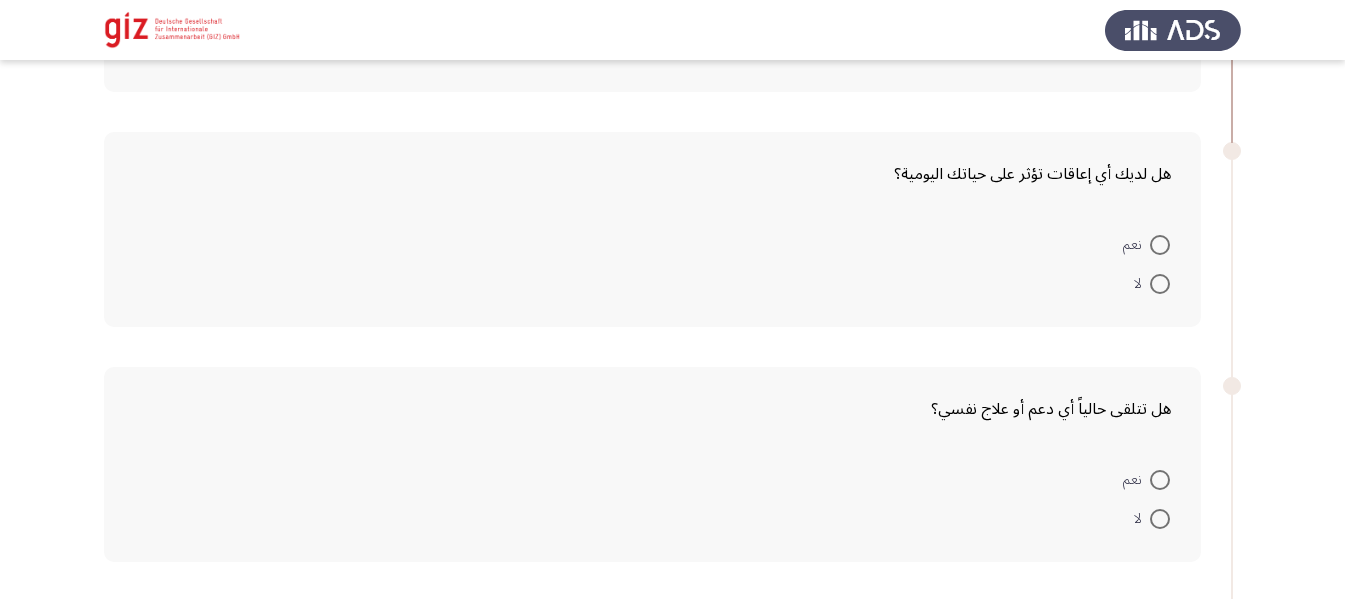 scroll, scrollTop: 788, scrollLeft: 0, axis: vertical 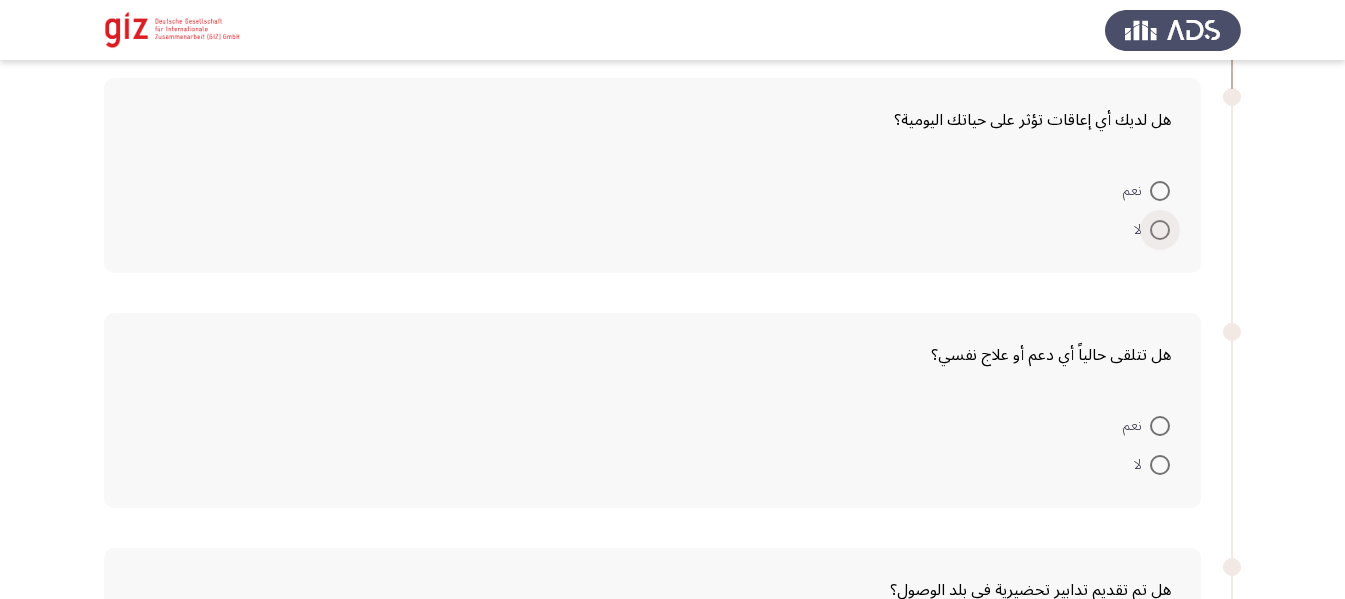 click at bounding box center (1160, 230) 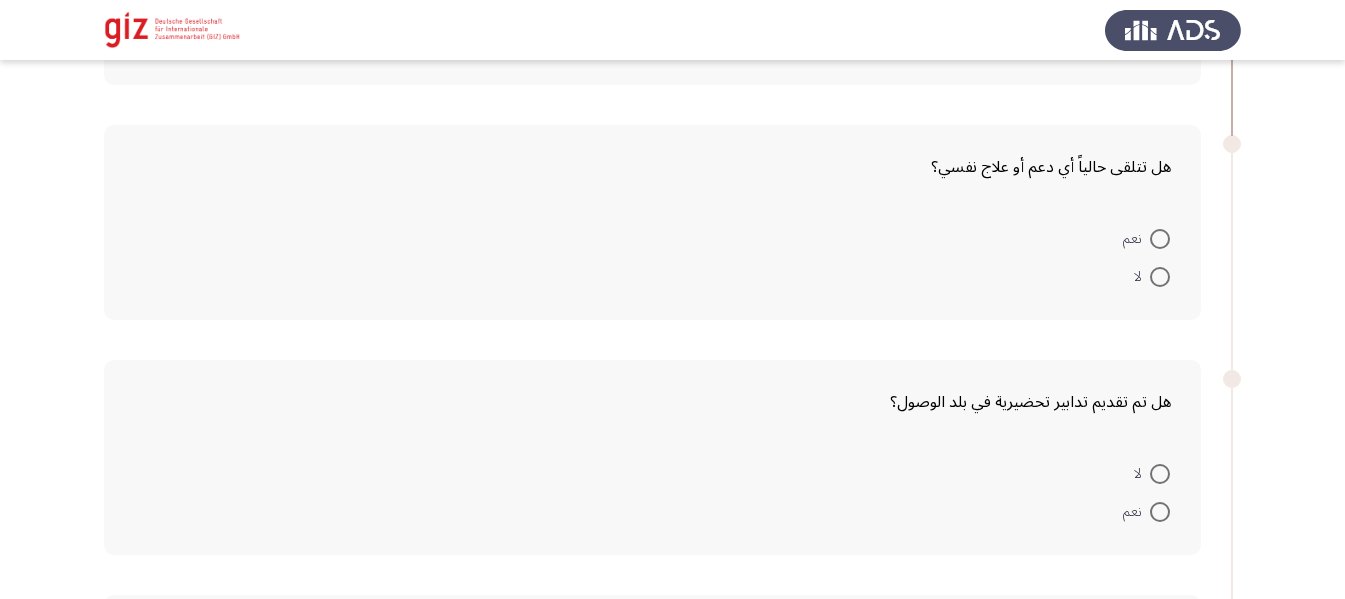 scroll, scrollTop: 977, scrollLeft: 0, axis: vertical 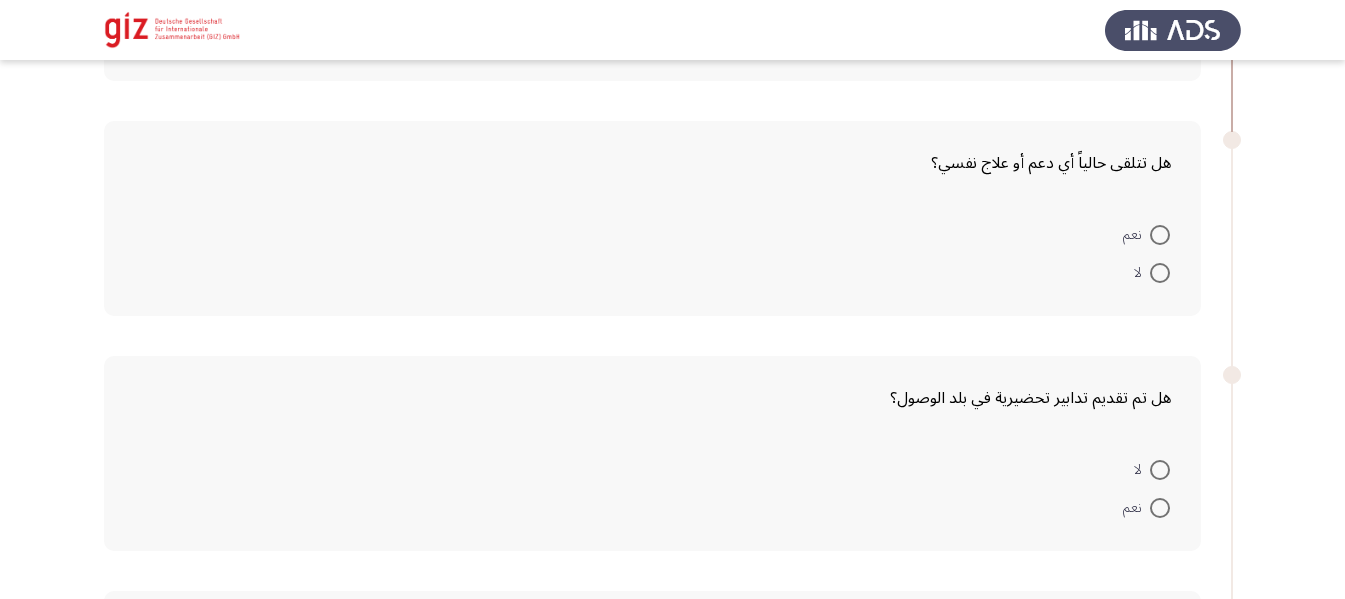 click at bounding box center (1160, 273) 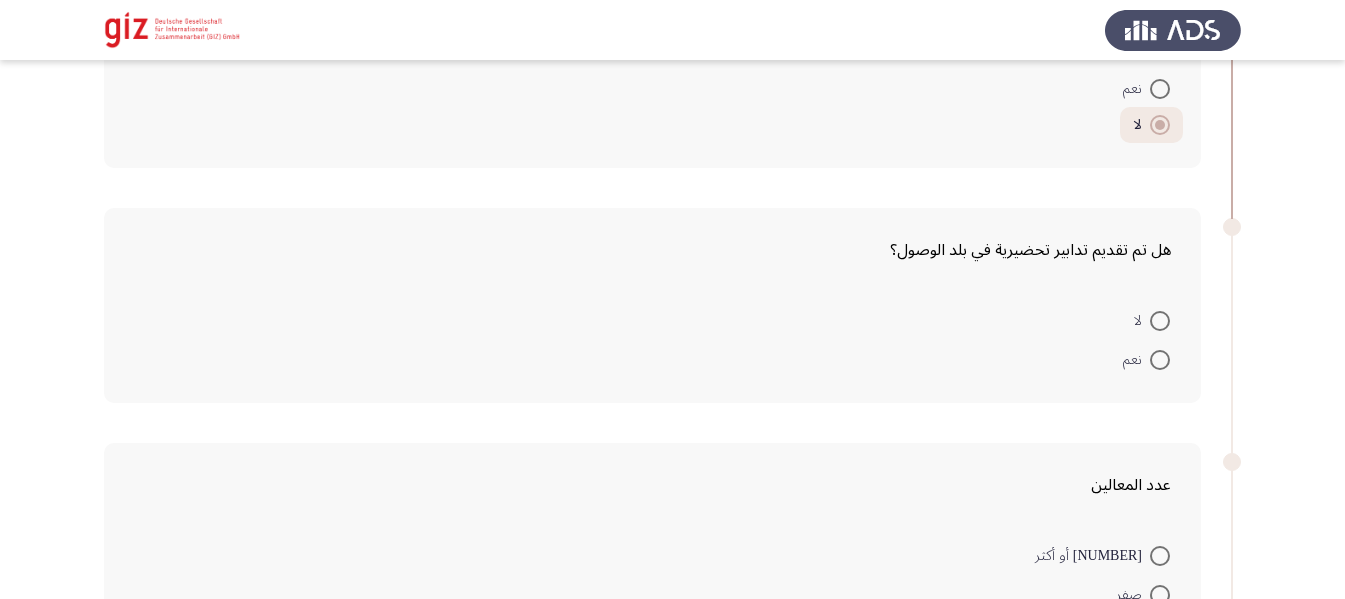 scroll, scrollTop: 1131, scrollLeft: 0, axis: vertical 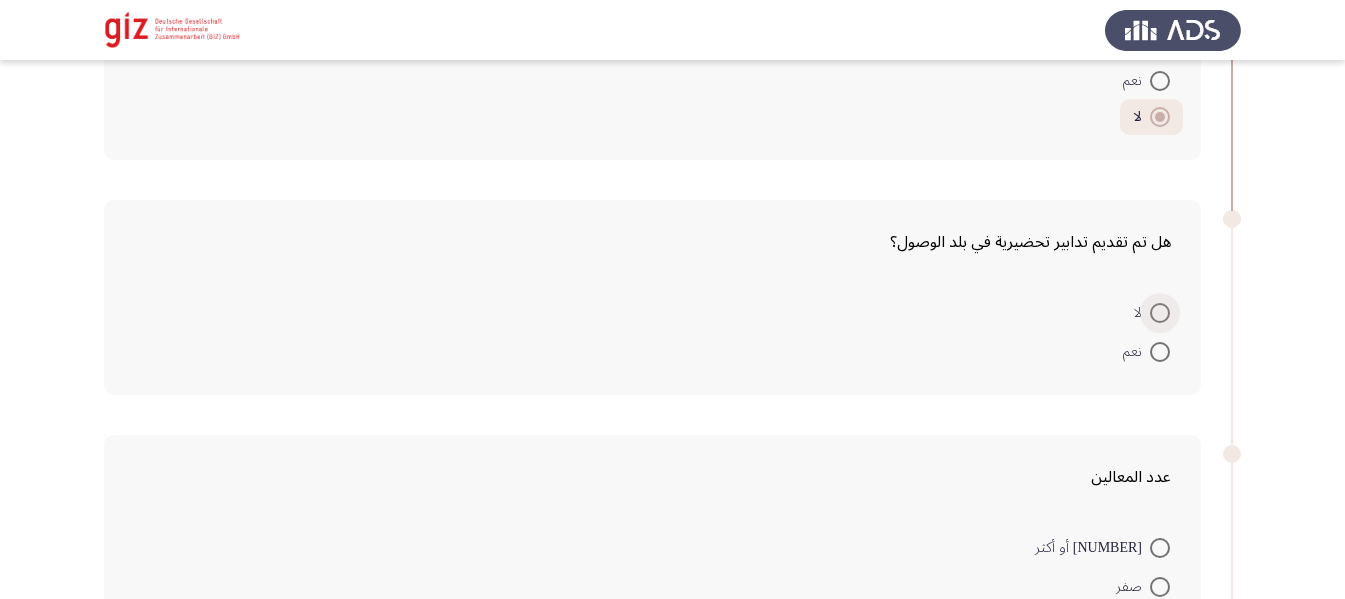 click at bounding box center [1160, 313] 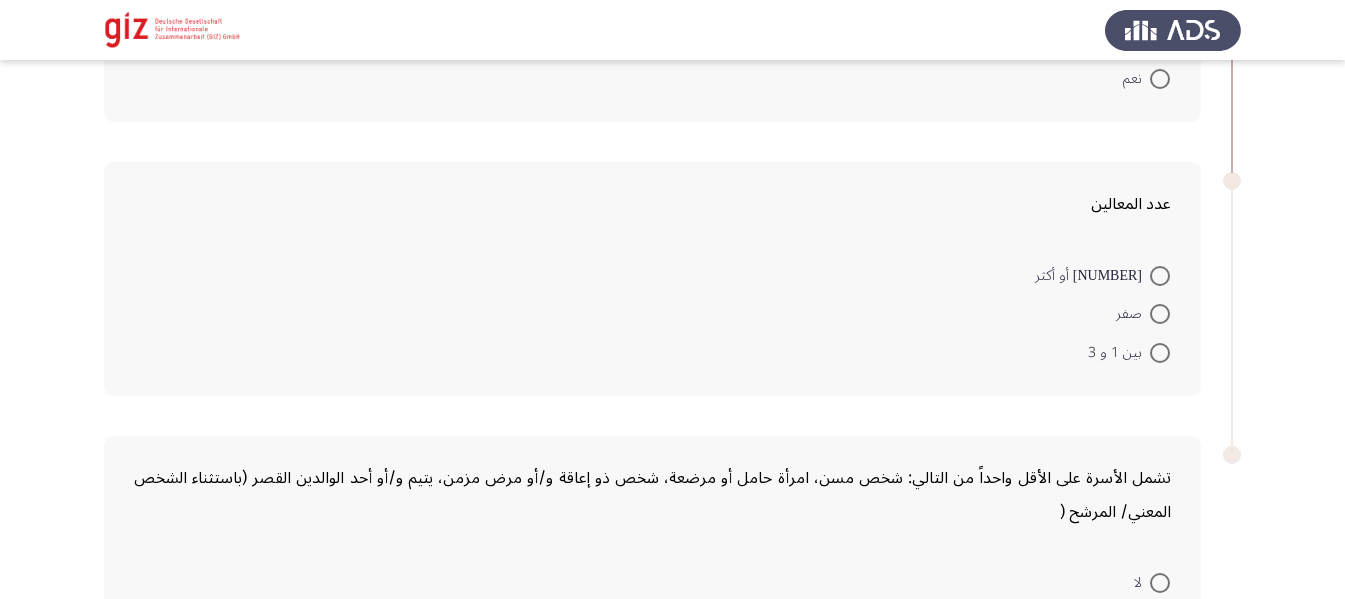 scroll, scrollTop: 1408, scrollLeft: 0, axis: vertical 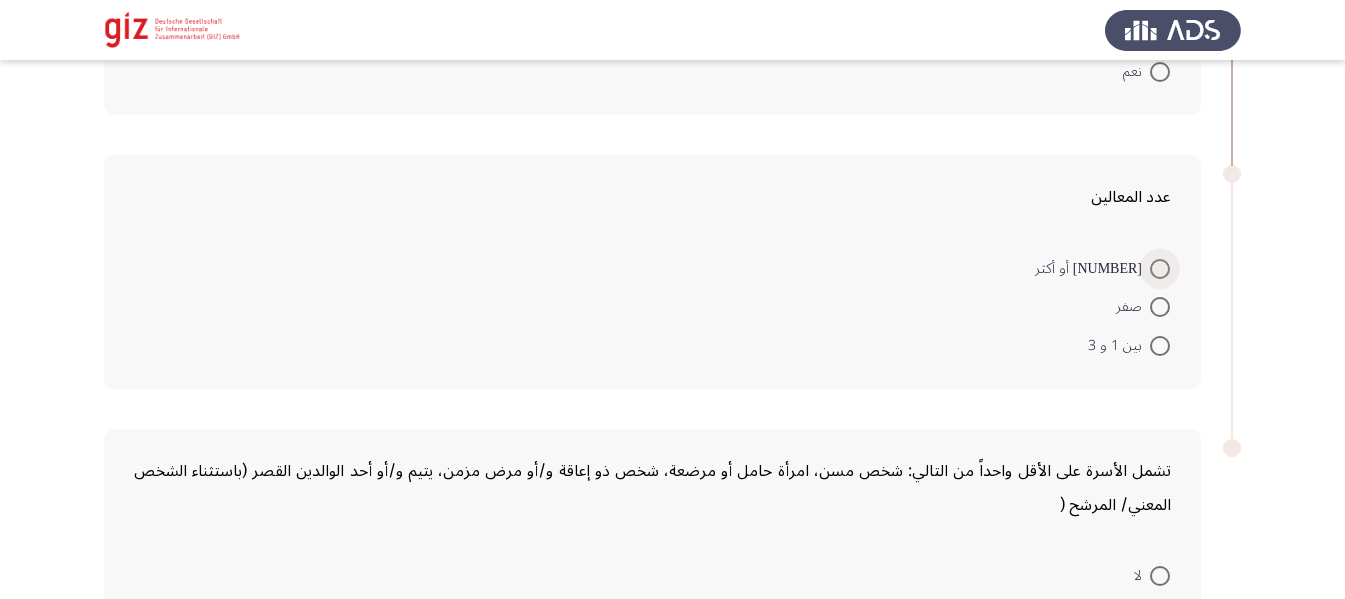 click at bounding box center (1160, 269) 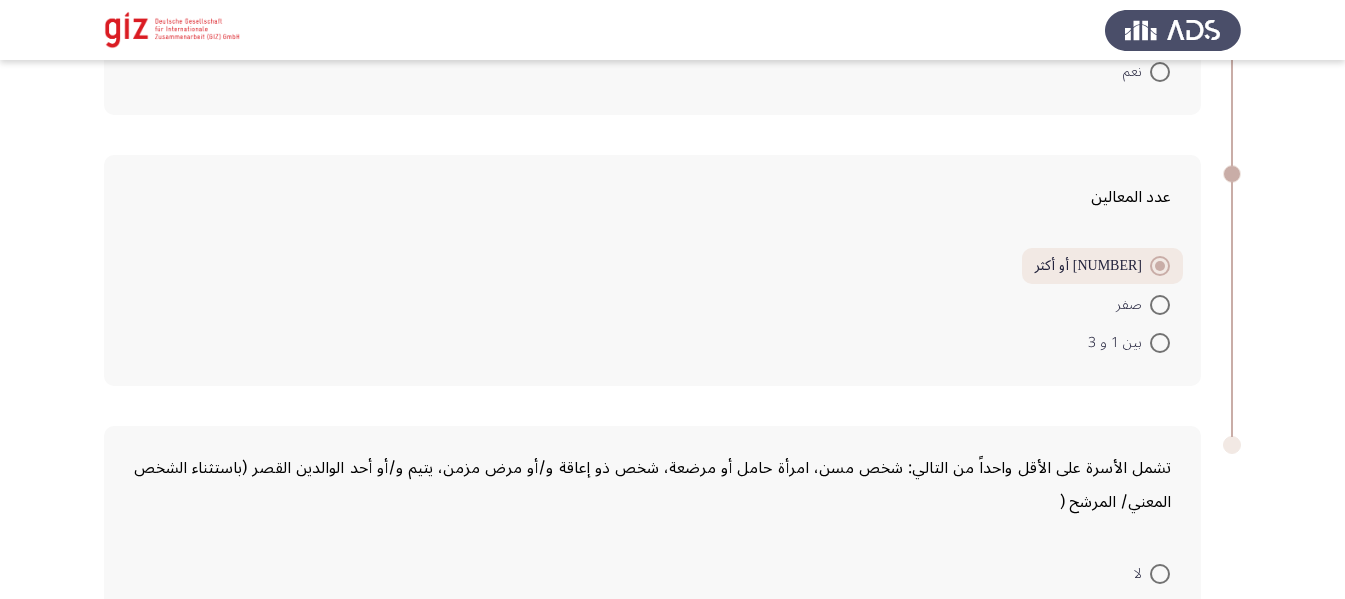 scroll, scrollTop: 1564, scrollLeft: 0, axis: vertical 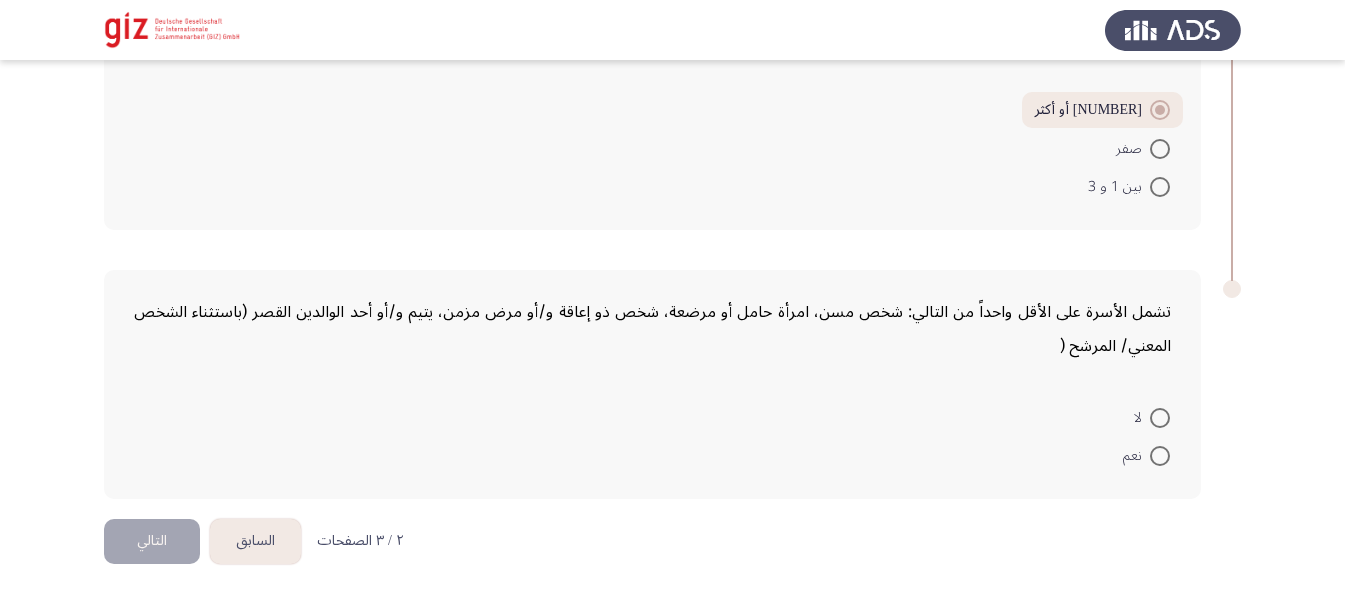 click on "لا     نعم" 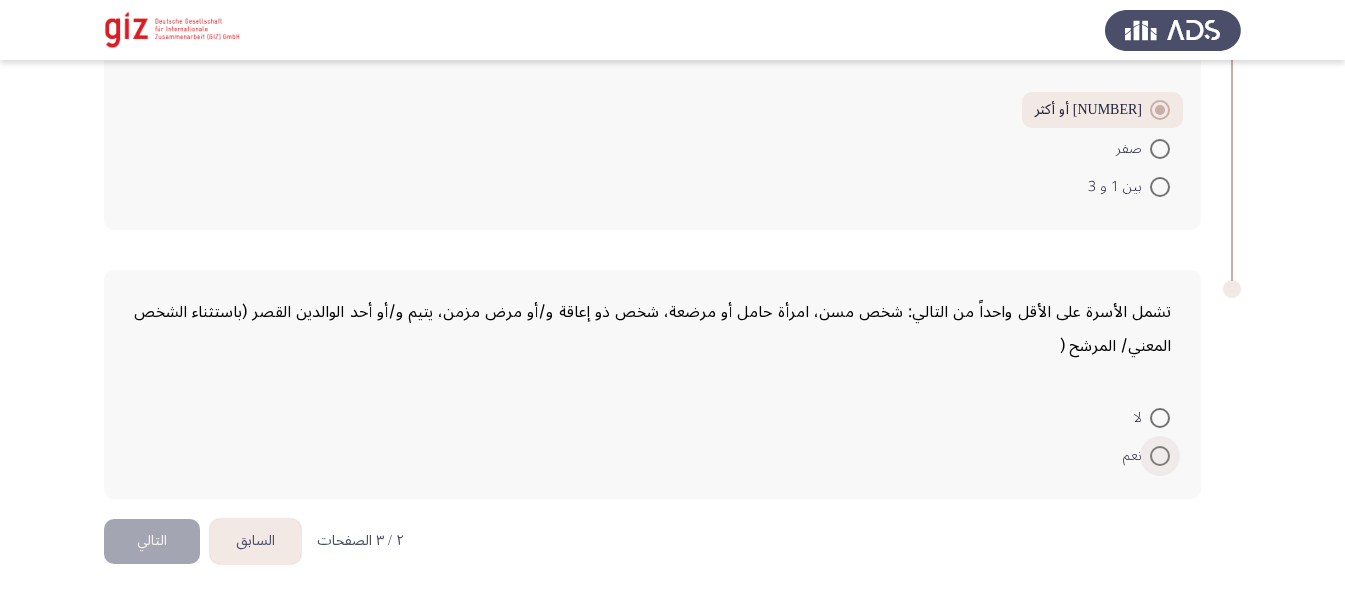 click at bounding box center [1160, 456] 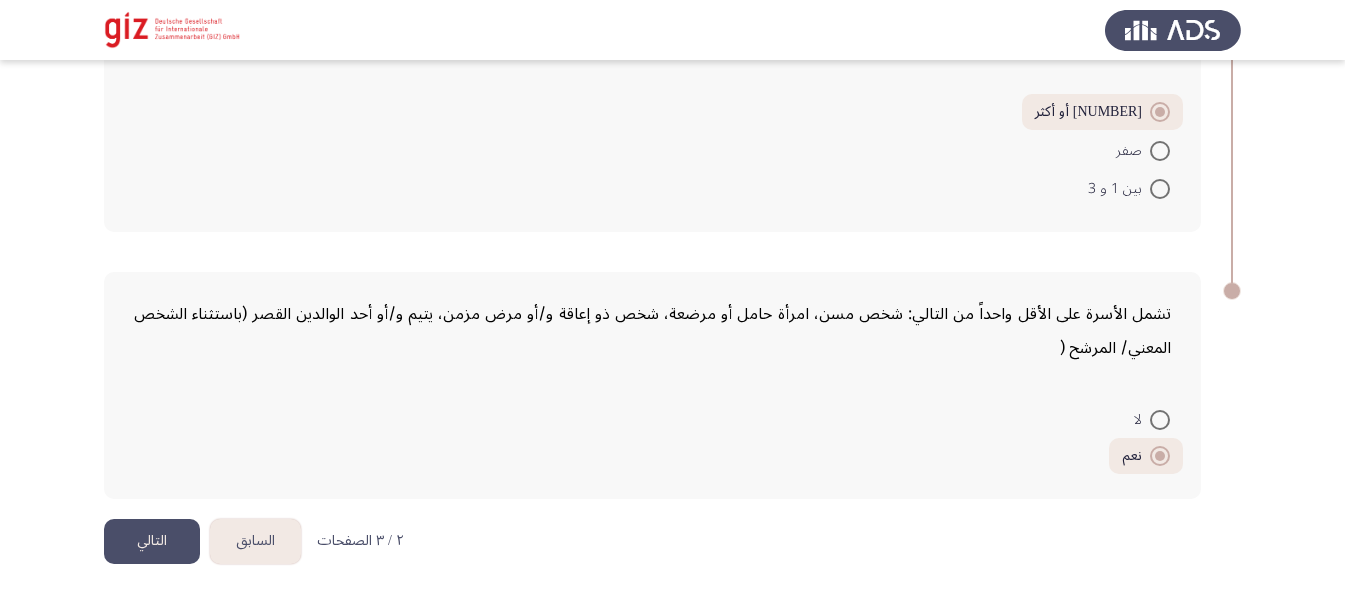 click on "التالي" 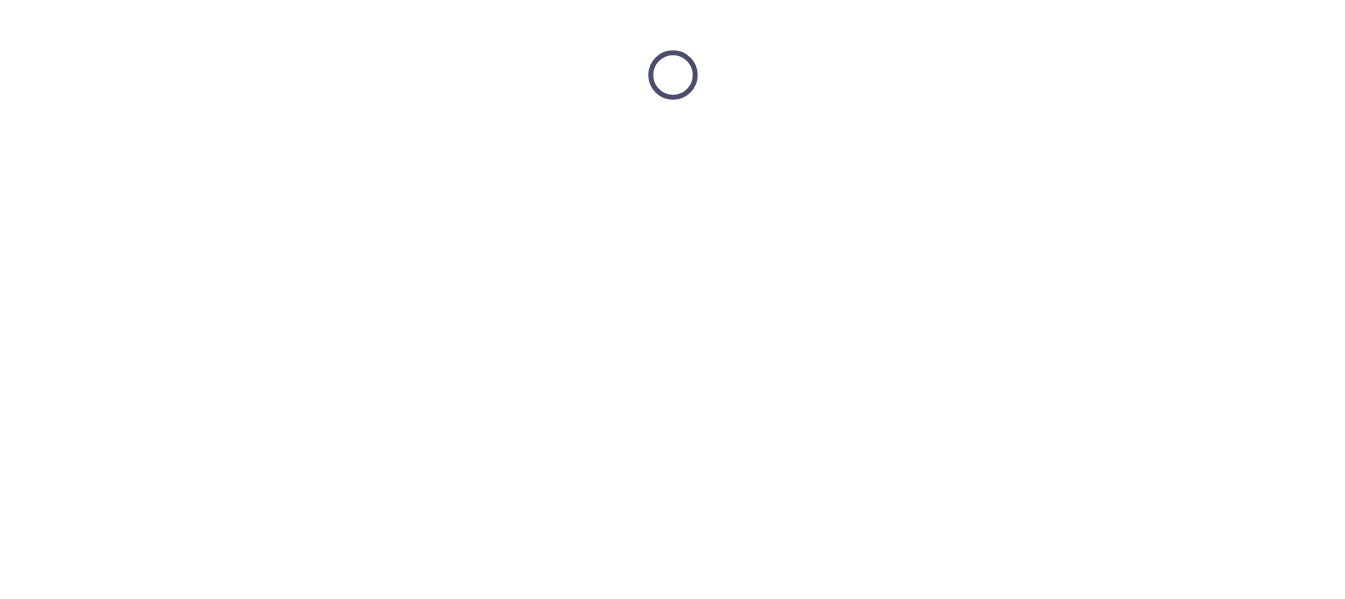 scroll, scrollTop: 0, scrollLeft: 0, axis: both 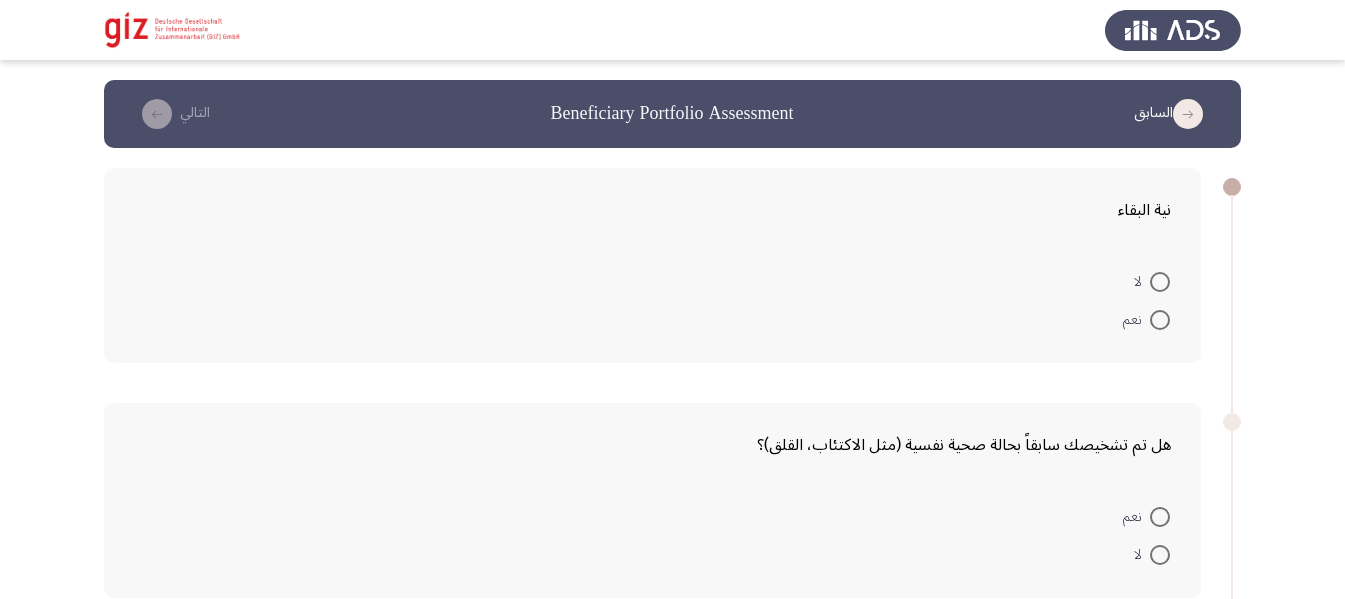 drag, startPoint x: 1150, startPoint y: 306, endPoint x: 1168, endPoint y: 328, distance: 28.42534 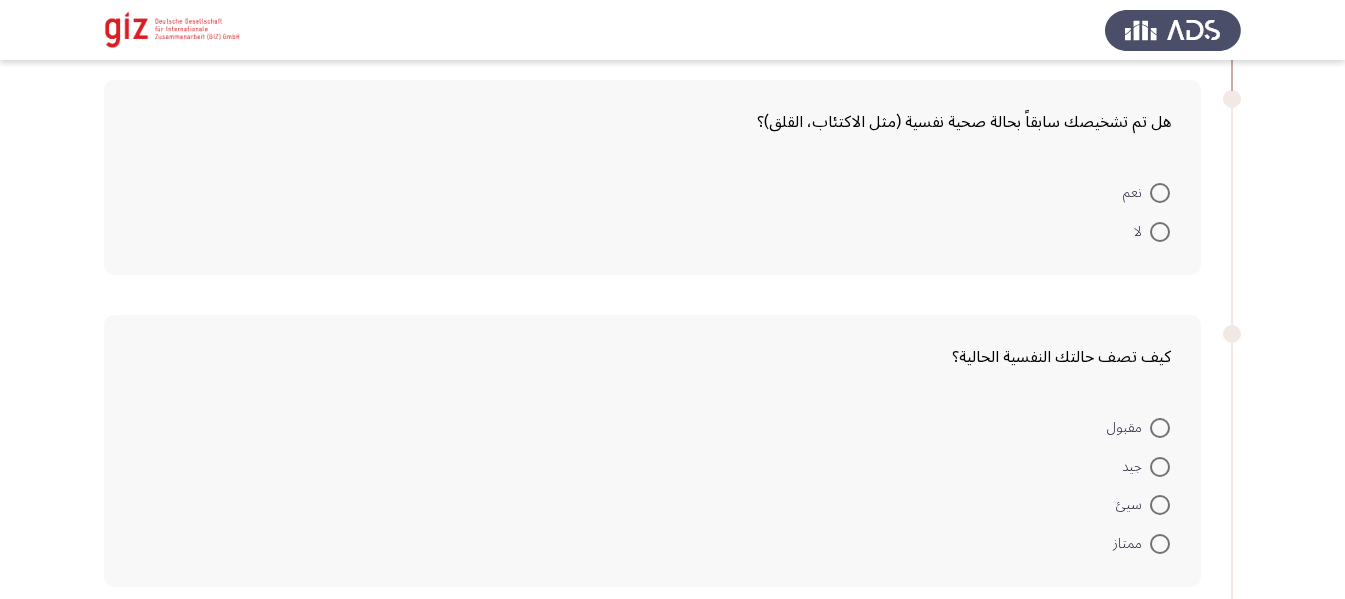 scroll, scrollTop: 328, scrollLeft: 0, axis: vertical 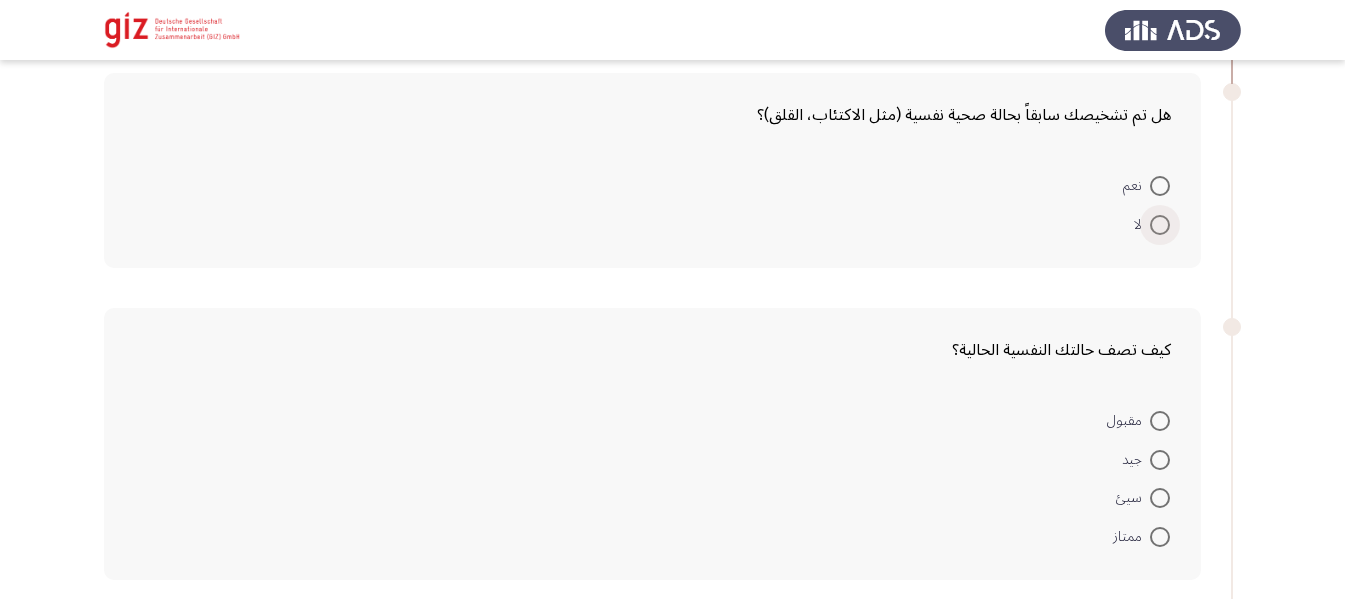 click at bounding box center (1160, 225) 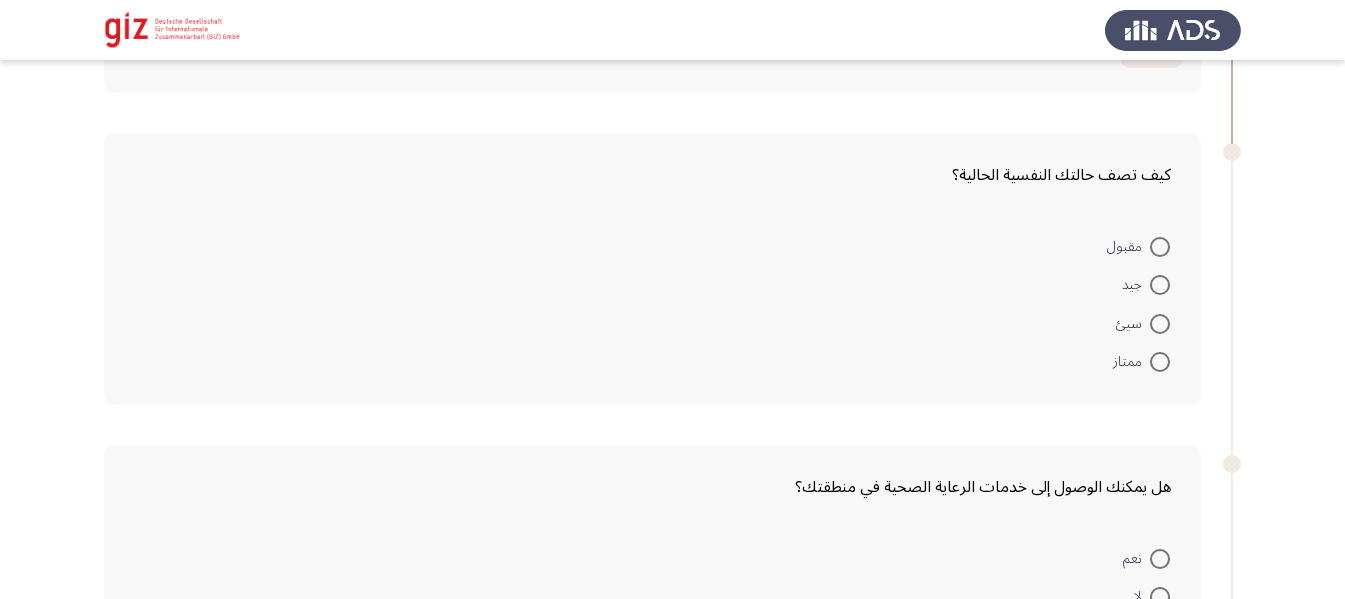 scroll, scrollTop: 507, scrollLeft: 0, axis: vertical 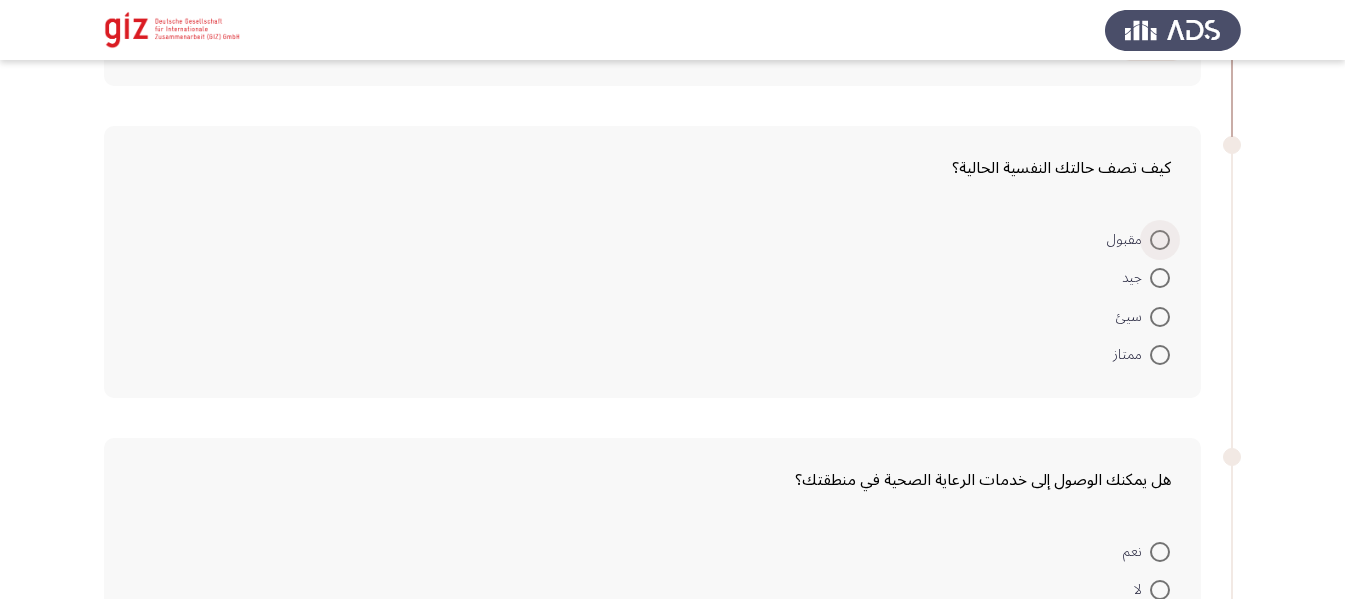 click on "مقبول" at bounding box center (1128, 240) 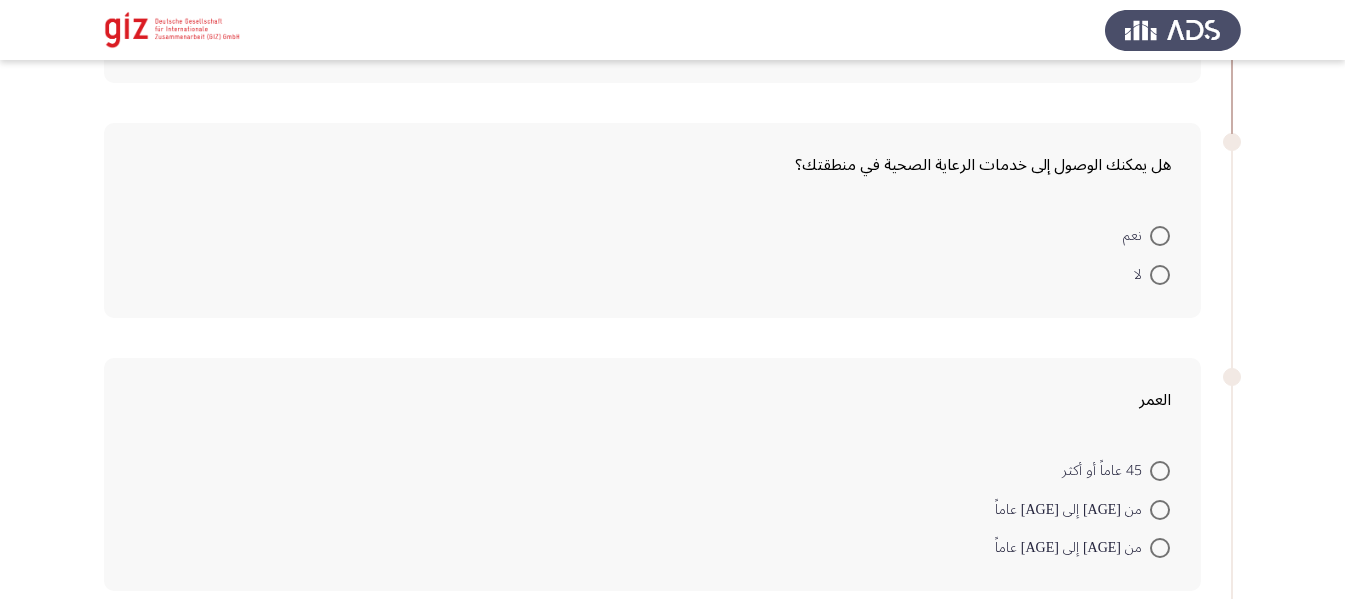 scroll, scrollTop: 824, scrollLeft: 0, axis: vertical 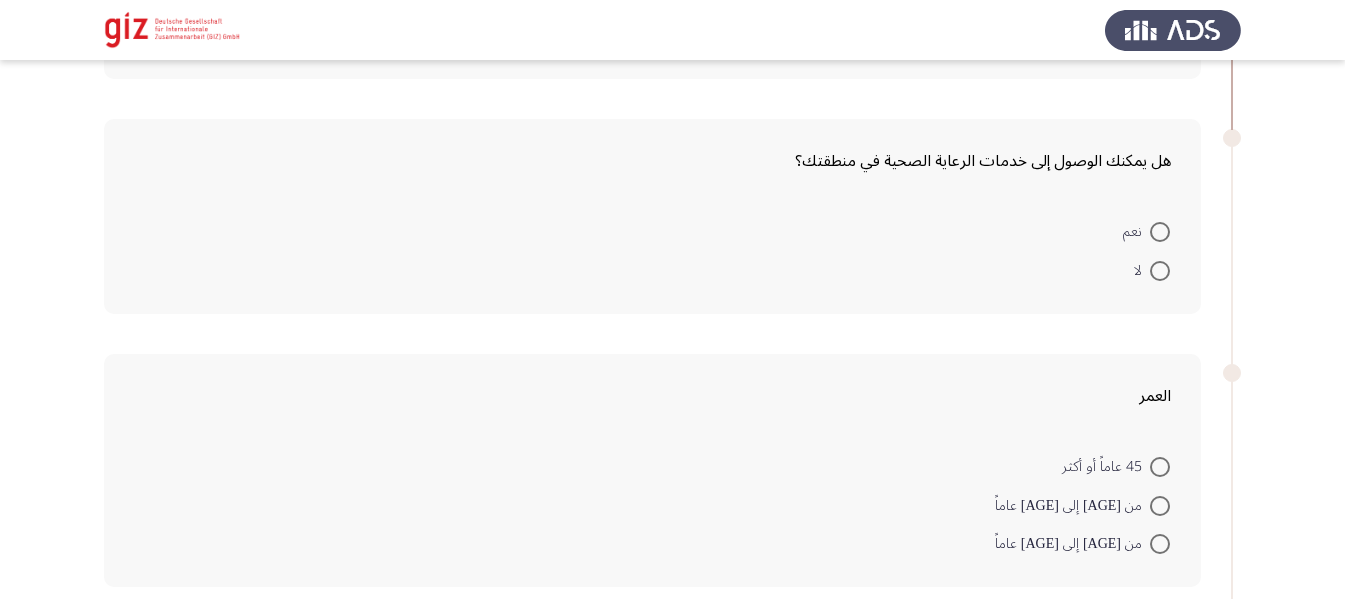 click on "نعم" at bounding box center (1146, 231) 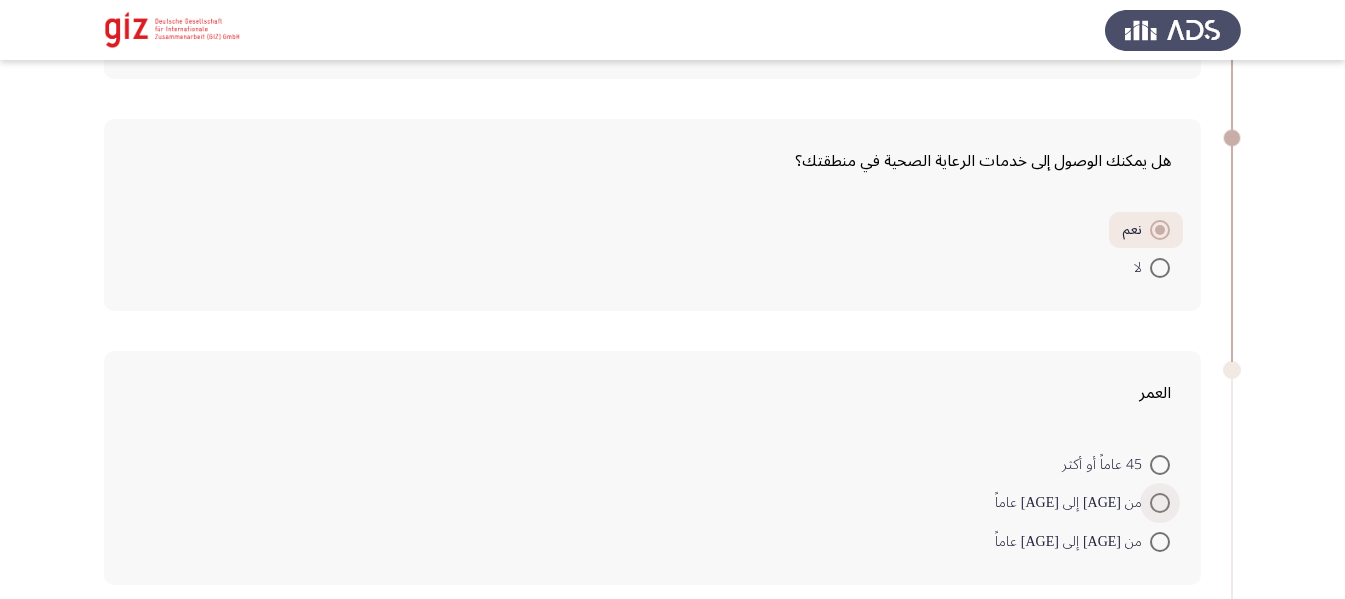 click at bounding box center [1160, 503] 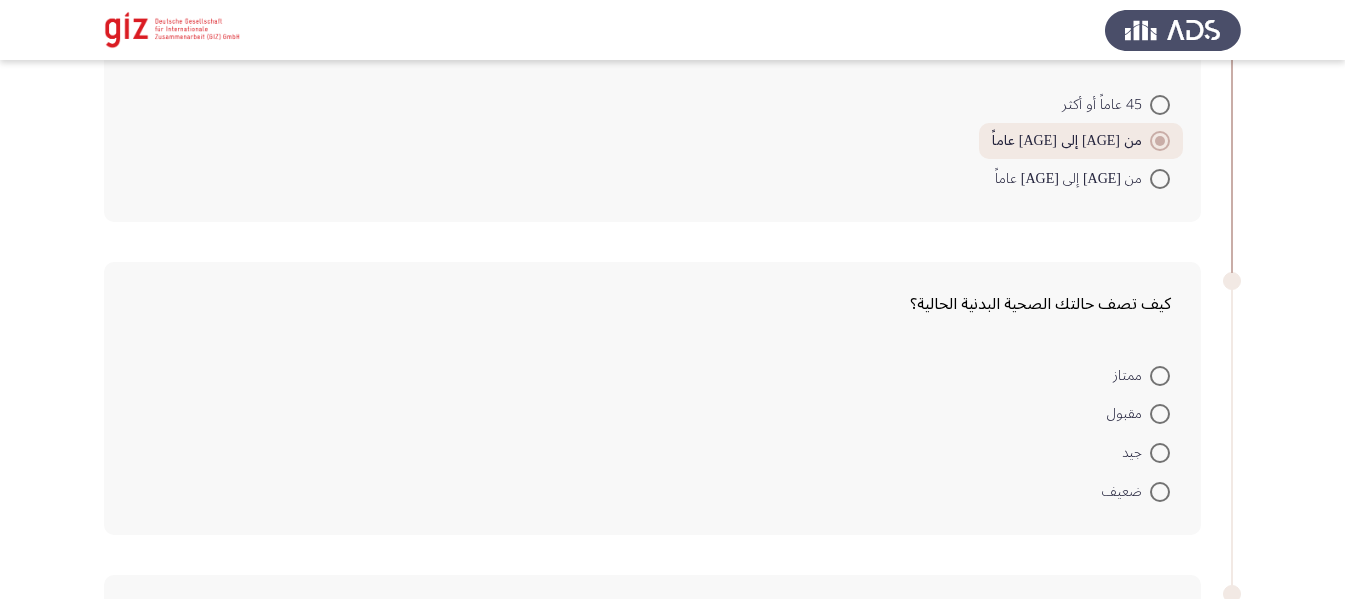 scroll, scrollTop: 1188, scrollLeft: 0, axis: vertical 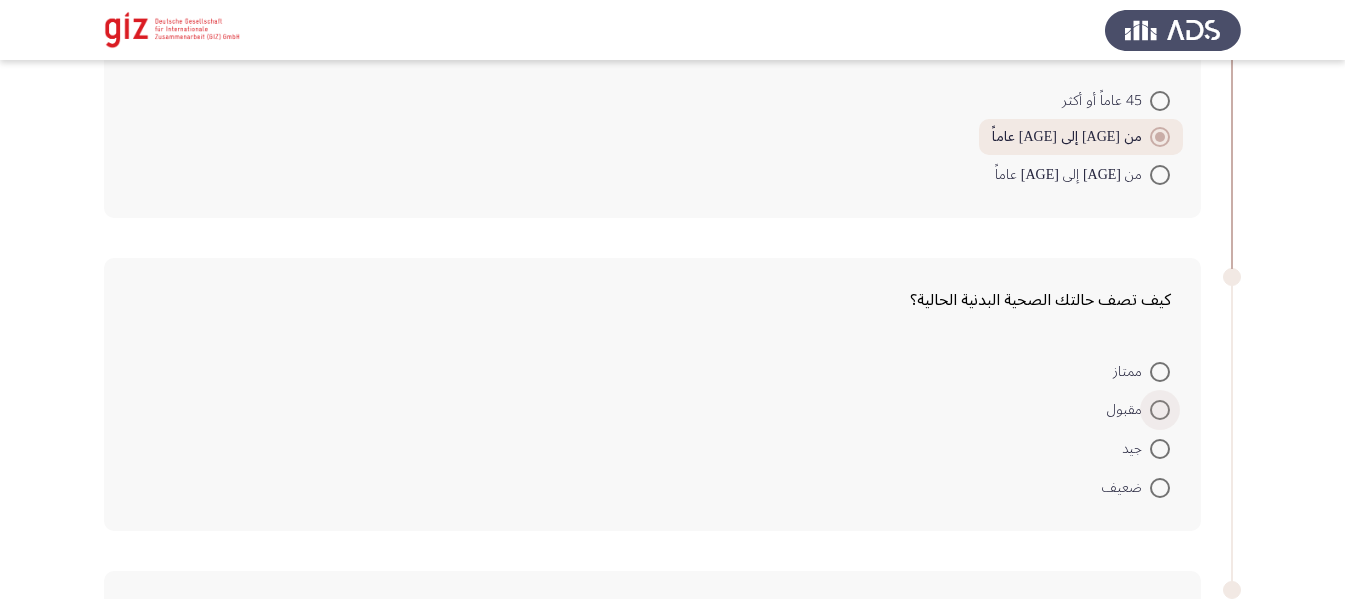 click at bounding box center [1160, 410] 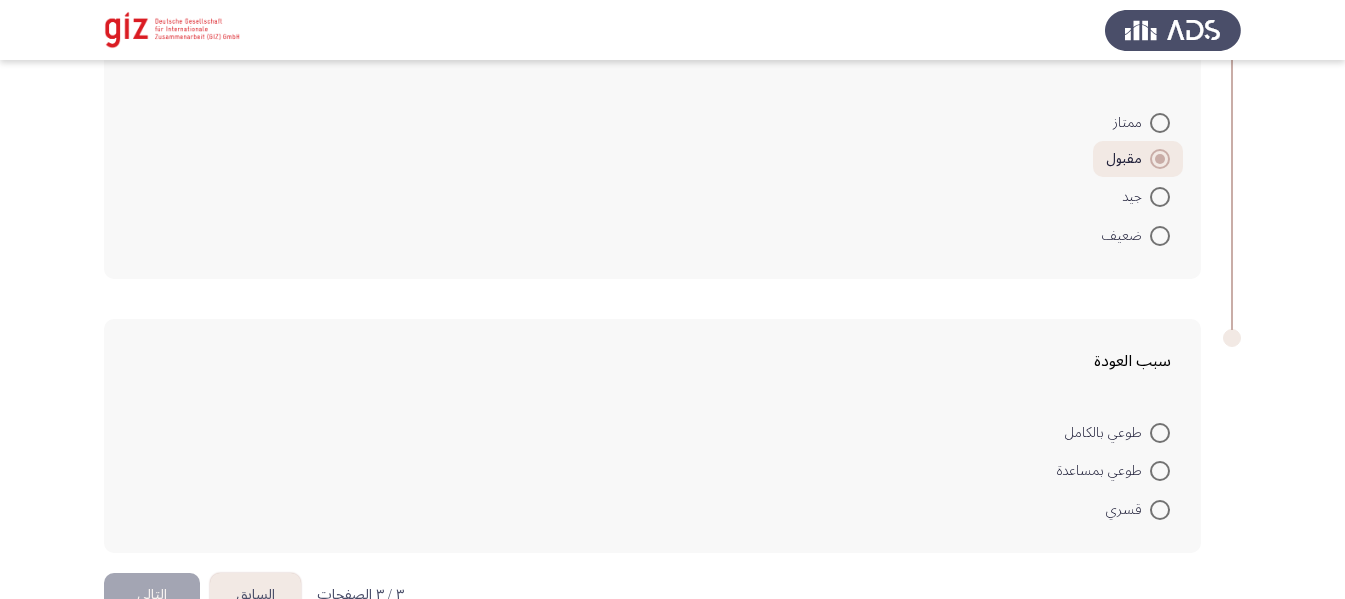 scroll, scrollTop: 1448, scrollLeft: 0, axis: vertical 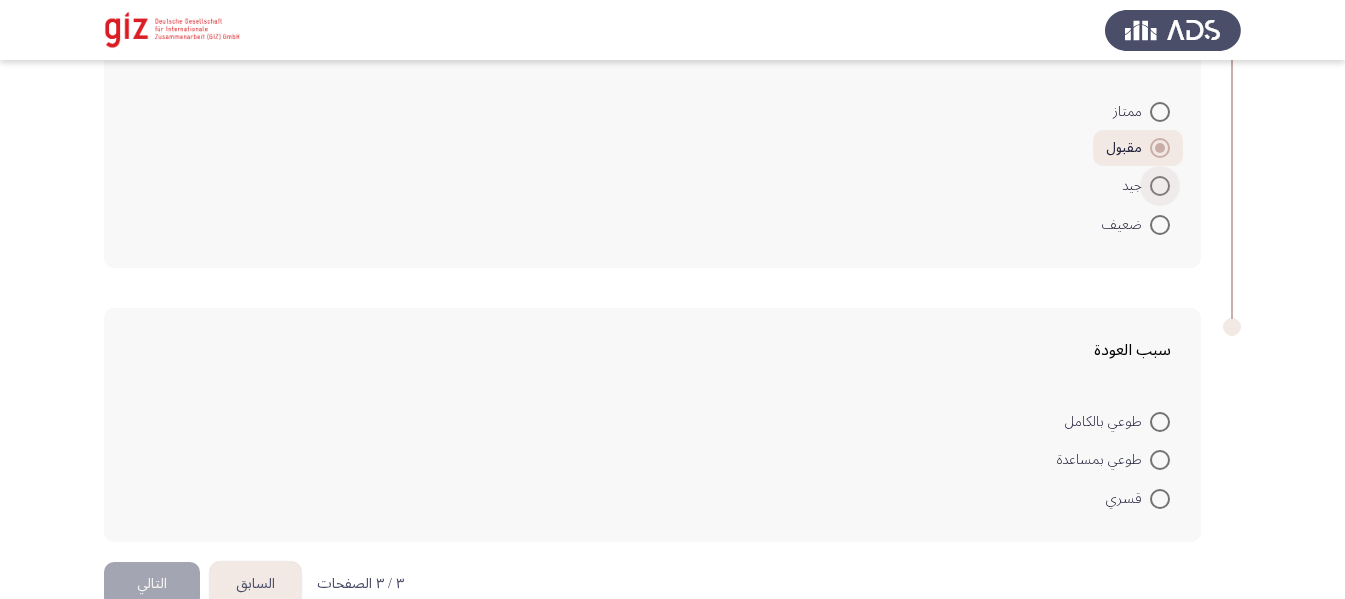 click on "جيد" at bounding box center [1136, 186] 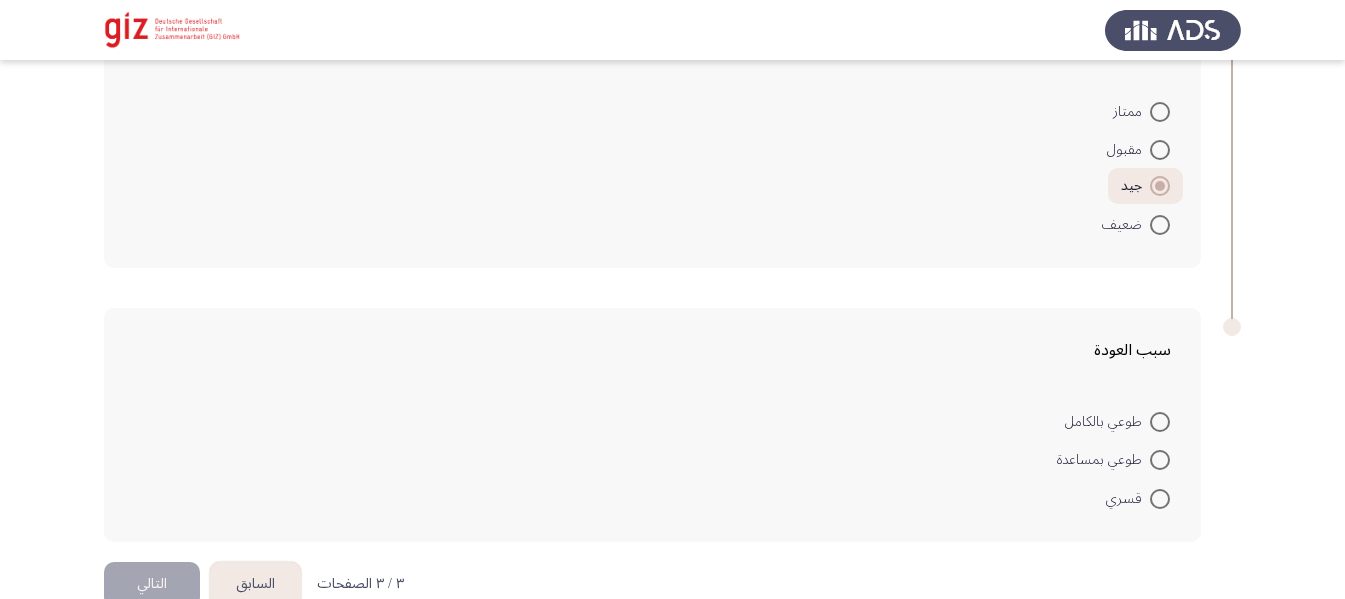 scroll, scrollTop: 1491, scrollLeft: 0, axis: vertical 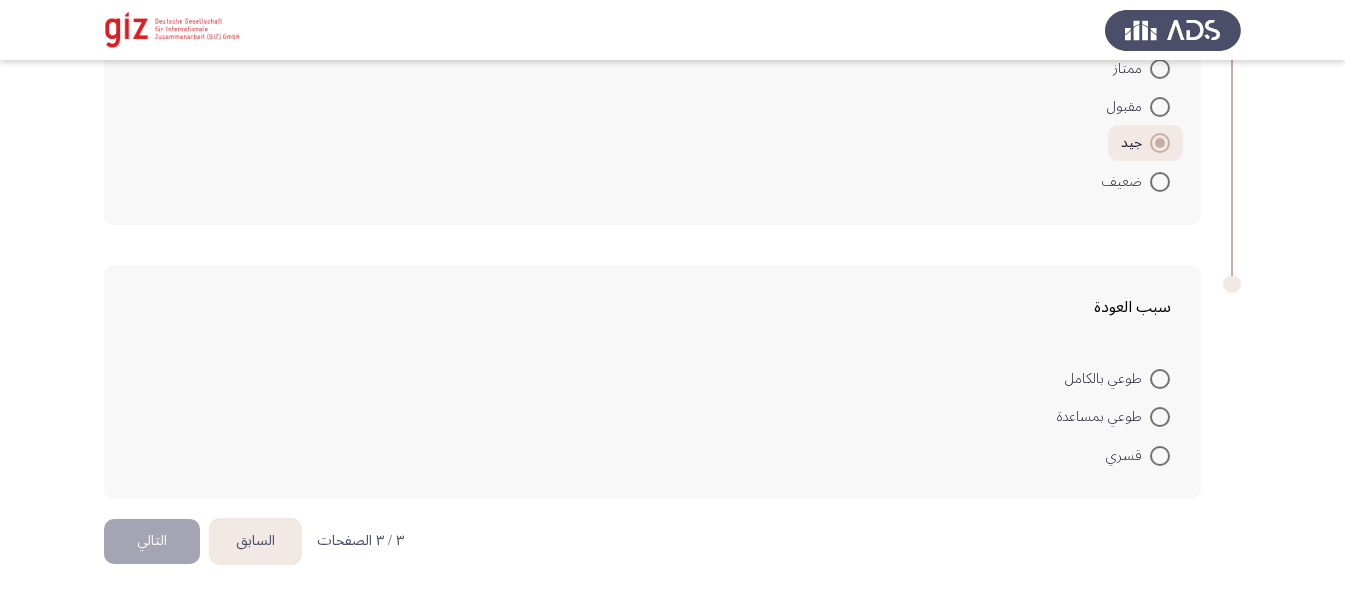 drag, startPoint x: 1162, startPoint y: 451, endPoint x: 1137, endPoint y: 453, distance: 25.079872 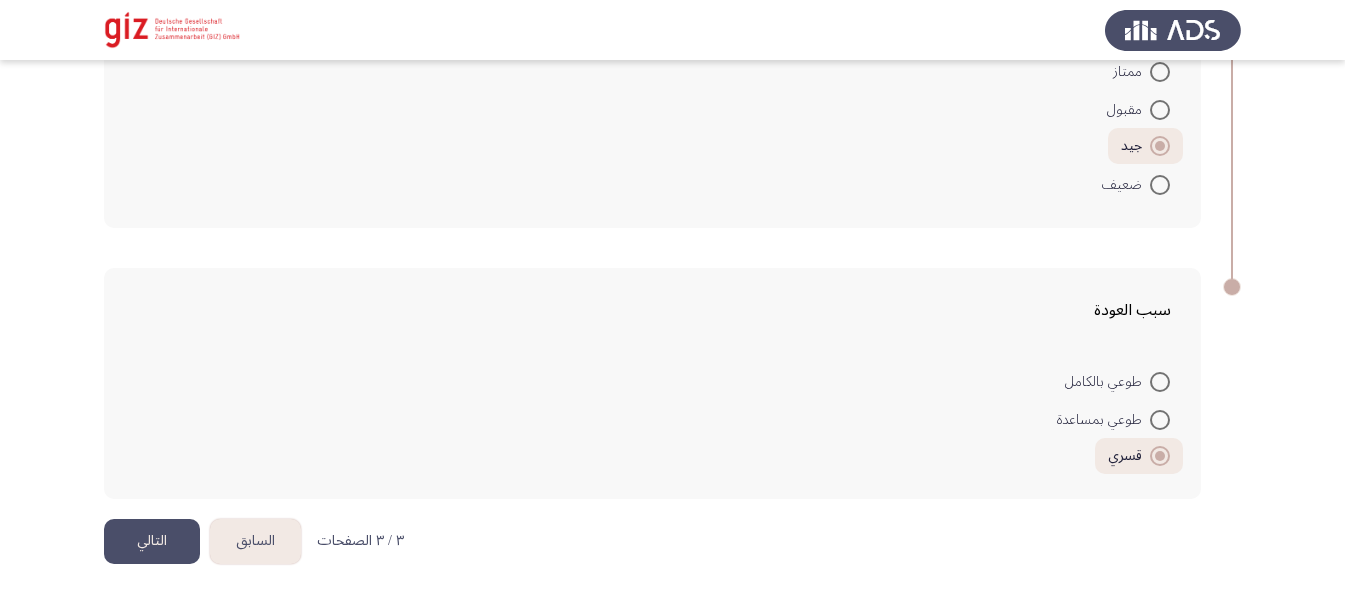 click on "التالي" 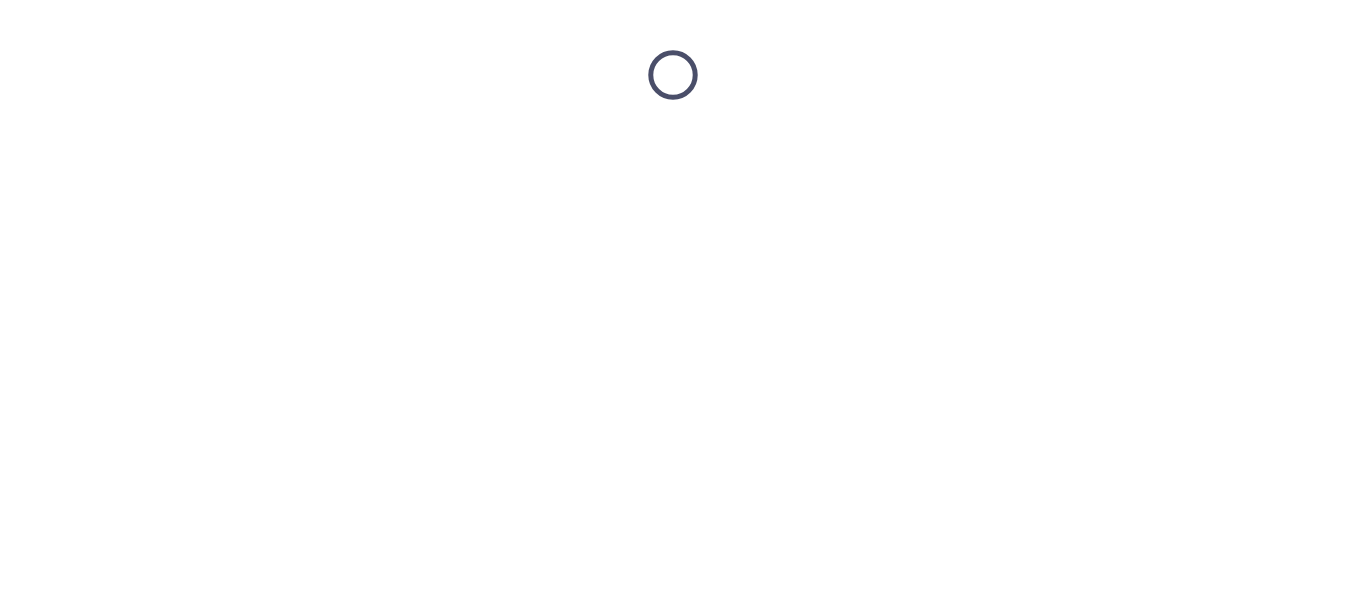 scroll, scrollTop: 0, scrollLeft: 0, axis: both 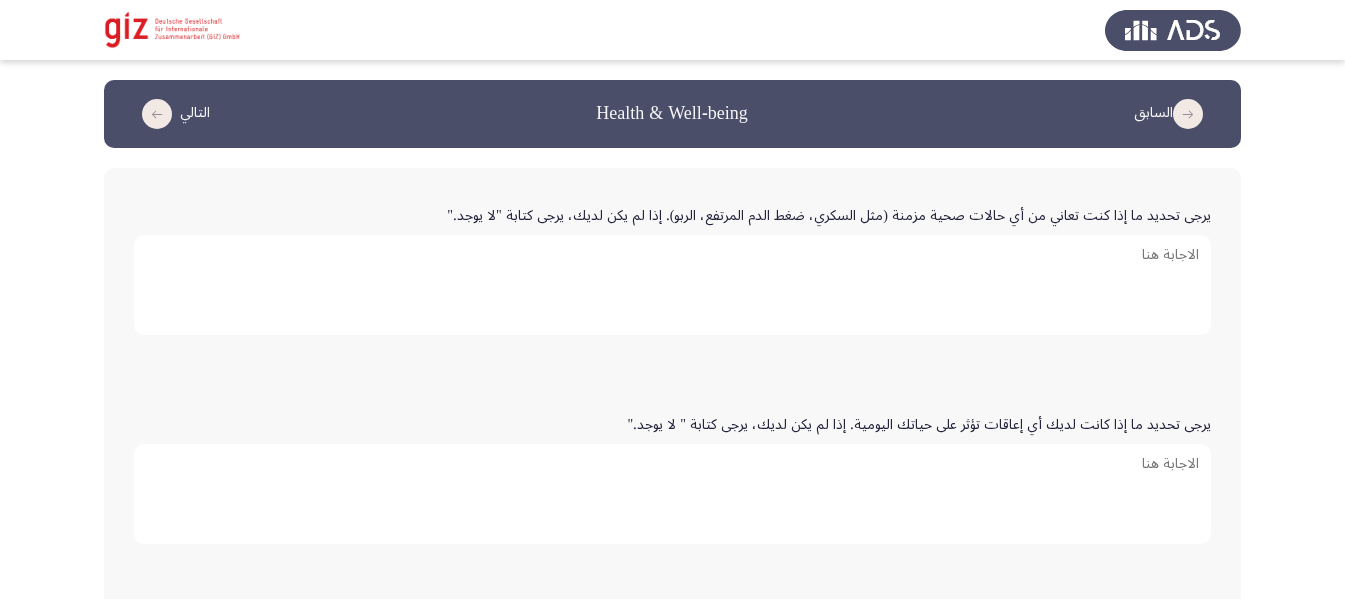 click on "يرجى تحديد ما إذا كنت تعاني من أي حالات صحية مزمنة (مثل السكري، ضغط الدم المرتفع، الربو). إذا لم يكن لديك، يرجى كتابة "لا يوجد."" at bounding box center (672, 285) 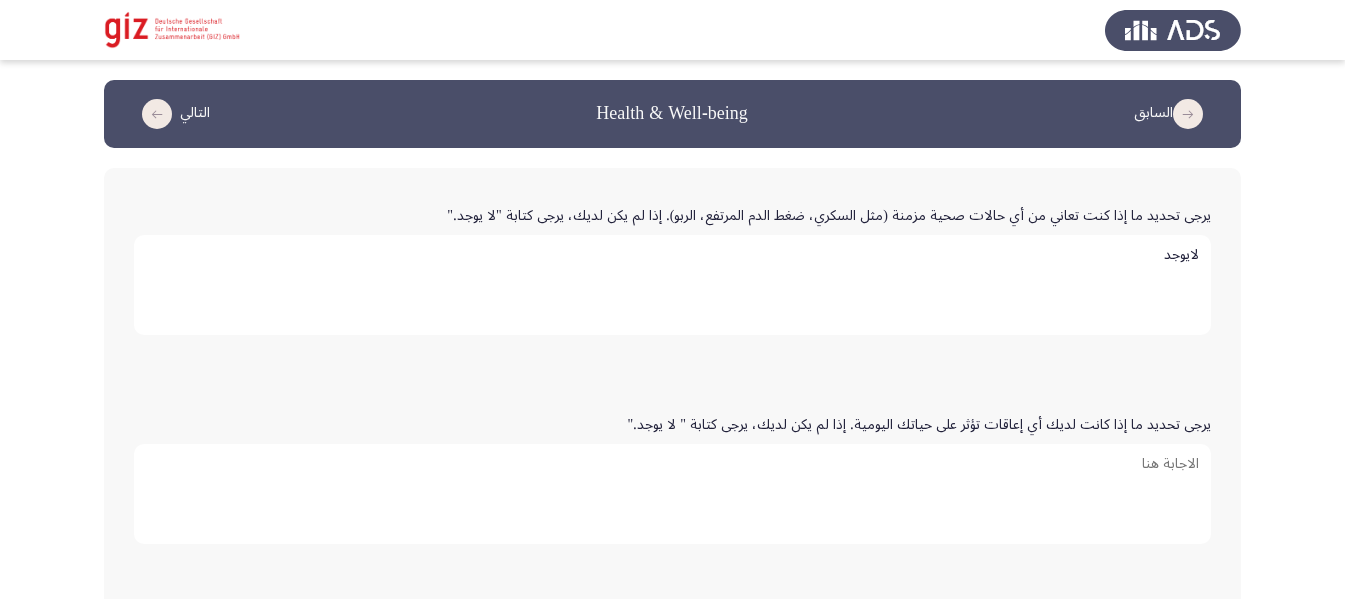 type on "لايوجد" 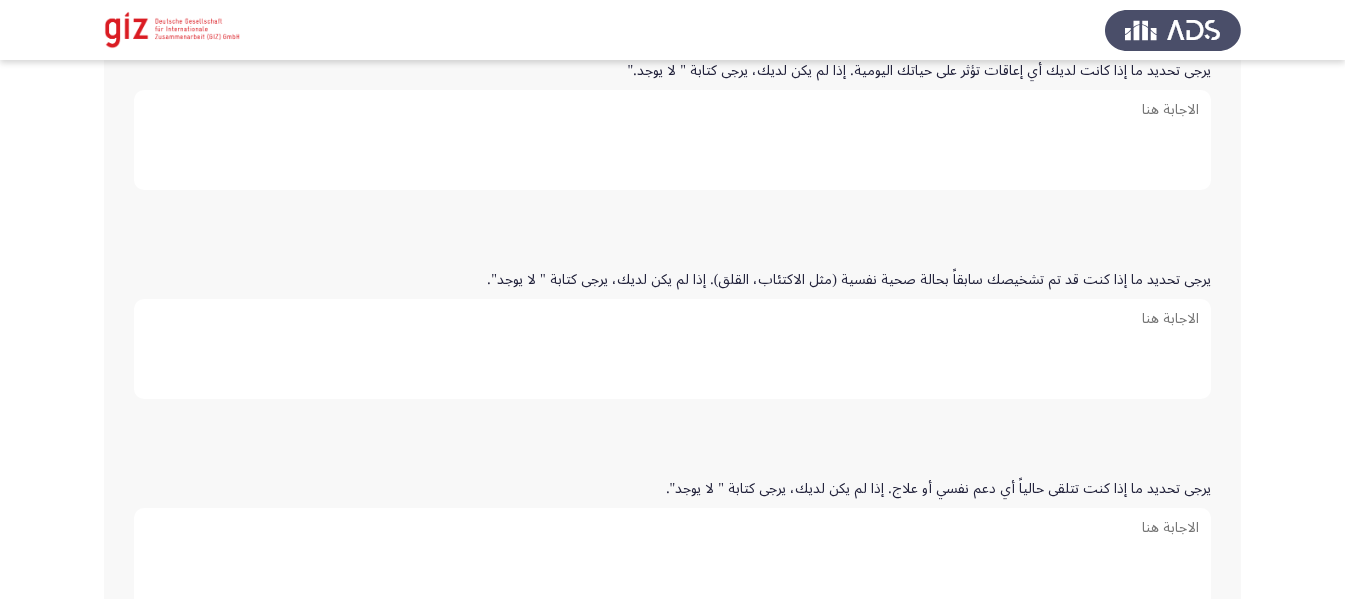 scroll, scrollTop: 356, scrollLeft: 0, axis: vertical 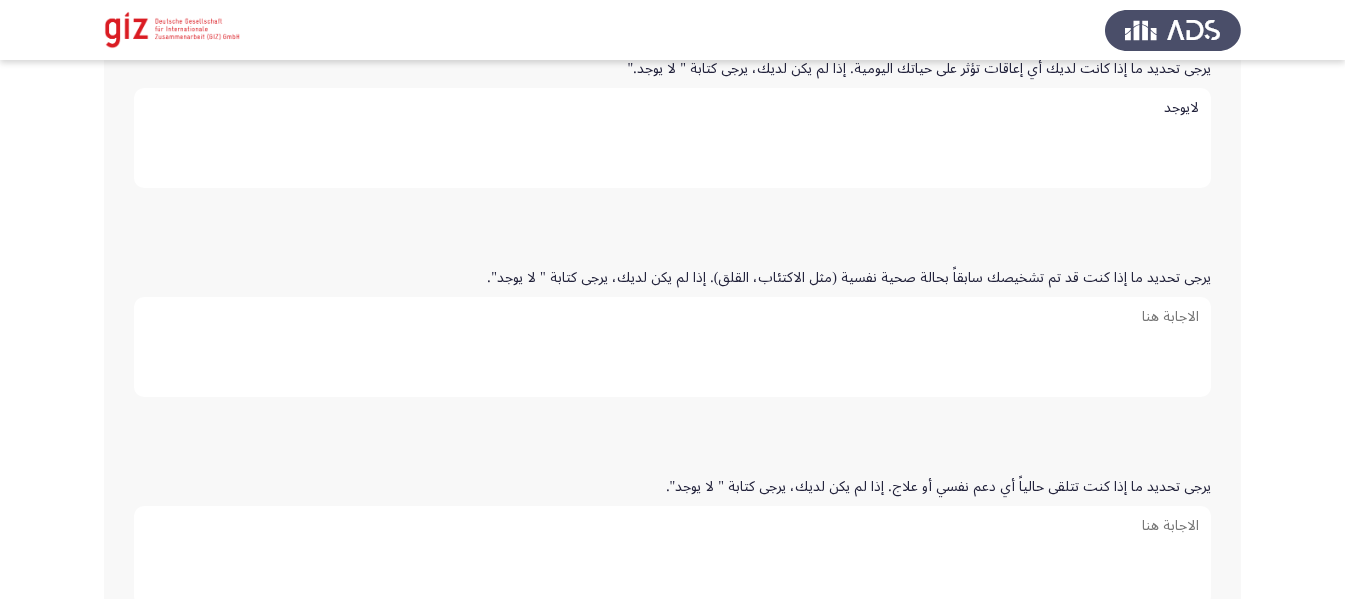 type on "لايوجد" 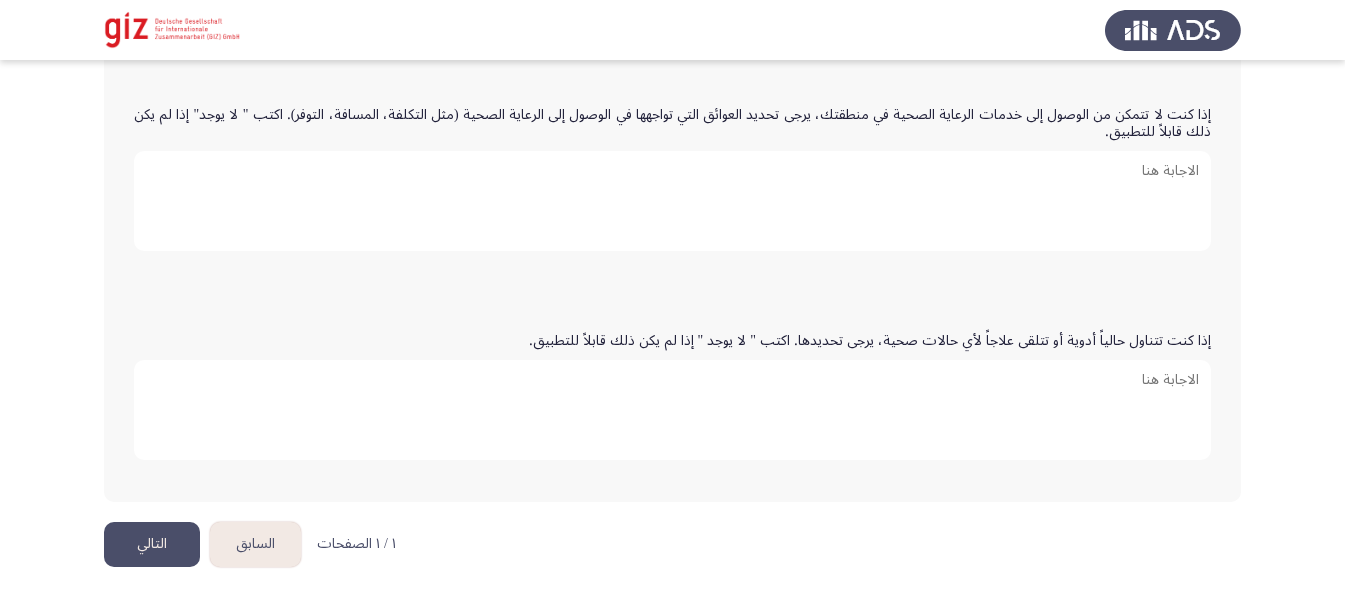 scroll, scrollTop: 930, scrollLeft: 0, axis: vertical 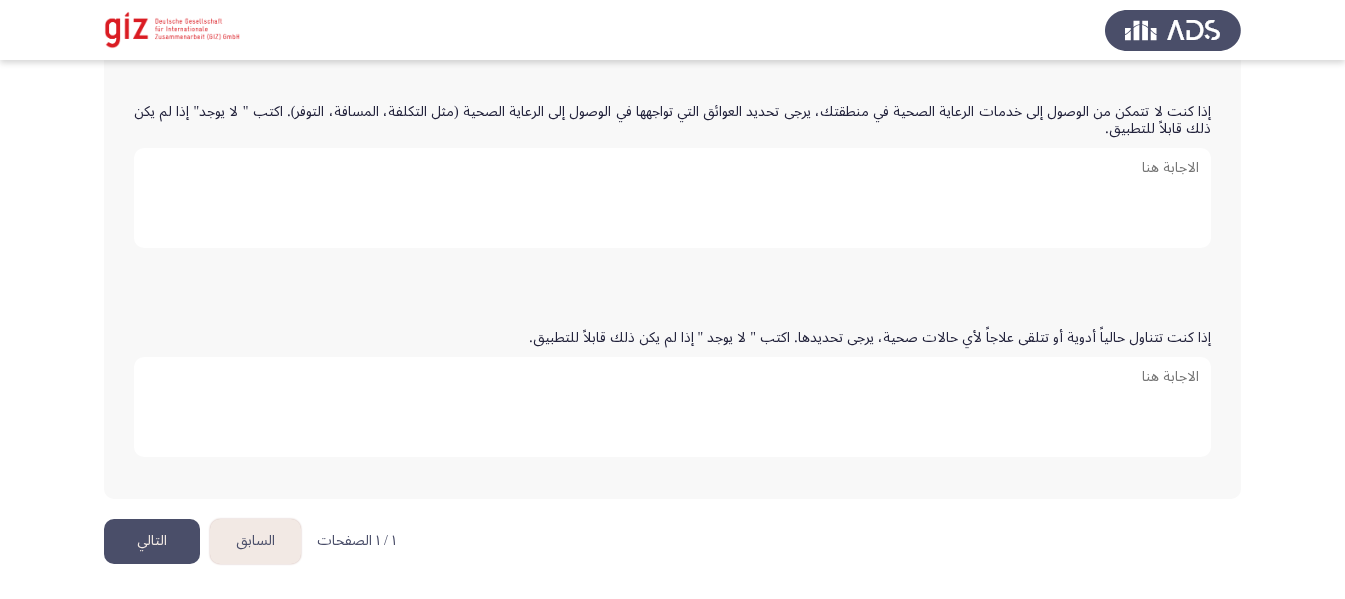 type on "لايوجد" 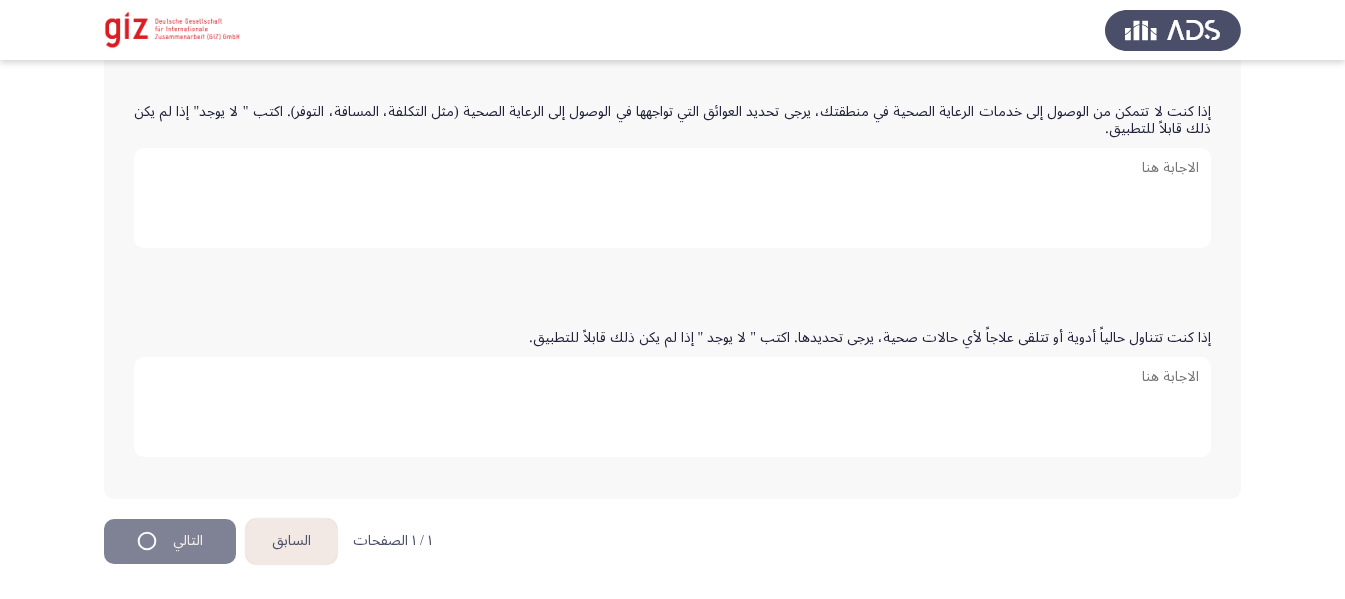 scroll, scrollTop: 0, scrollLeft: 0, axis: both 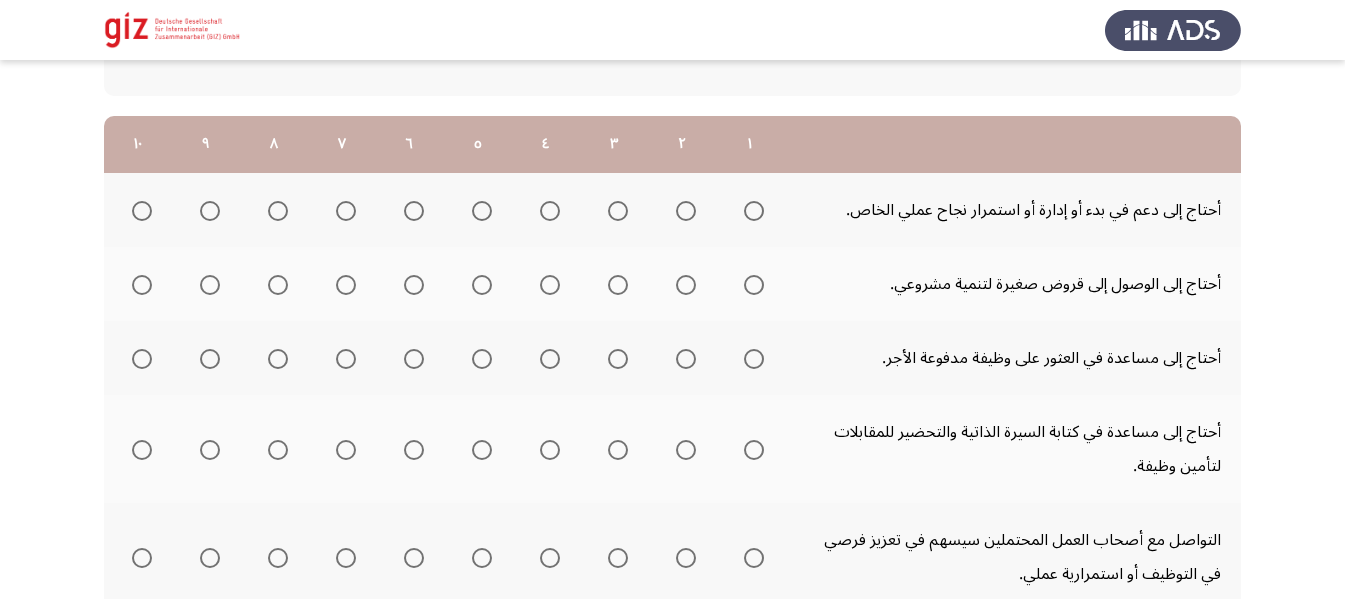 click 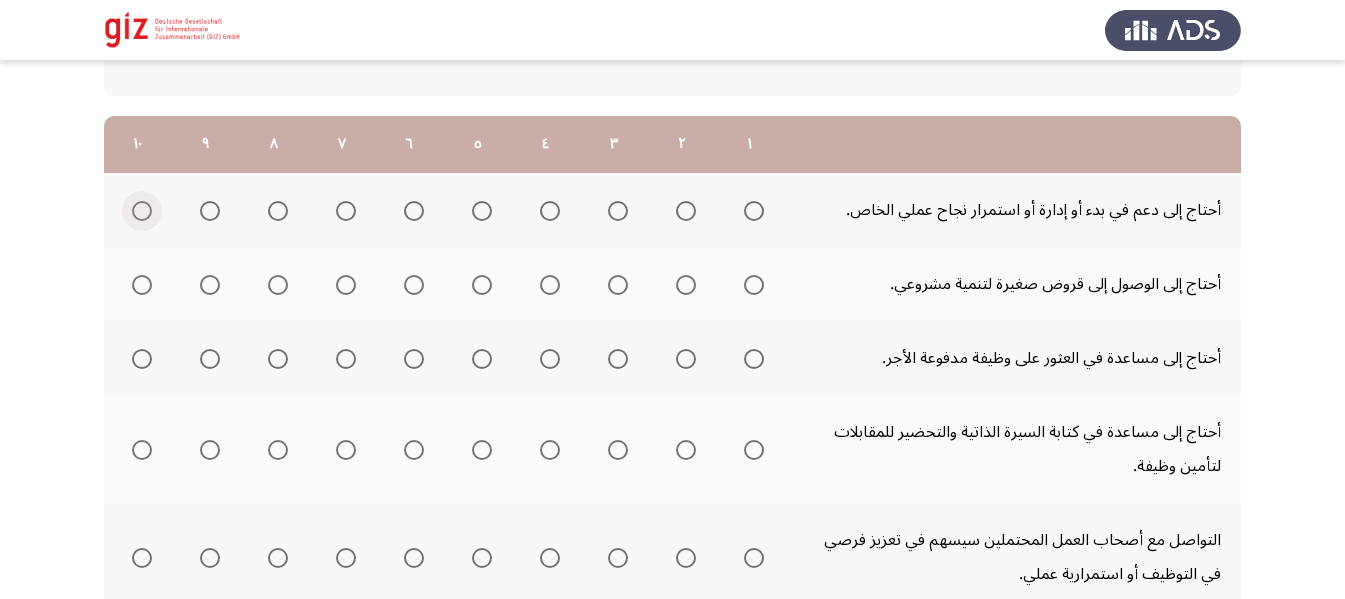 click at bounding box center [142, 211] 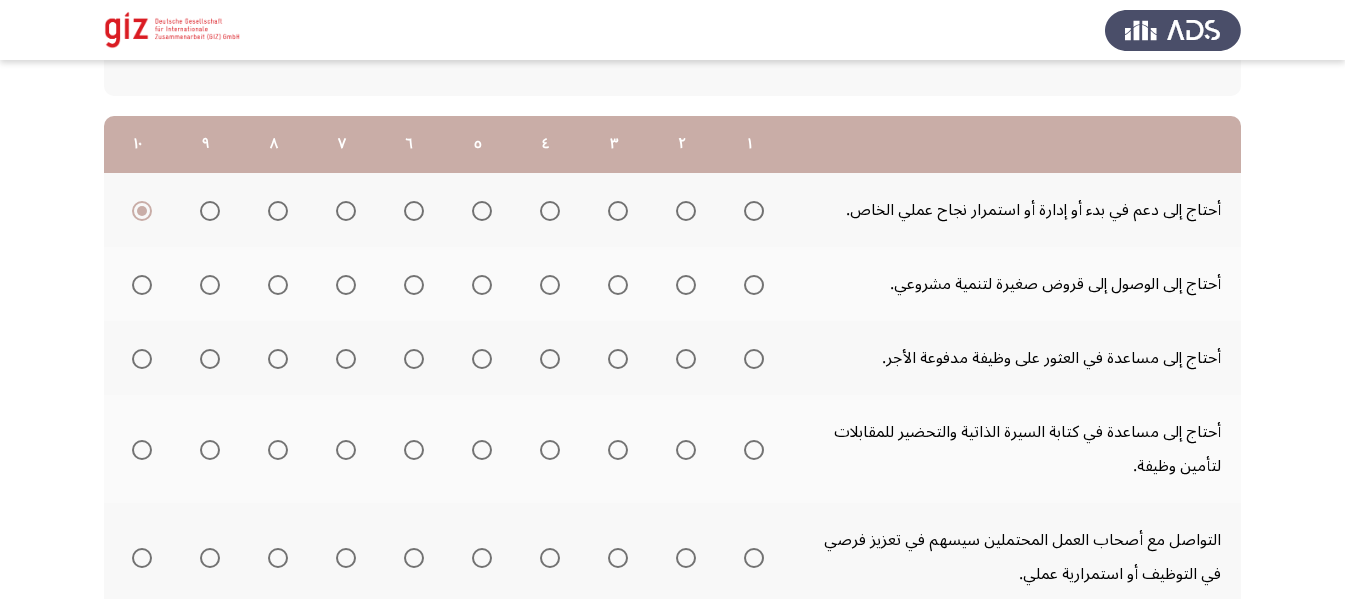 click 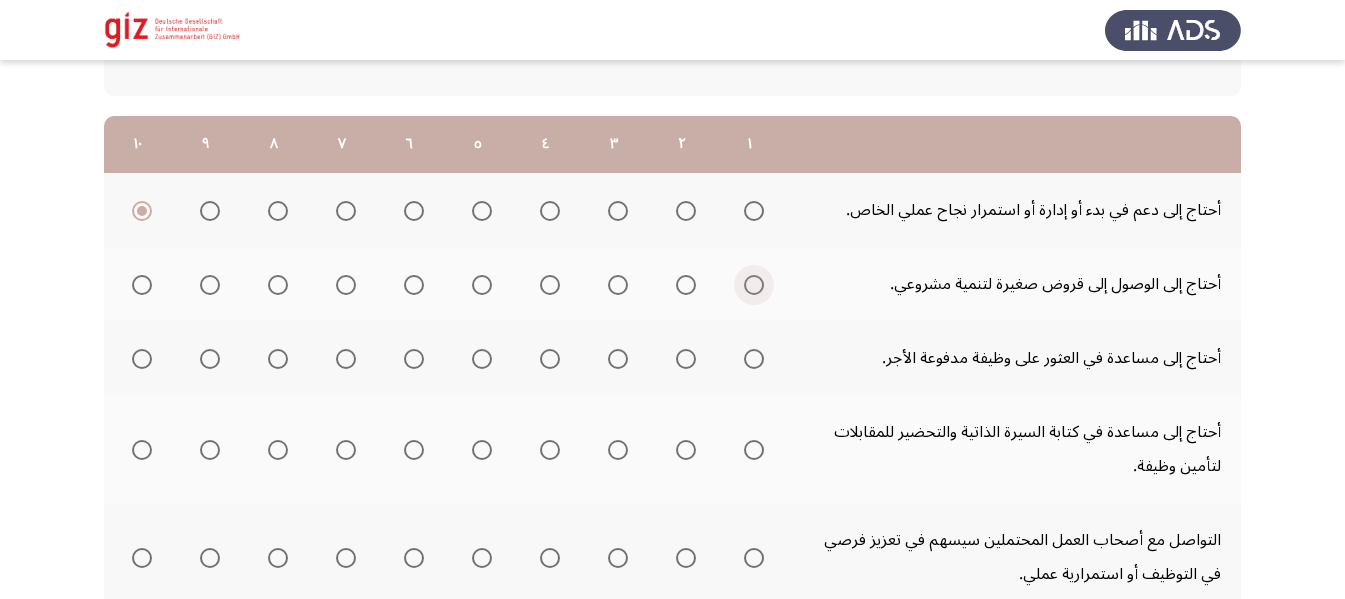 click at bounding box center (754, 285) 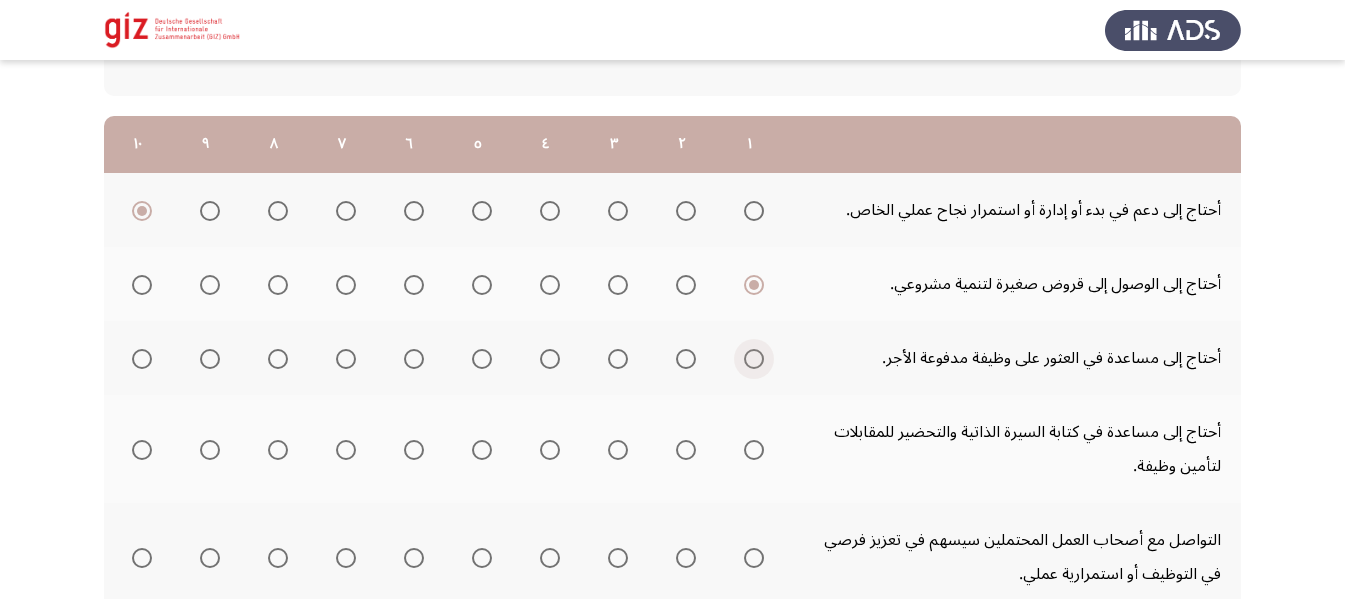 click at bounding box center (754, 359) 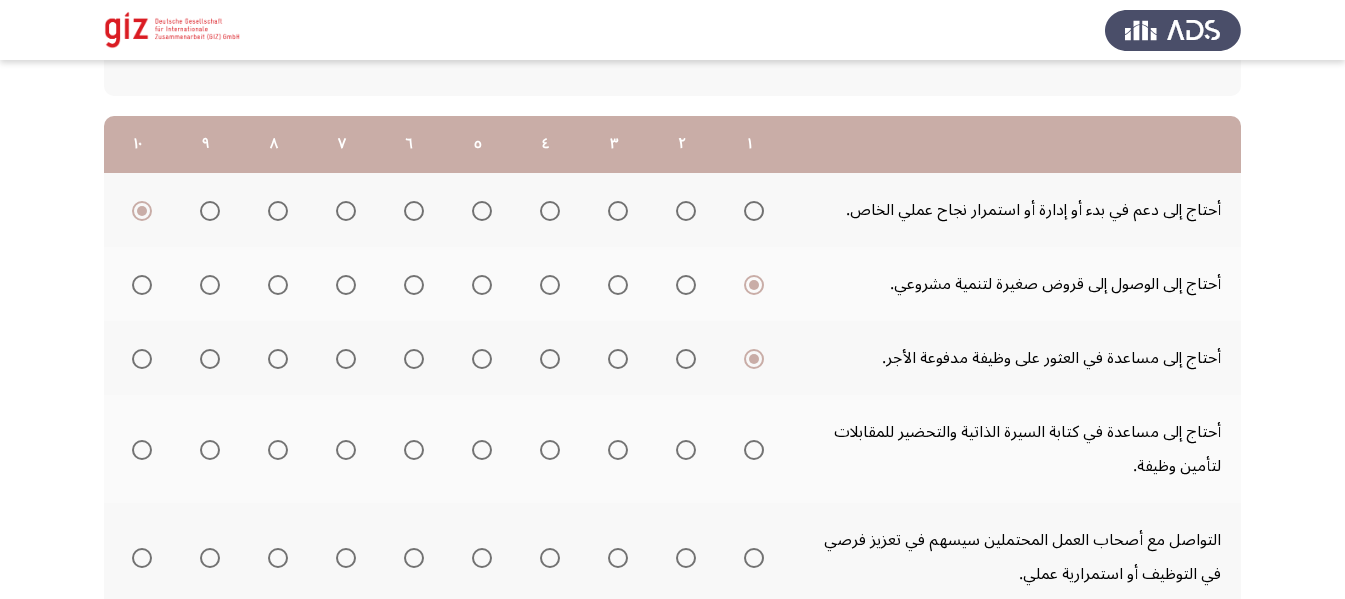 click at bounding box center (754, 450) 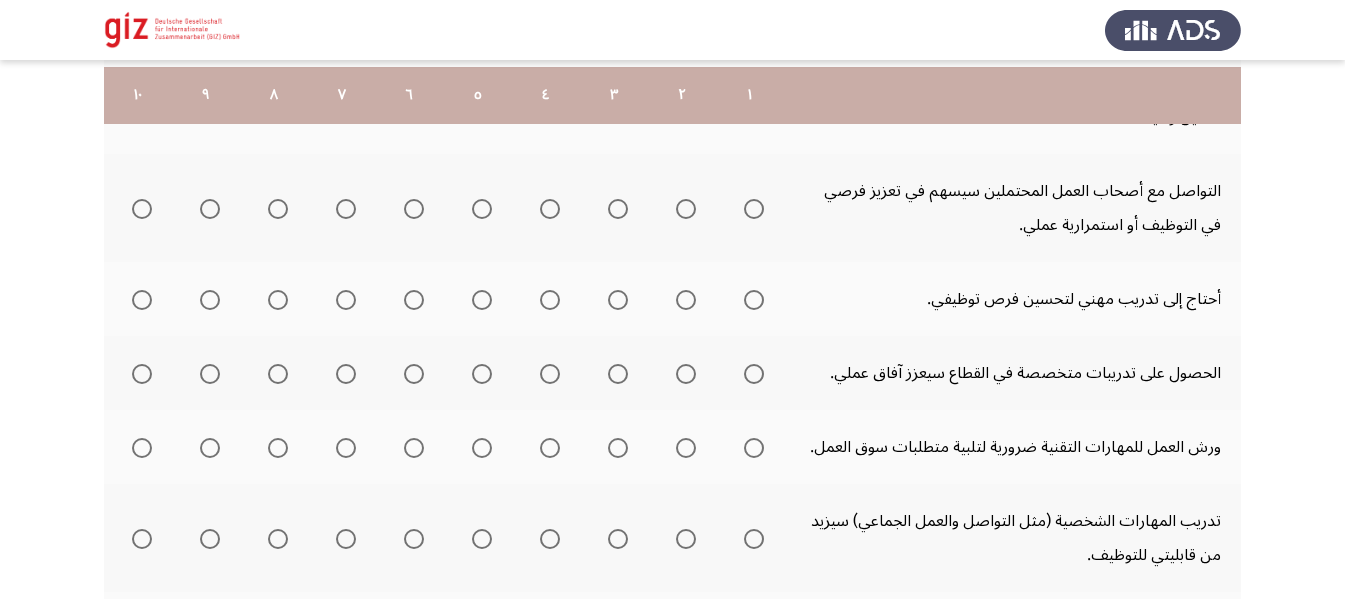 scroll, scrollTop: 603, scrollLeft: 0, axis: vertical 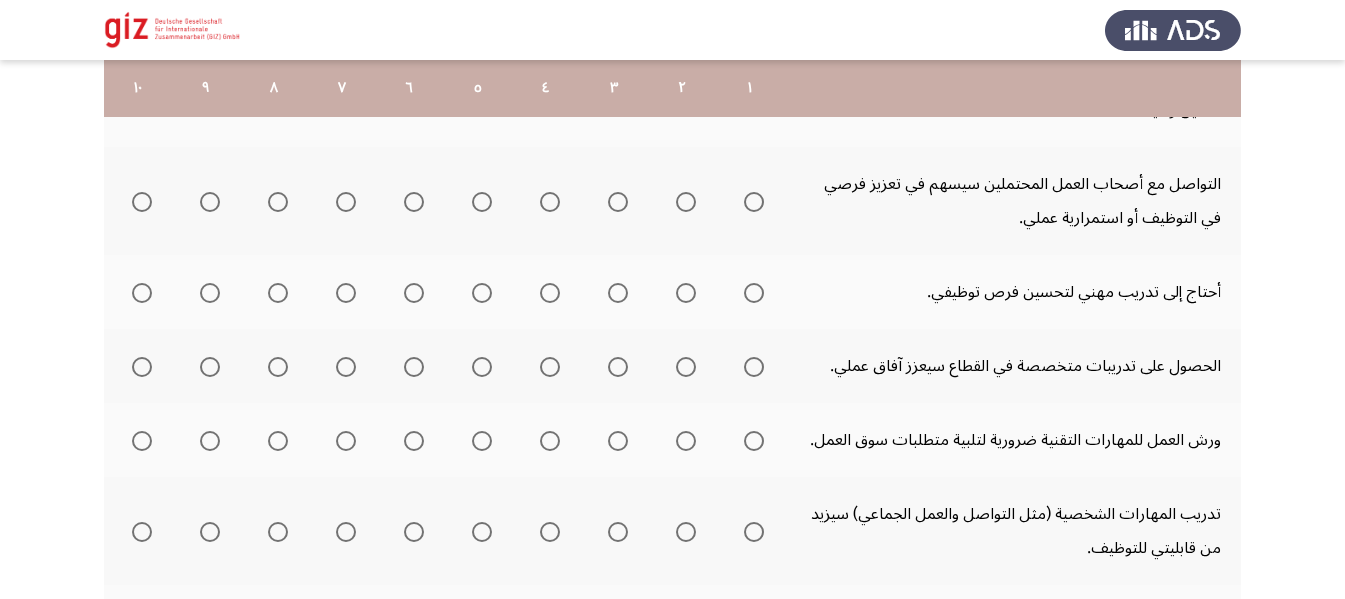click 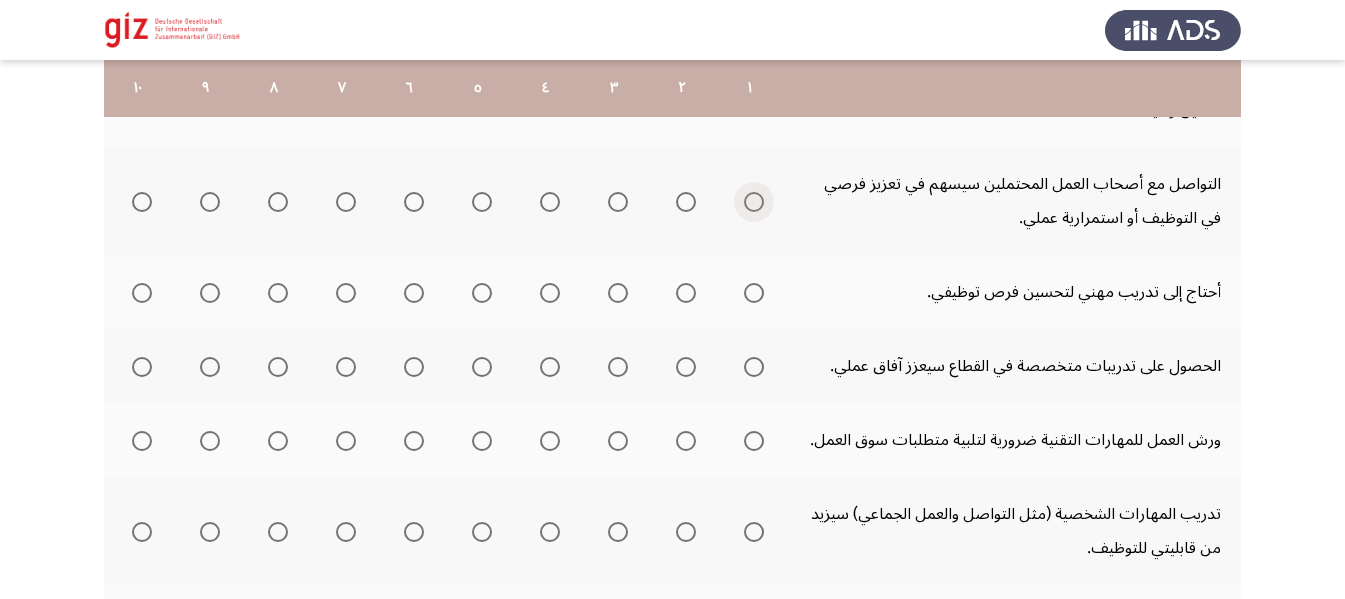 click at bounding box center (754, 202) 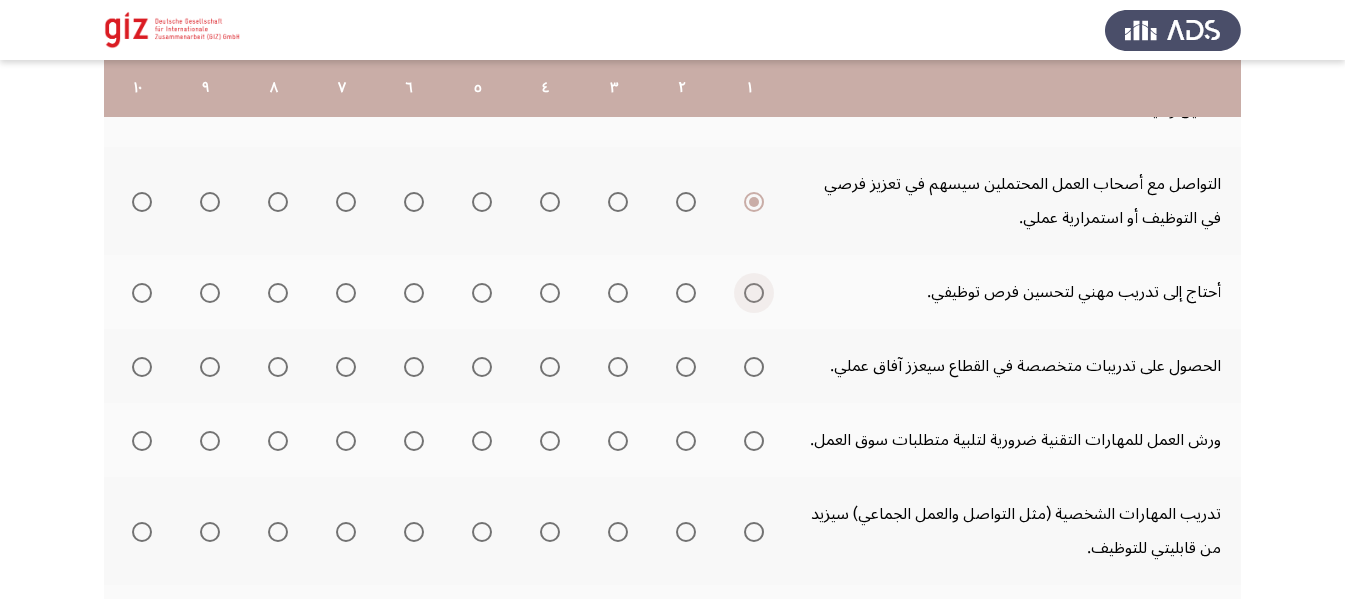 click at bounding box center (754, 293) 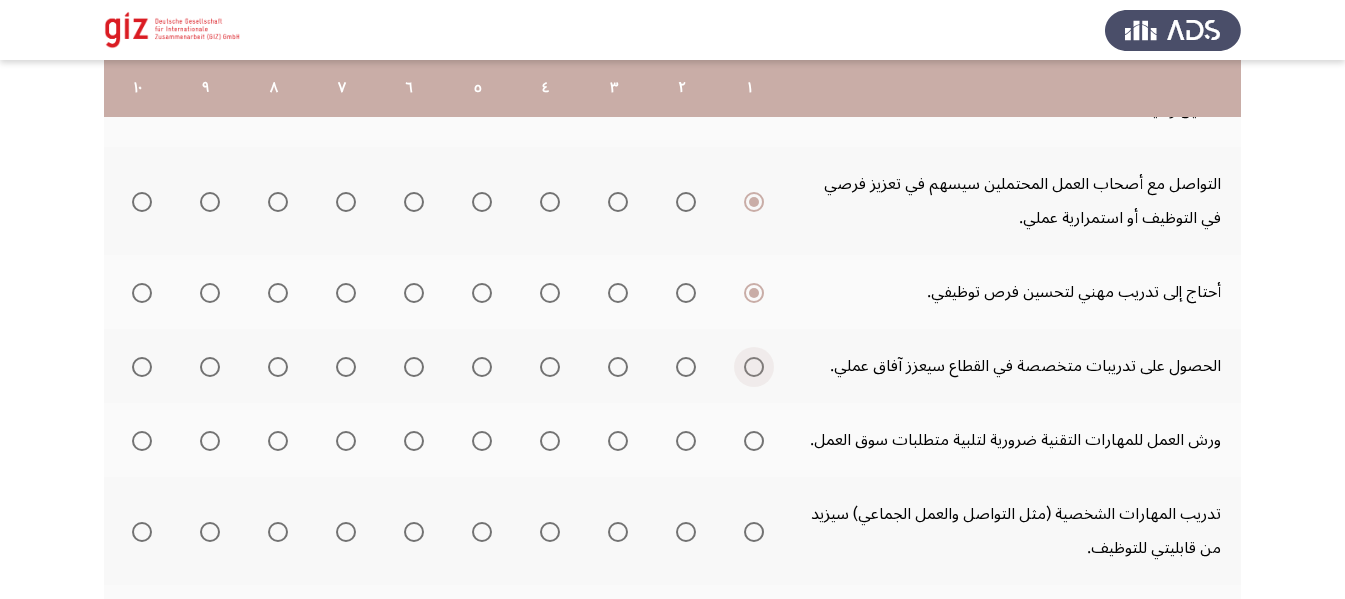 click at bounding box center (754, 367) 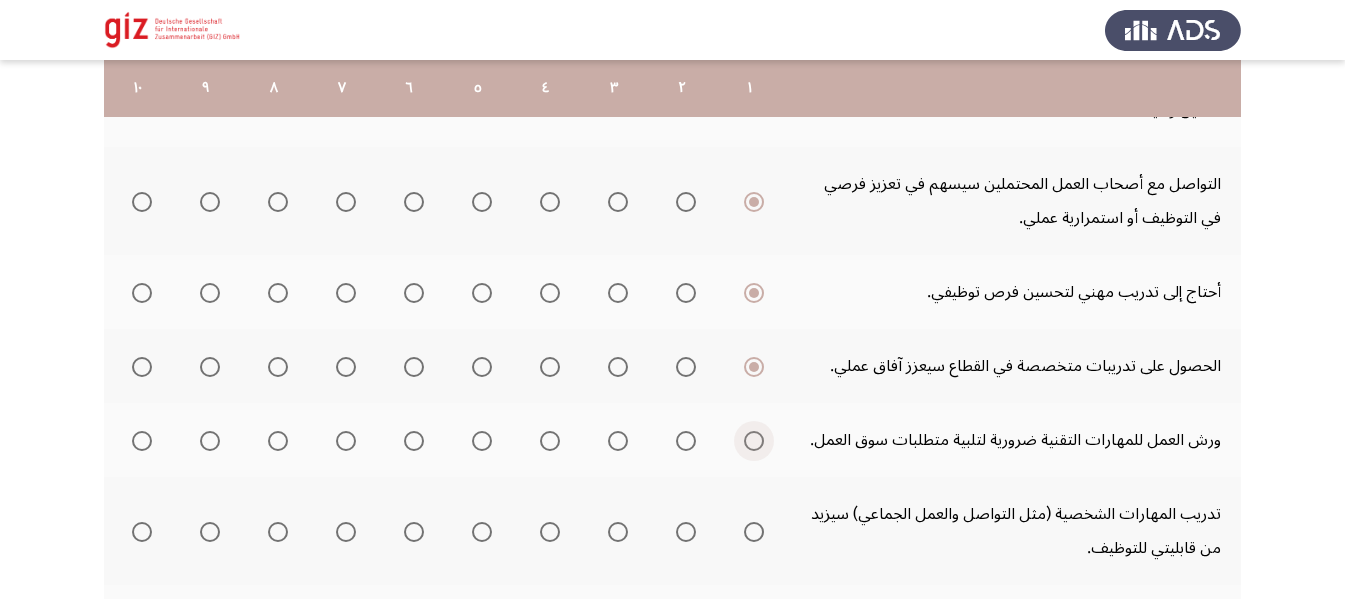 click at bounding box center (754, 441) 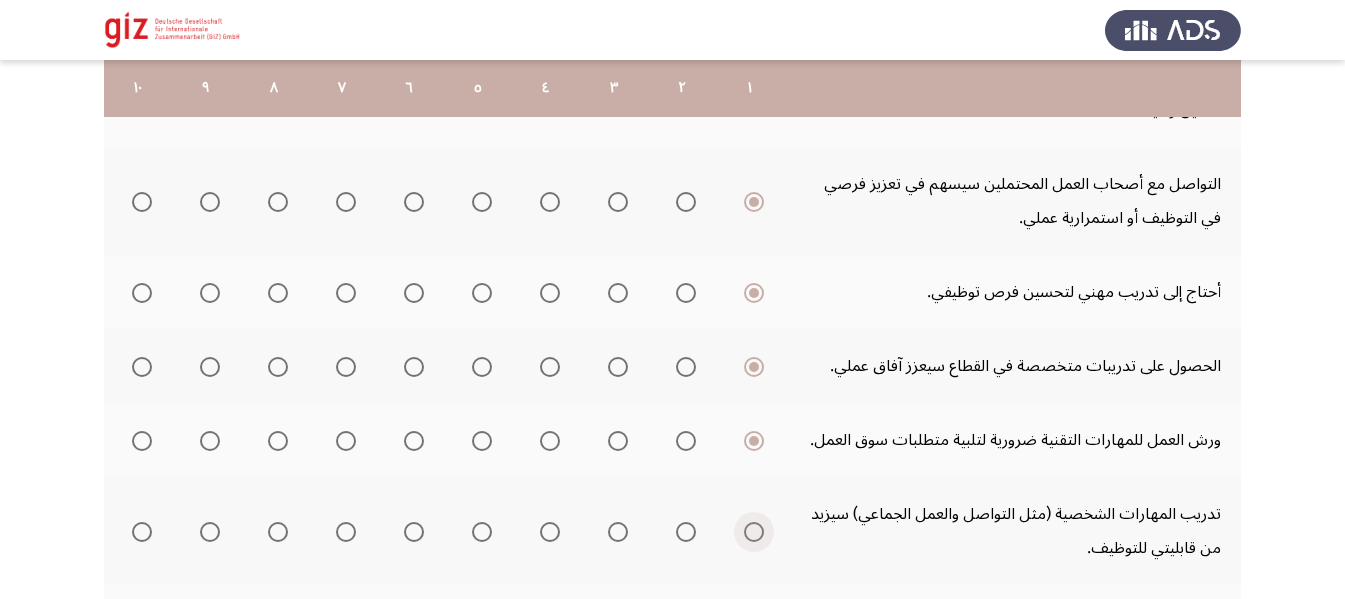 click at bounding box center (754, 532) 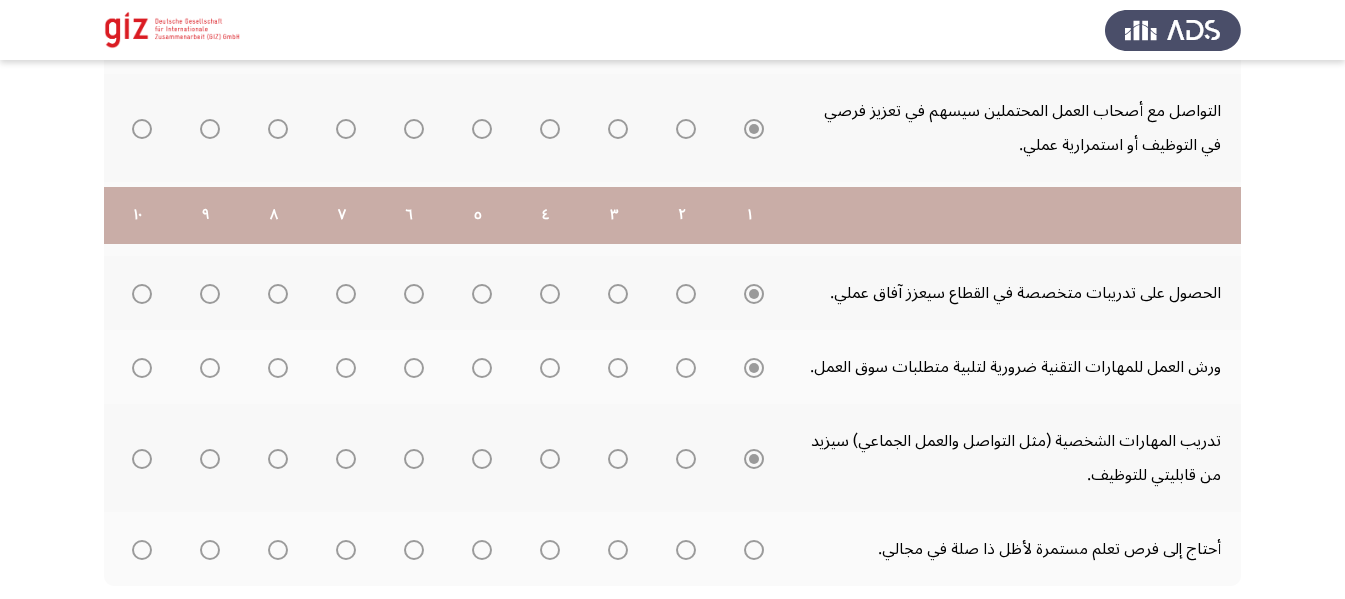 scroll, scrollTop: 803, scrollLeft: 0, axis: vertical 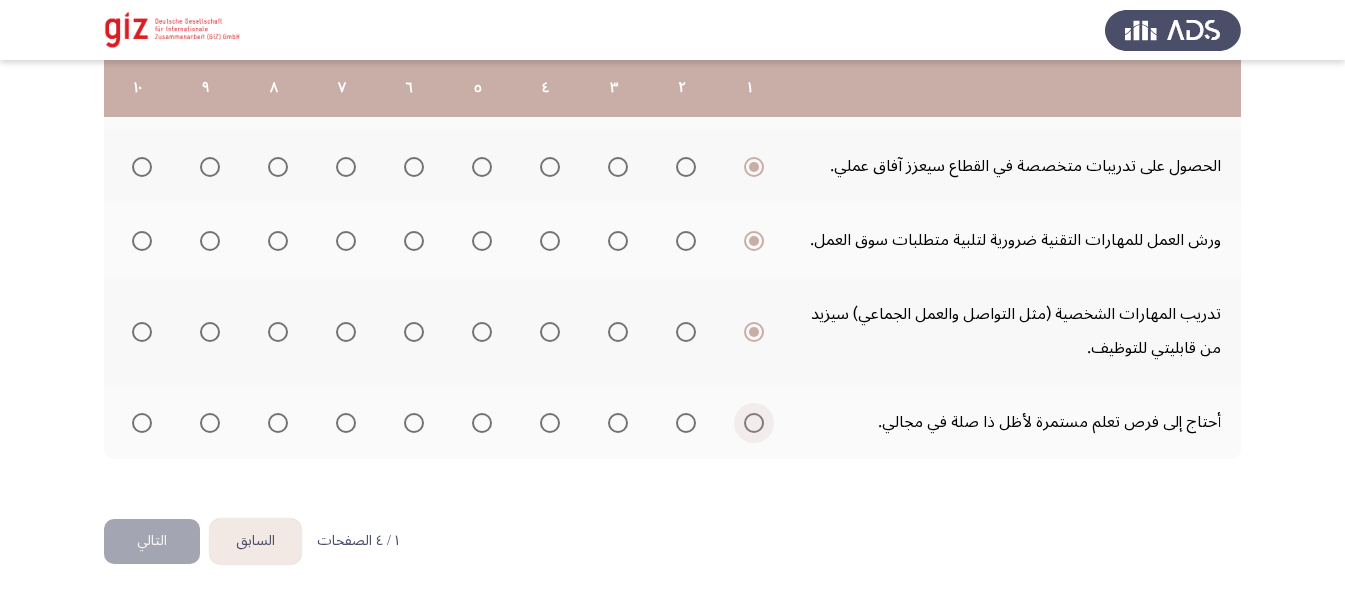 click at bounding box center [754, 423] 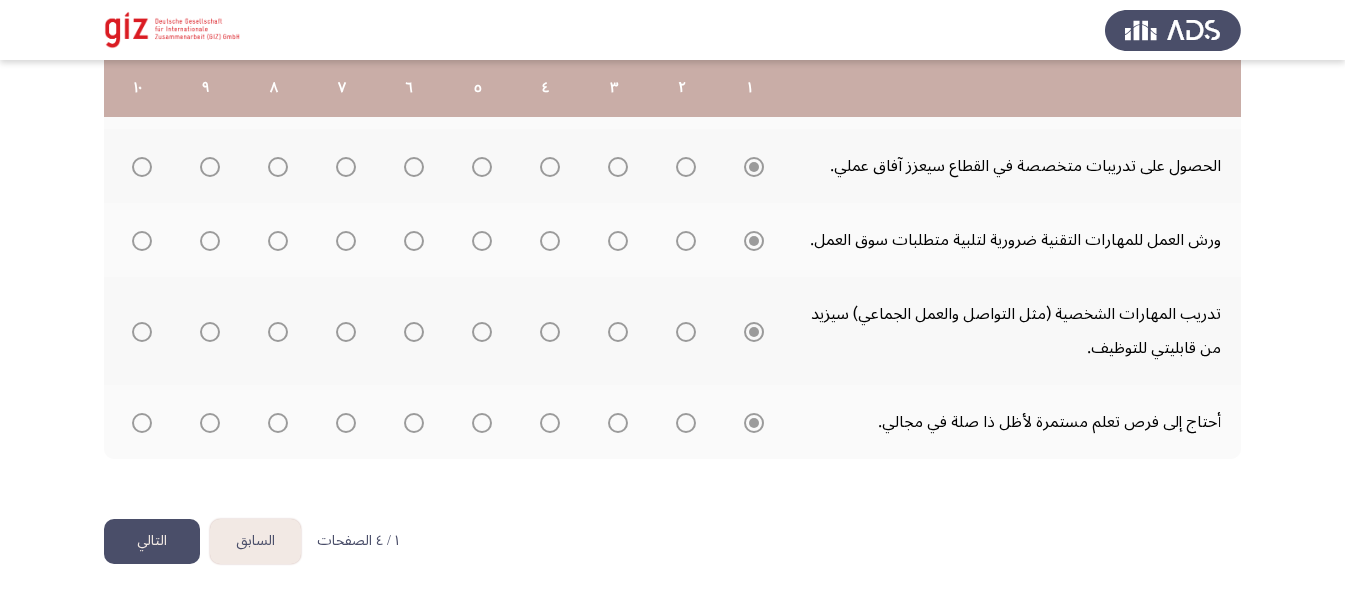 click on "التالي" 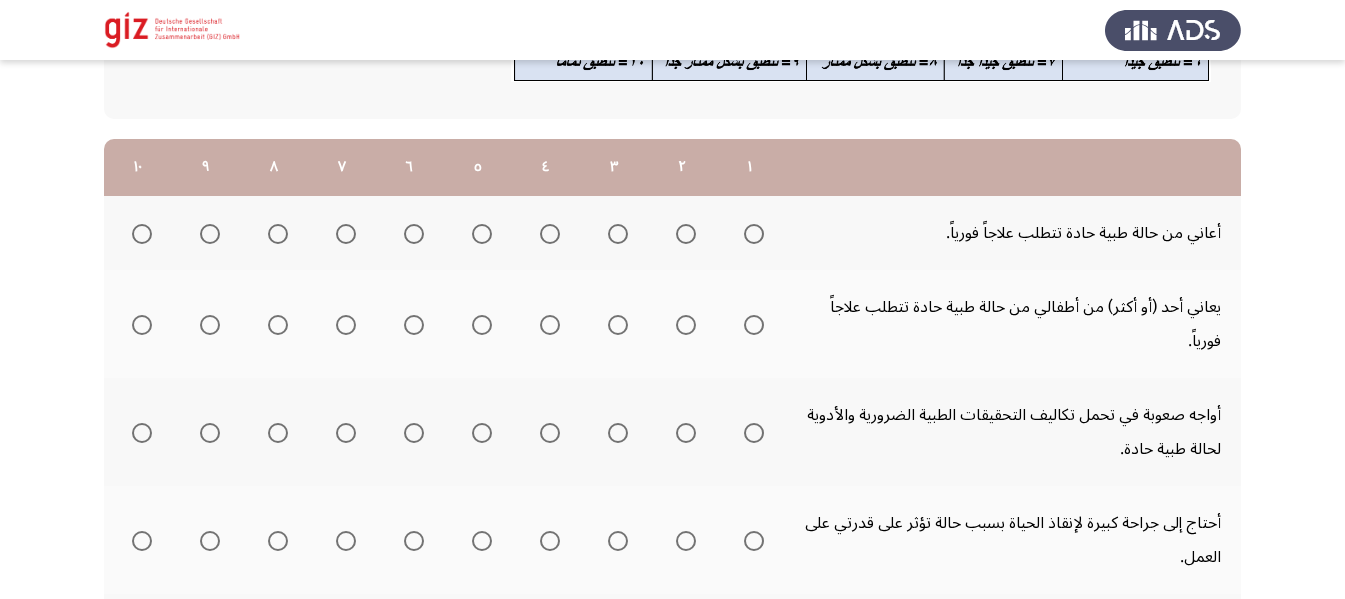 scroll, scrollTop: 238, scrollLeft: 0, axis: vertical 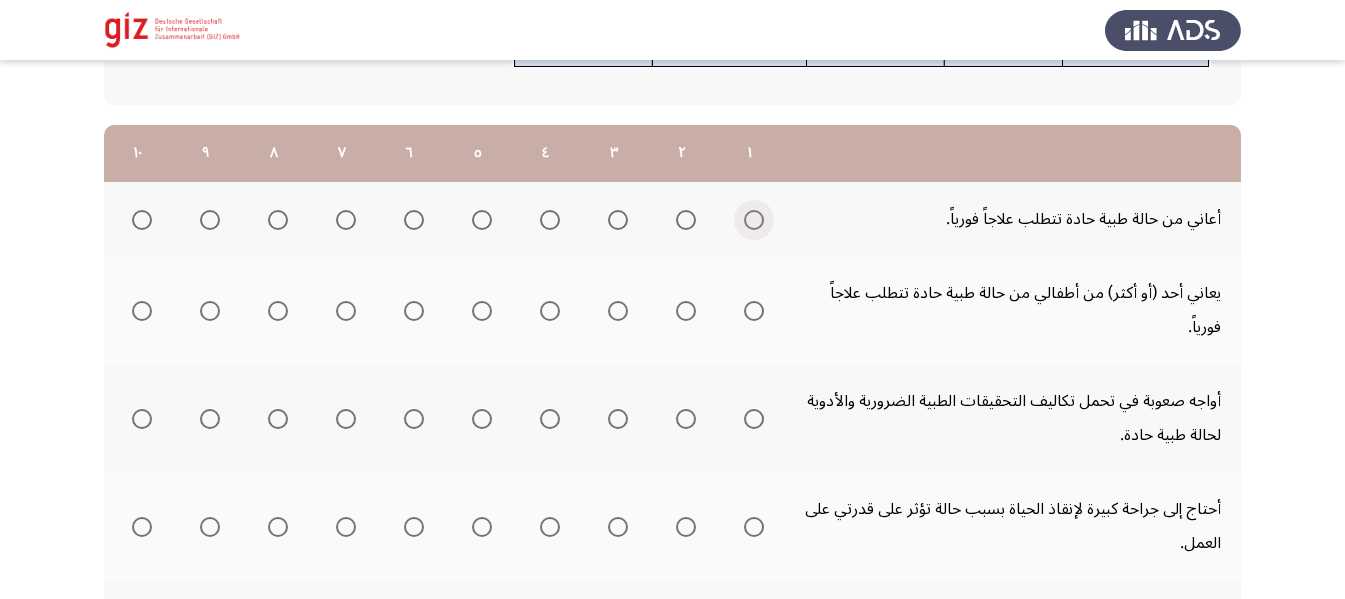 click at bounding box center [754, 220] 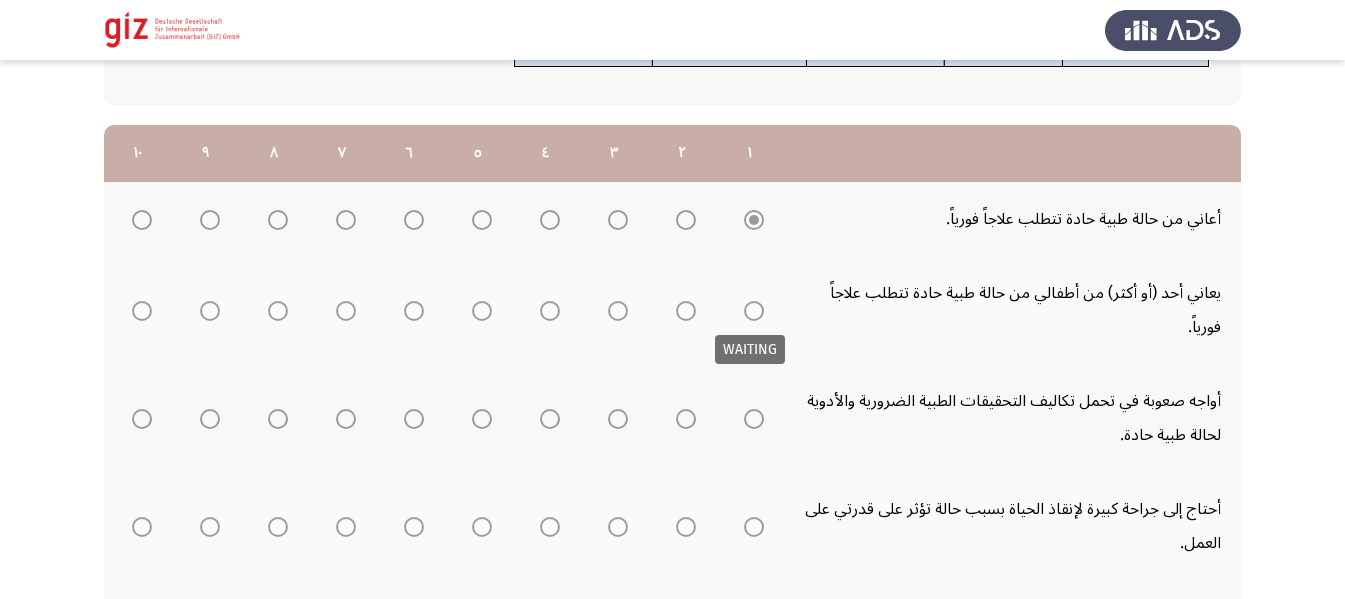 click on "WAITING" at bounding box center [750, 349] 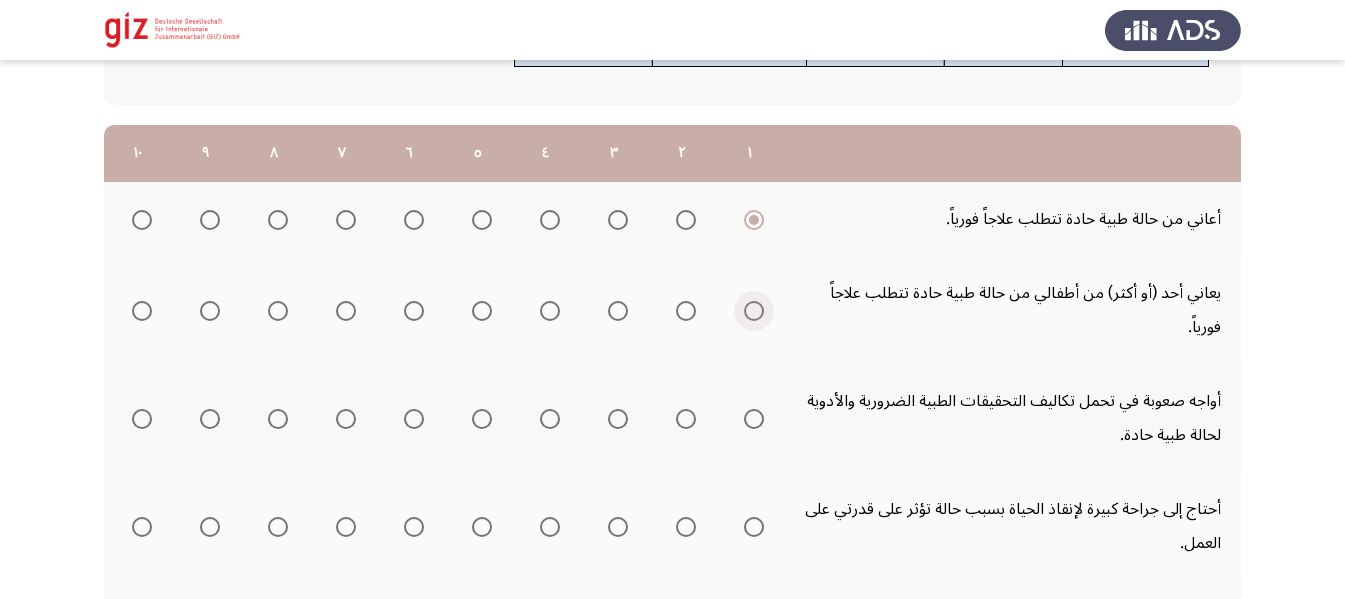 click at bounding box center (754, 311) 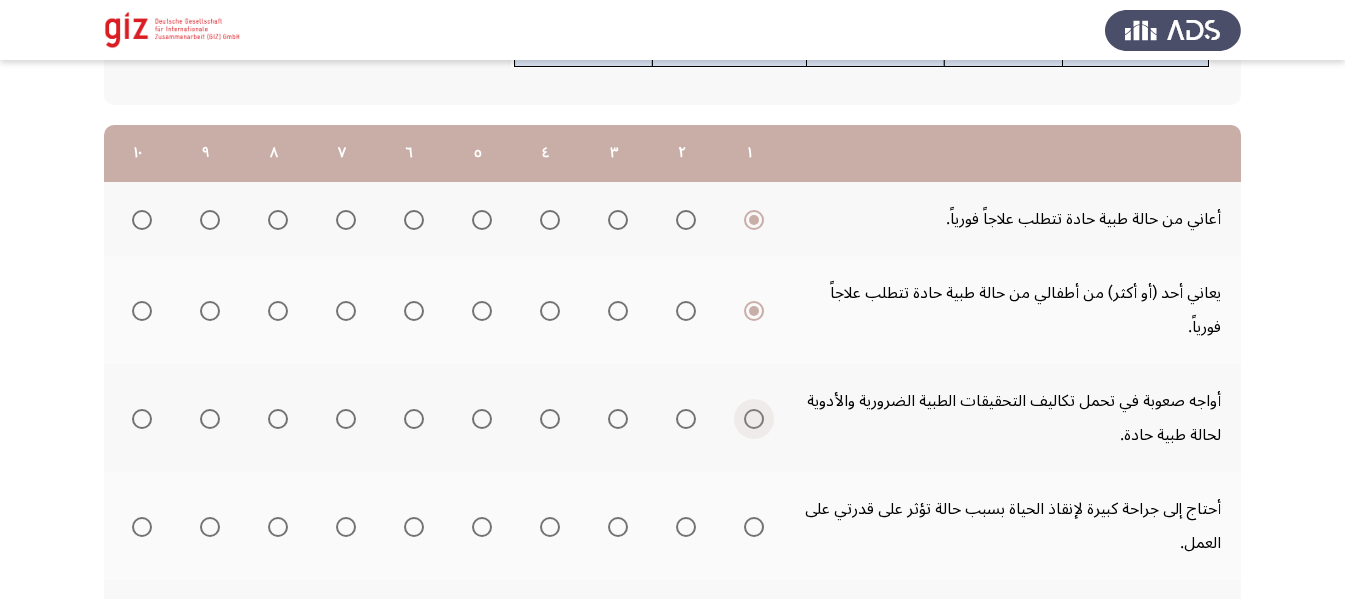 click at bounding box center (754, 419) 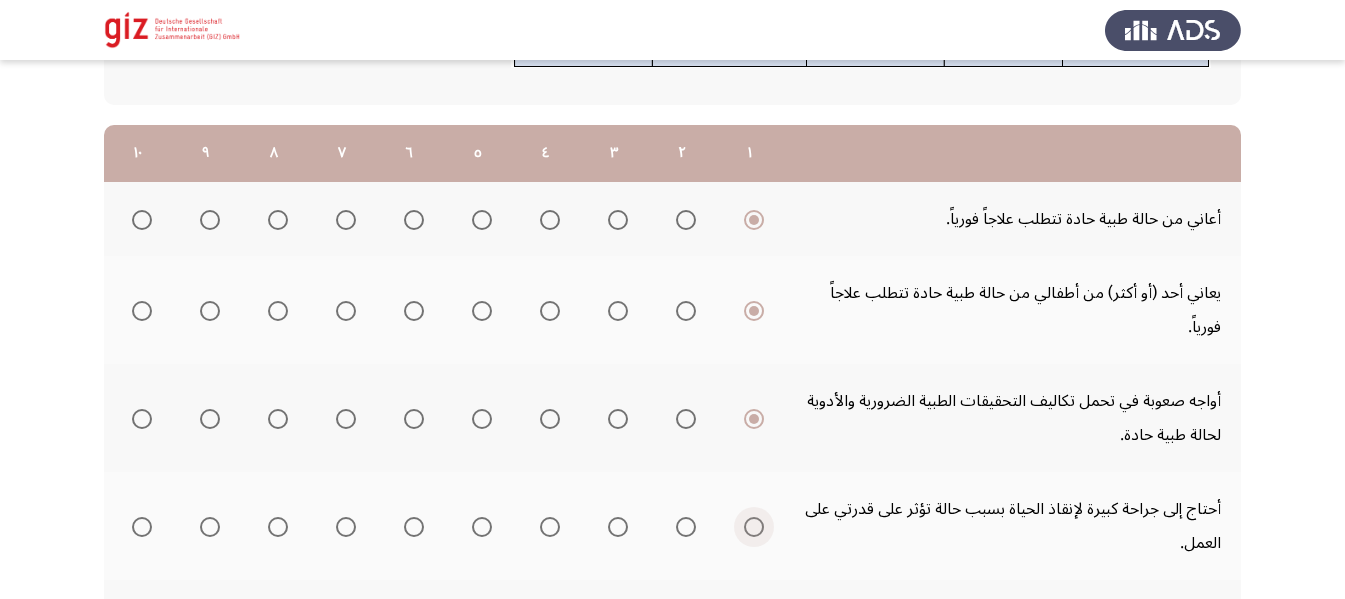 click at bounding box center [750, 527] 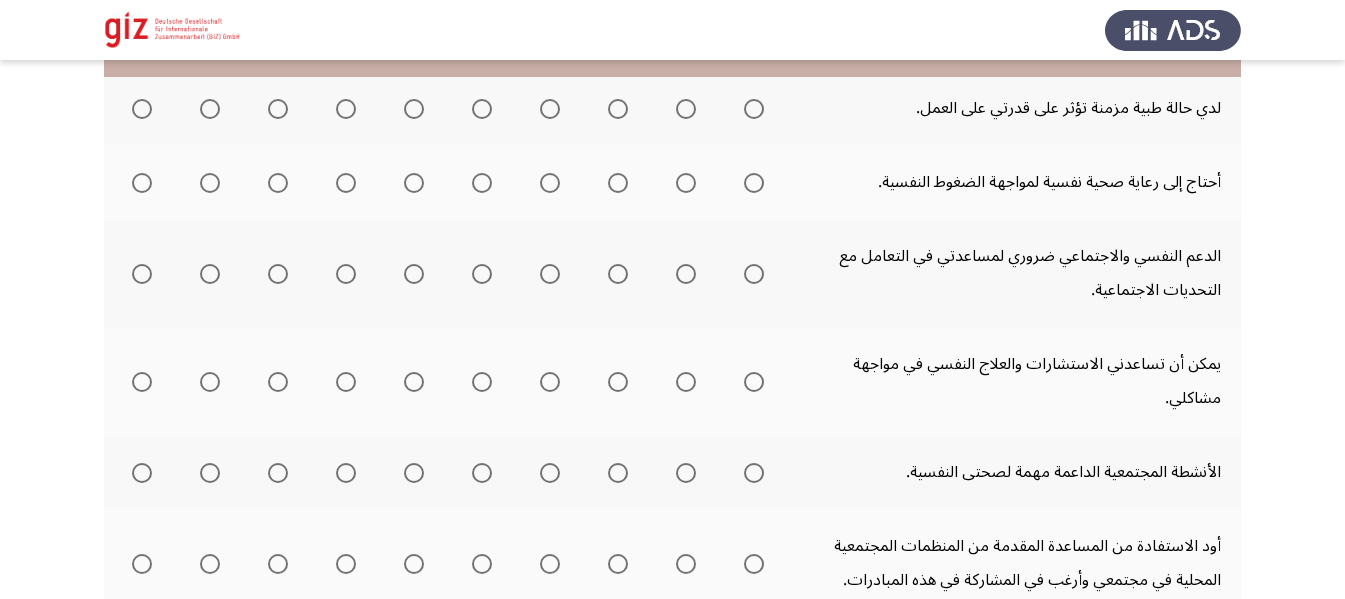 scroll, scrollTop: 705, scrollLeft: 0, axis: vertical 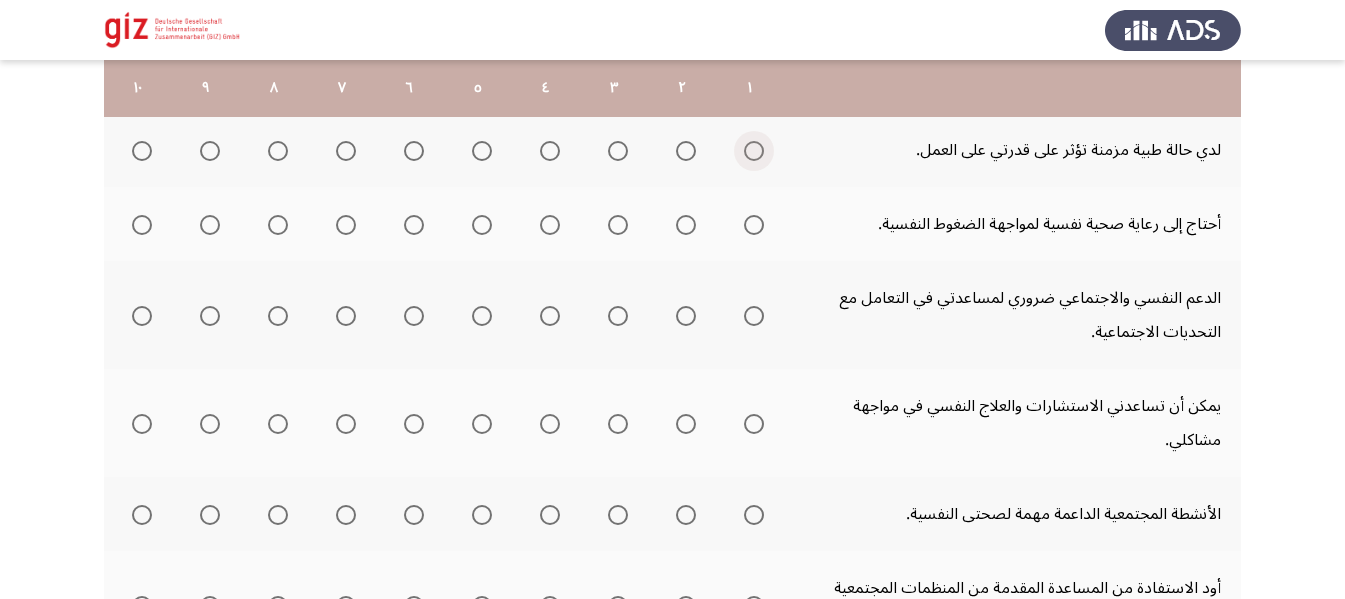 click at bounding box center (754, 151) 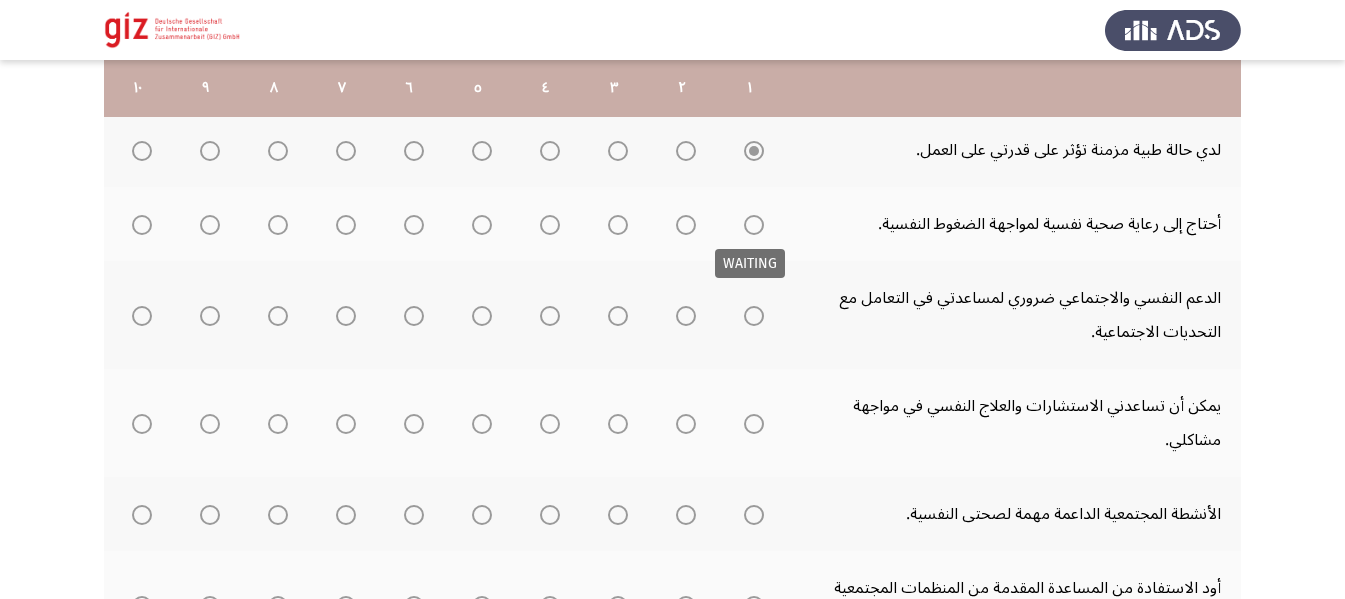 click at bounding box center (754, 225) 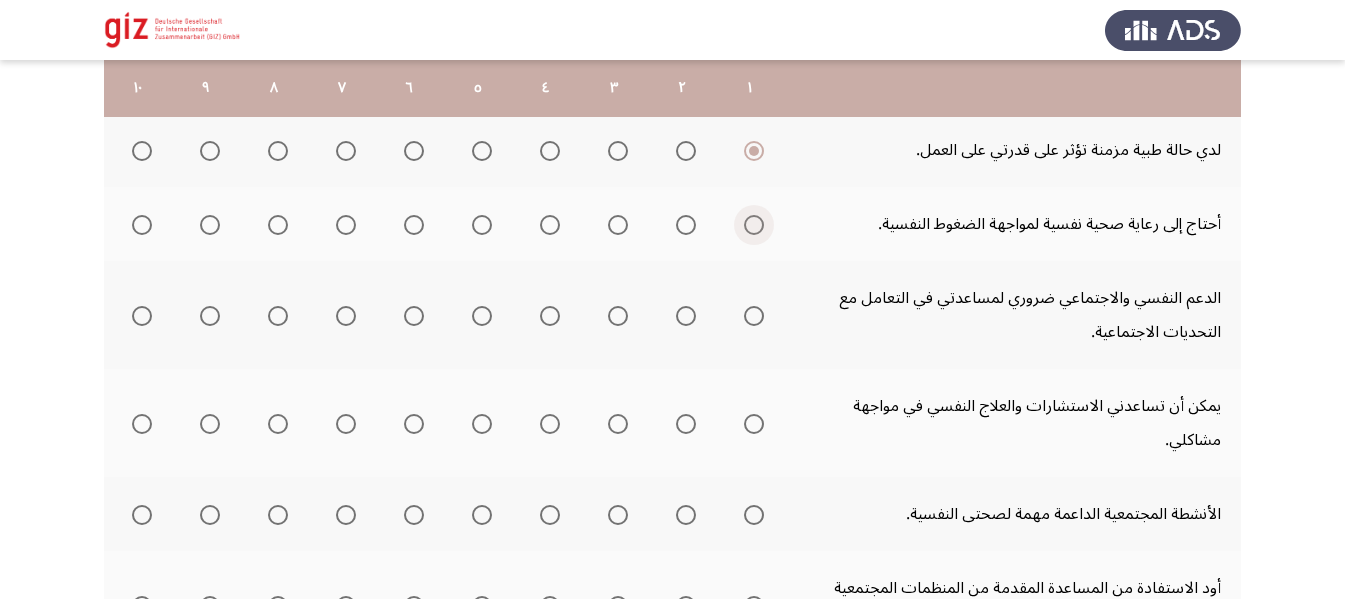 click at bounding box center (754, 225) 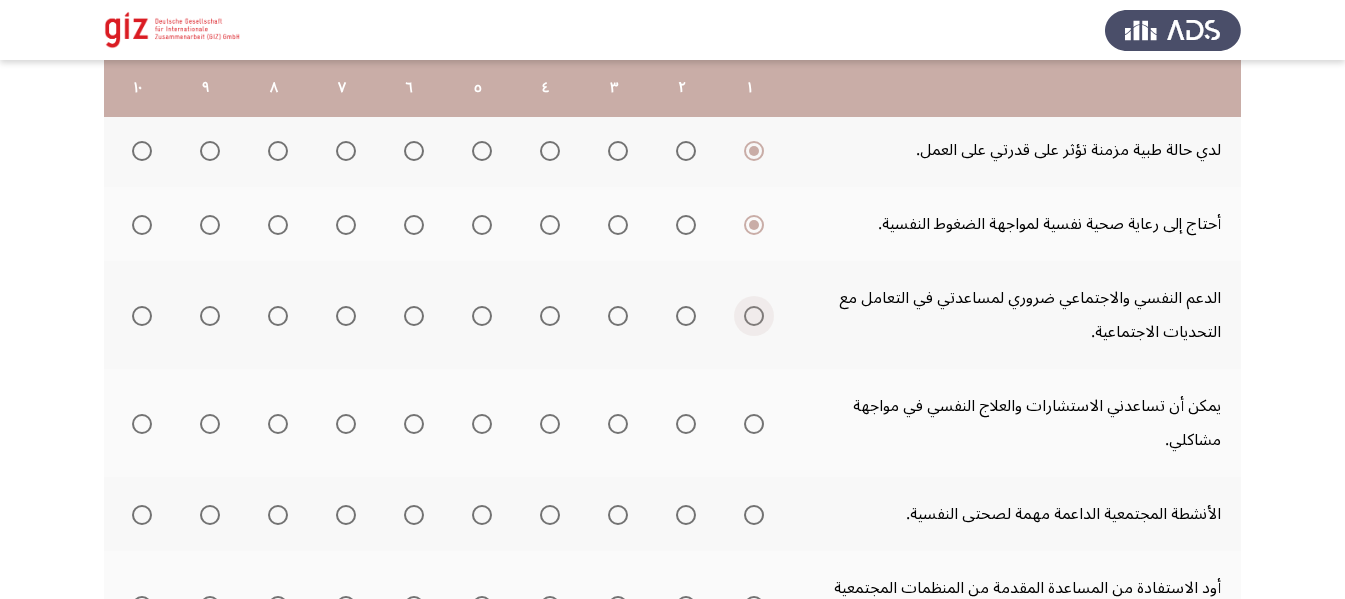 click at bounding box center (754, 316) 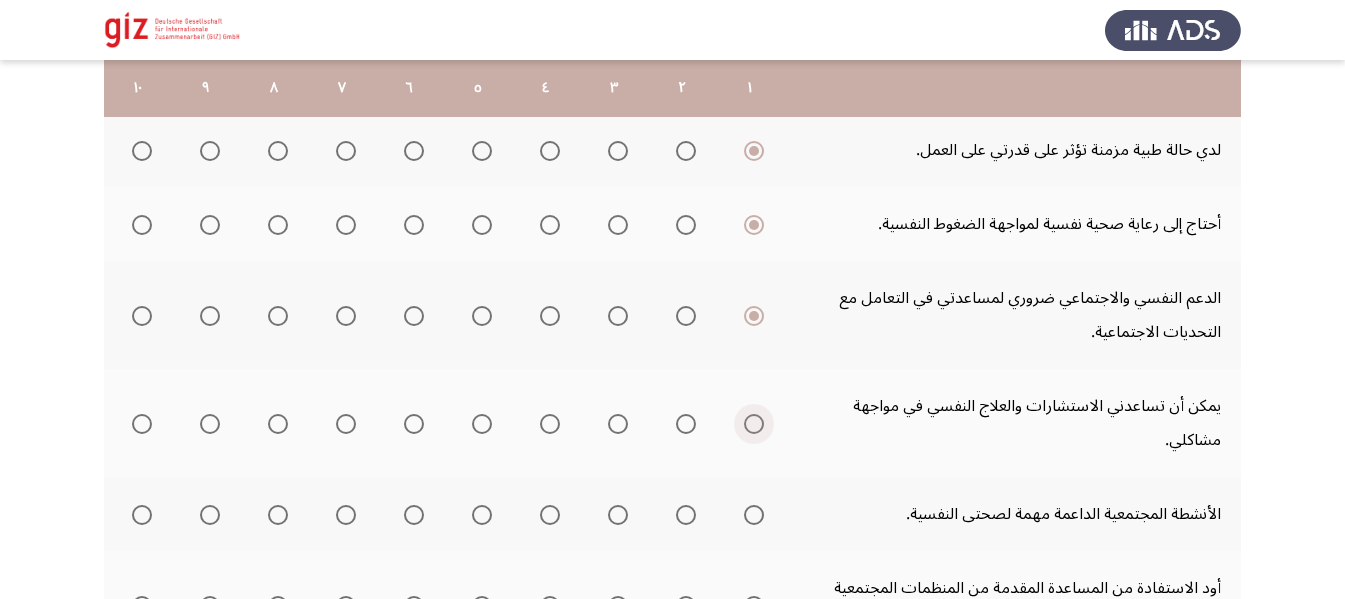 click at bounding box center (754, 424) 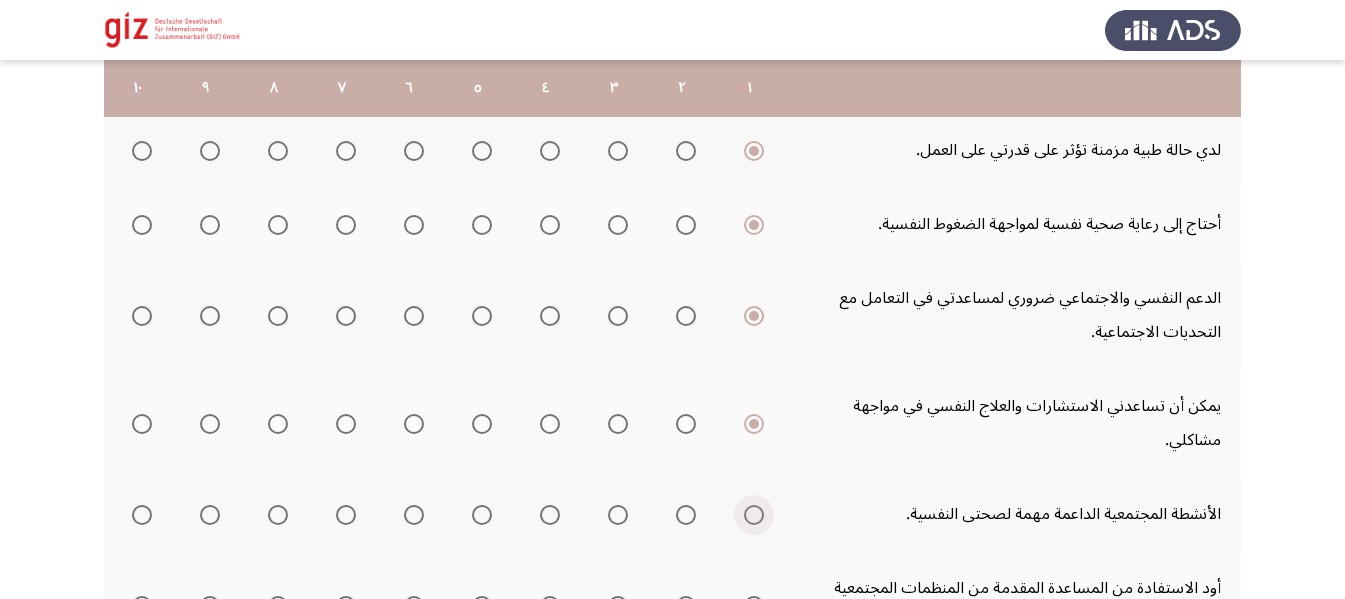 click at bounding box center [754, 515] 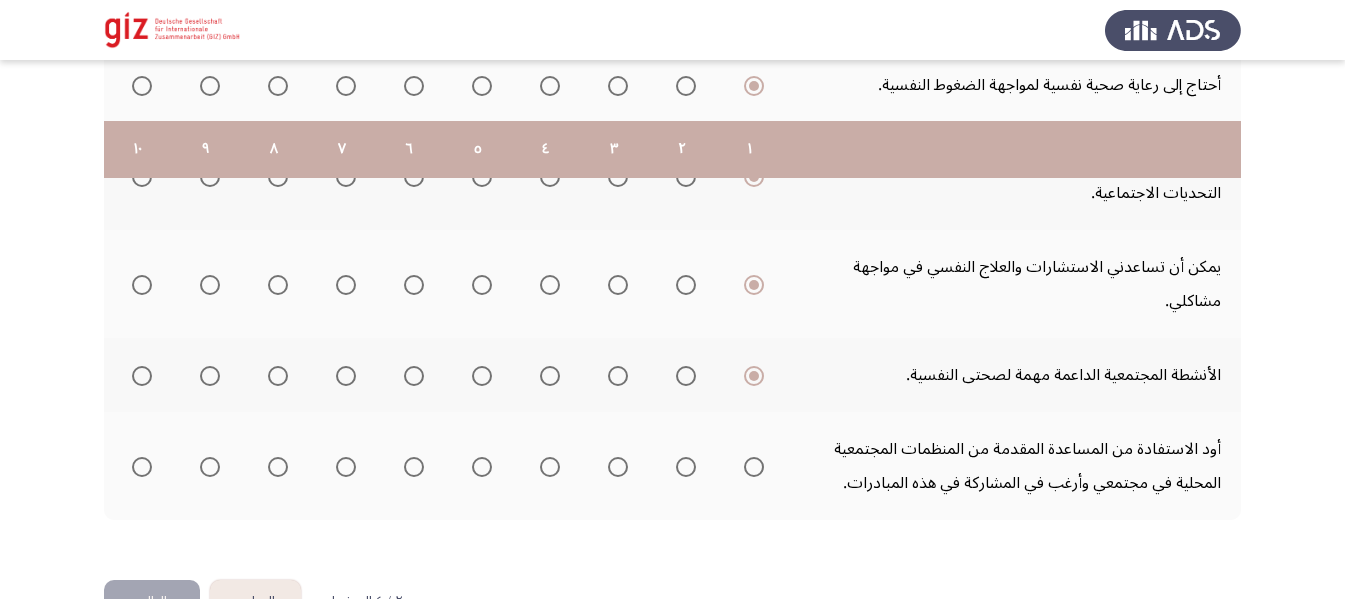 scroll, scrollTop: 905, scrollLeft: 0, axis: vertical 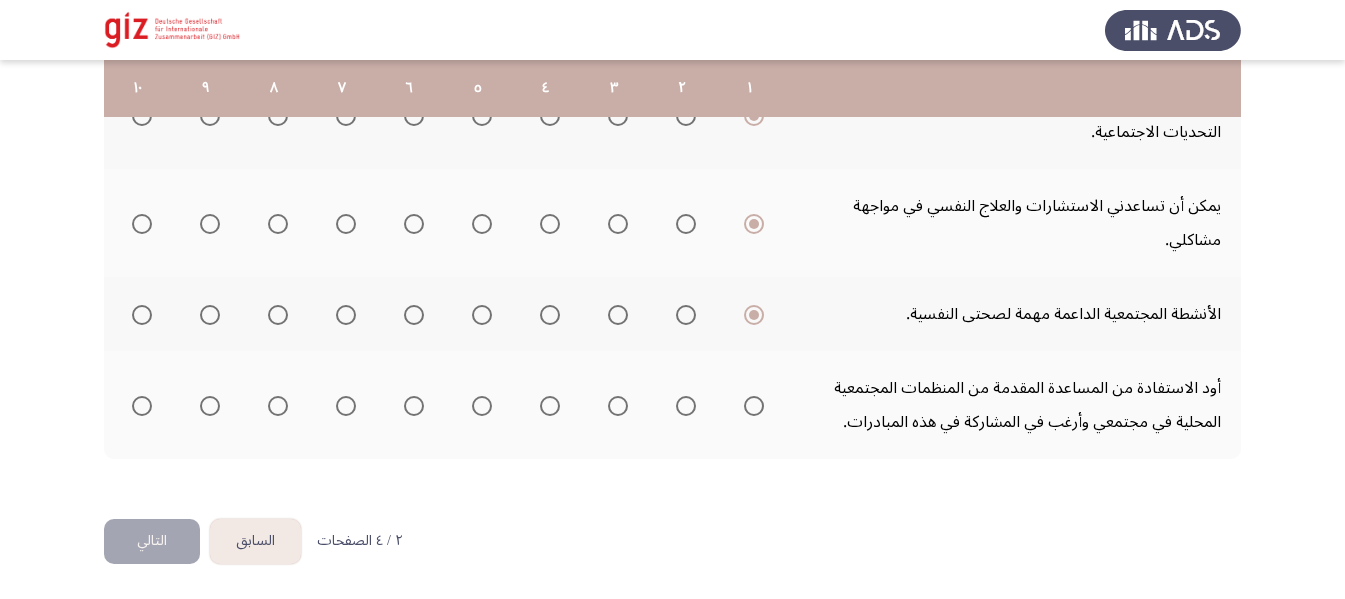 click 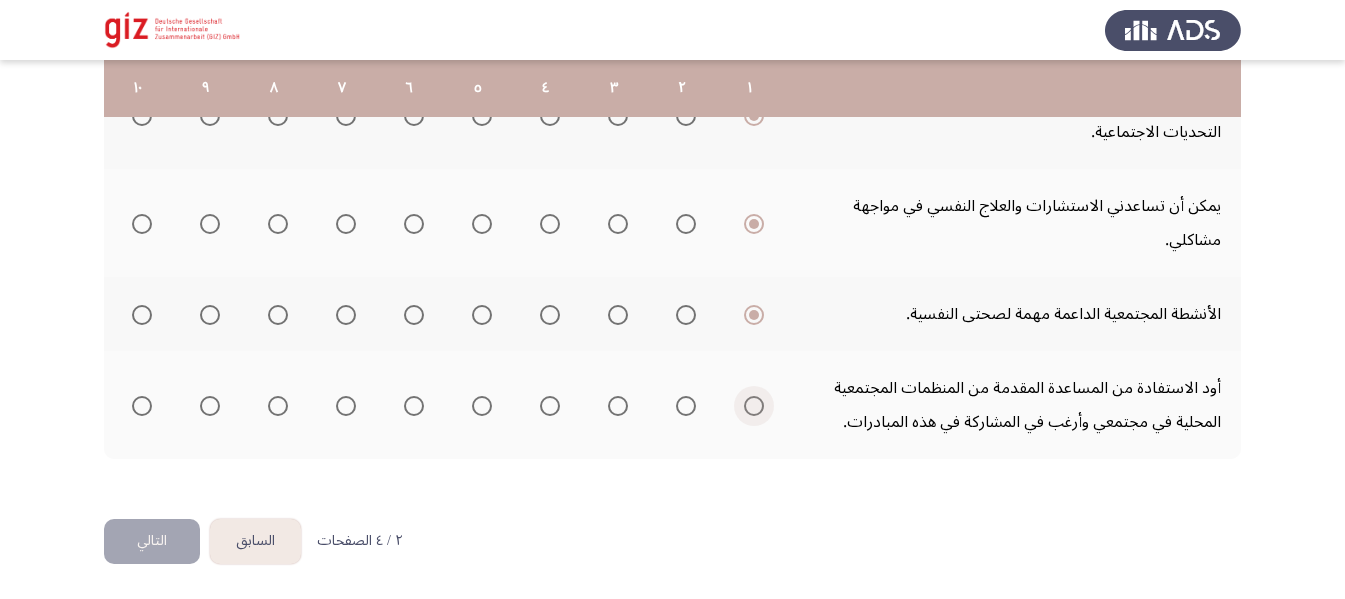click at bounding box center [754, 406] 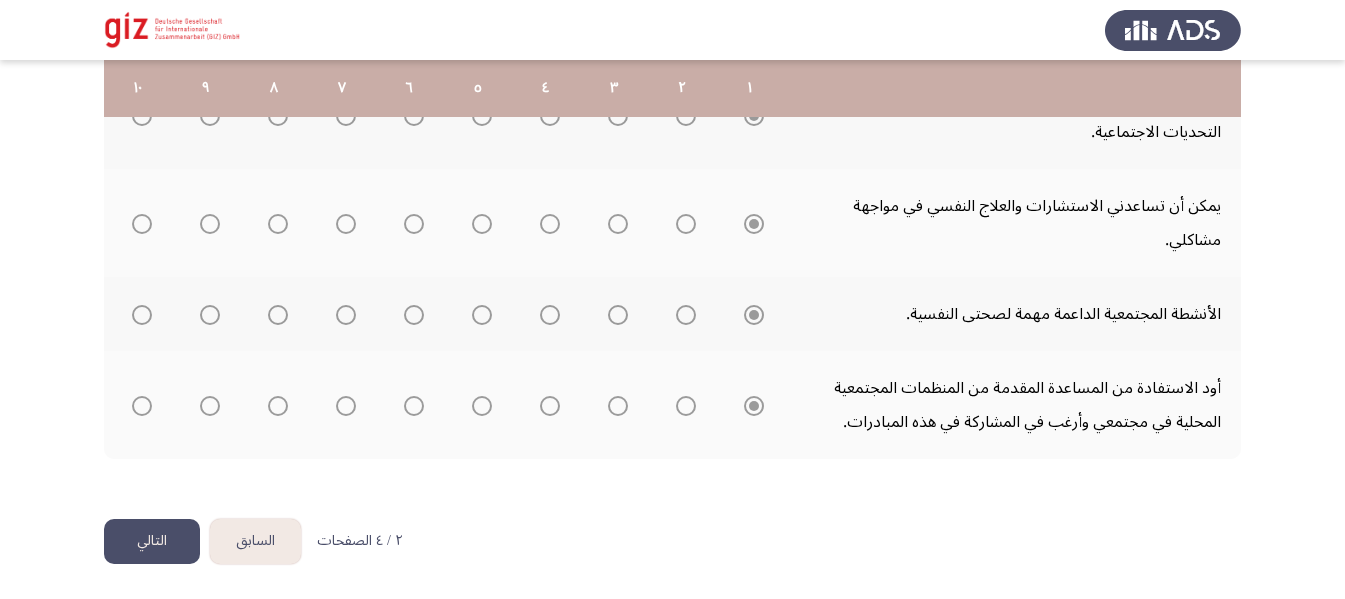 click on "التالي" 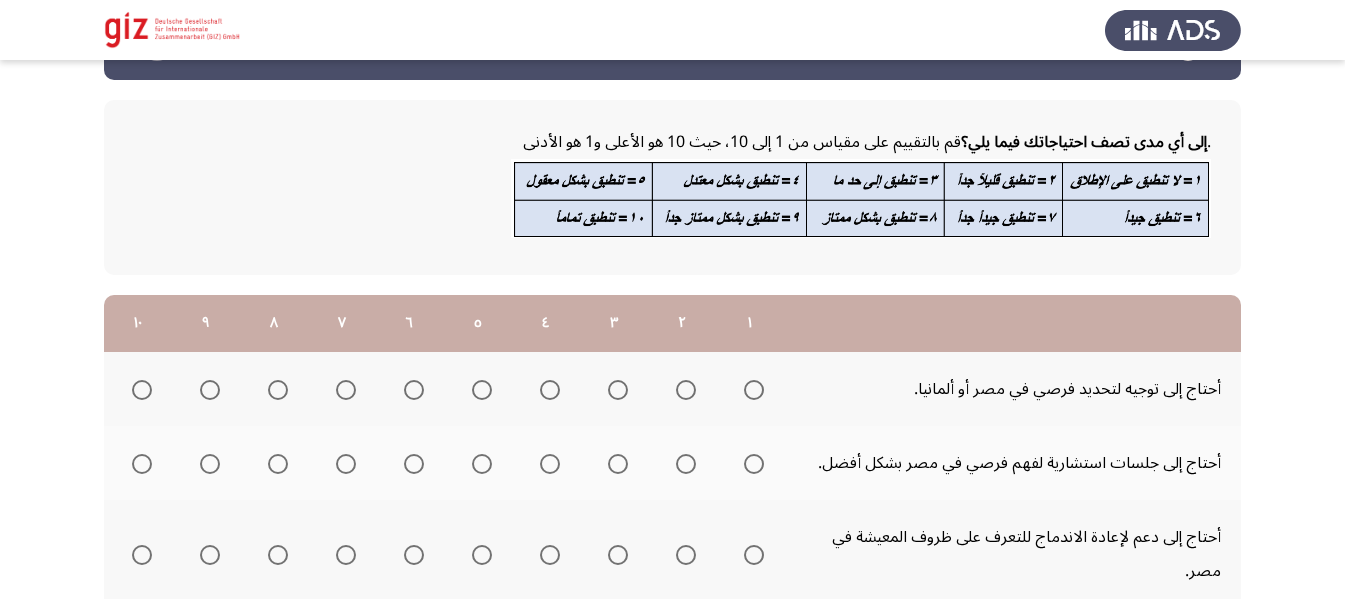 scroll, scrollTop: 71, scrollLeft: 0, axis: vertical 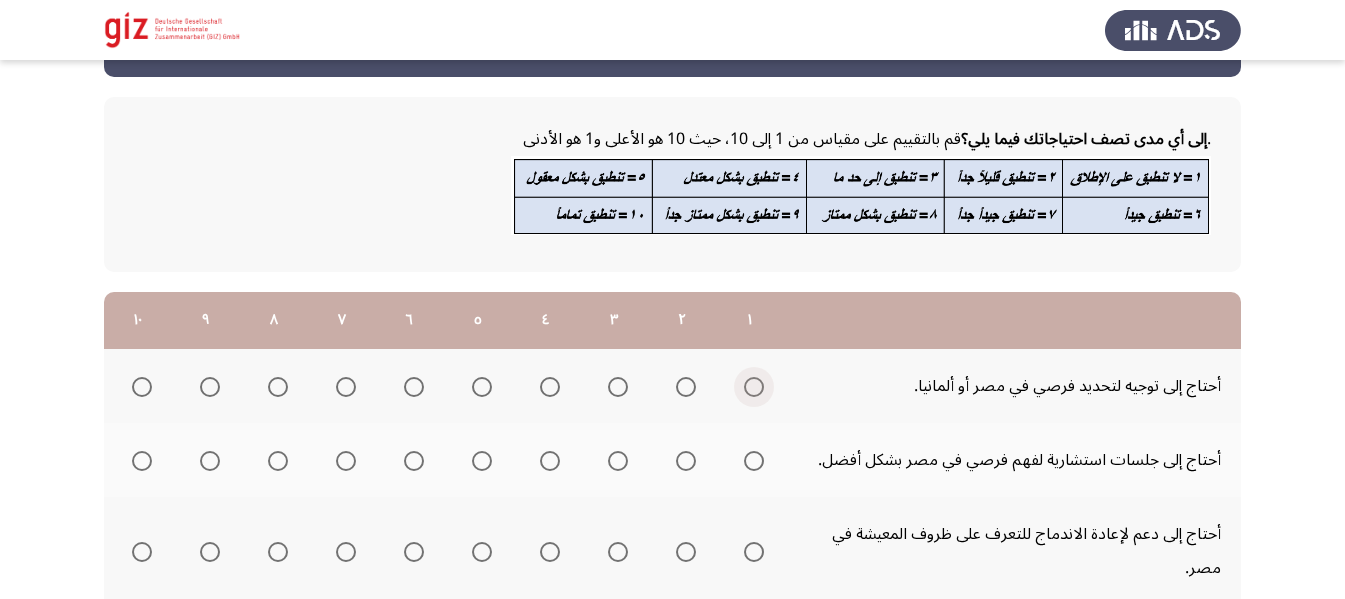 click at bounding box center (754, 387) 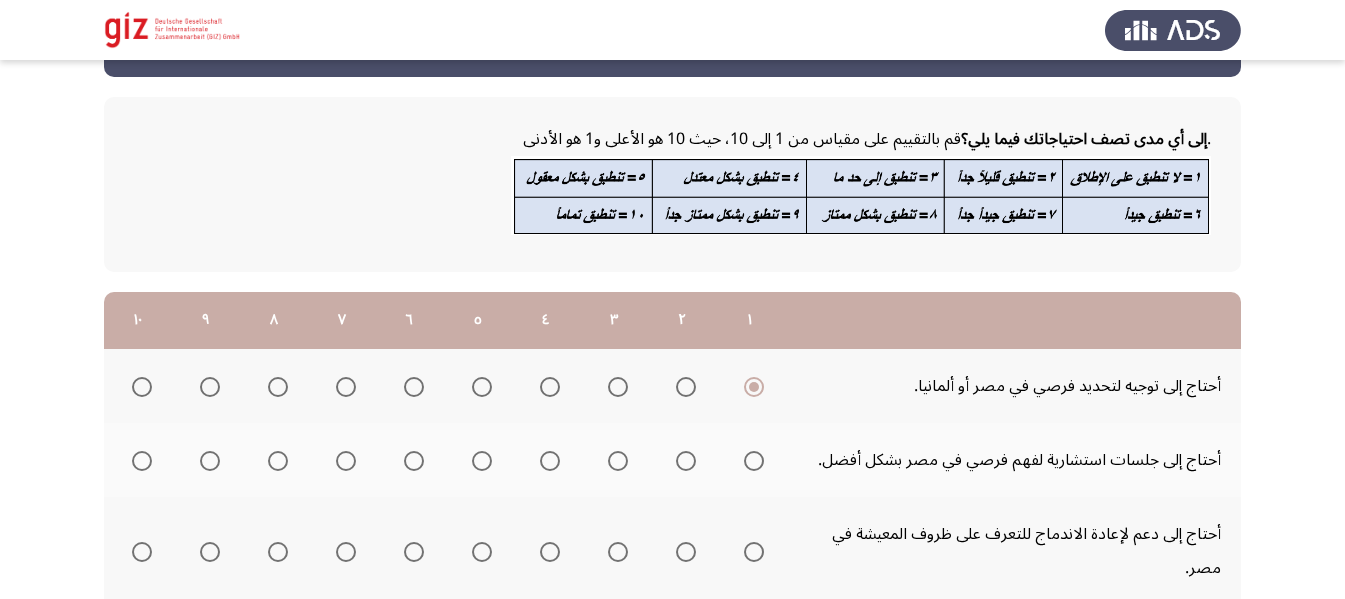 click 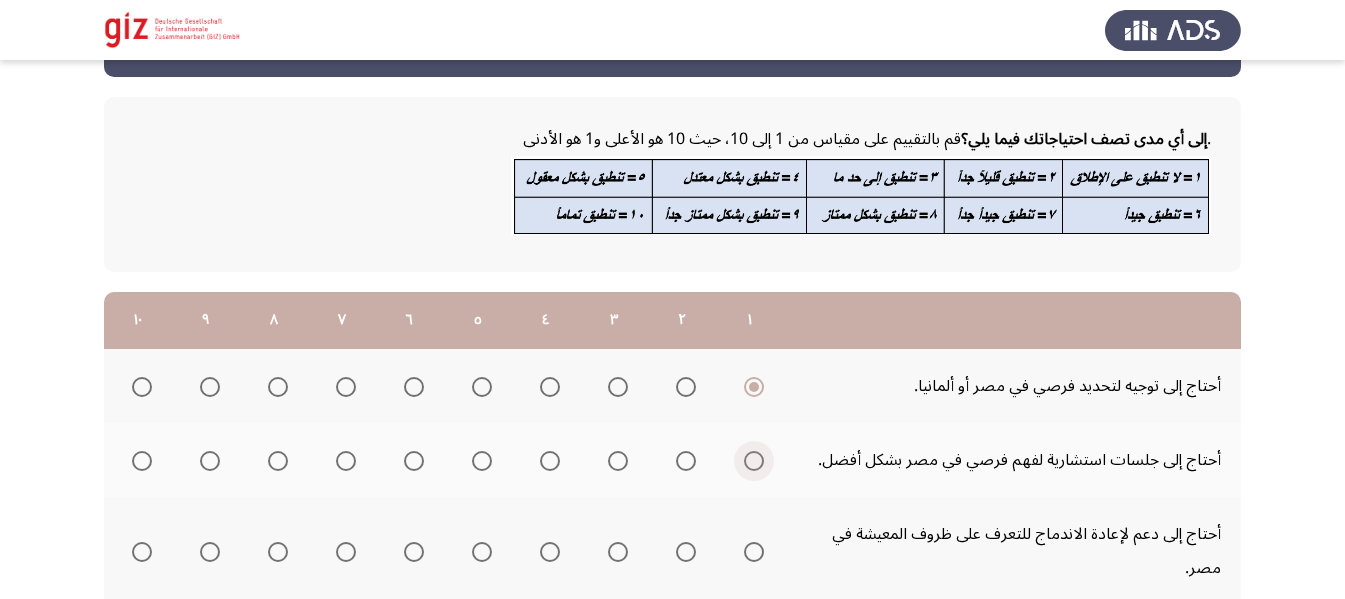 click at bounding box center [754, 461] 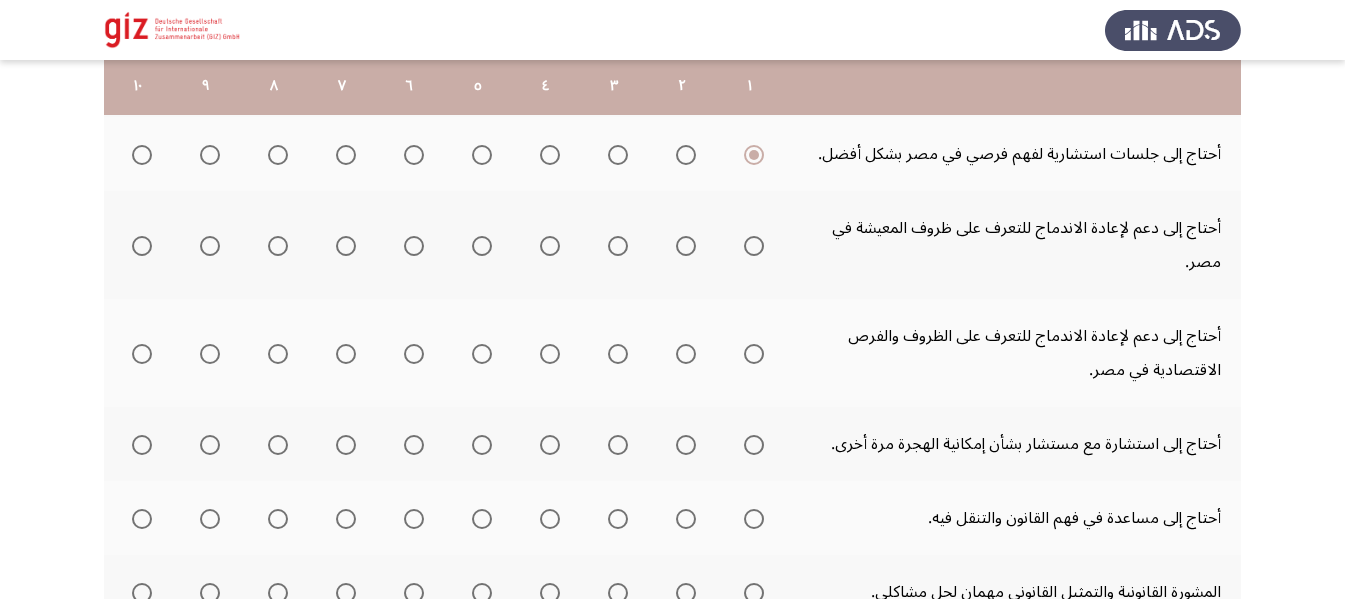 scroll, scrollTop: 380, scrollLeft: 0, axis: vertical 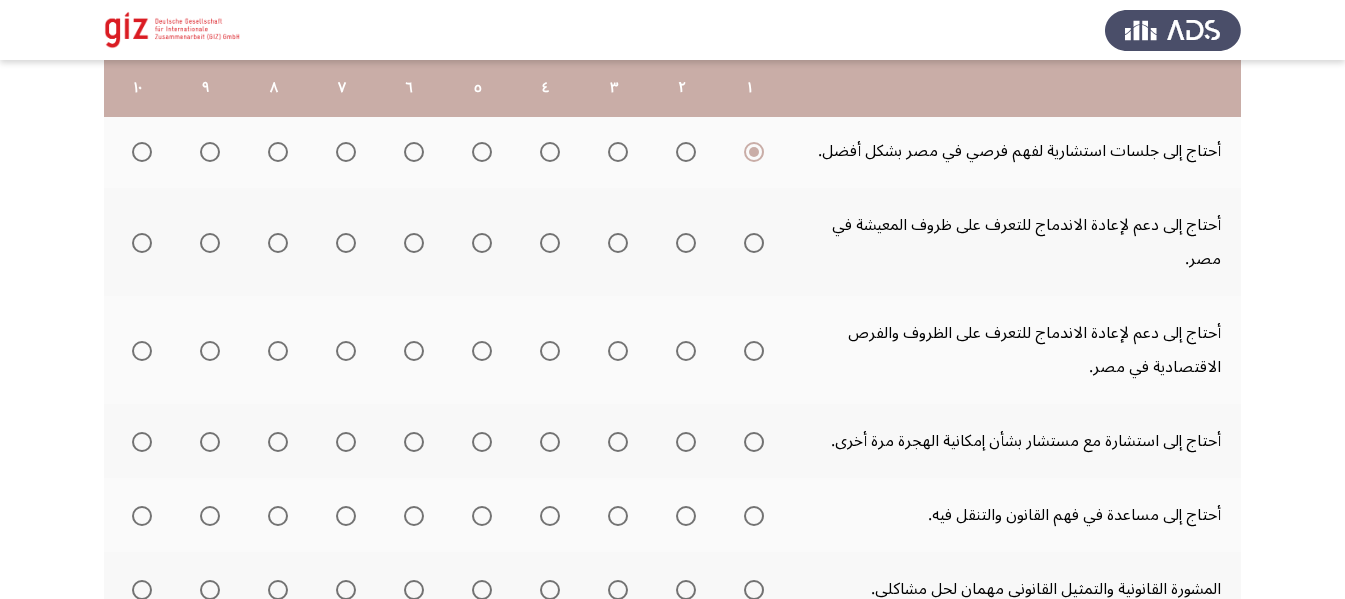 click 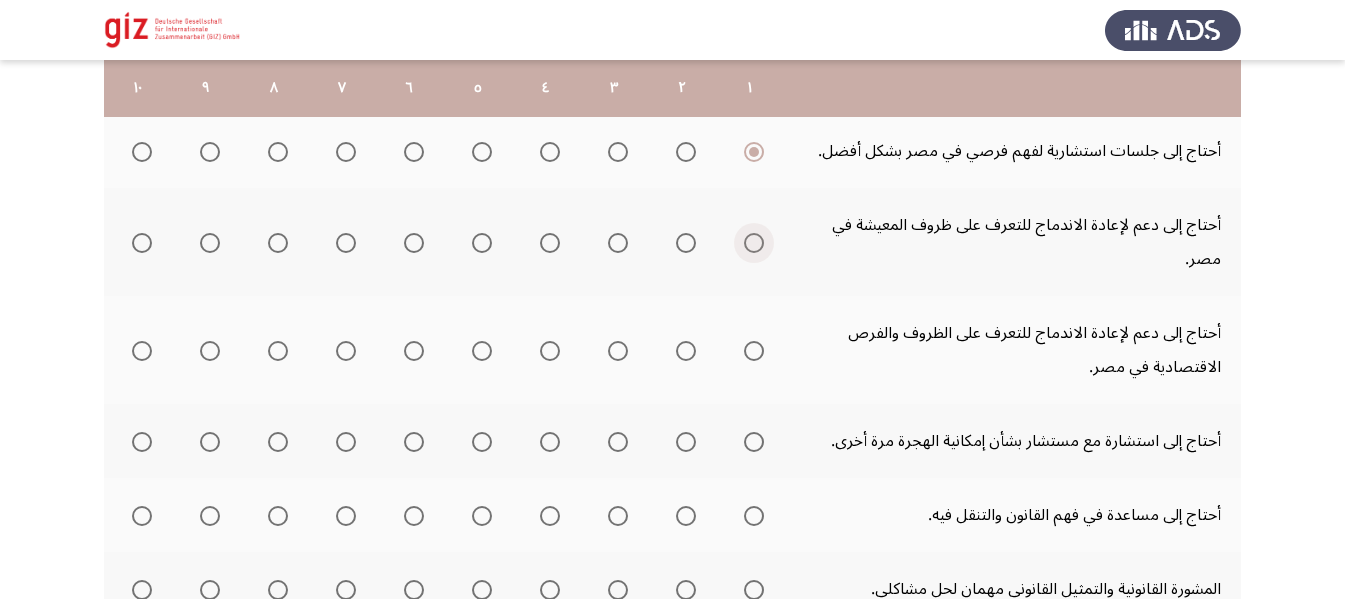 click at bounding box center [754, 243] 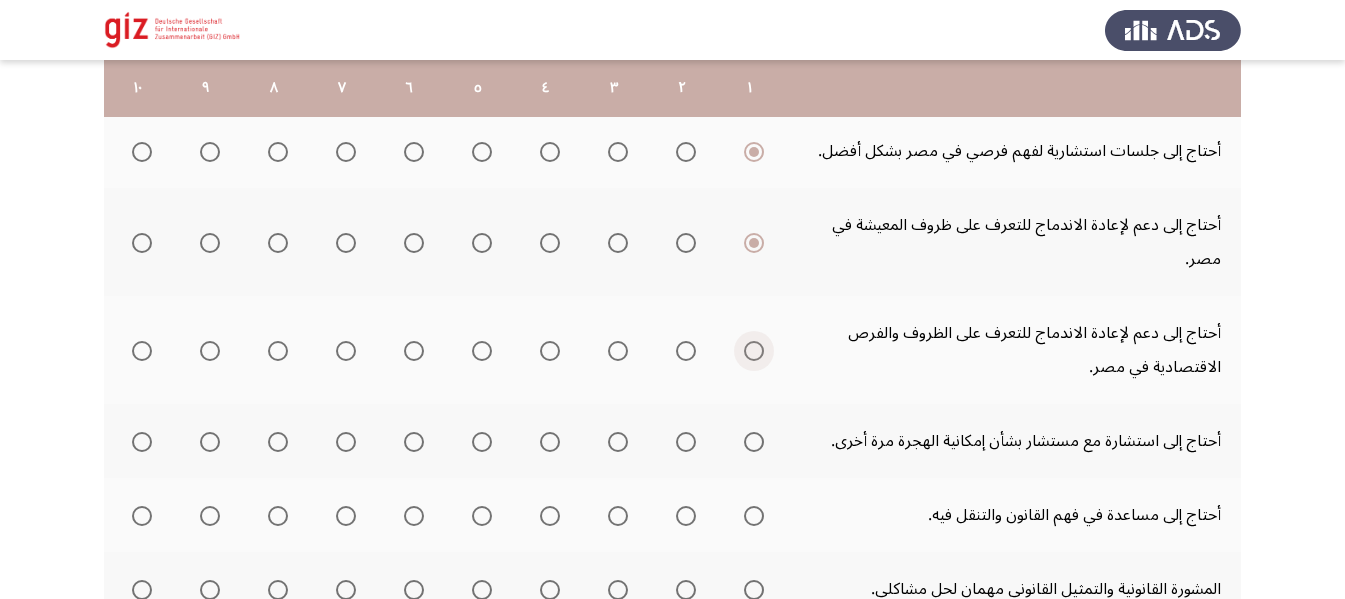 click at bounding box center (754, 351) 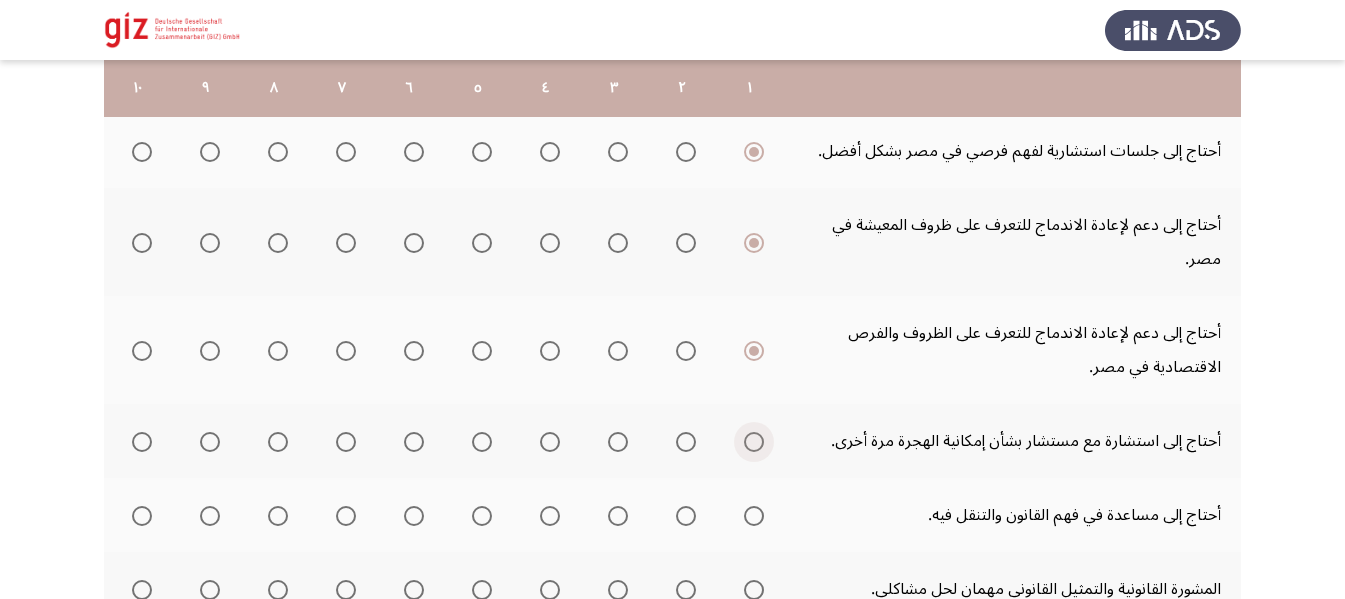 click at bounding box center (754, 442) 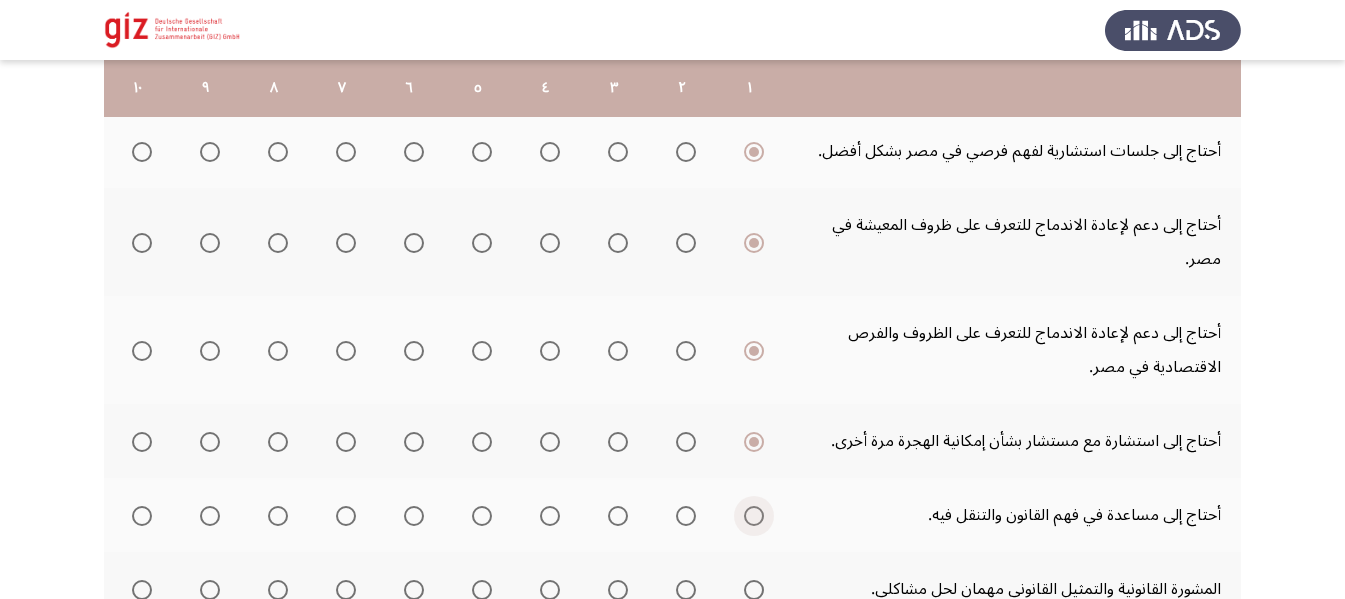 click at bounding box center (754, 516) 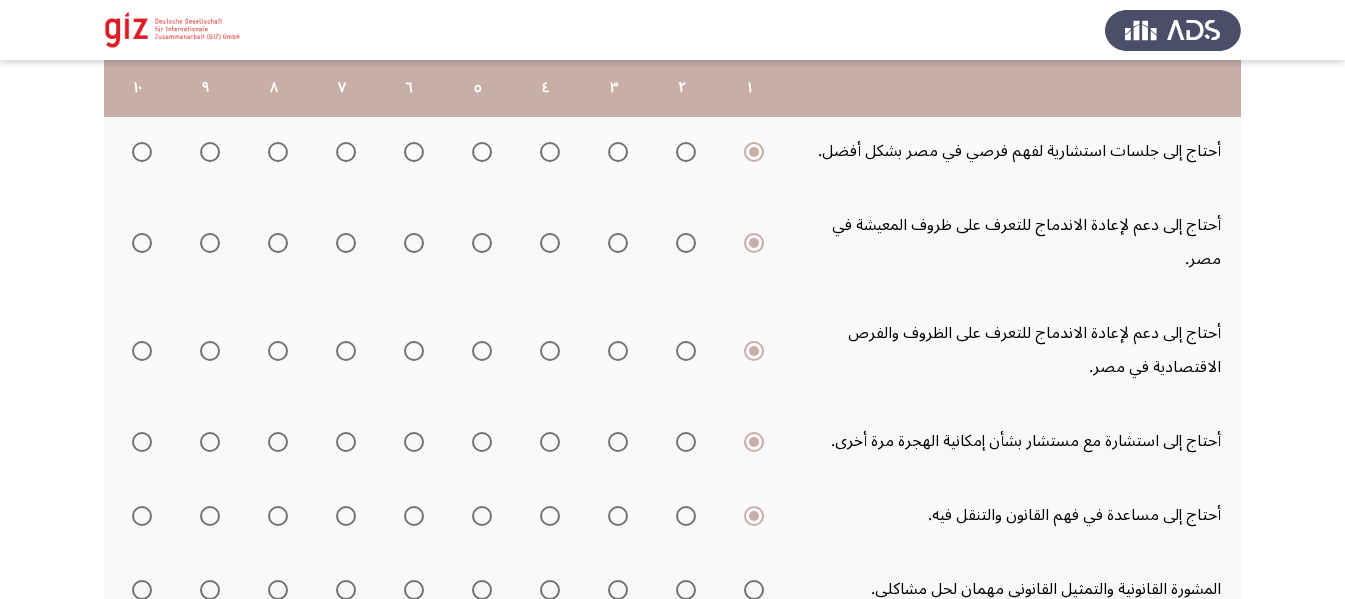 click at bounding box center [754, 590] 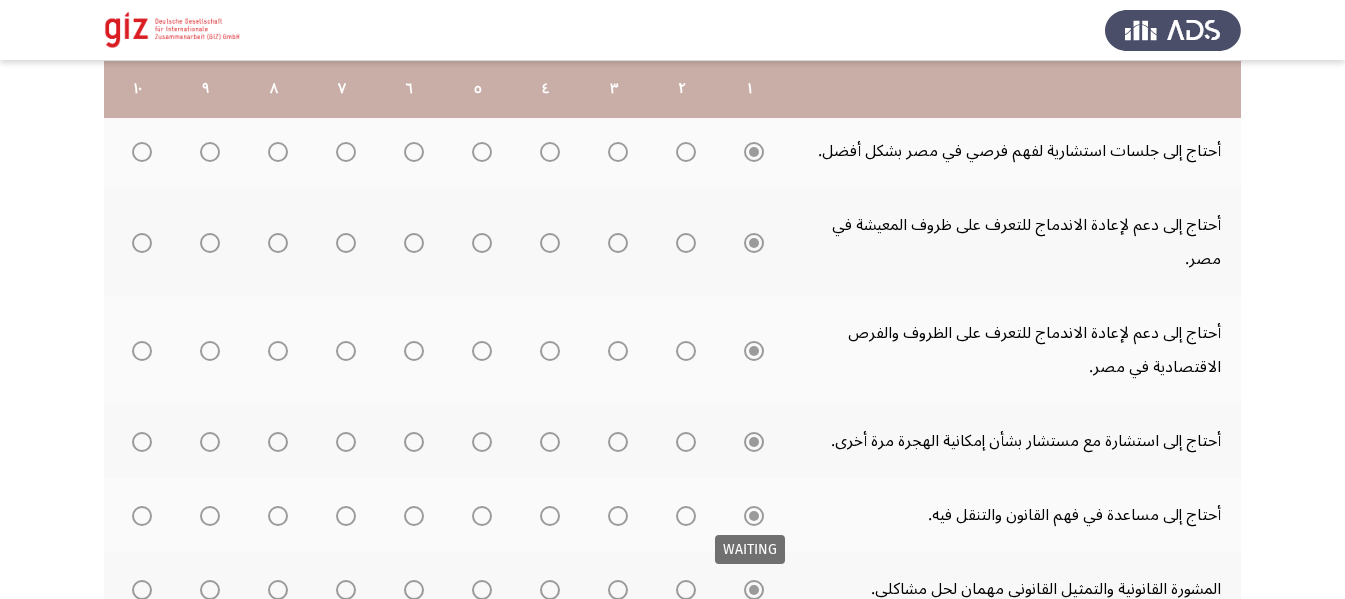 scroll, scrollTop: 381, scrollLeft: 0, axis: vertical 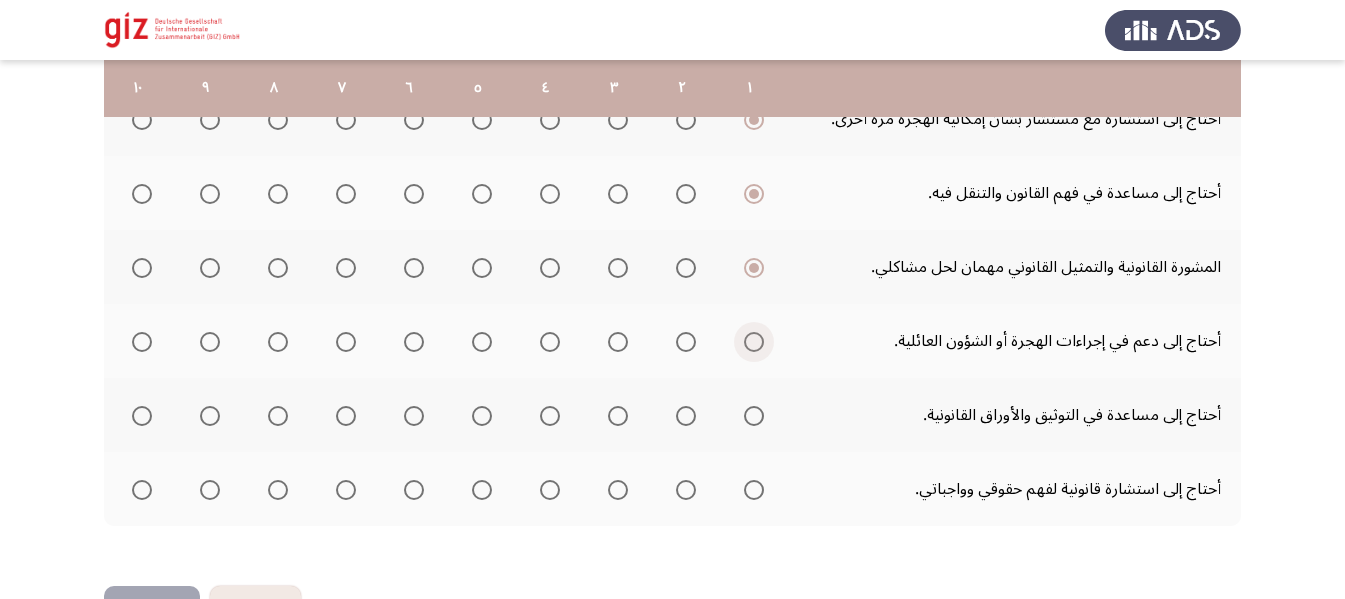 click at bounding box center [754, 342] 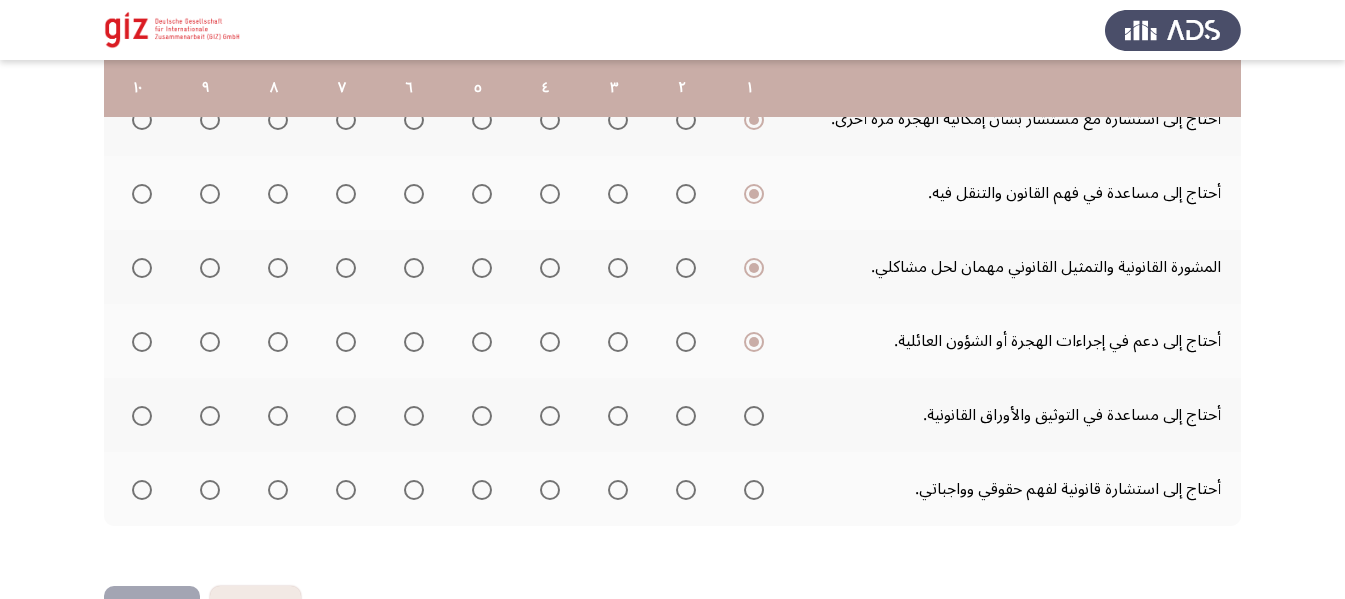 click at bounding box center [754, 416] 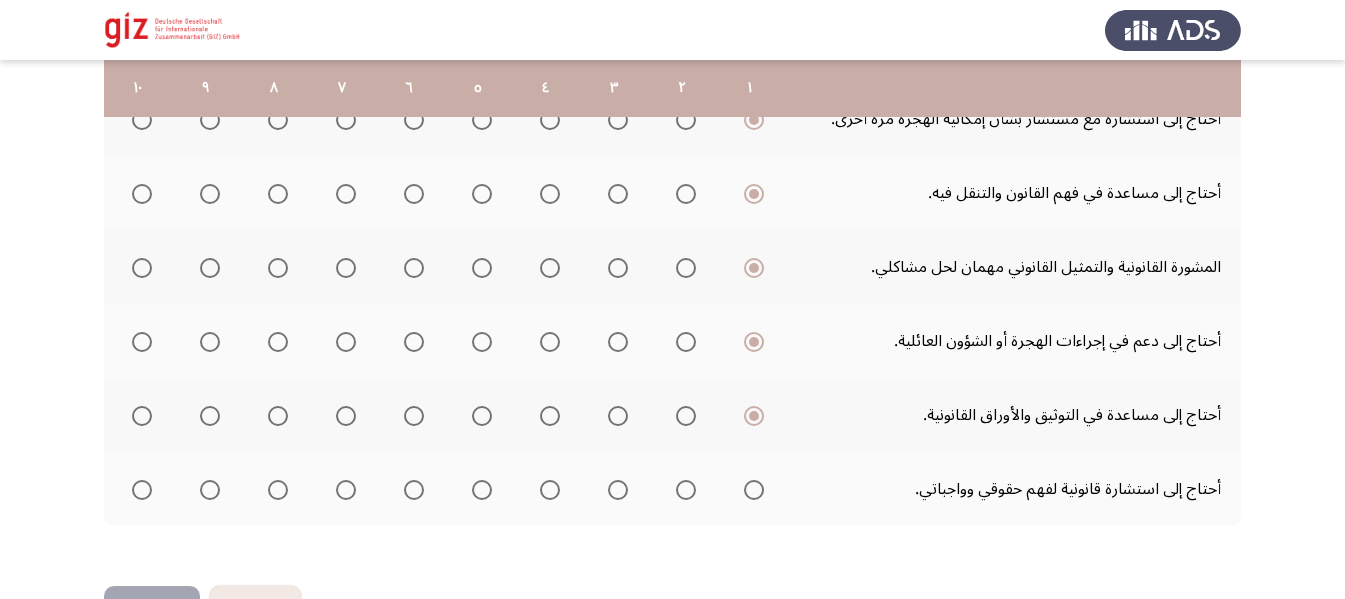 click at bounding box center [754, 490] 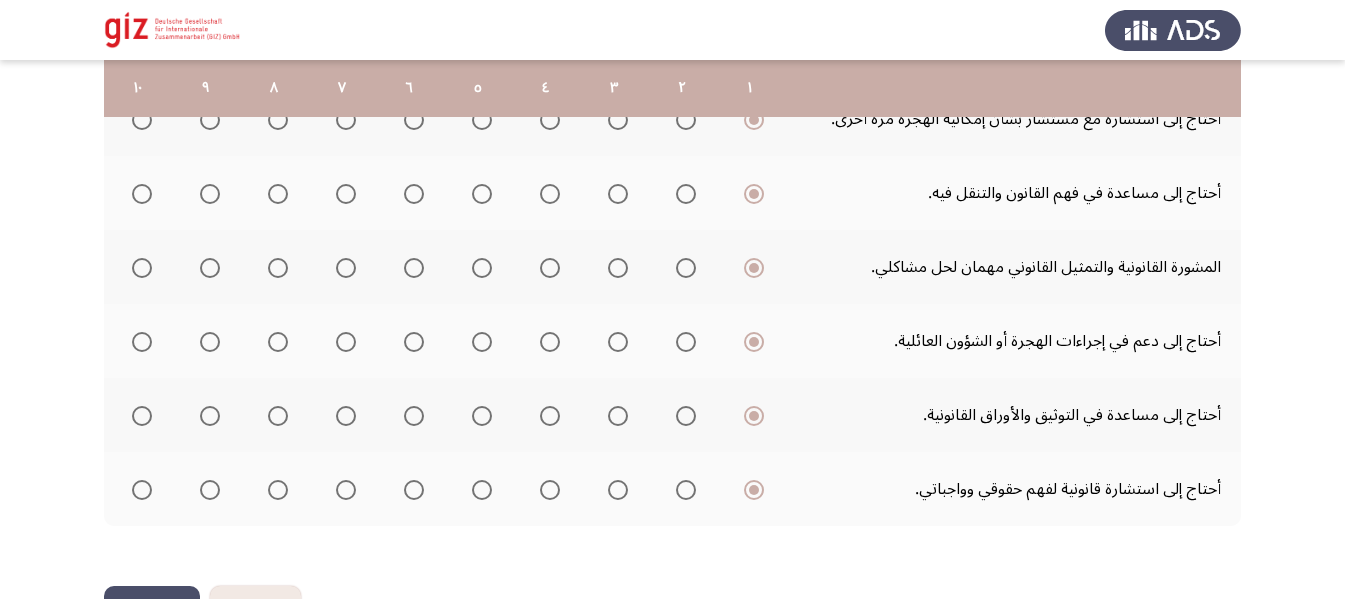scroll, scrollTop: 769, scrollLeft: 0, axis: vertical 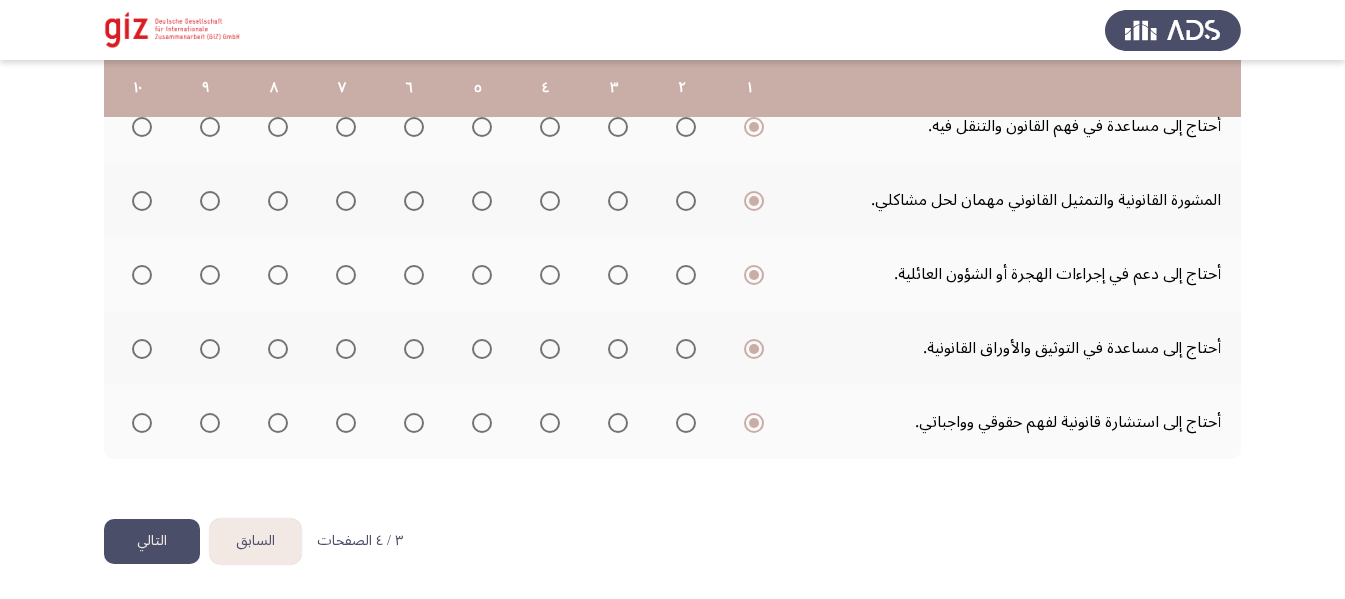 click on "التالي" 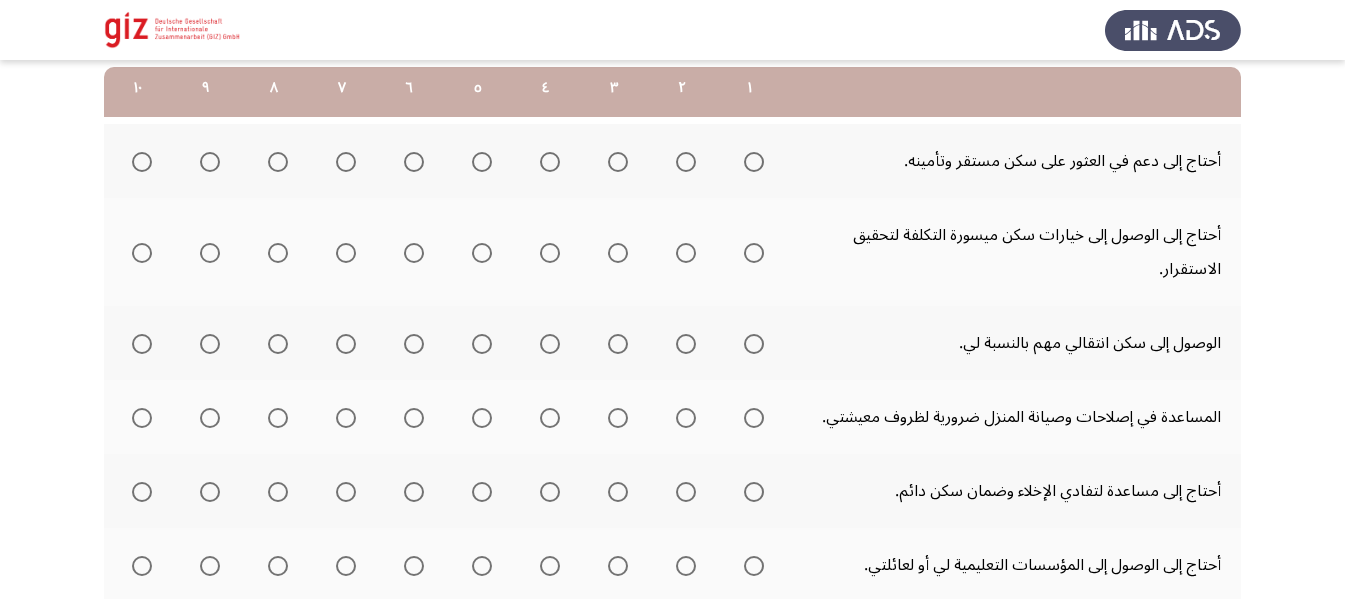 scroll, scrollTop: 301, scrollLeft: 0, axis: vertical 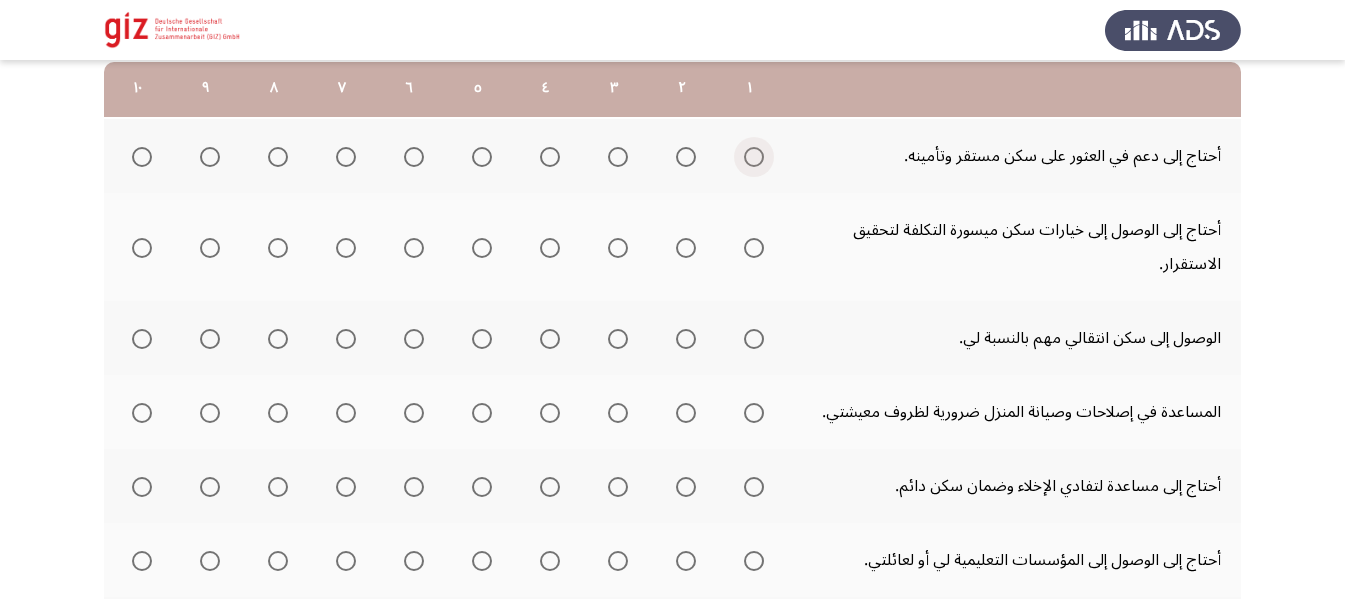 click at bounding box center [754, 157] 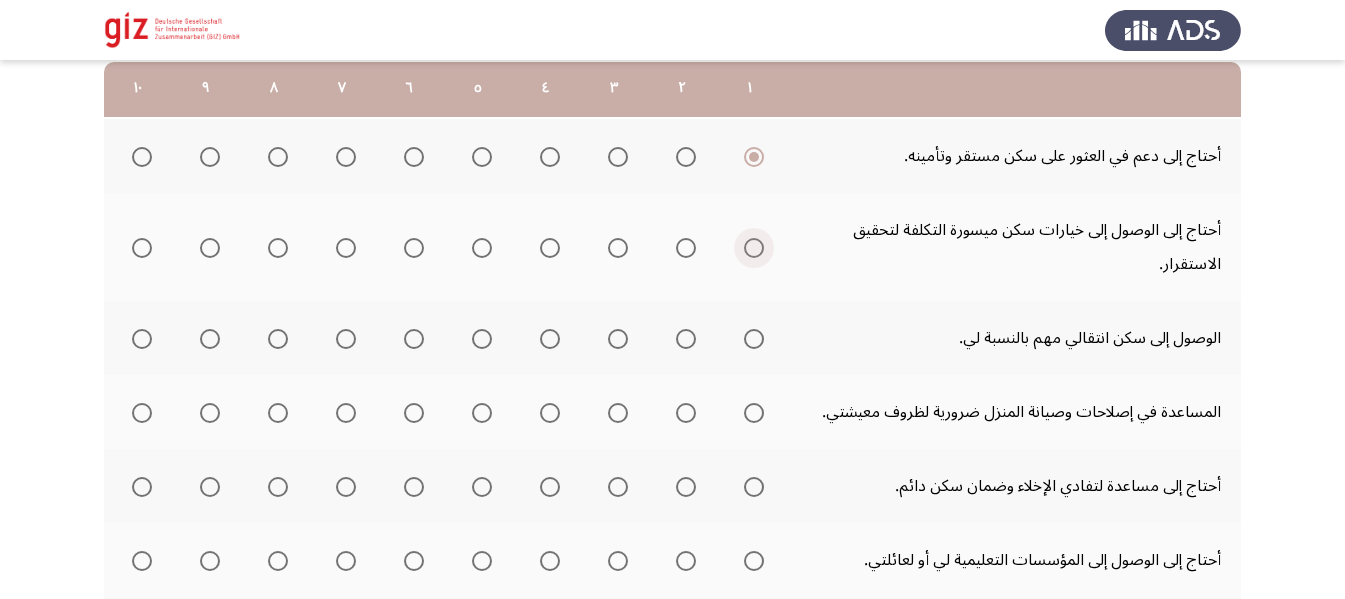 click at bounding box center [754, 248] 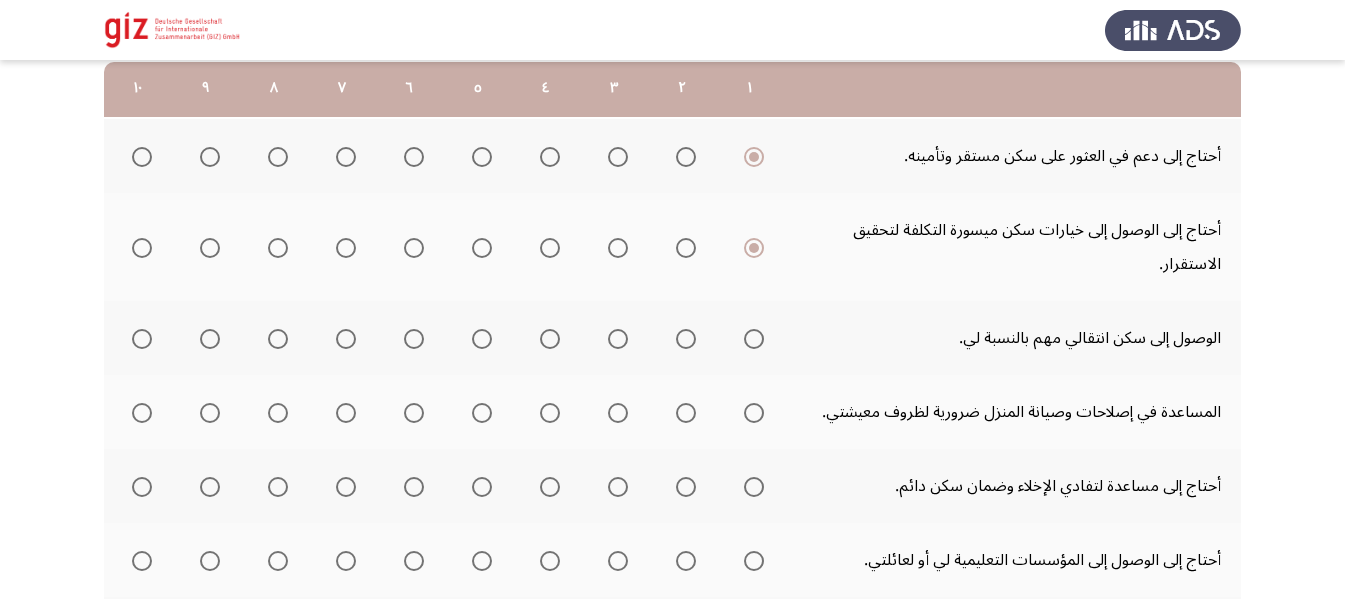 click 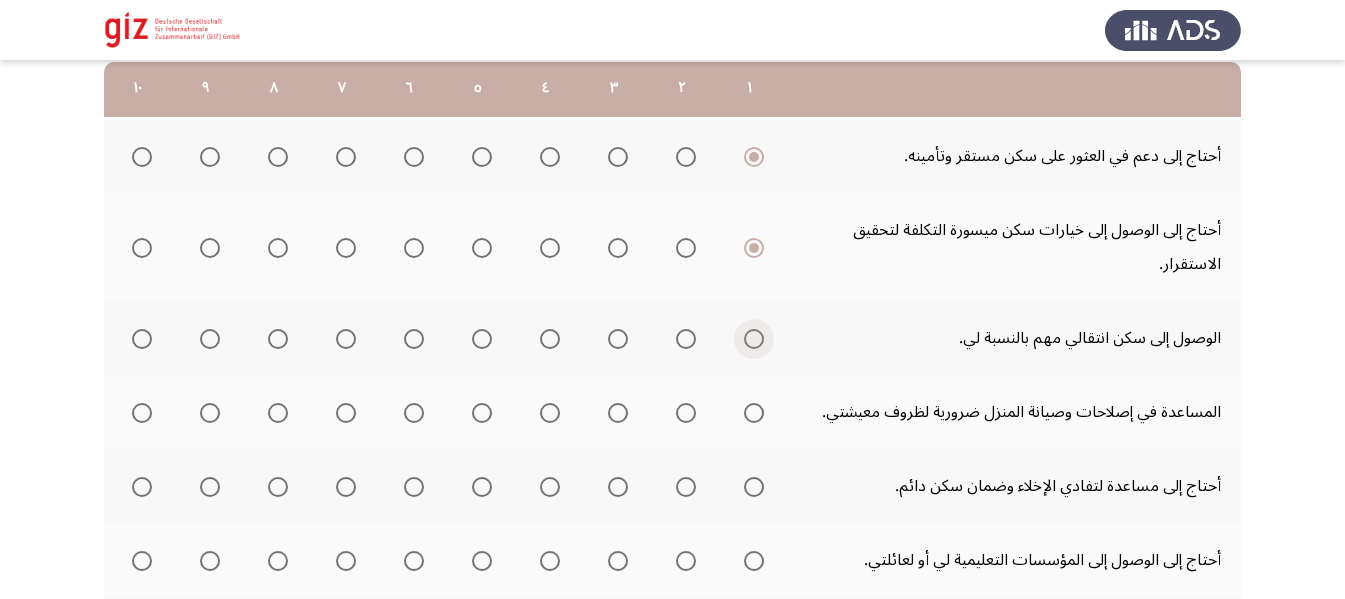 click at bounding box center [754, 339] 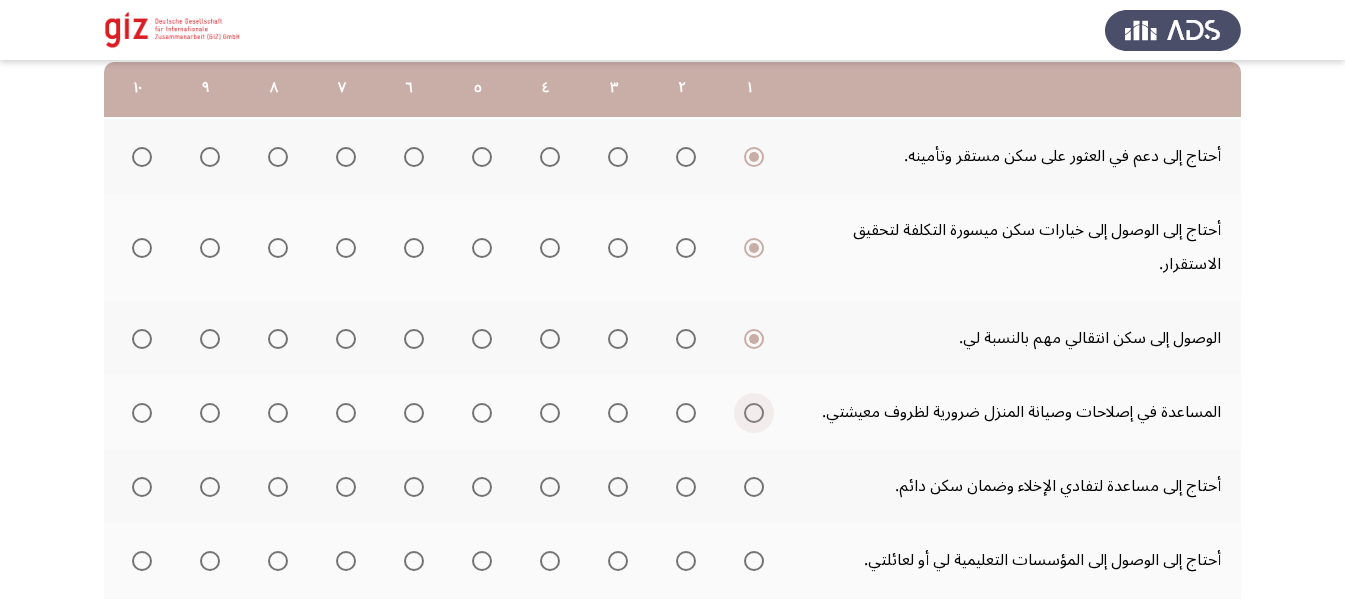 click at bounding box center (754, 413) 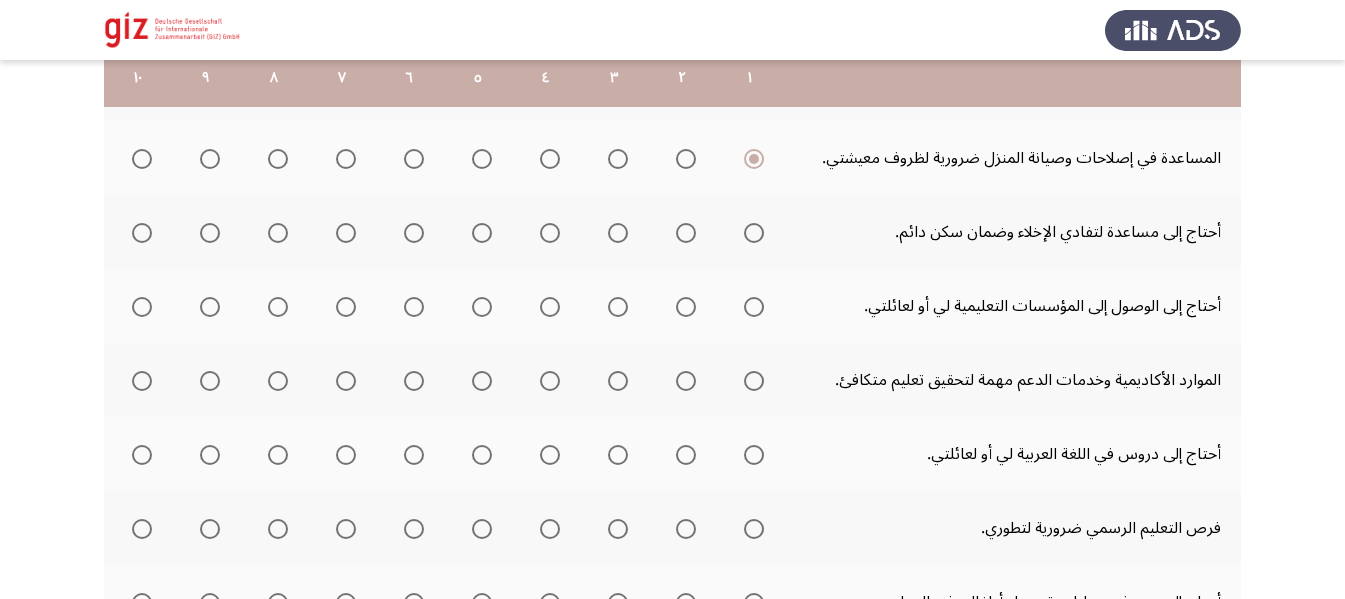 scroll, scrollTop: 557, scrollLeft: 0, axis: vertical 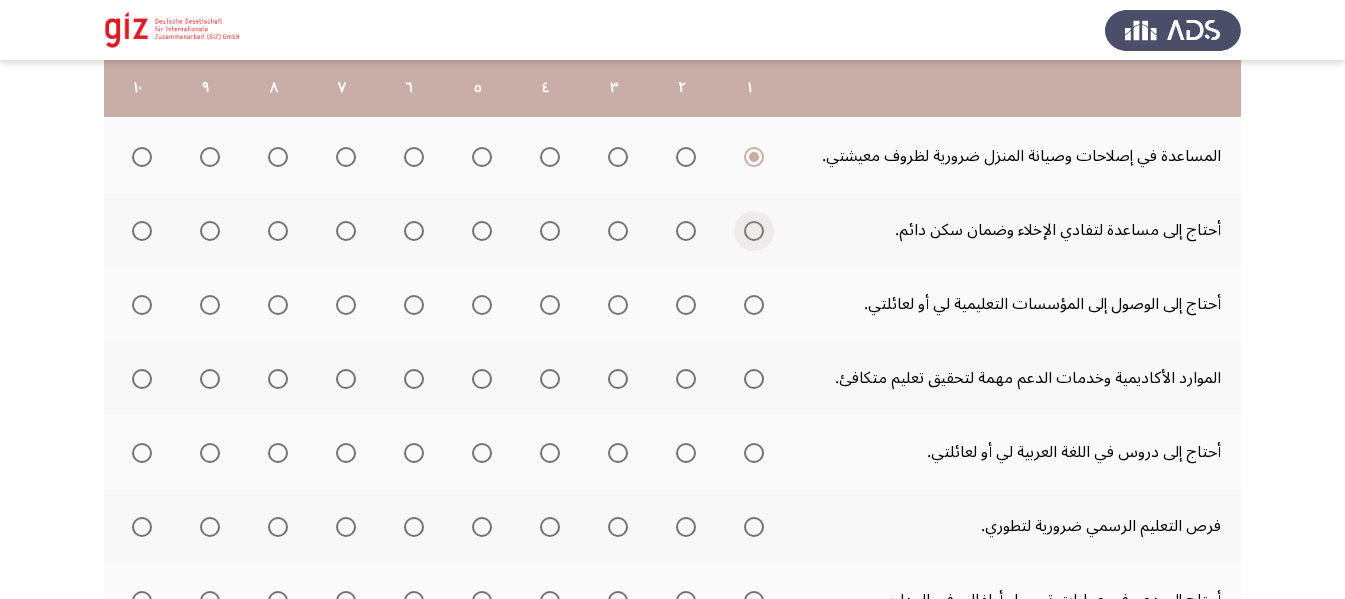 click at bounding box center [754, 231] 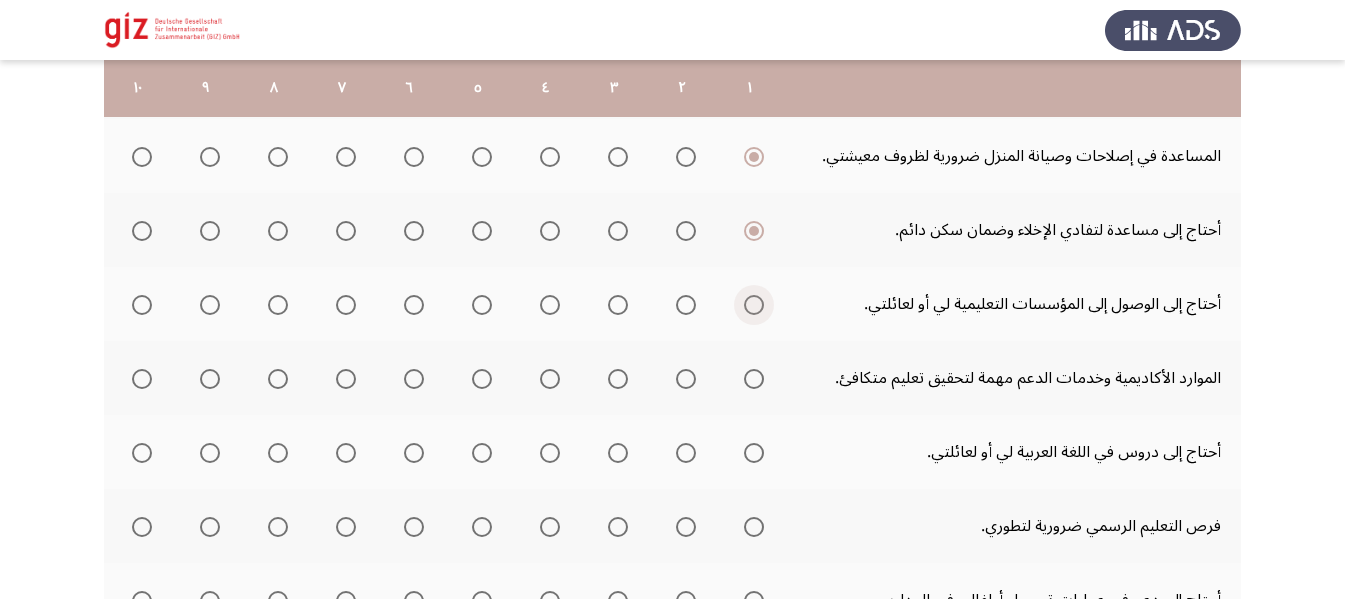 click at bounding box center (754, 305) 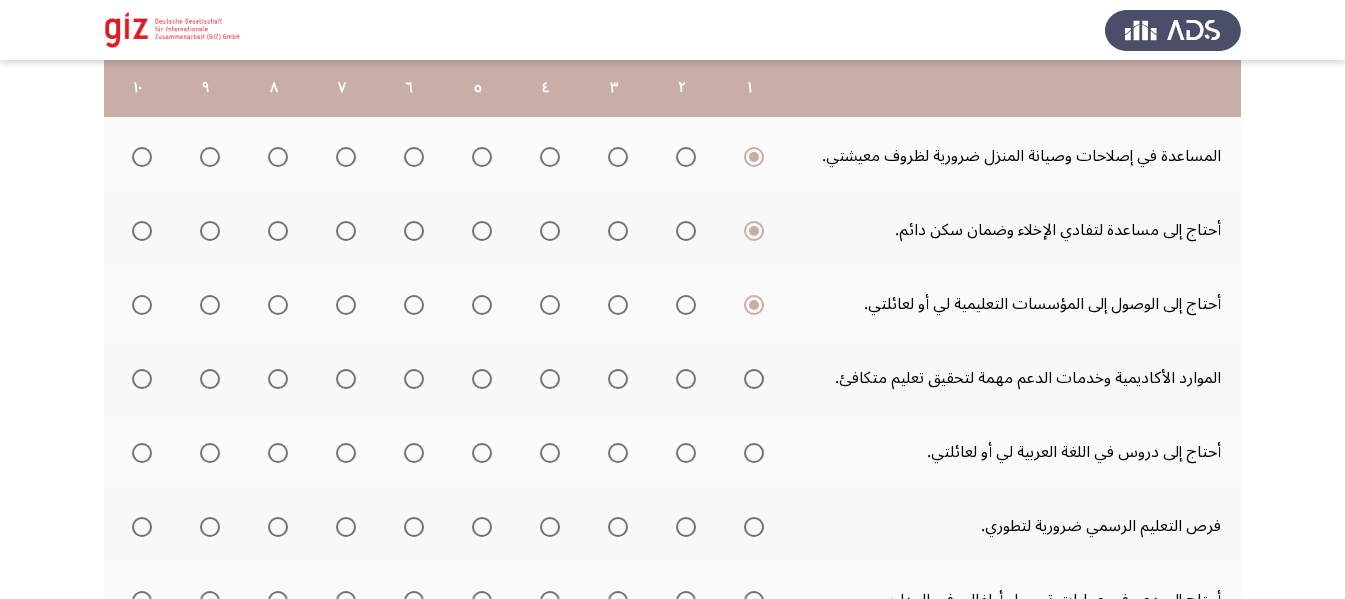 click 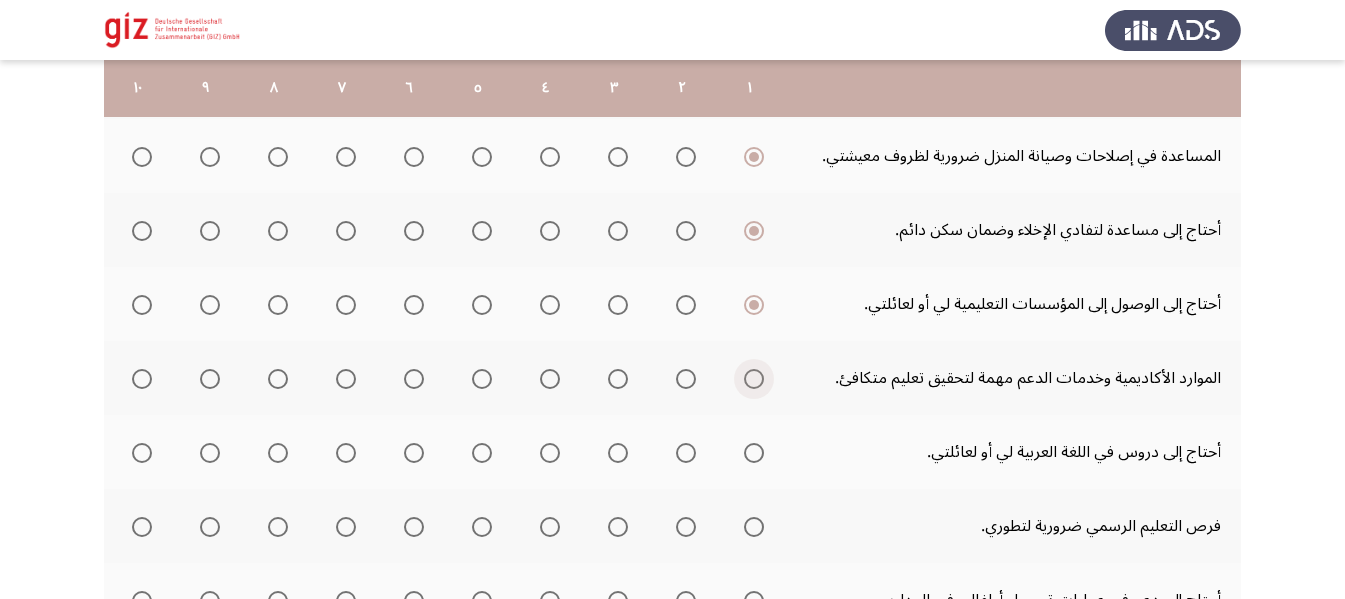click at bounding box center (750, 379) 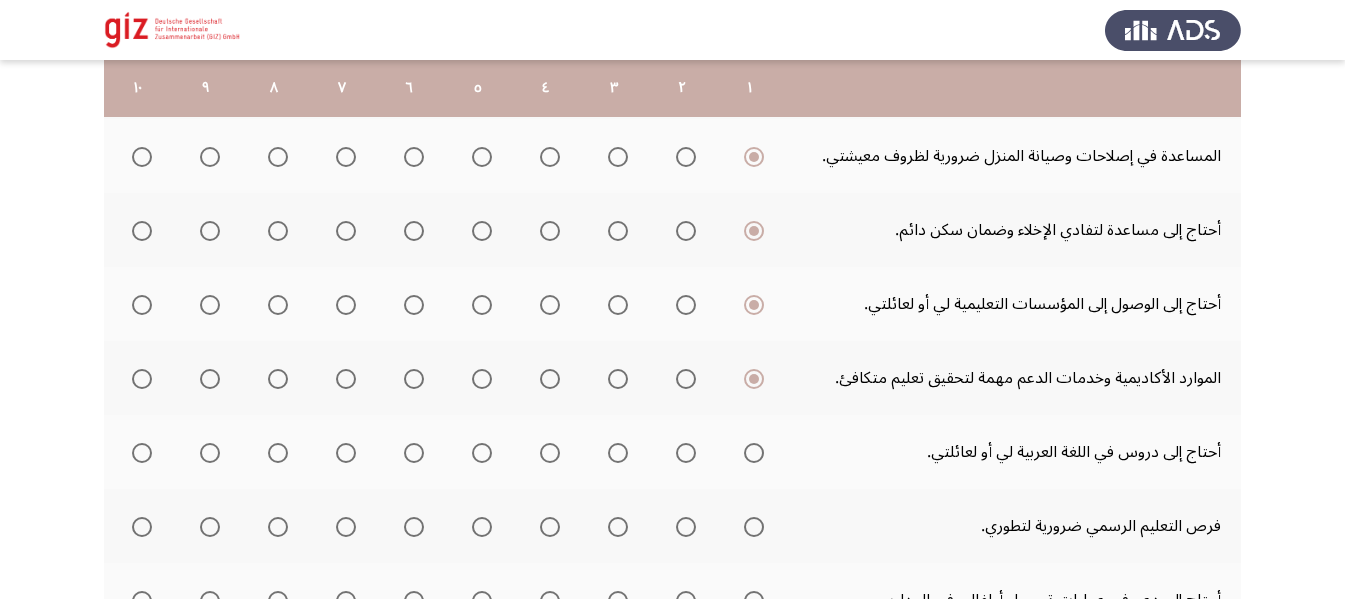 click 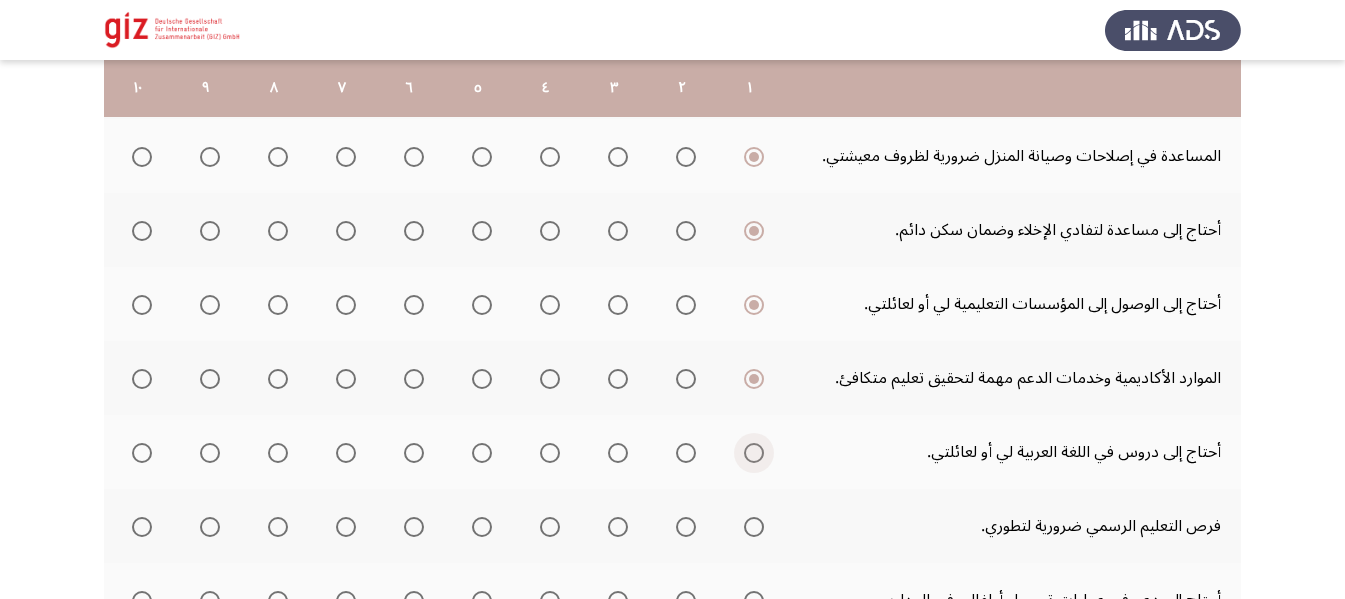 click at bounding box center [754, 453] 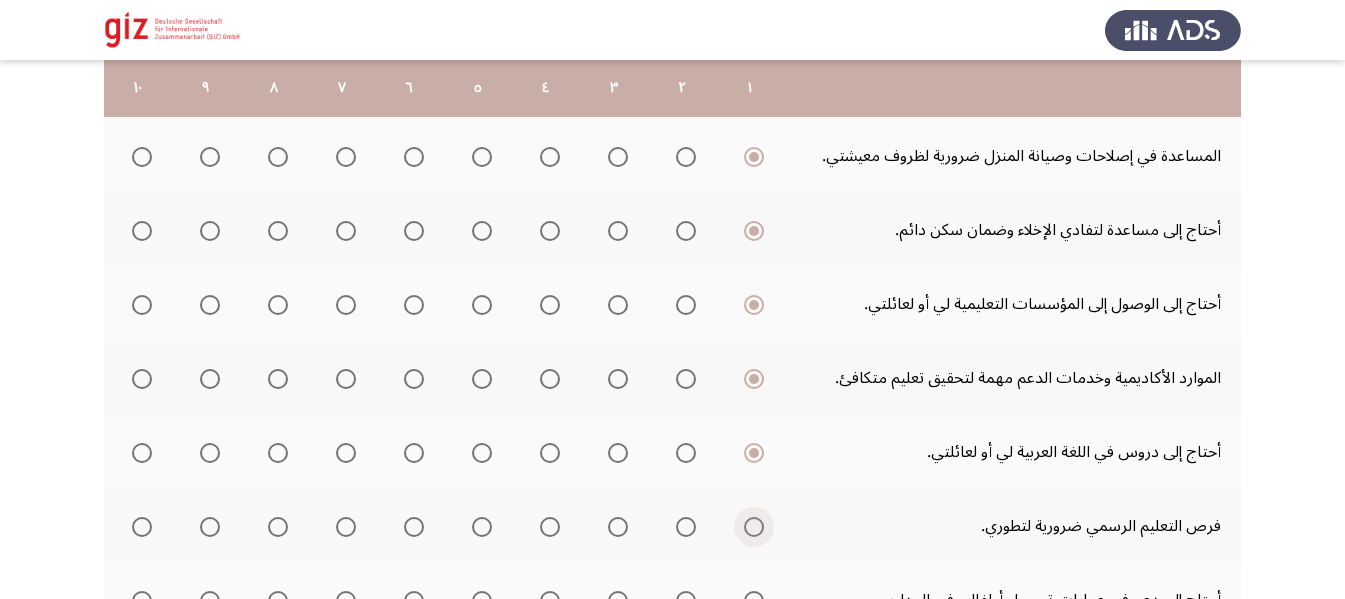 click at bounding box center (754, 527) 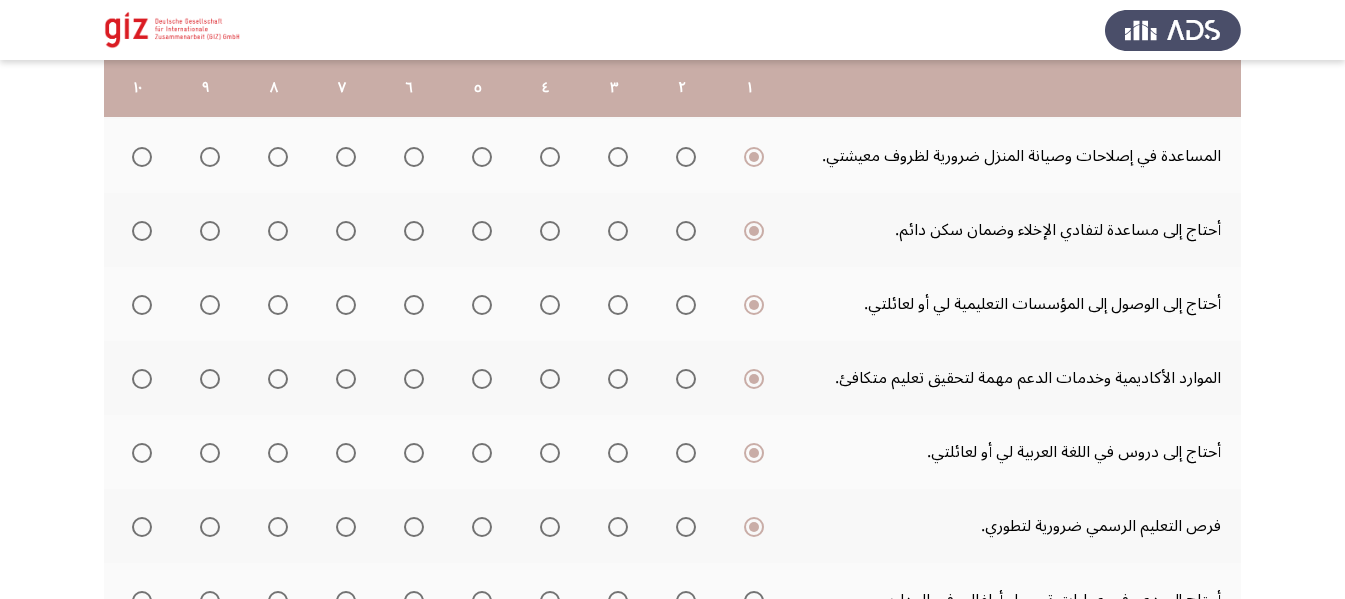drag, startPoint x: 1341, startPoint y: 473, endPoint x: 1349, endPoint y: 494, distance: 22.472204 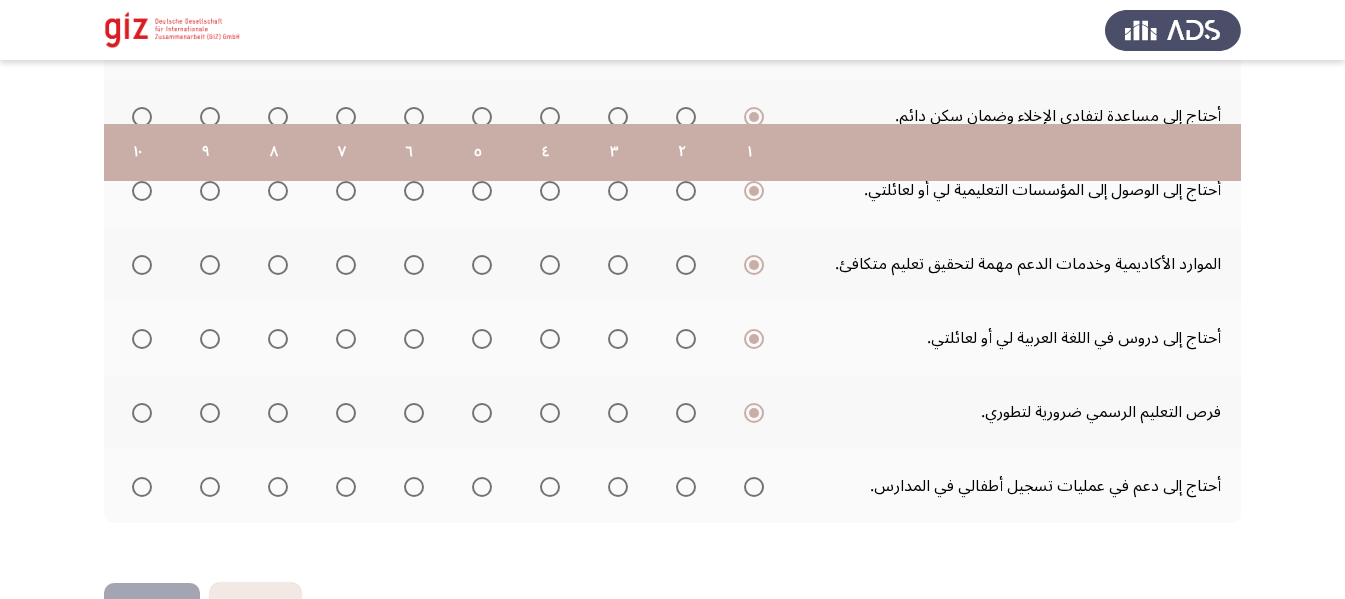 scroll, scrollTop: 735, scrollLeft: 0, axis: vertical 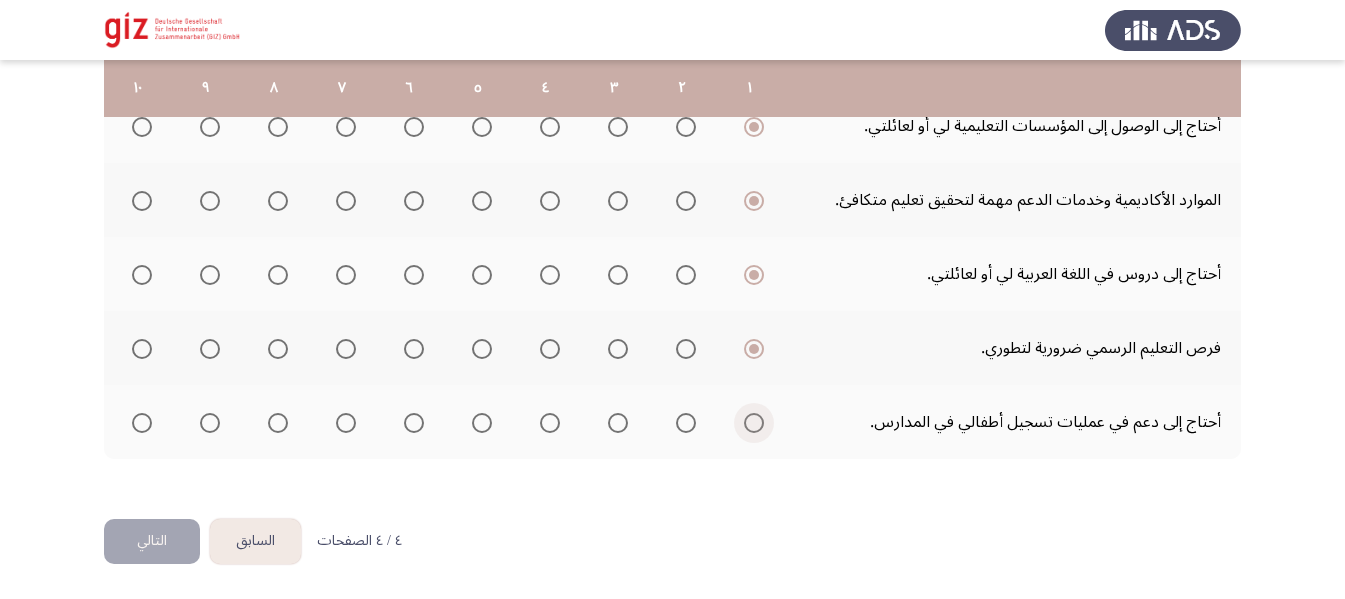 click at bounding box center (754, 423) 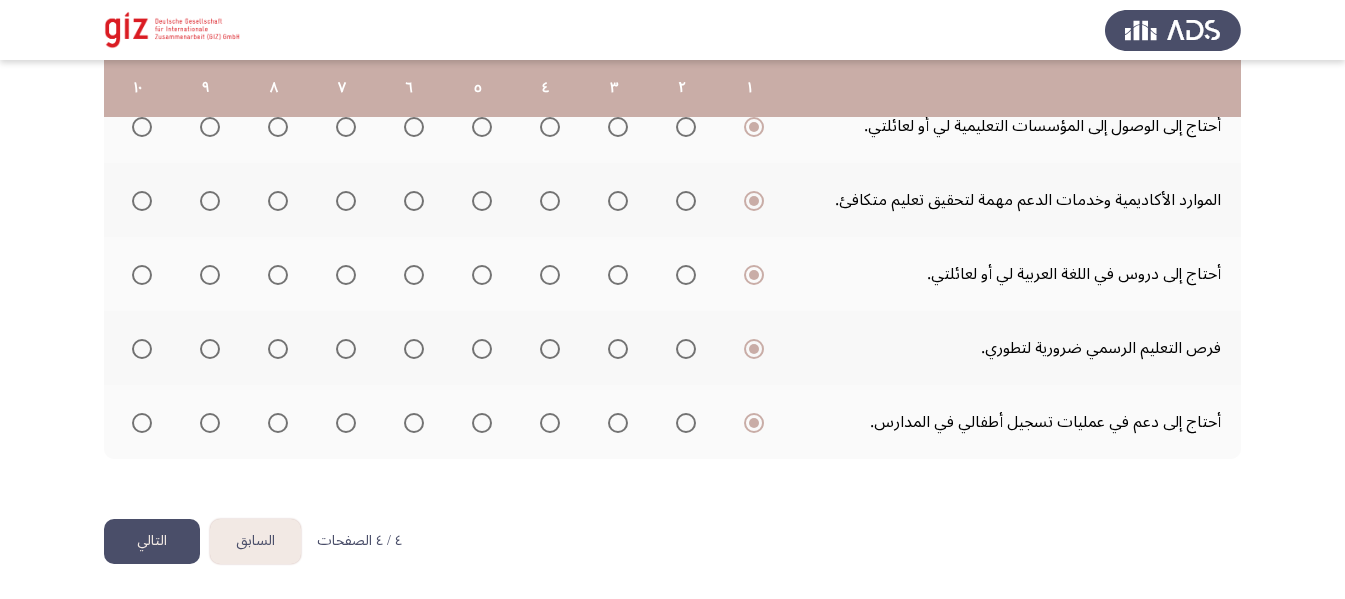 click on "التالي" 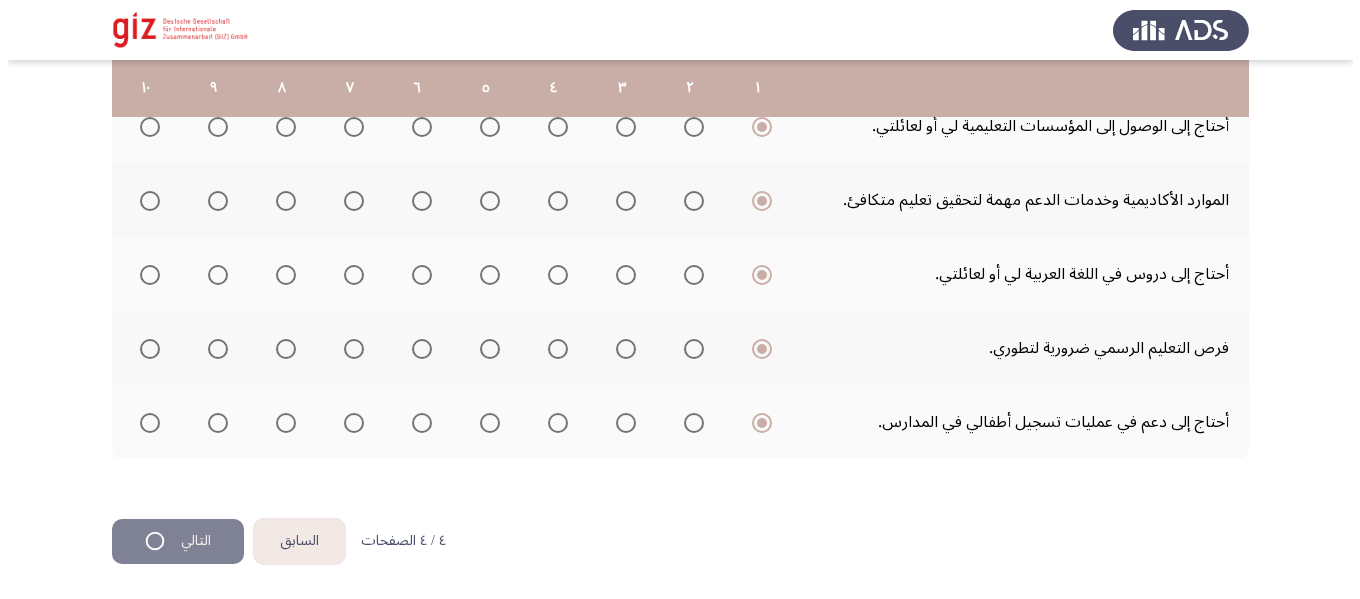 scroll, scrollTop: 0, scrollLeft: 0, axis: both 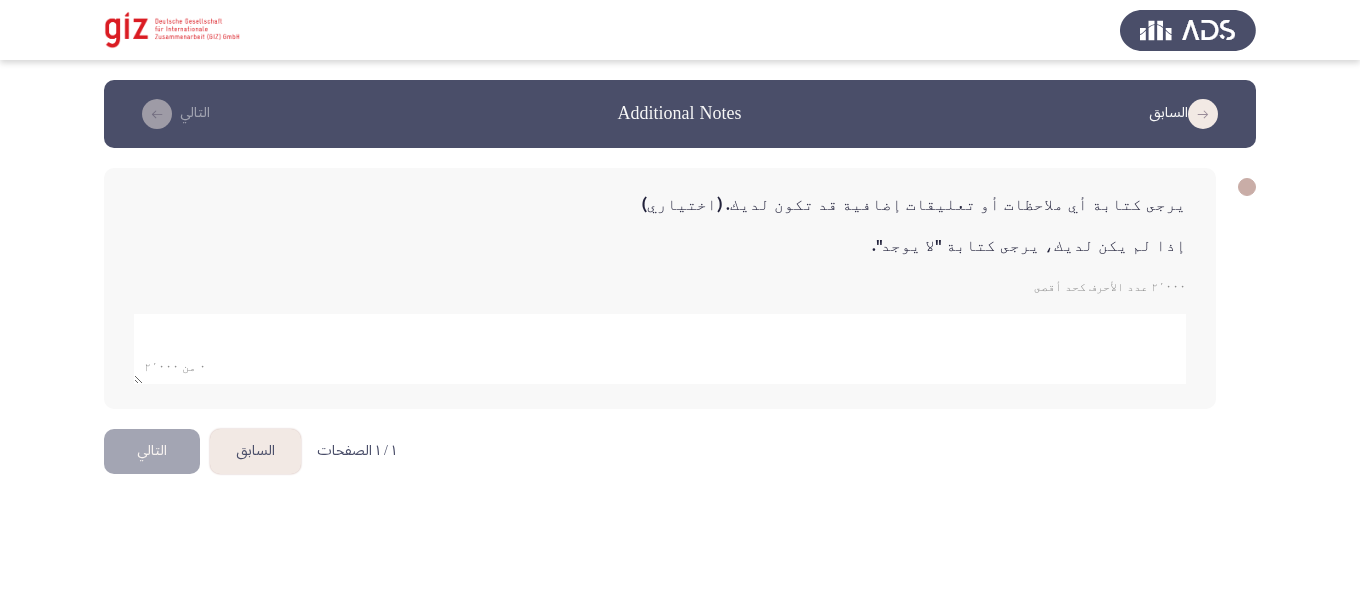 click 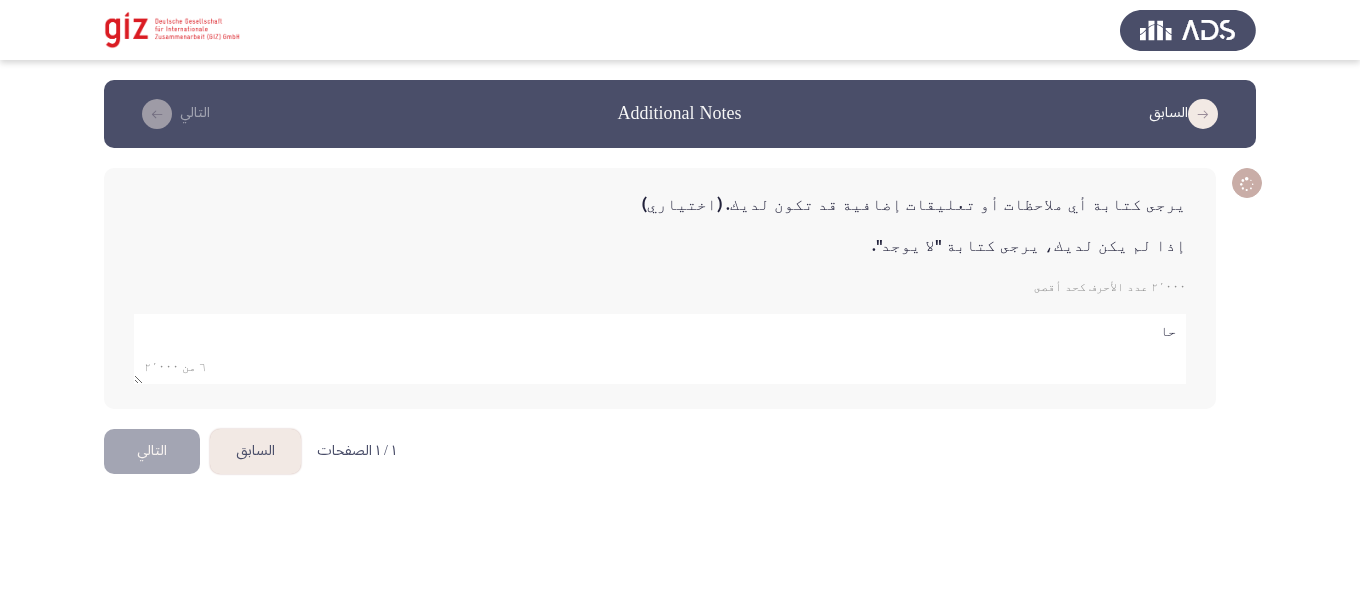 type on "ح" 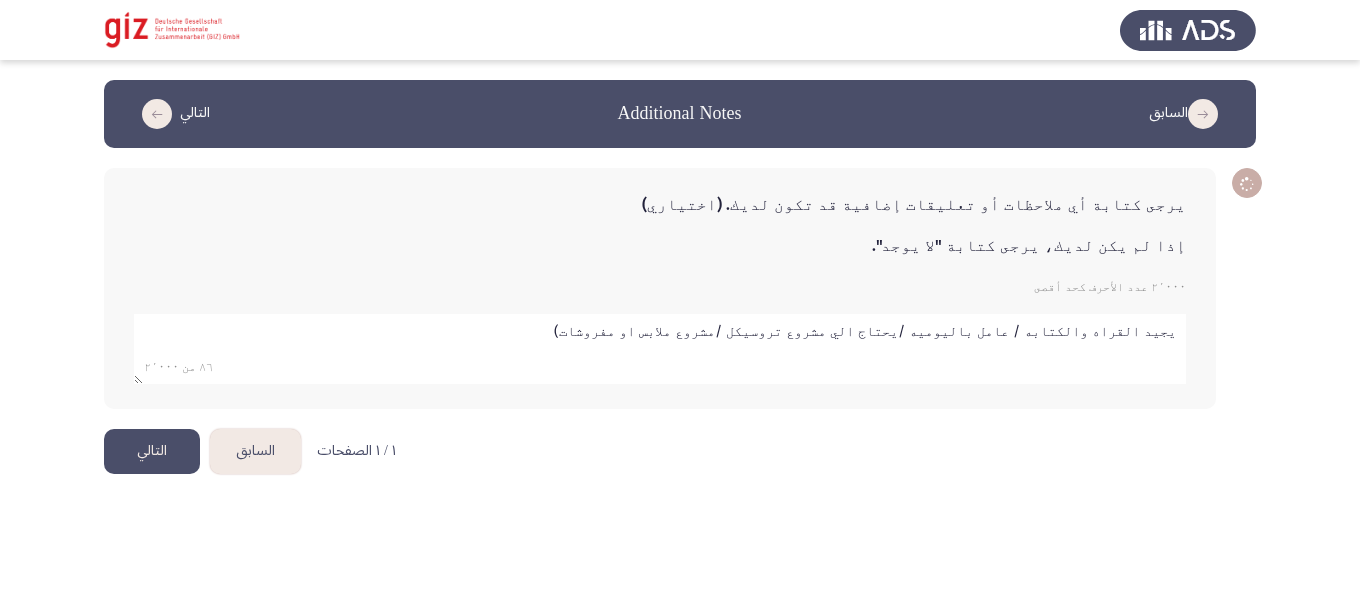 type on "يجيد القراه والكتابه / عامل باليوميه /يحتاج الي مشروع تروسيكل /مشروع ملابس او مفروشات)" 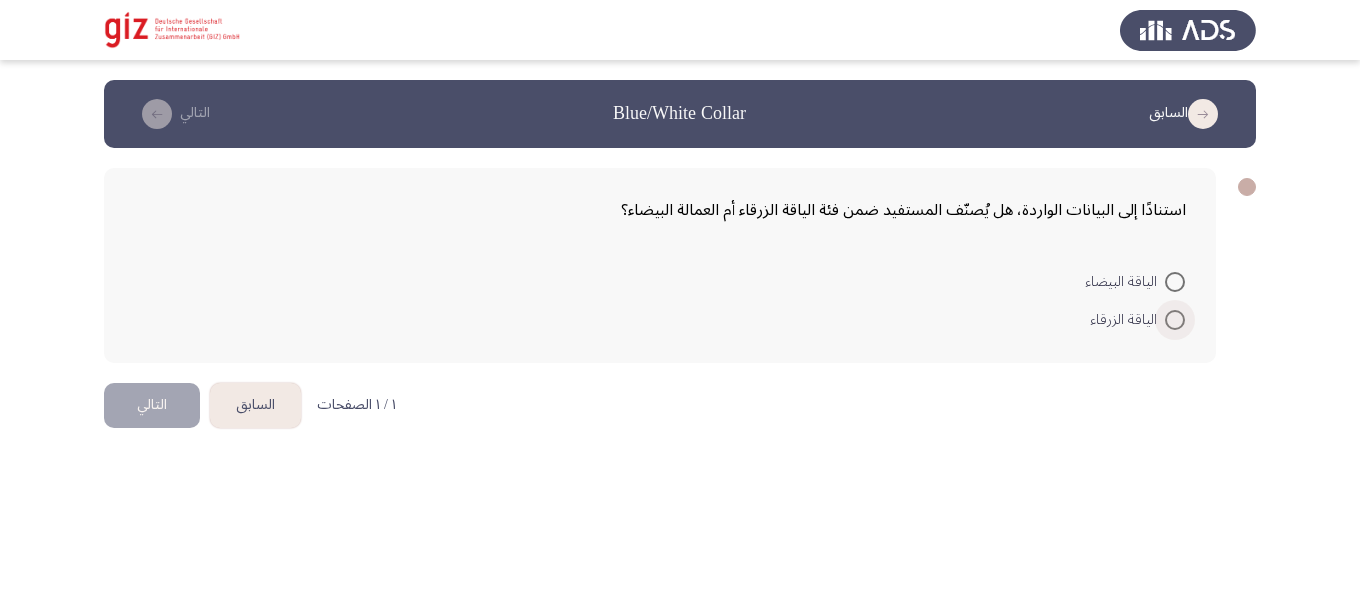 click at bounding box center (1175, 320) 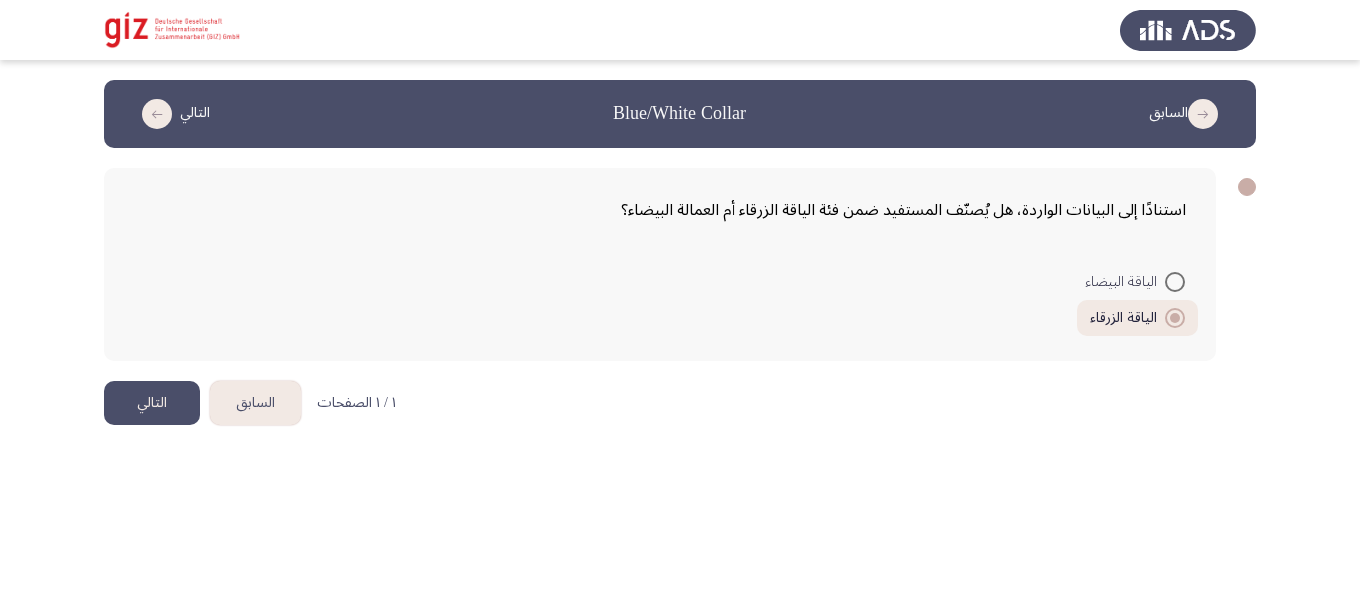click on "التالي" 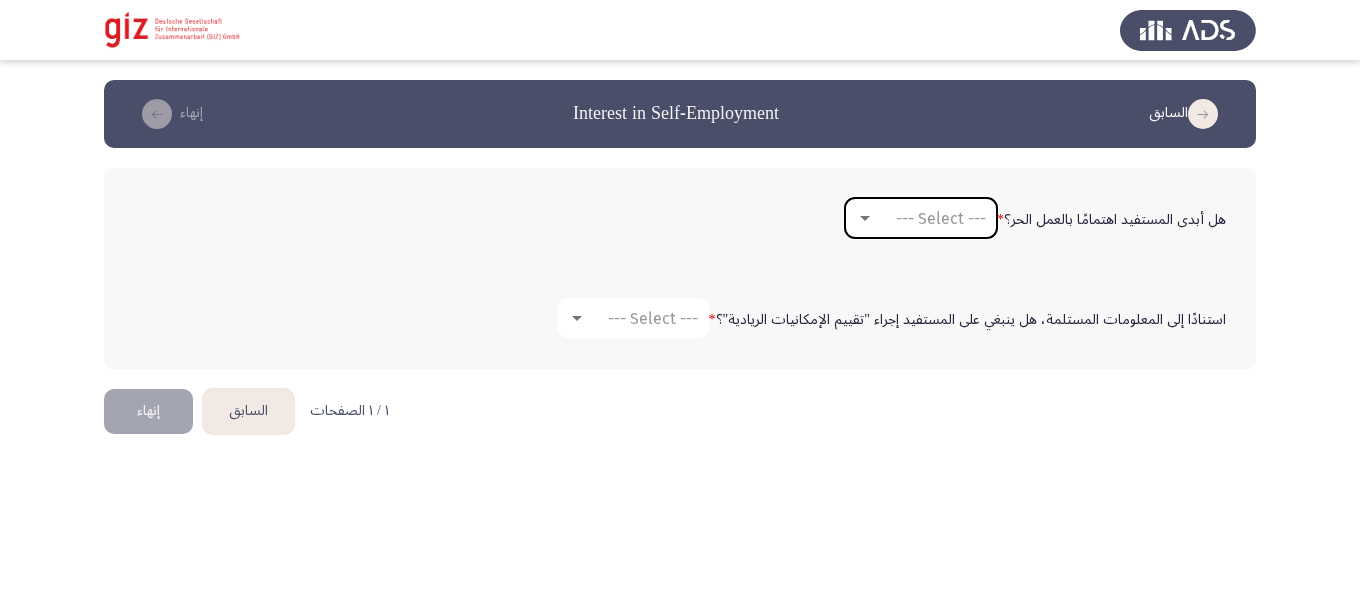 click on "--- Select ---" at bounding box center [941, 218] 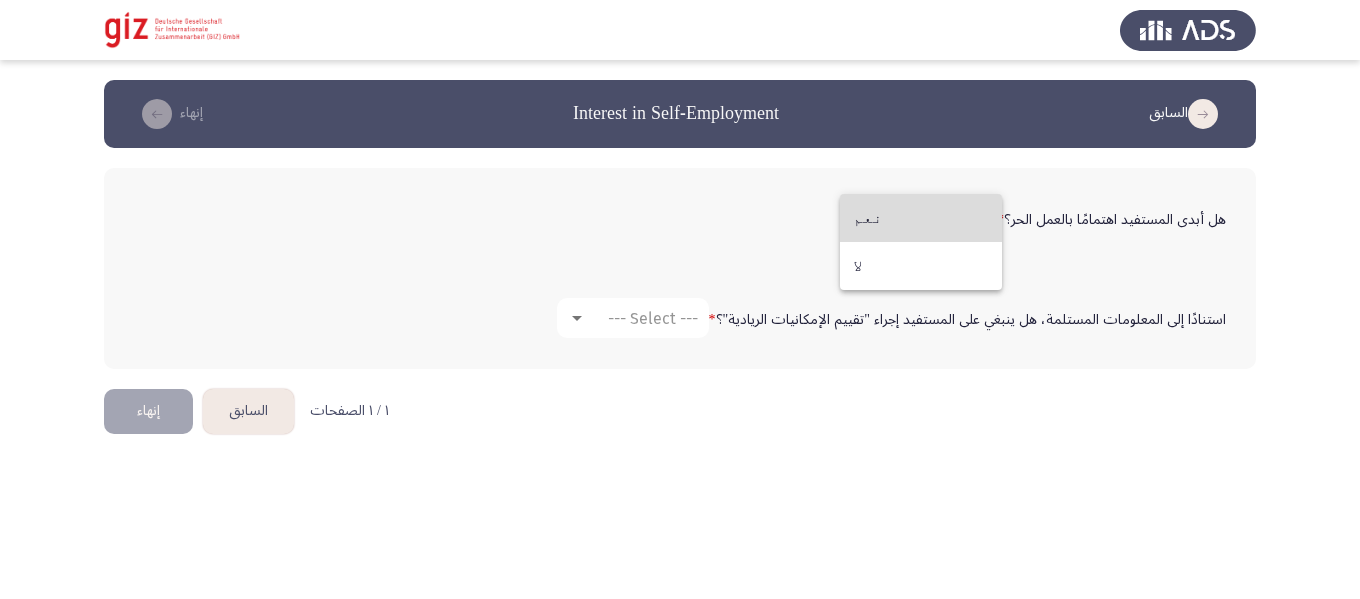 click on "نعم" at bounding box center [921, 218] 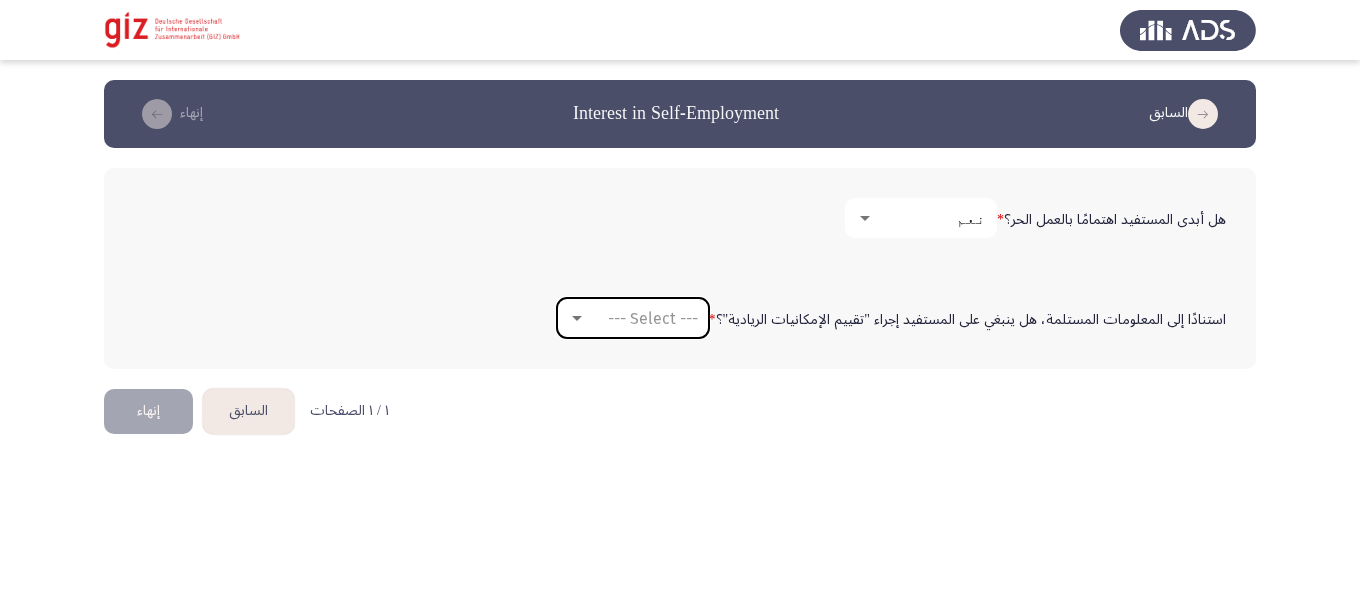 click on "--- Select ---" at bounding box center [653, 318] 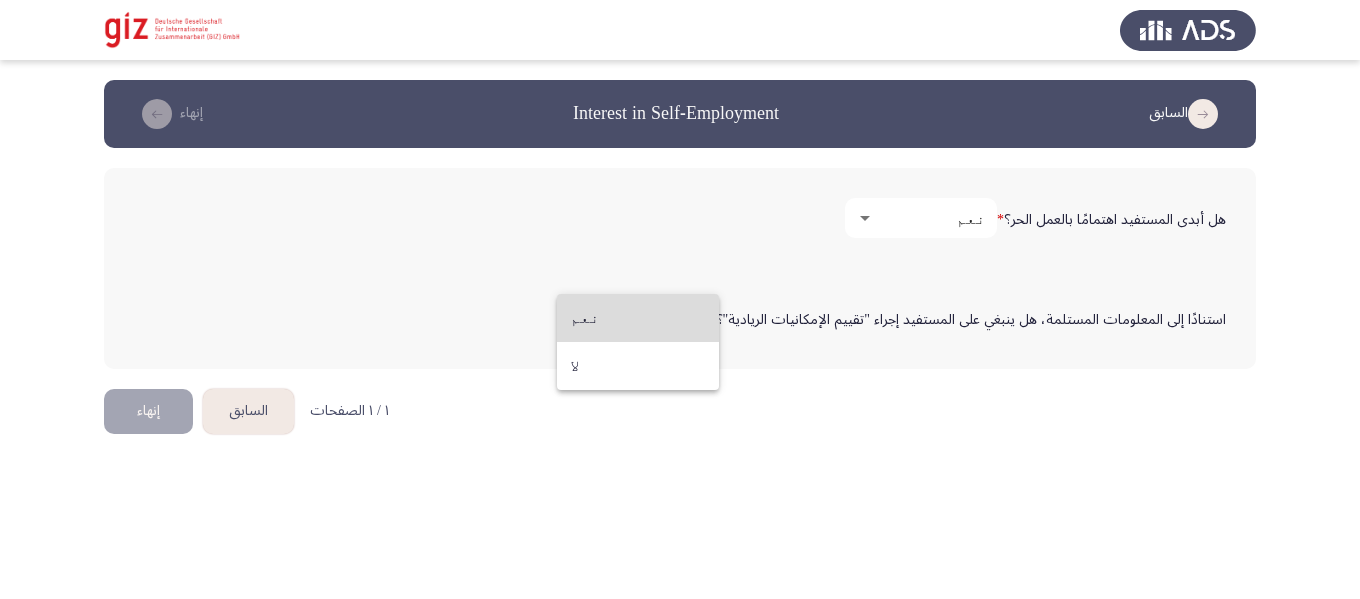 click on "نعم" at bounding box center (638, 318) 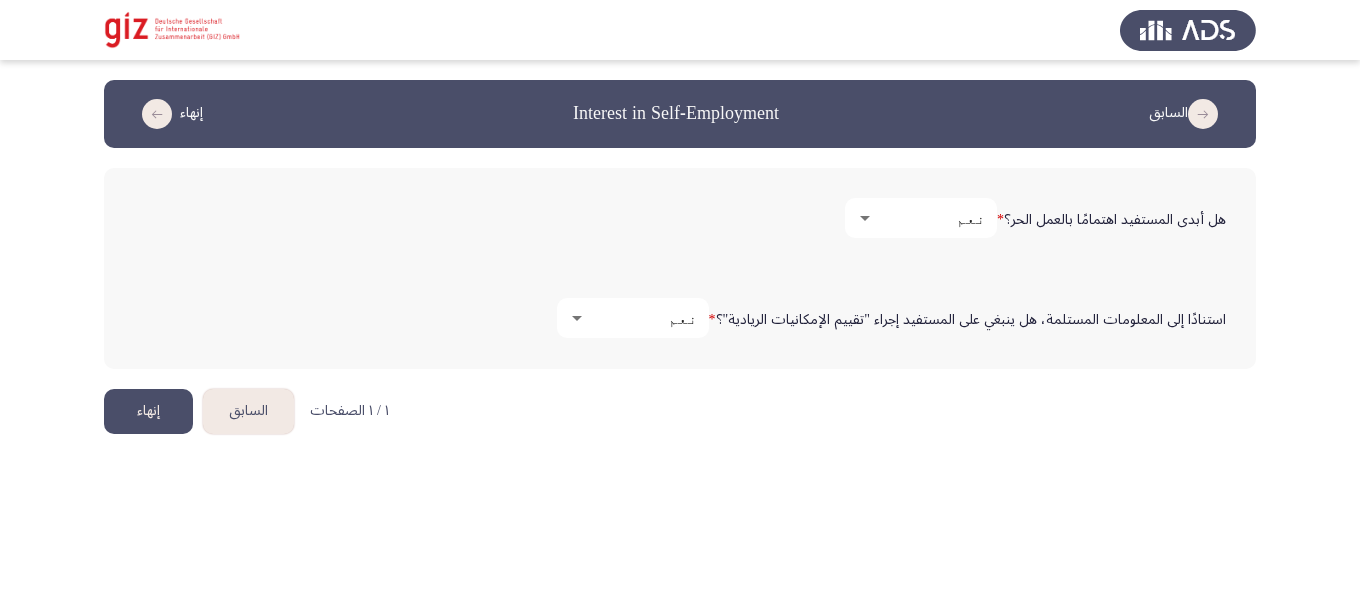 click on "إنهاء" 